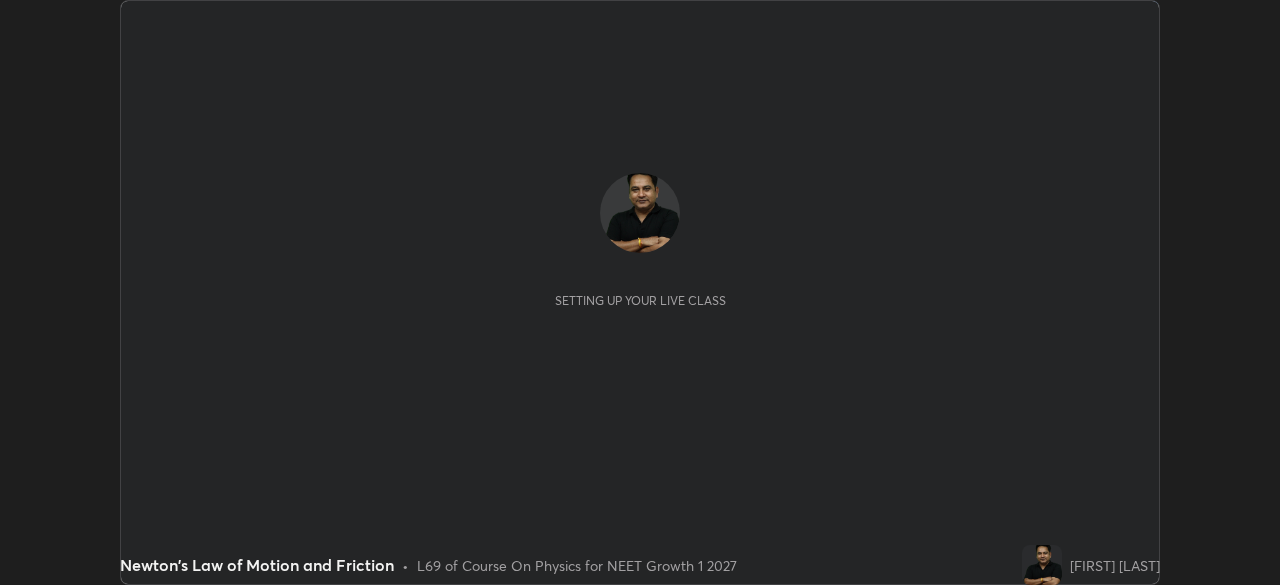 scroll, scrollTop: 0, scrollLeft: 0, axis: both 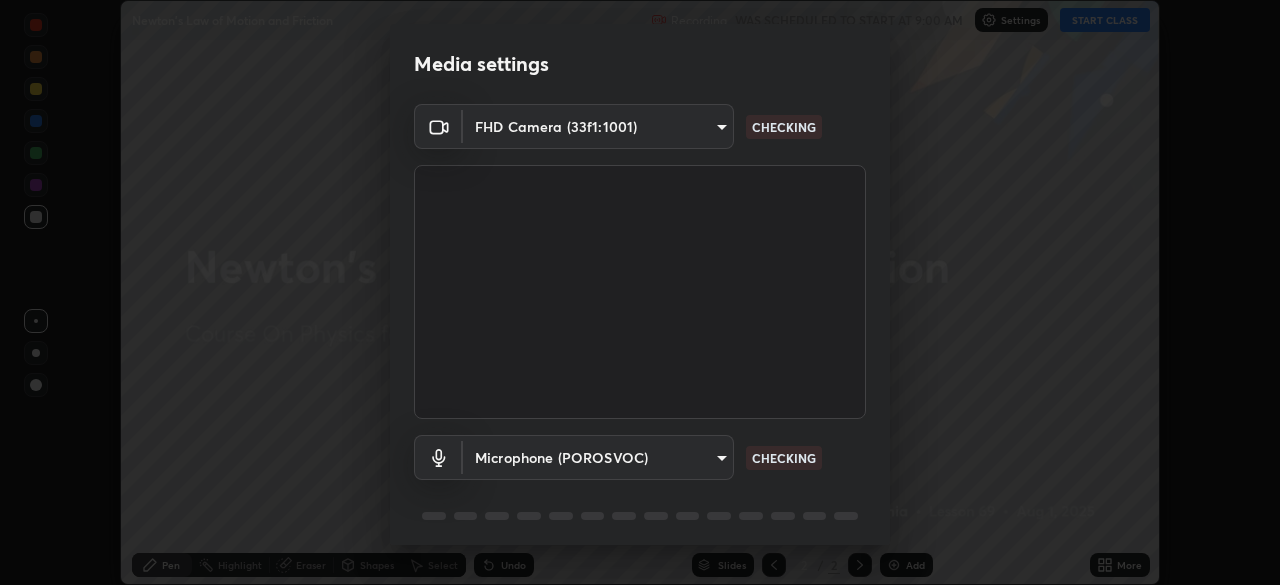 type on "1e49b53be58bf3658c32ba4c8e2538d2601885ca91182b01ba969948c87b8f29" 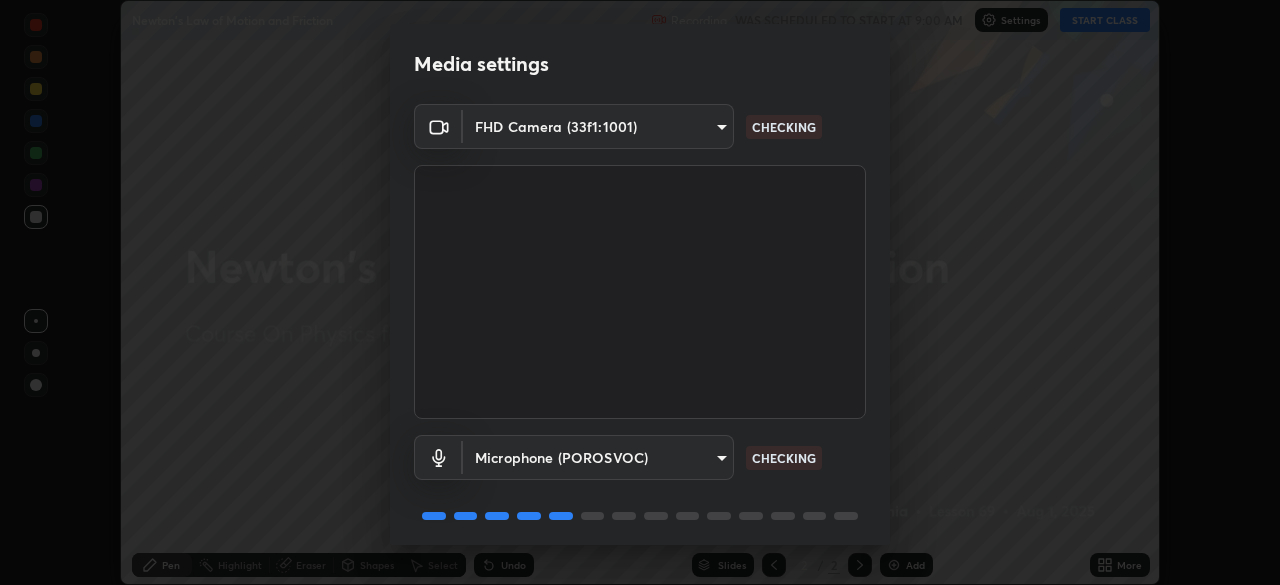 click on "Erase all Newton's Law of Motion and Friction Recording WAS SCHEDULED TO START AT  9:00 AM Settings START CLASS Setting up your live class Newton's Law of Motion and Friction • L69 of Course On Physics for NEET Growth 1 2027 [FIRST] [LAST] Pen Highlight Eraser Shapes Select Undo Slides 2 / 2 Add More No doubts shared Encourage your learners to ask a doubt for better clarity Report an issue Reason for reporting Buffering Chat not working Audio - Video sync issue Educator video quality low ​ Attach an image Report Media settings FHD Camera (33f1:1001) [UNIQUE_ID] CHECKING Microphone (POROSVOC) [UNIQUE_ID] CHECKING 1 / 5 Next" at bounding box center [640, 292] 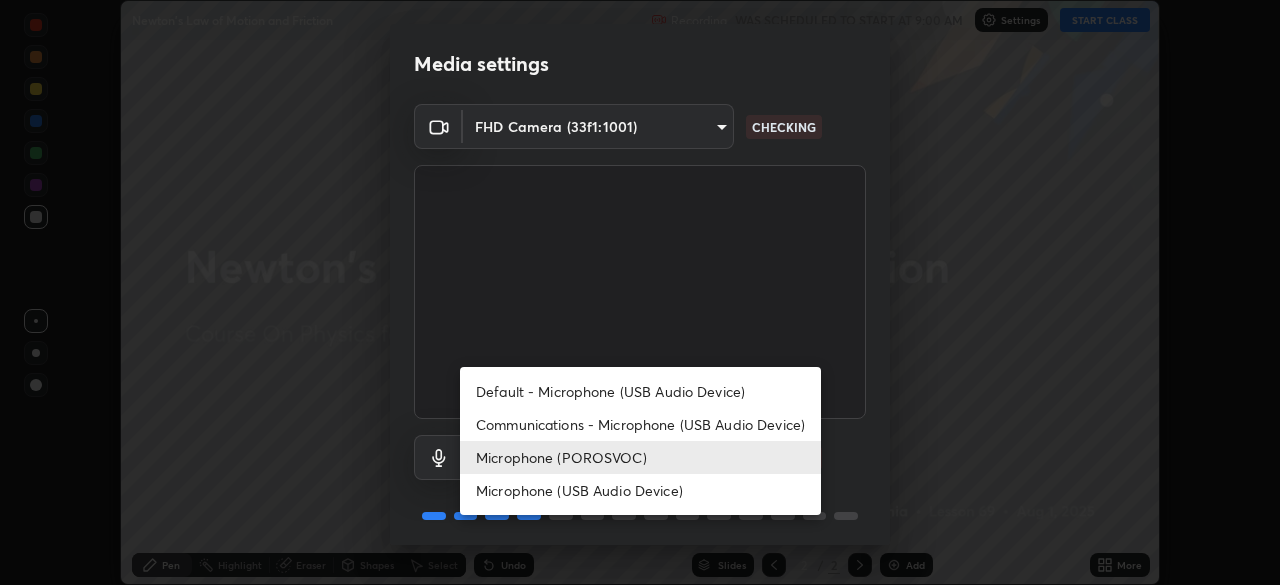 click on "Microphone (USB Audio Device)" at bounding box center (640, 490) 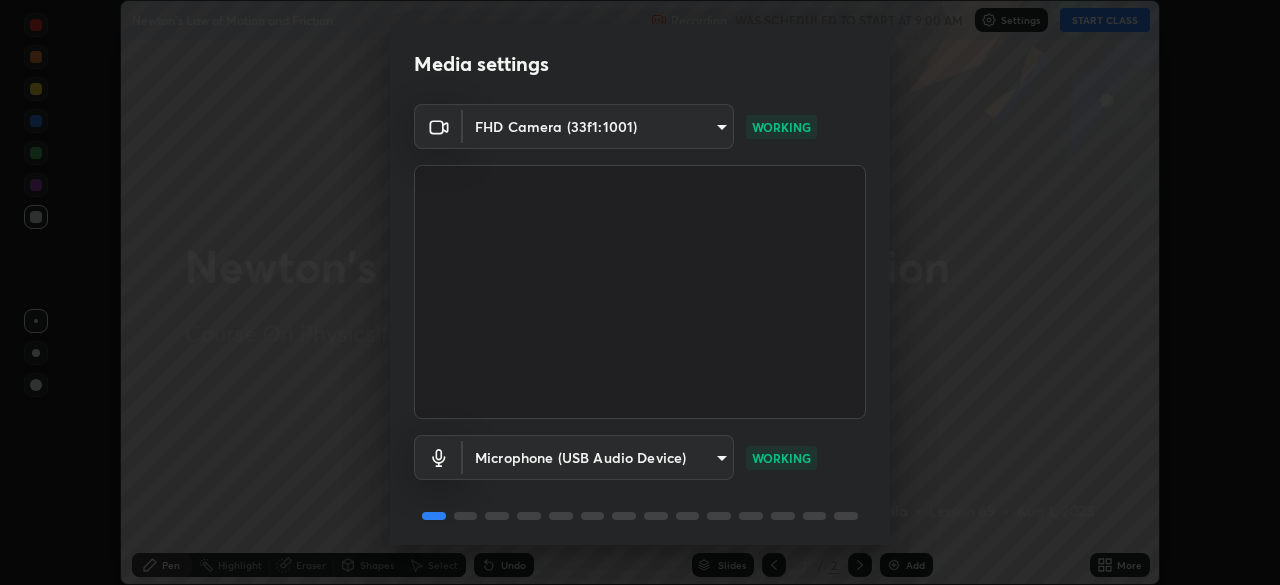 scroll, scrollTop: 71, scrollLeft: 0, axis: vertical 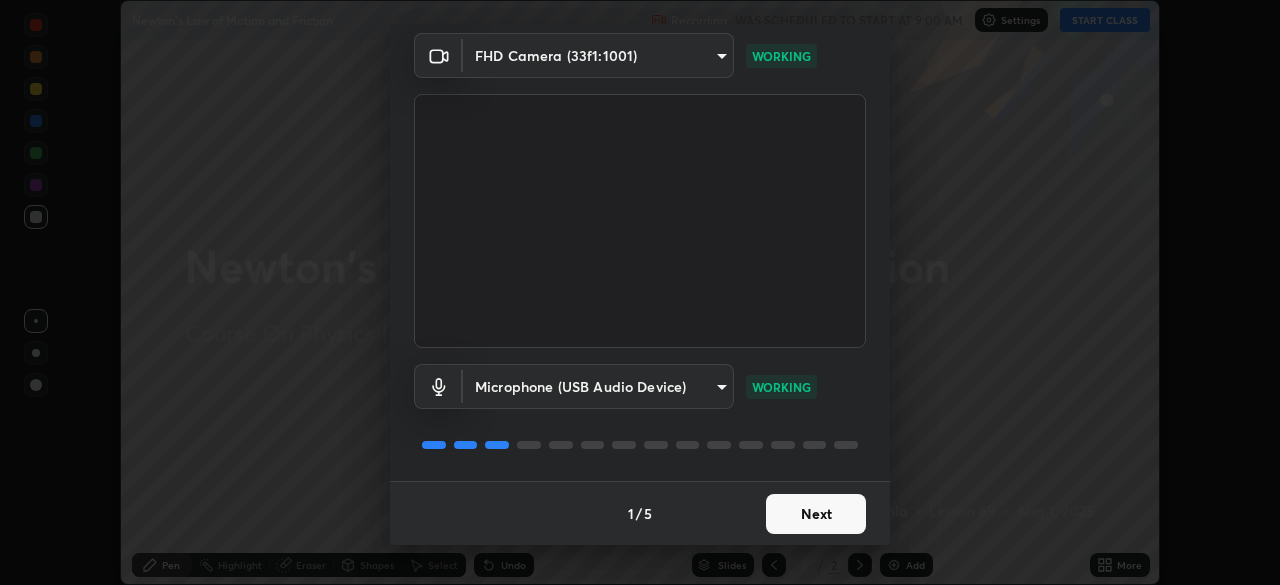 click on "Next" at bounding box center [816, 514] 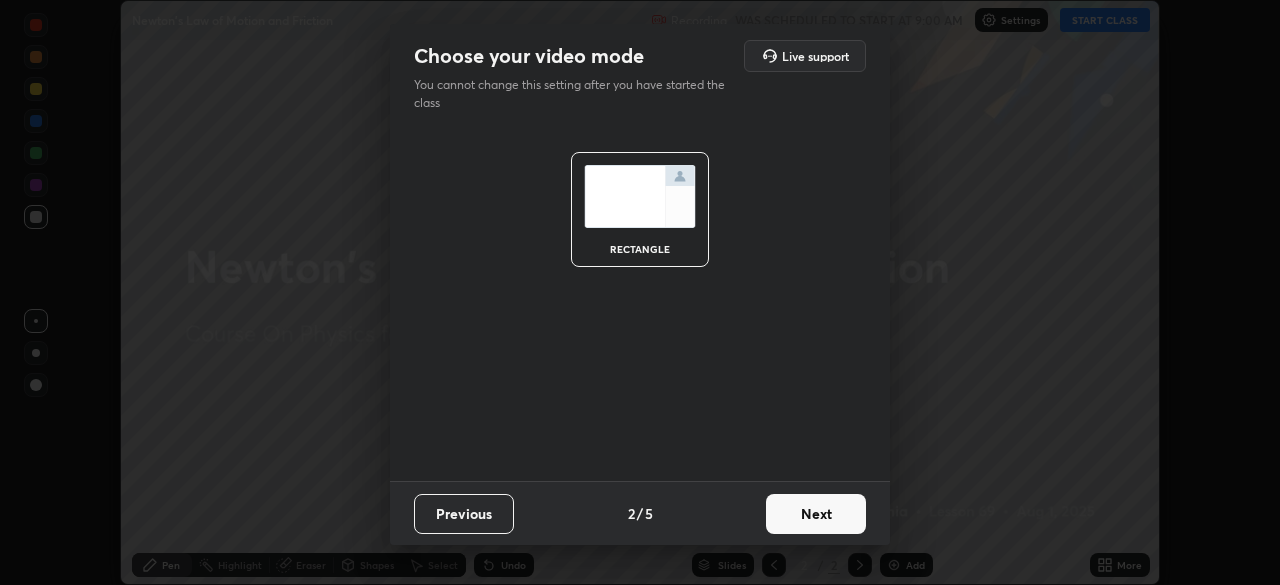 click on "Next" at bounding box center (816, 514) 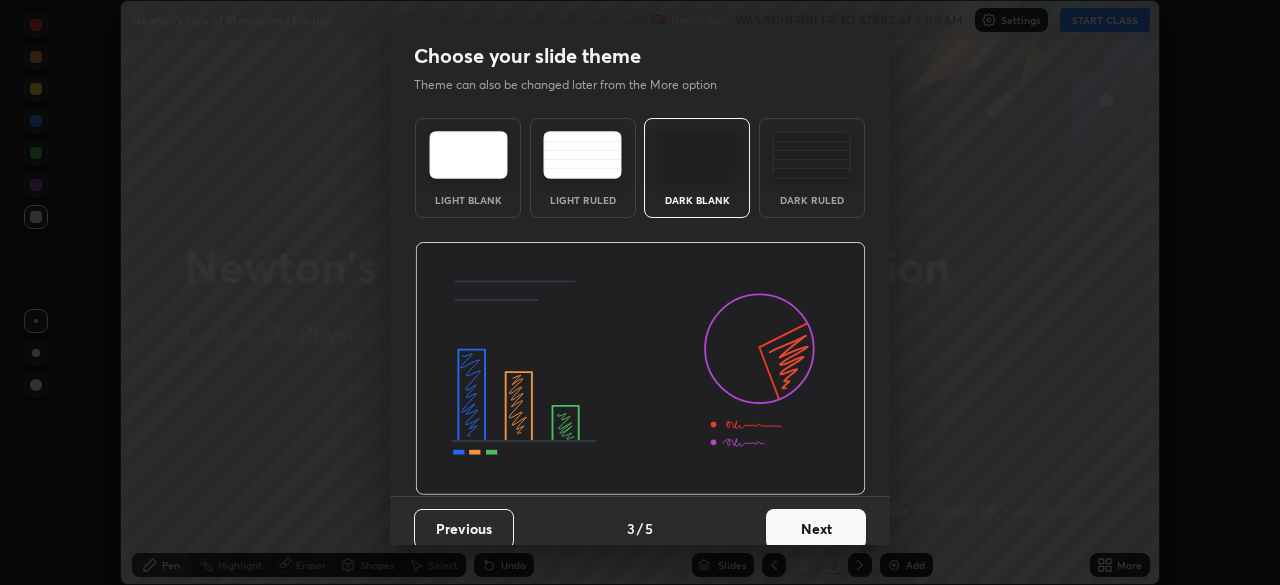 click on "Next" at bounding box center (816, 529) 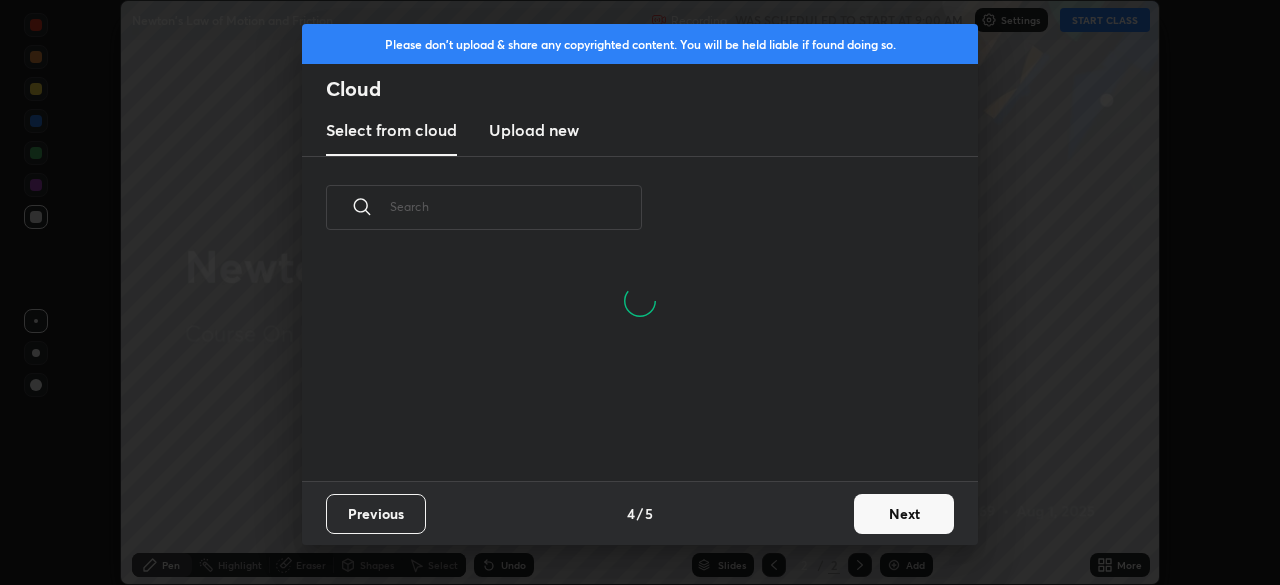 scroll, scrollTop: 7, scrollLeft: 11, axis: both 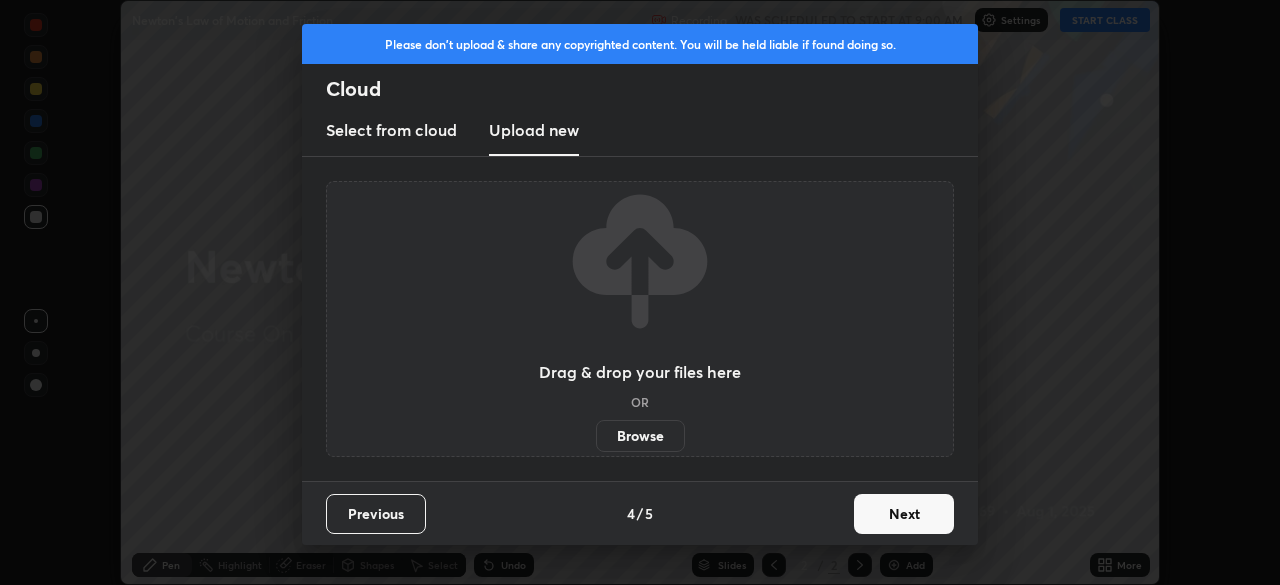 click on "Browse" at bounding box center [640, 436] 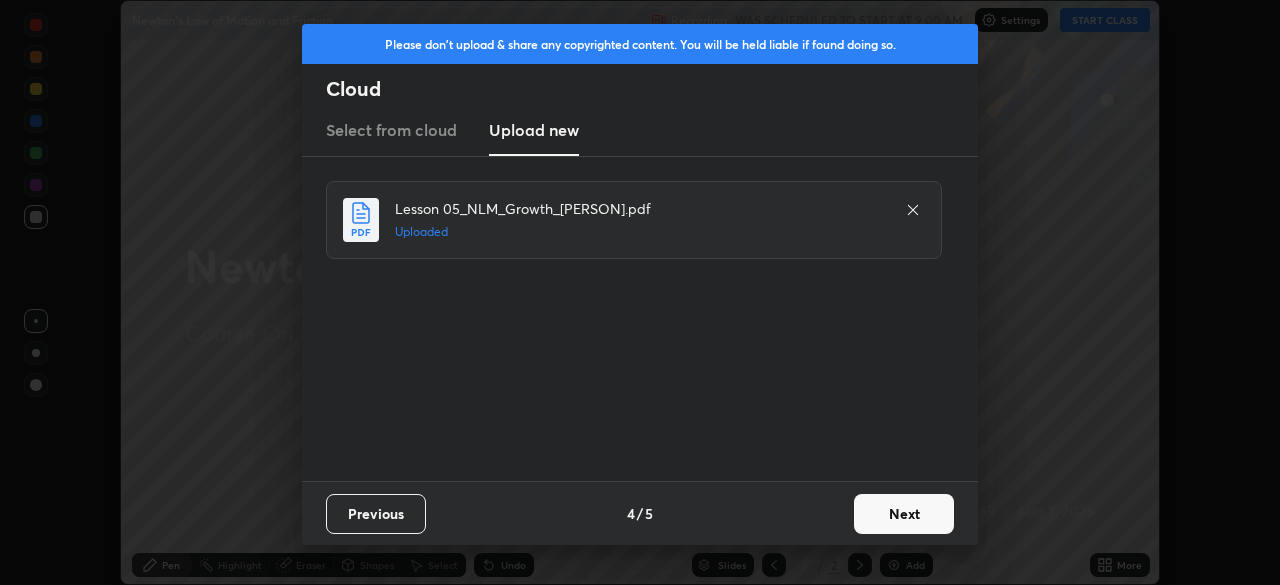 click on "Next" at bounding box center (904, 514) 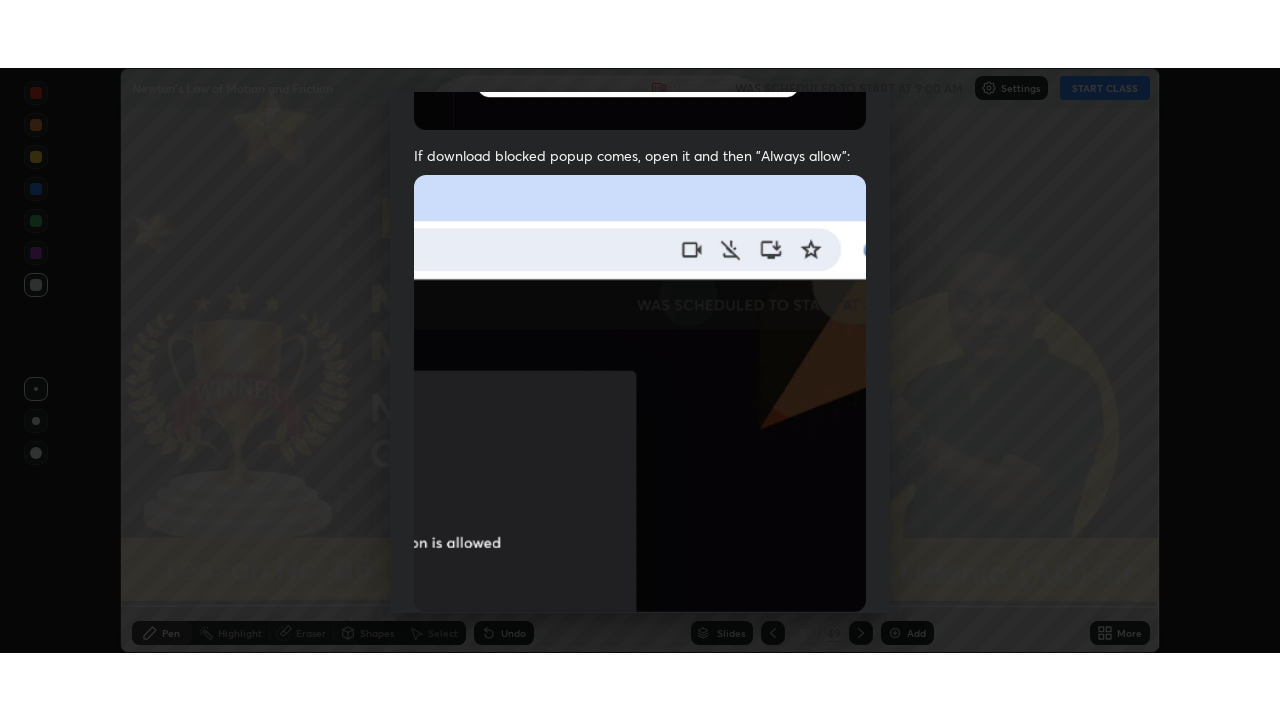 scroll, scrollTop: 479, scrollLeft: 0, axis: vertical 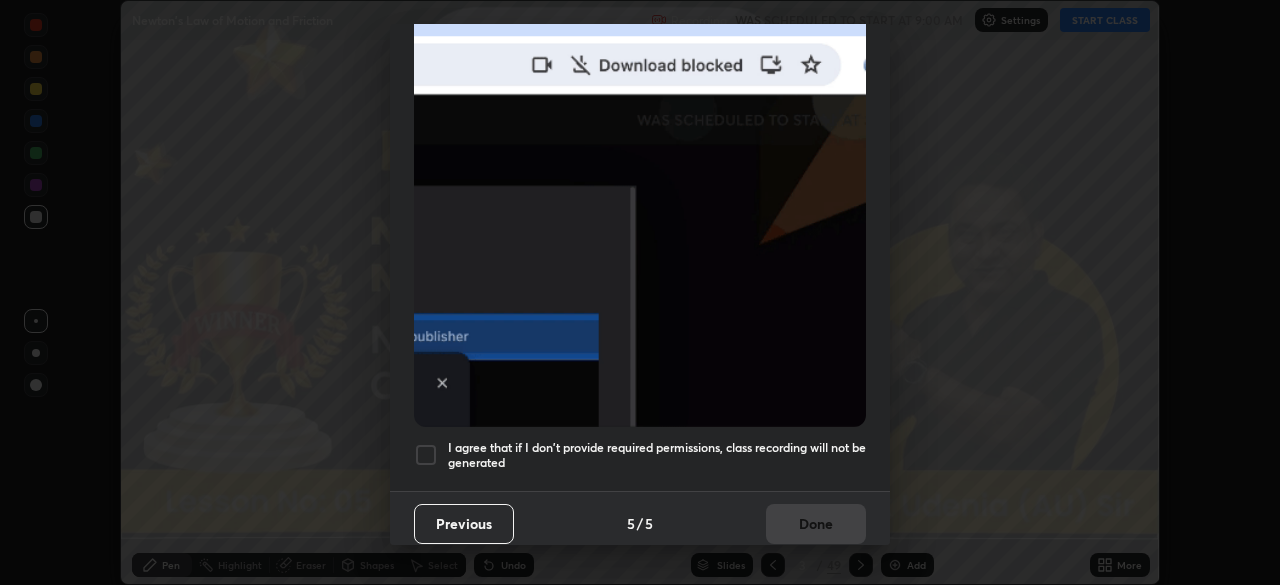 click at bounding box center [426, 455] 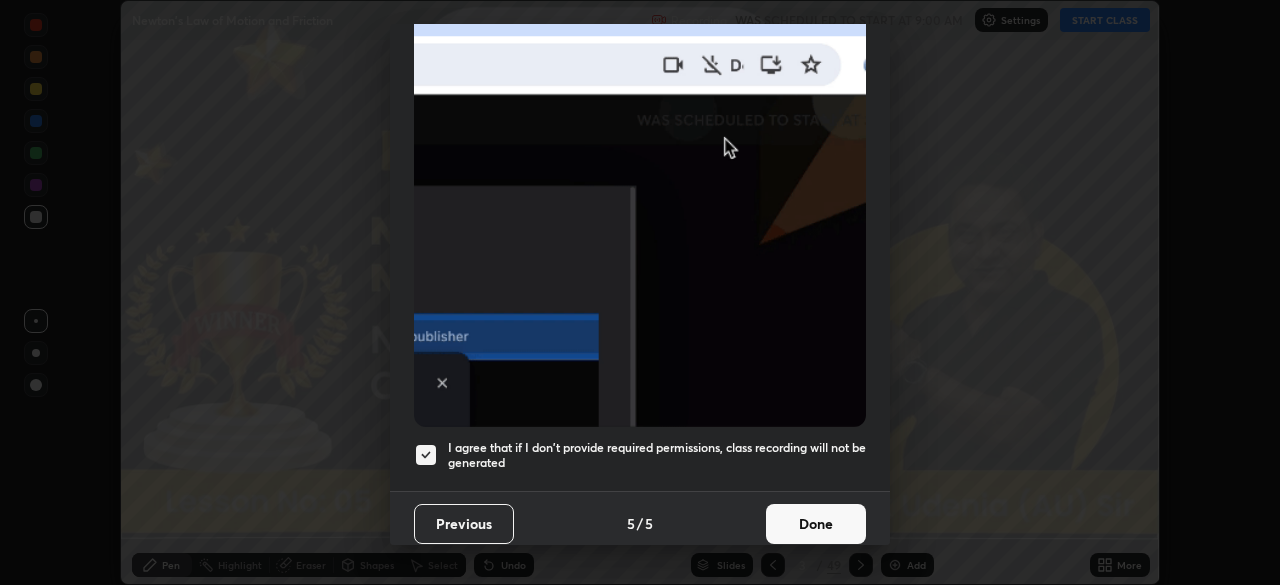 click on "Done" at bounding box center (816, 524) 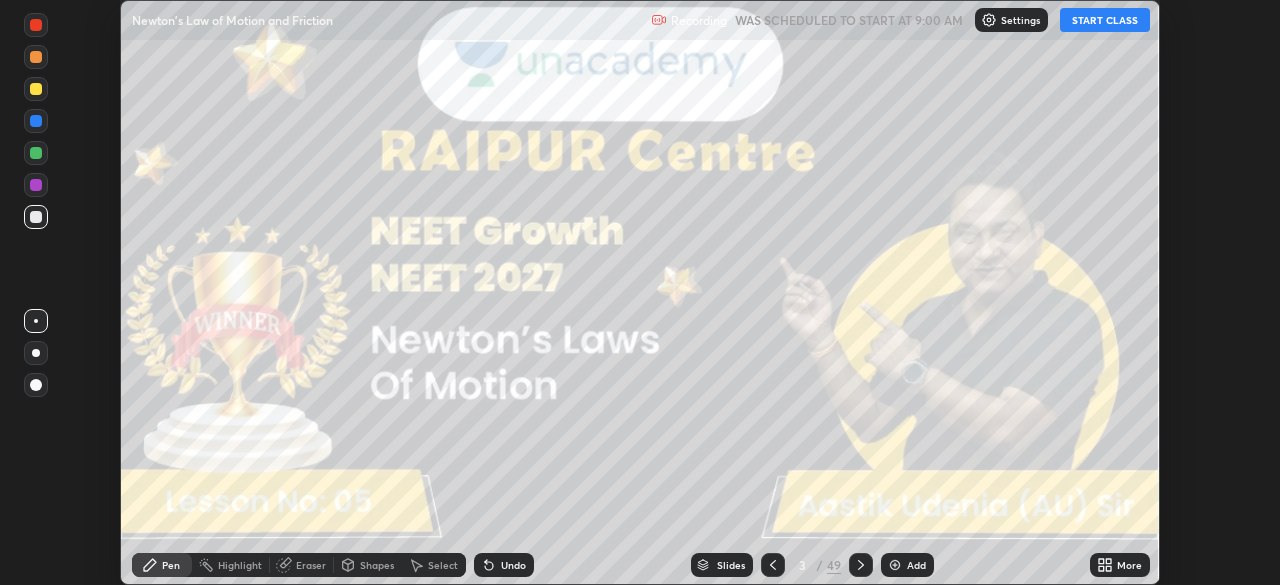 click 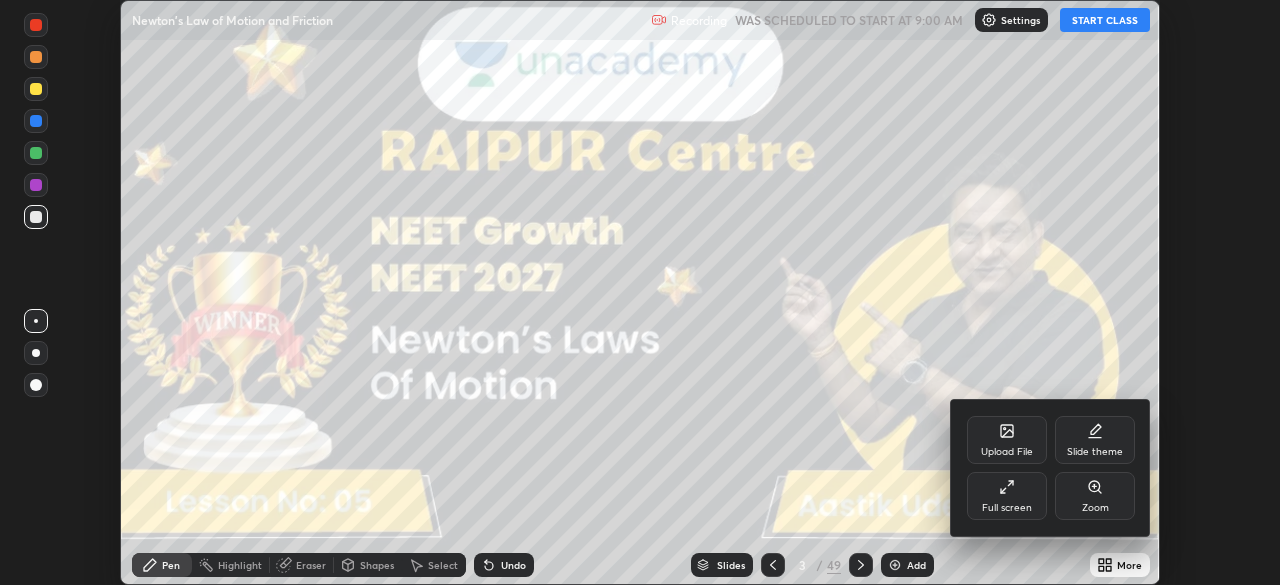 click on "Full screen" at bounding box center (1007, 496) 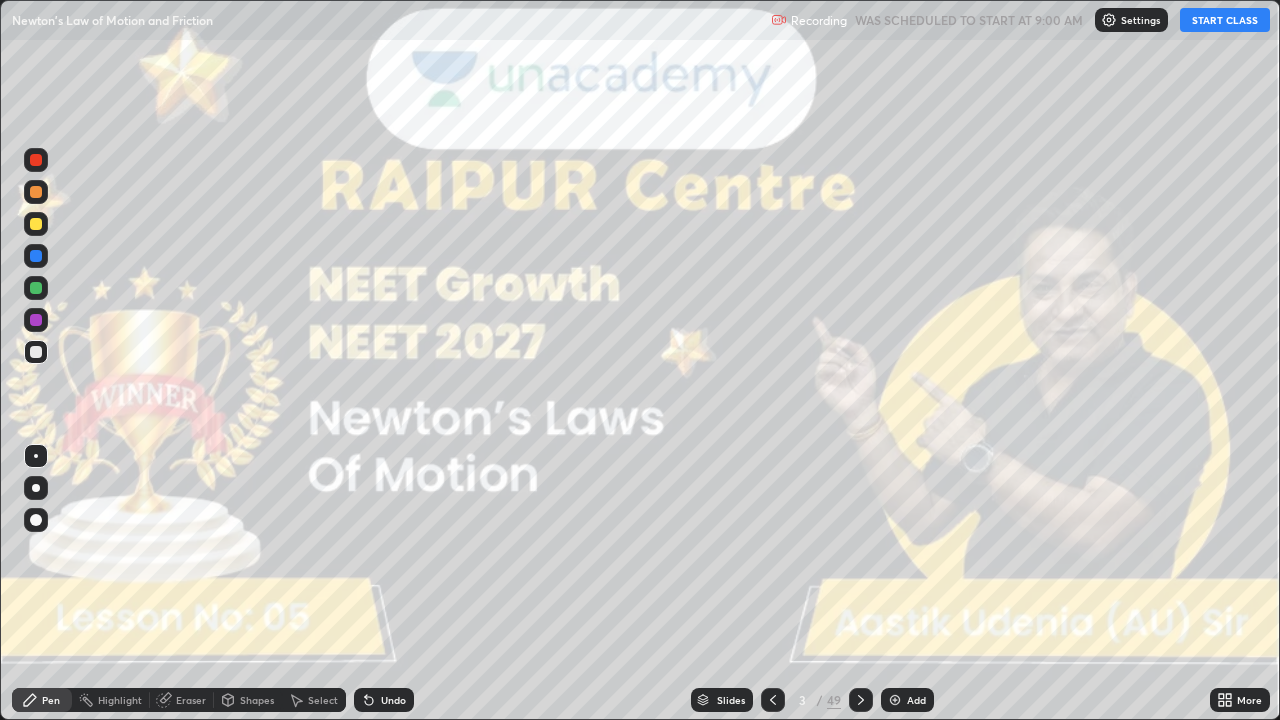 scroll, scrollTop: 99280, scrollLeft: 98720, axis: both 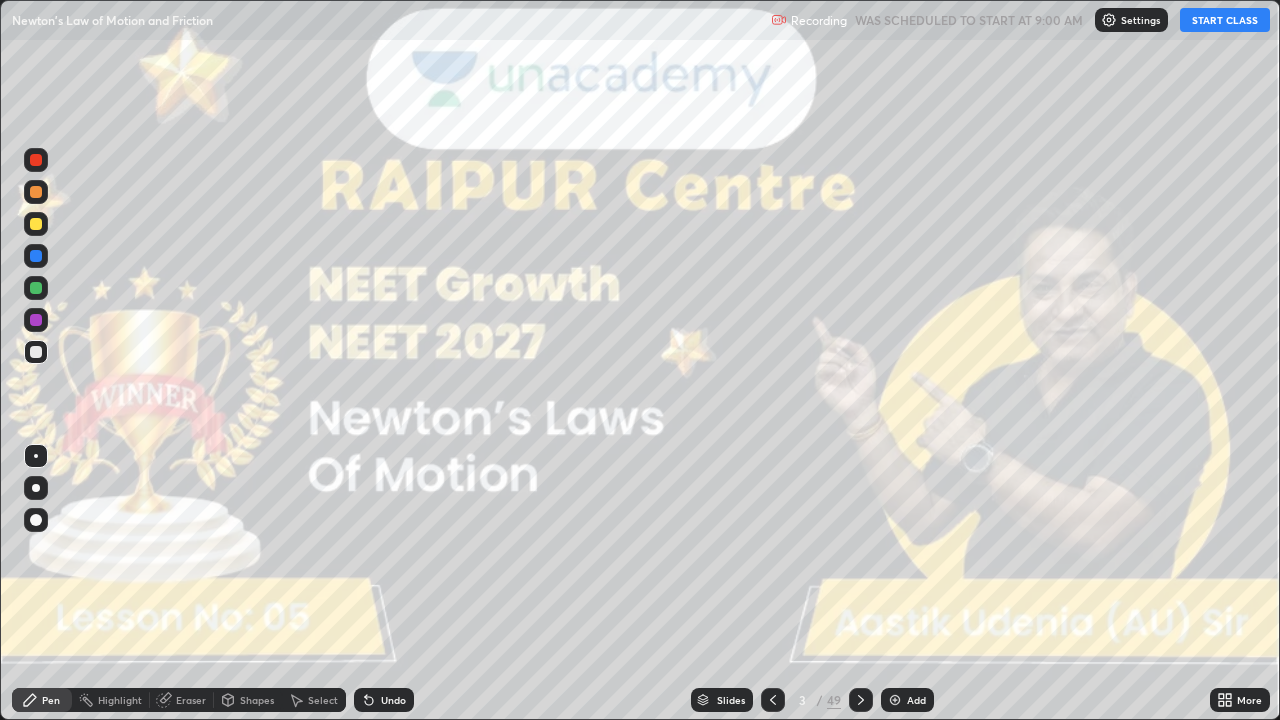 click on "START CLASS" at bounding box center (1225, 20) 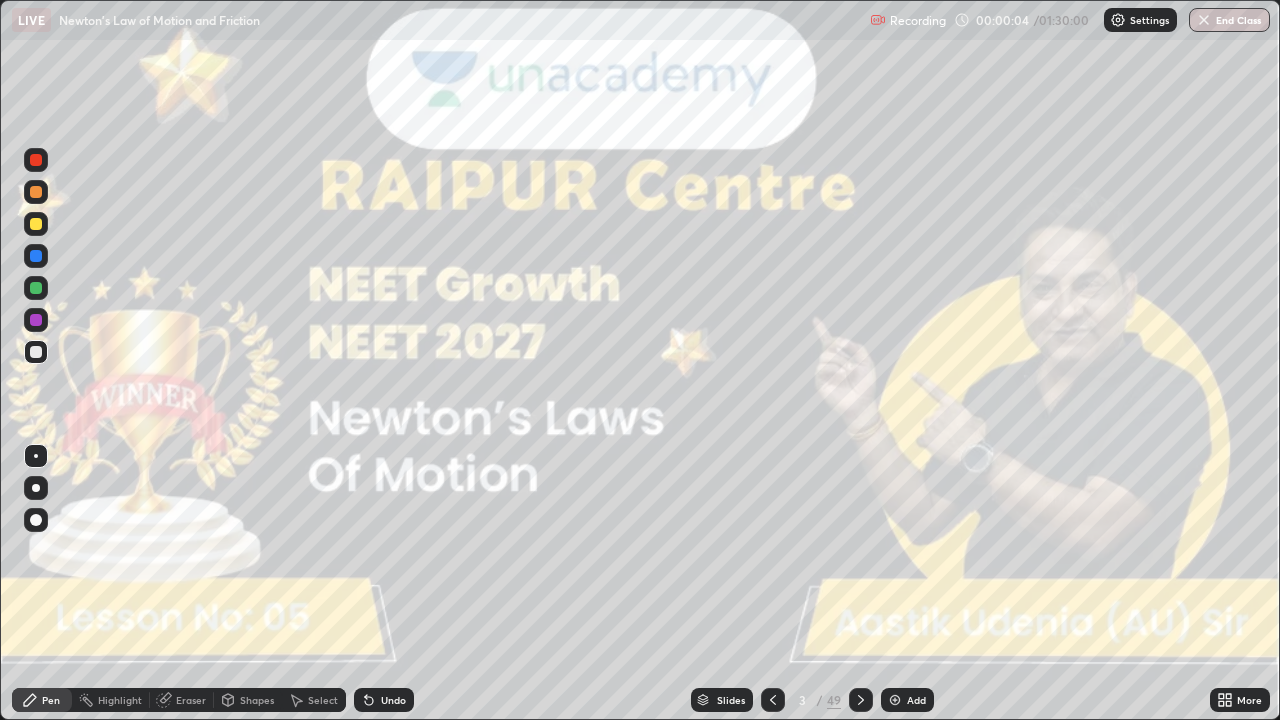 click at bounding box center (36, 488) 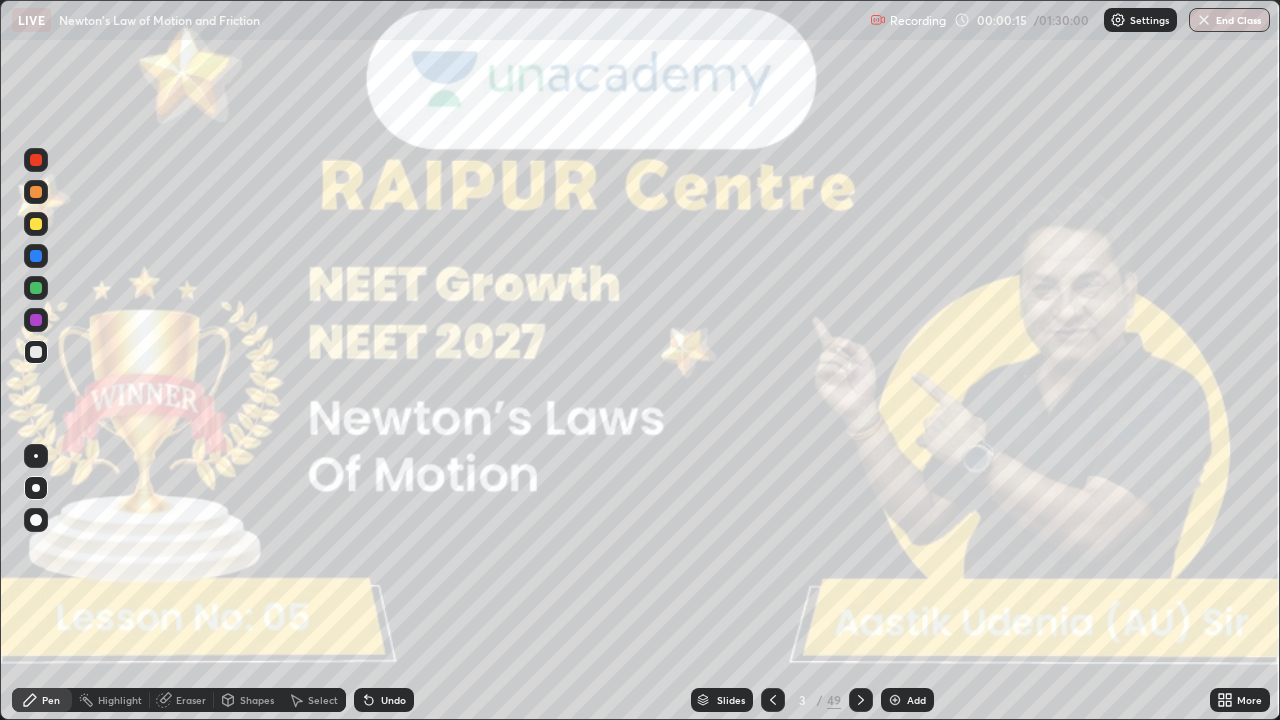 click 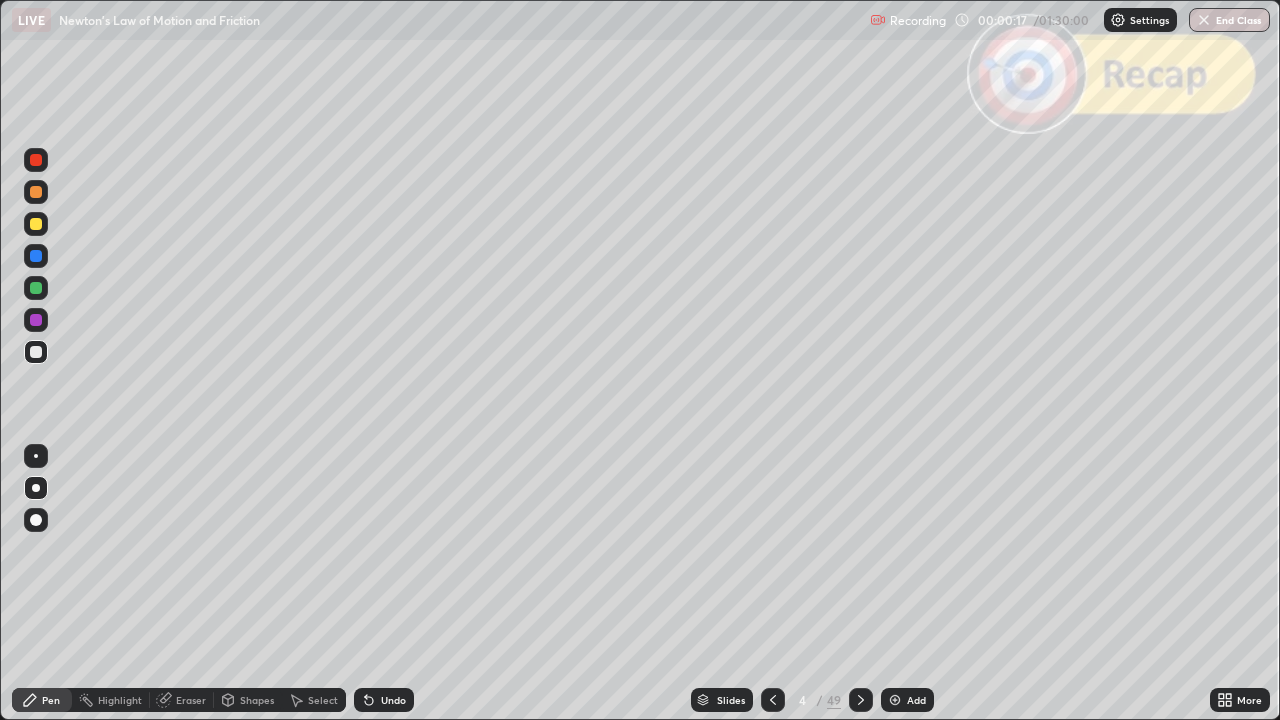 click 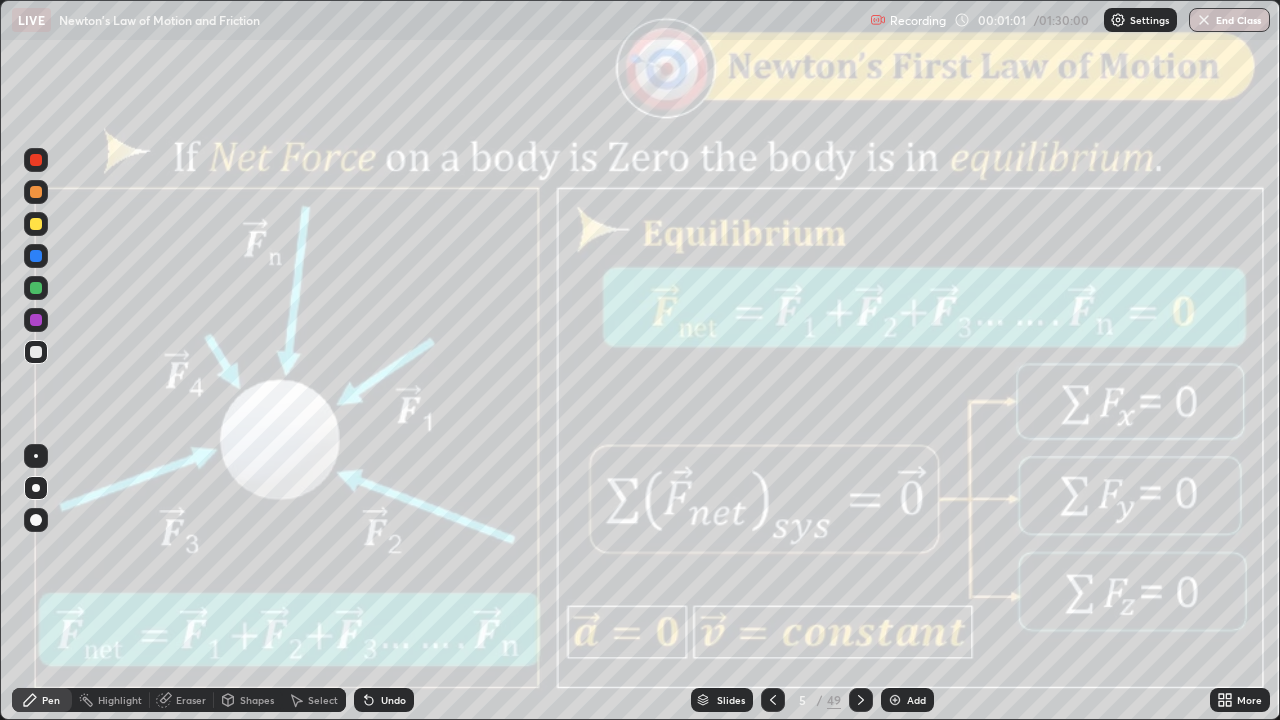 click 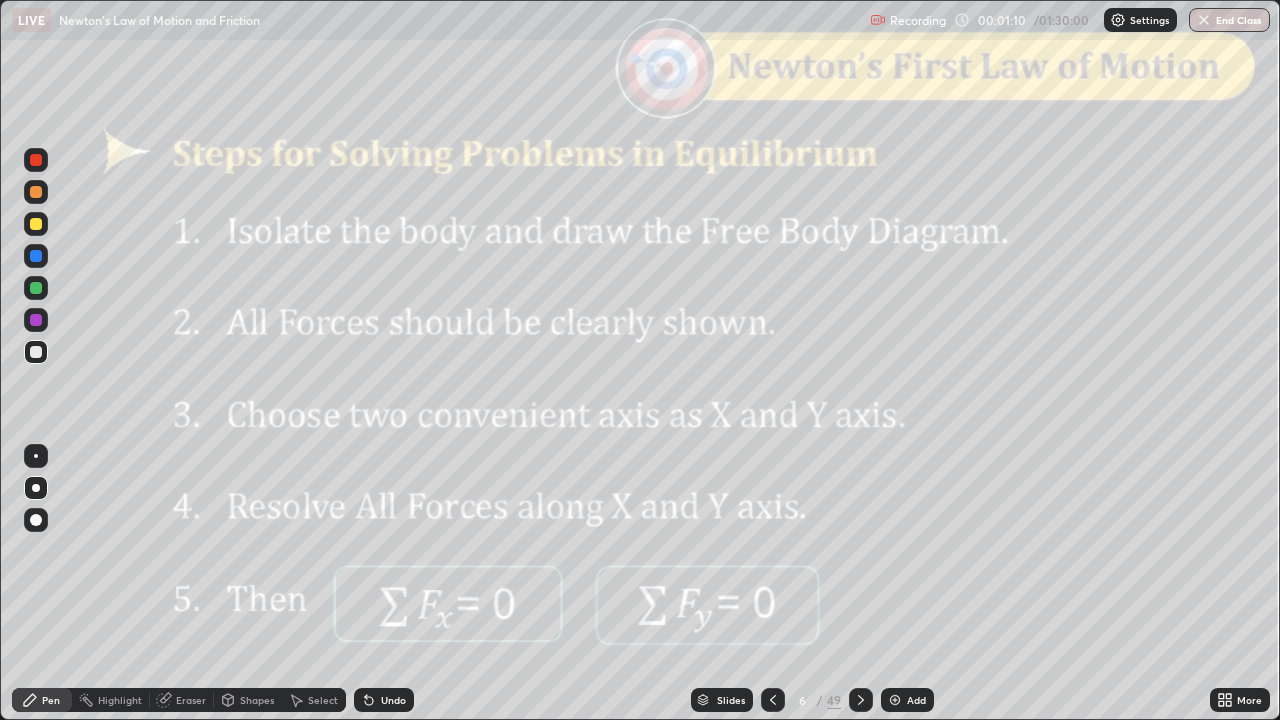 click at bounding box center [36, 160] 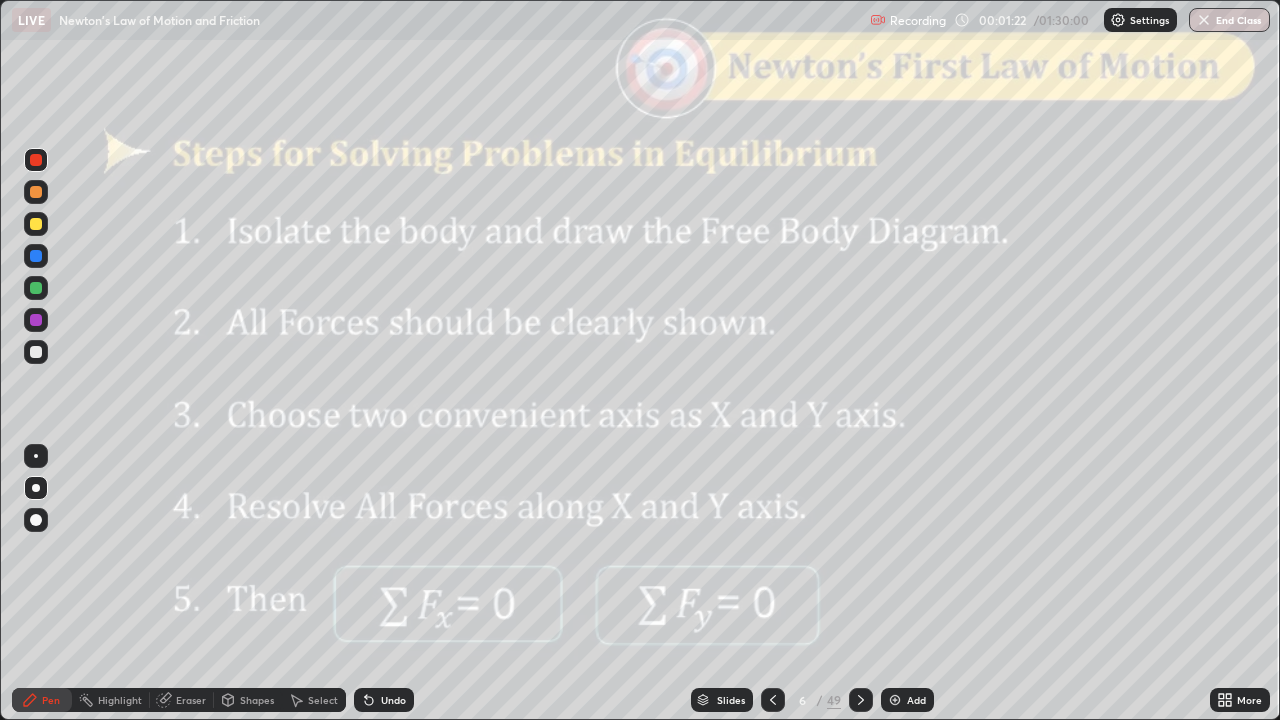 click 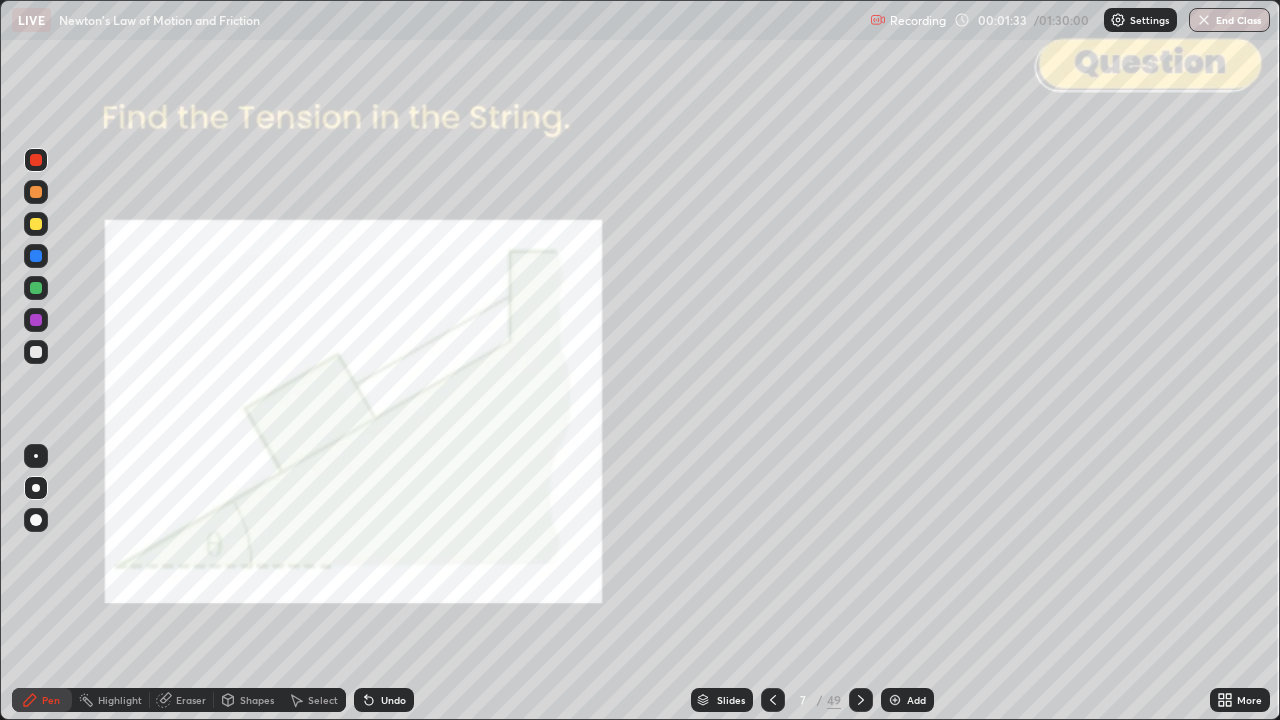 click 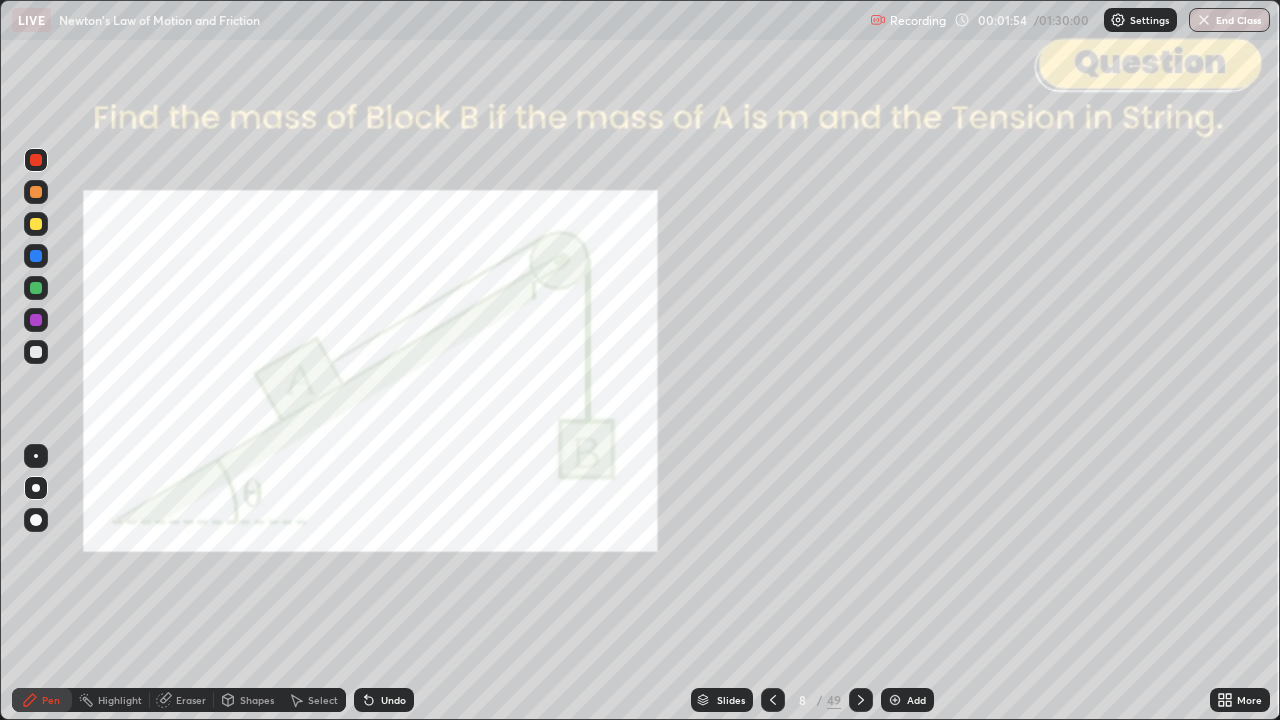 click on "Slides" at bounding box center [731, 700] 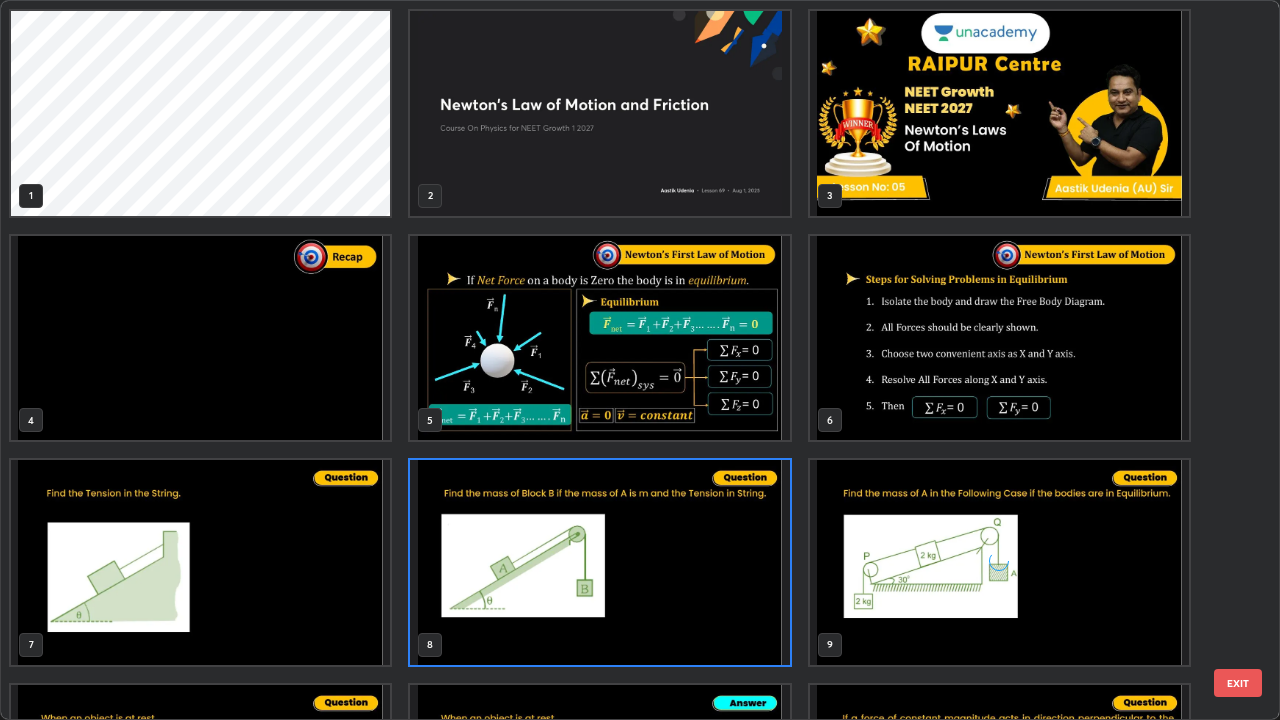 scroll, scrollTop: 7, scrollLeft: 11, axis: both 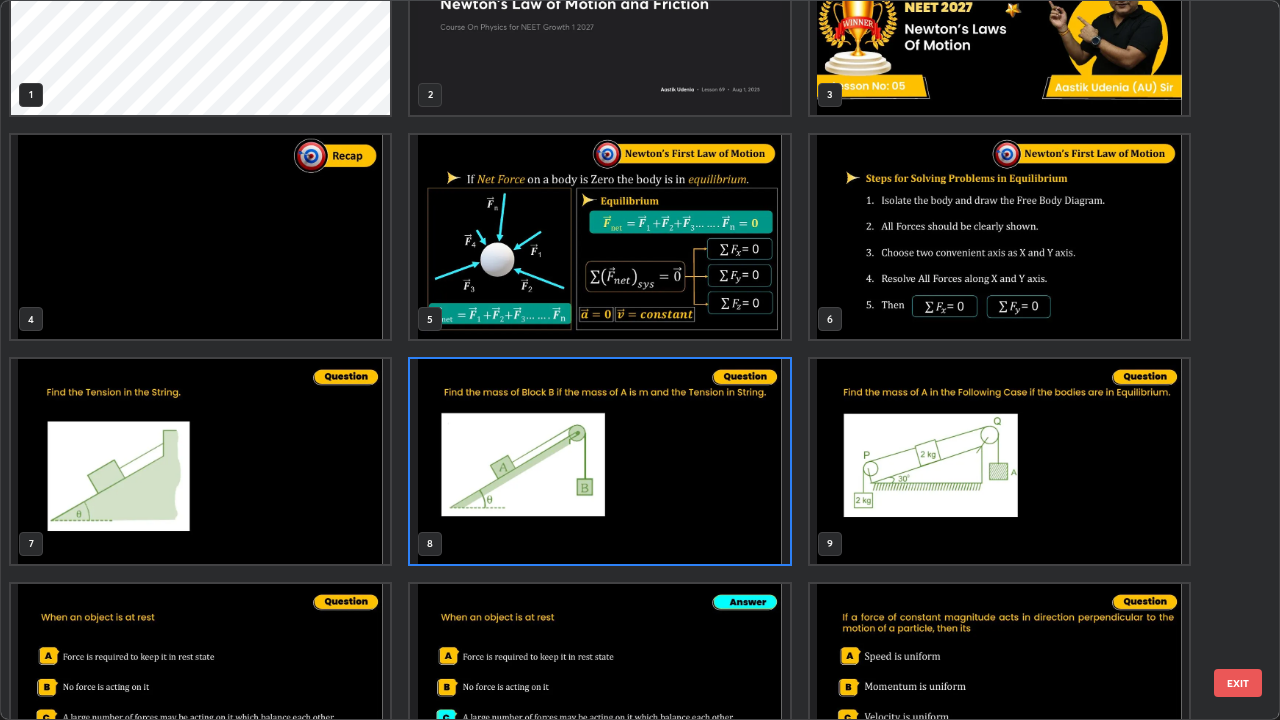 click on "EXIT" at bounding box center (1238, 683) 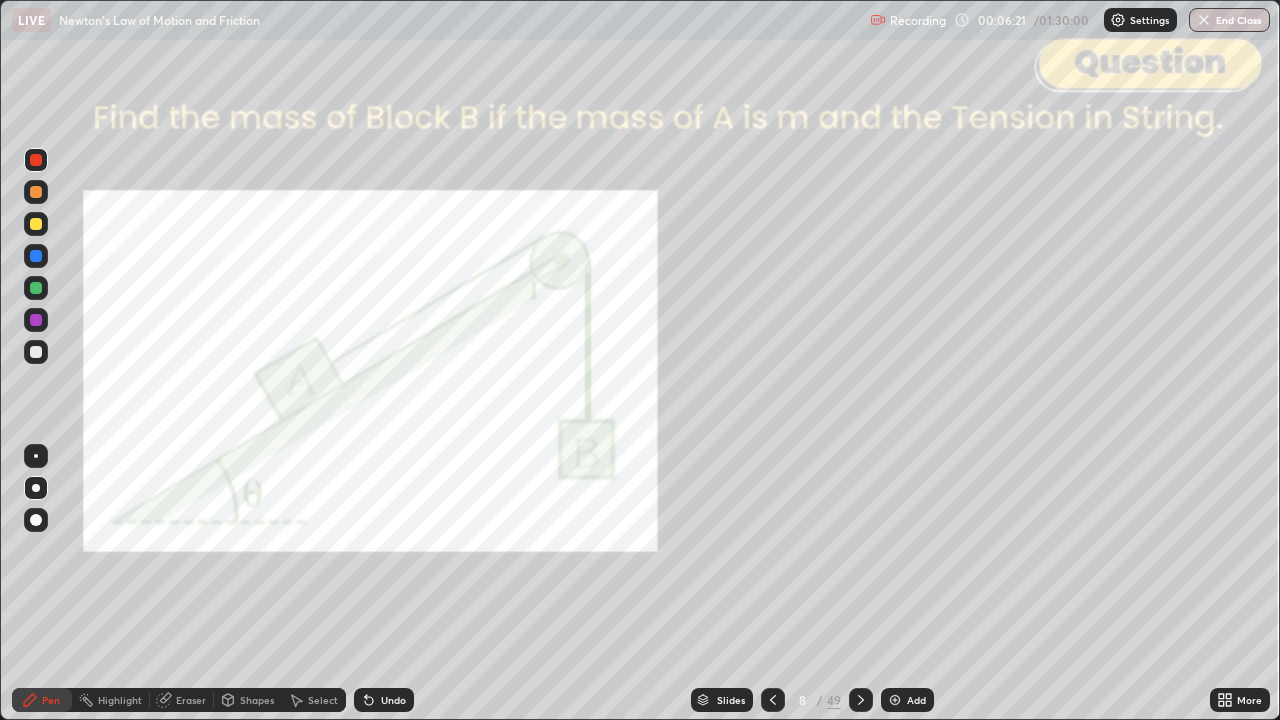 click on "Shapes" at bounding box center [257, 700] 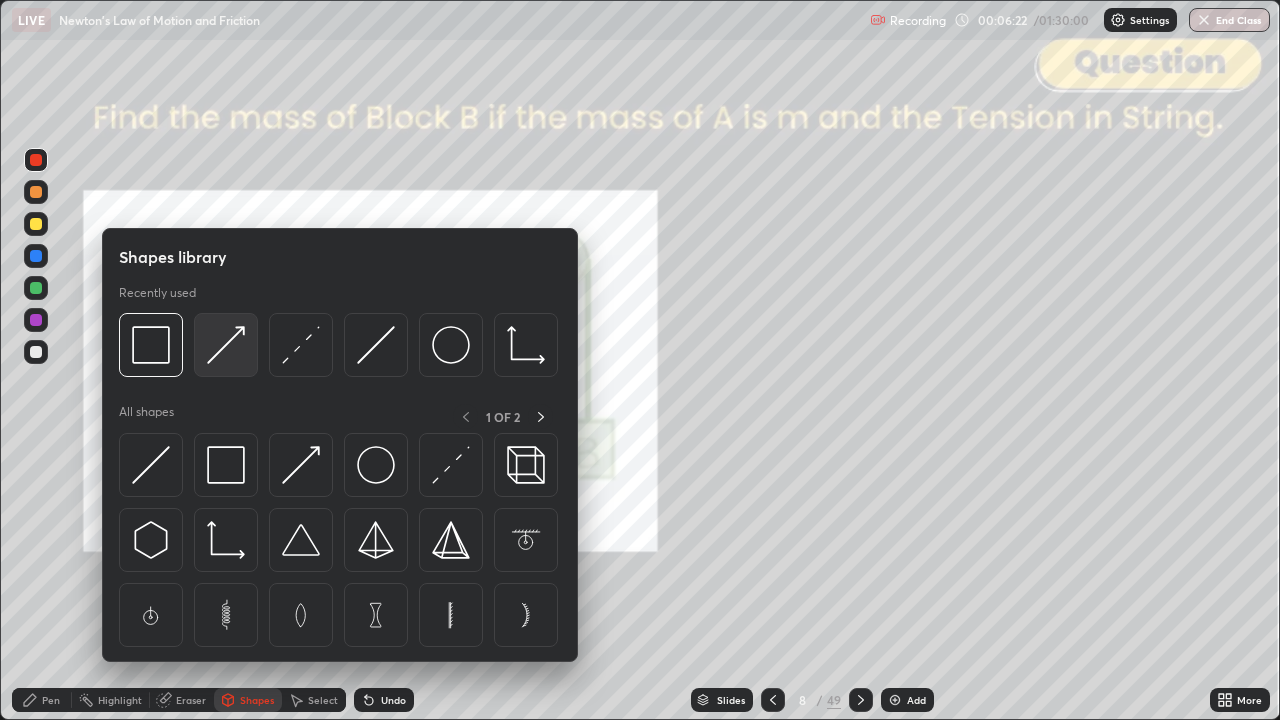 click at bounding box center (226, 345) 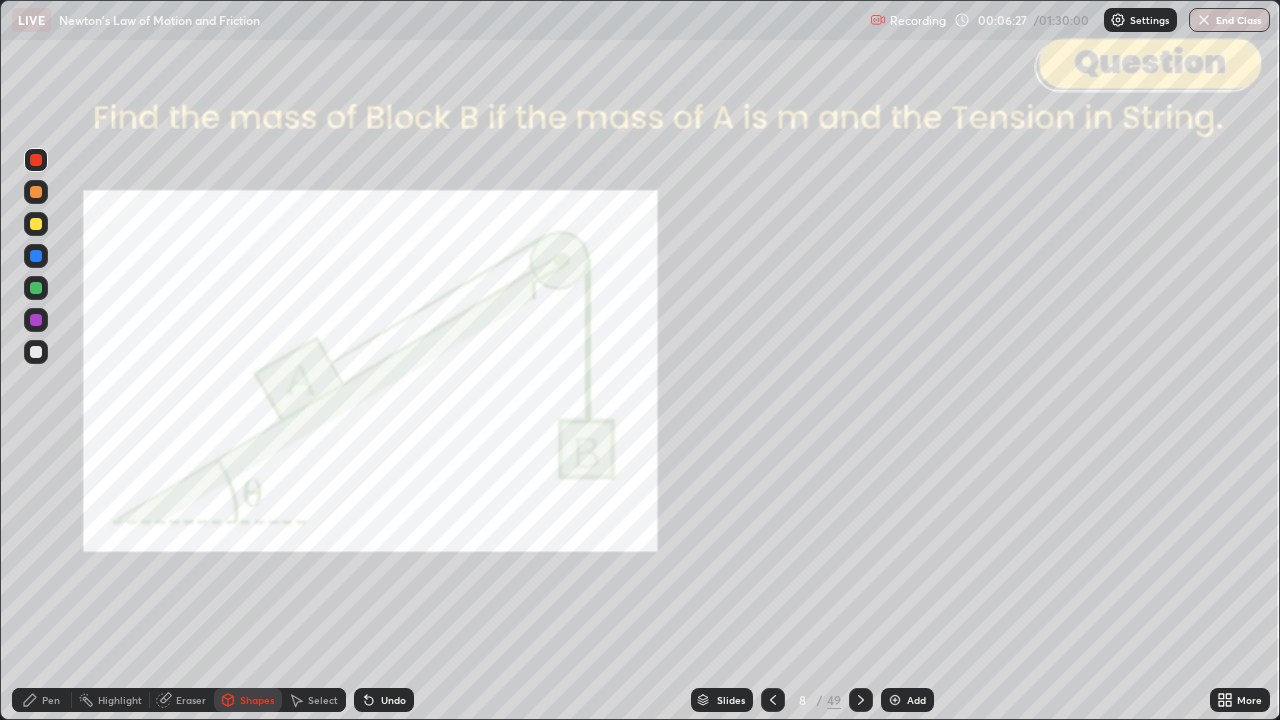click 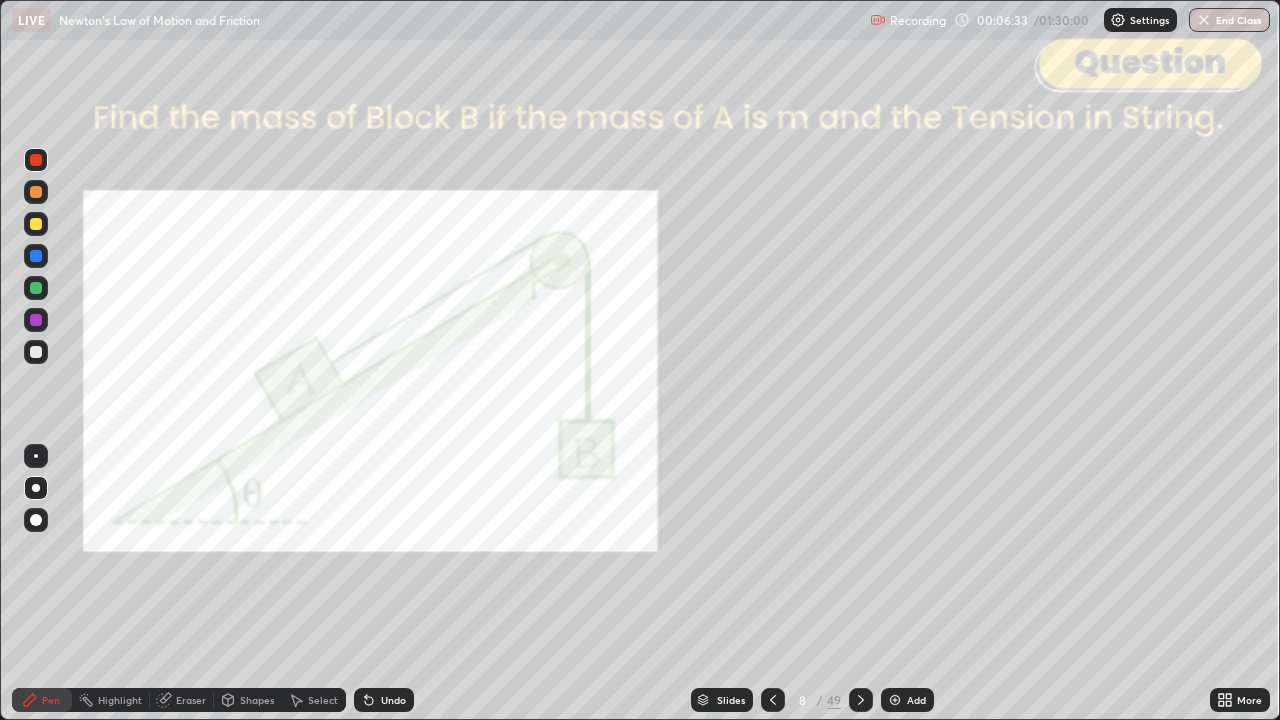 click on "Shapes" at bounding box center (248, 700) 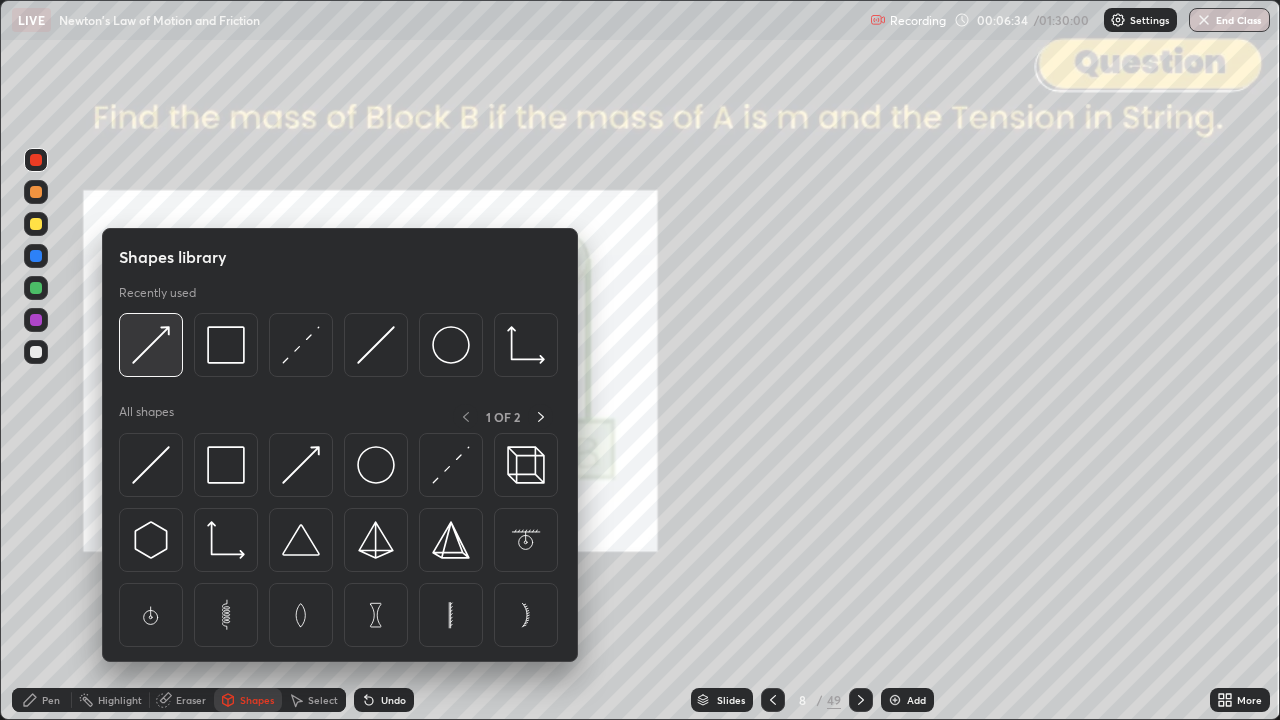 click at bounding box center [151, 345] 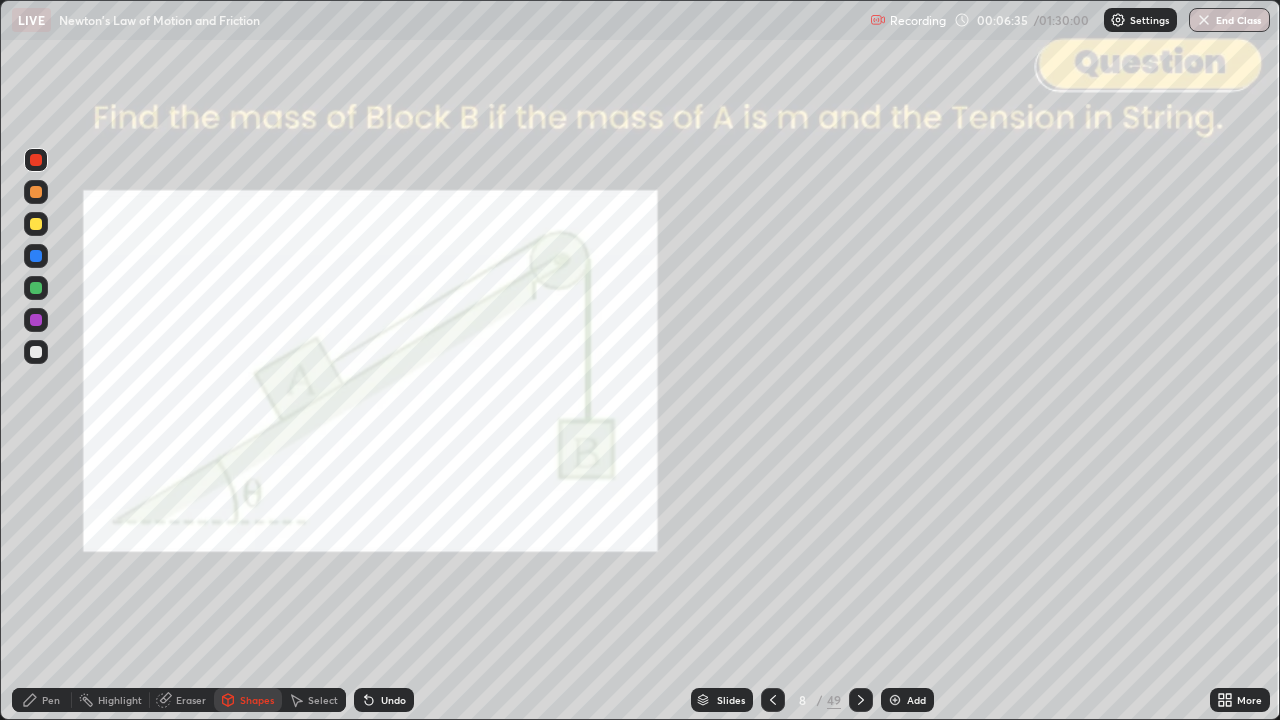 click at bounding box center (36, 224) 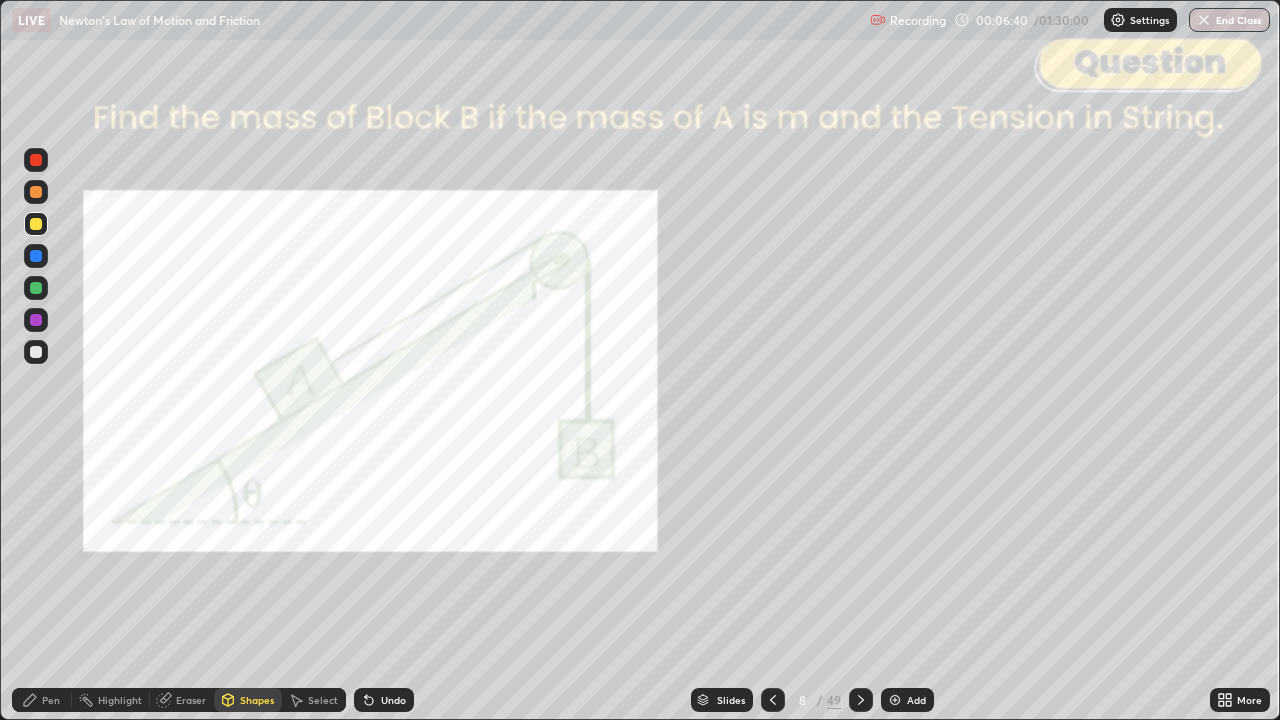 click at bounding box center (36, 320) 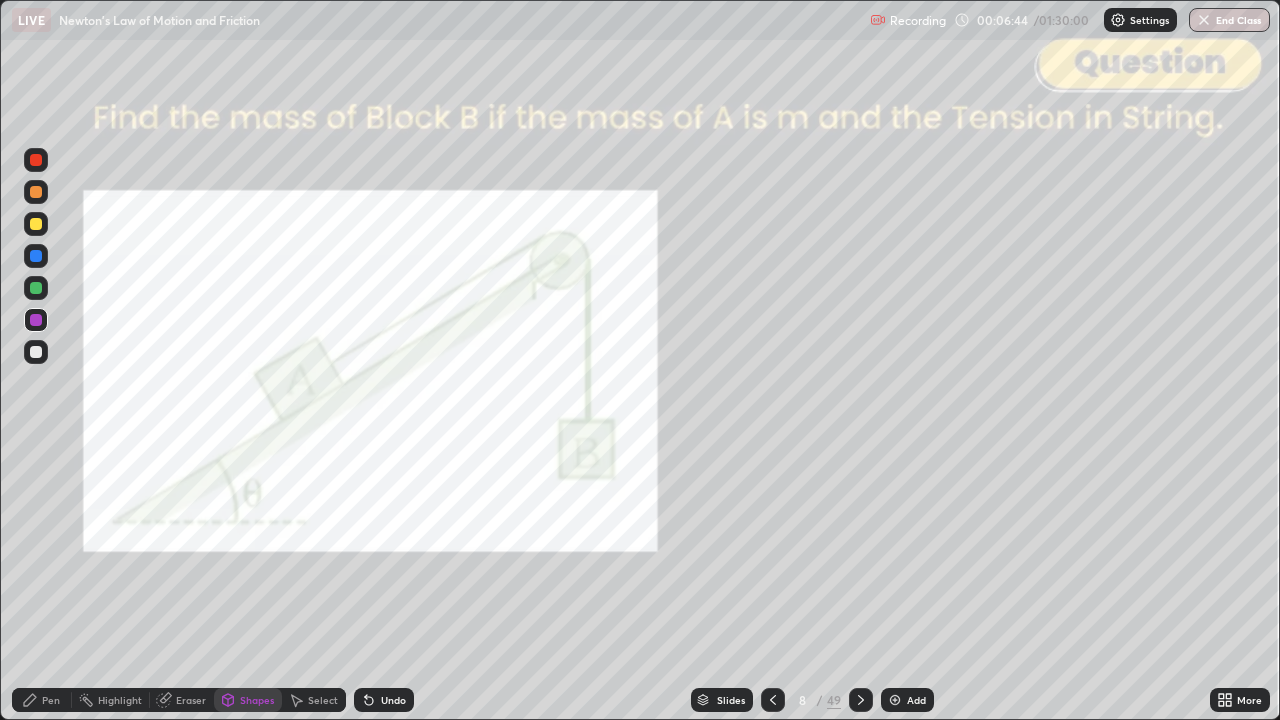 click on "Pen" at bounding box center (42, 700) 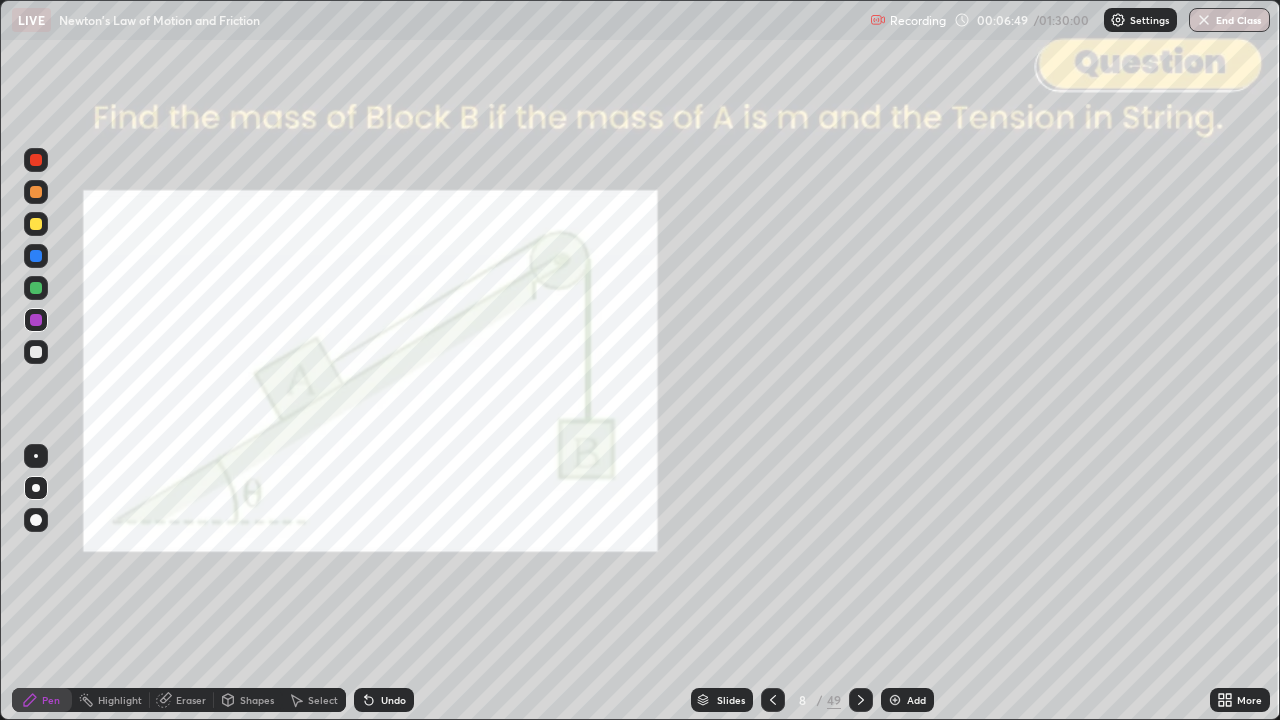 click on "Shapes" at bounding box center (248, 700) 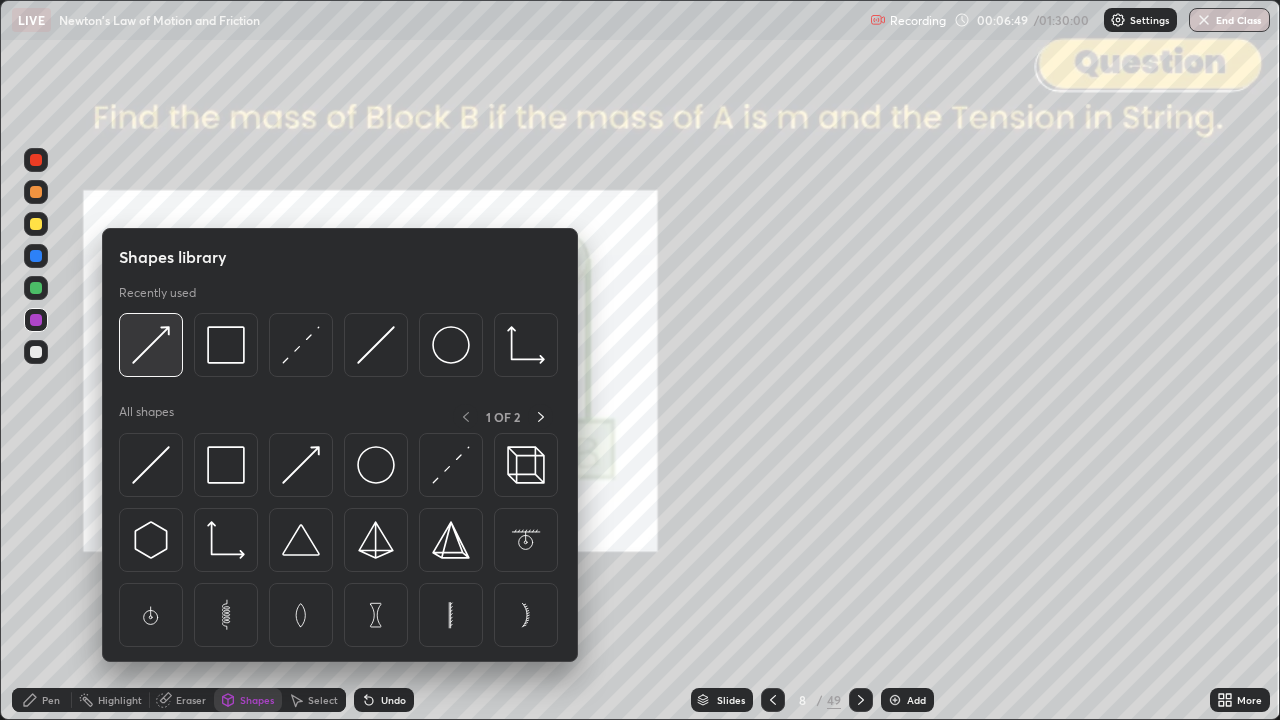 click at bounding box center (151, 345) 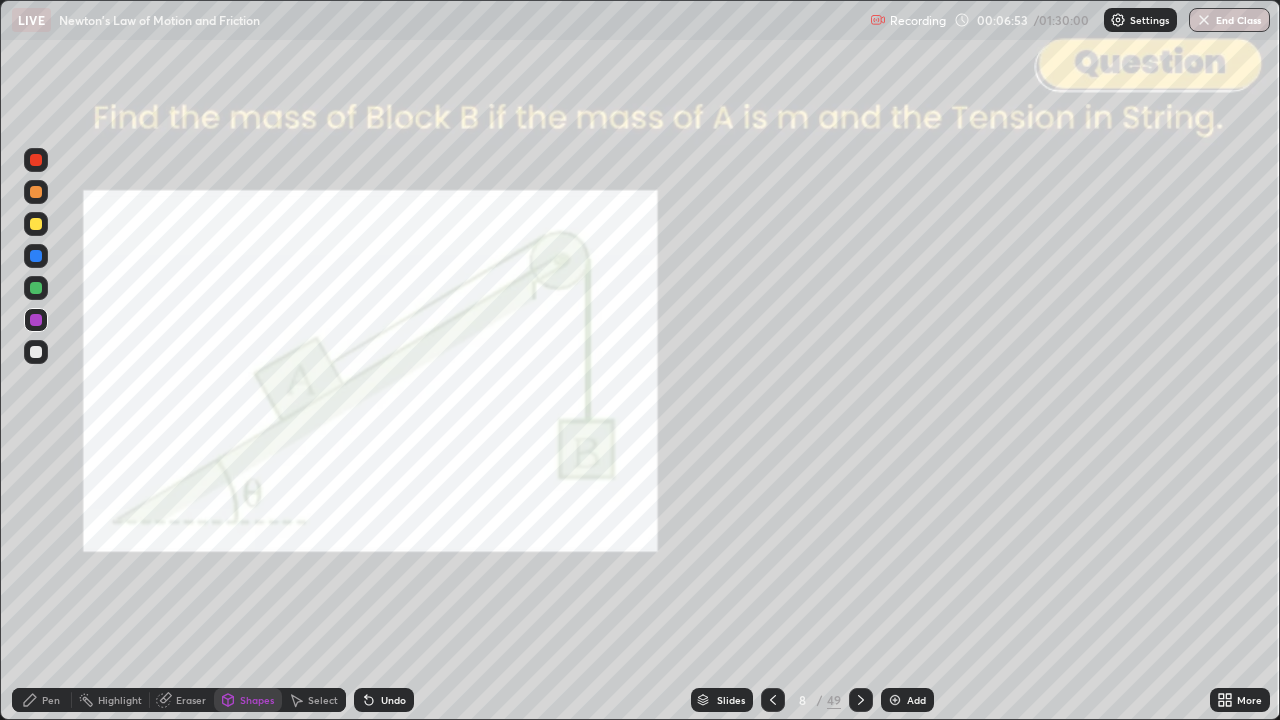 click 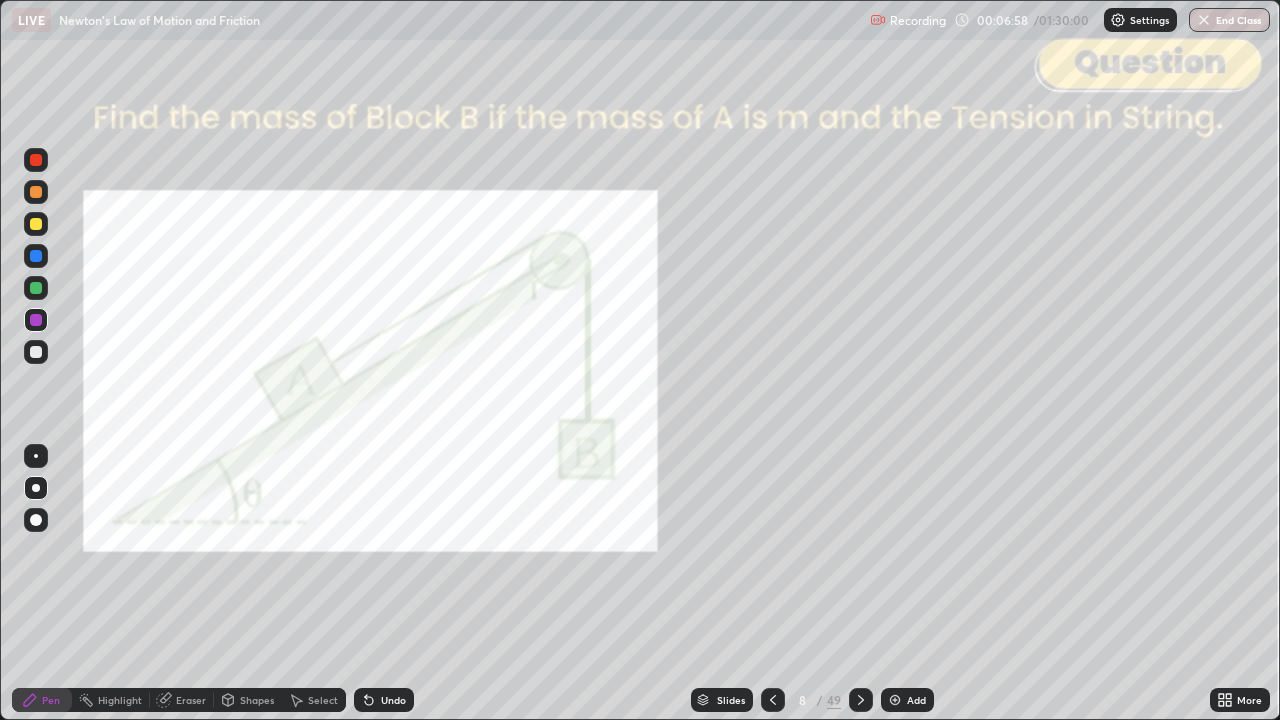 click at bounding box center [36, 160] 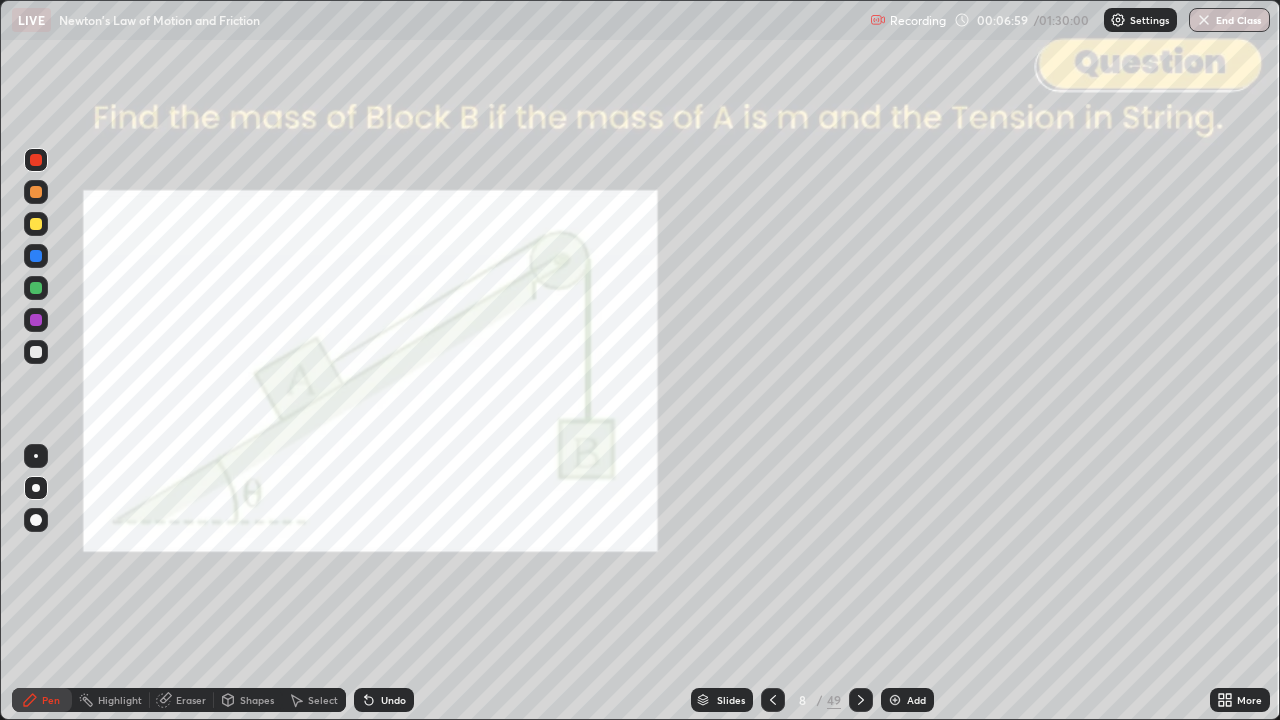 click on "Shapes" at bounding box center [248, 700] 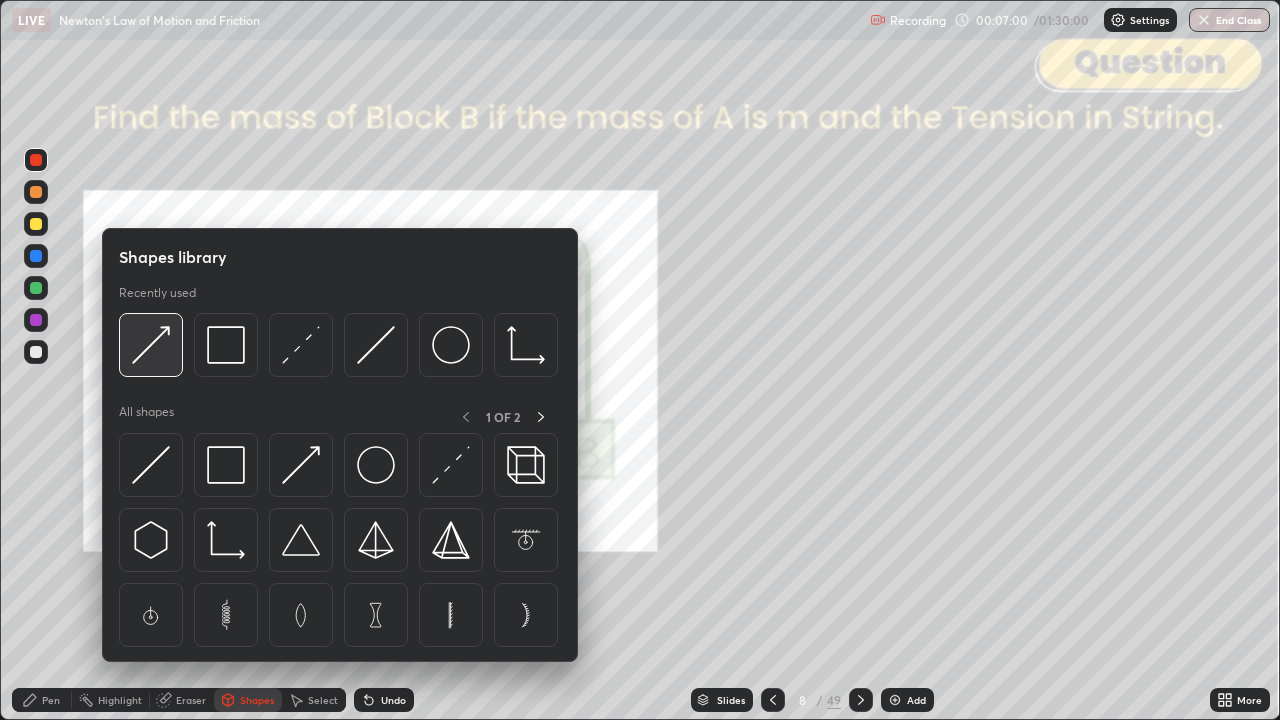 click at bounding box center (151, 345) 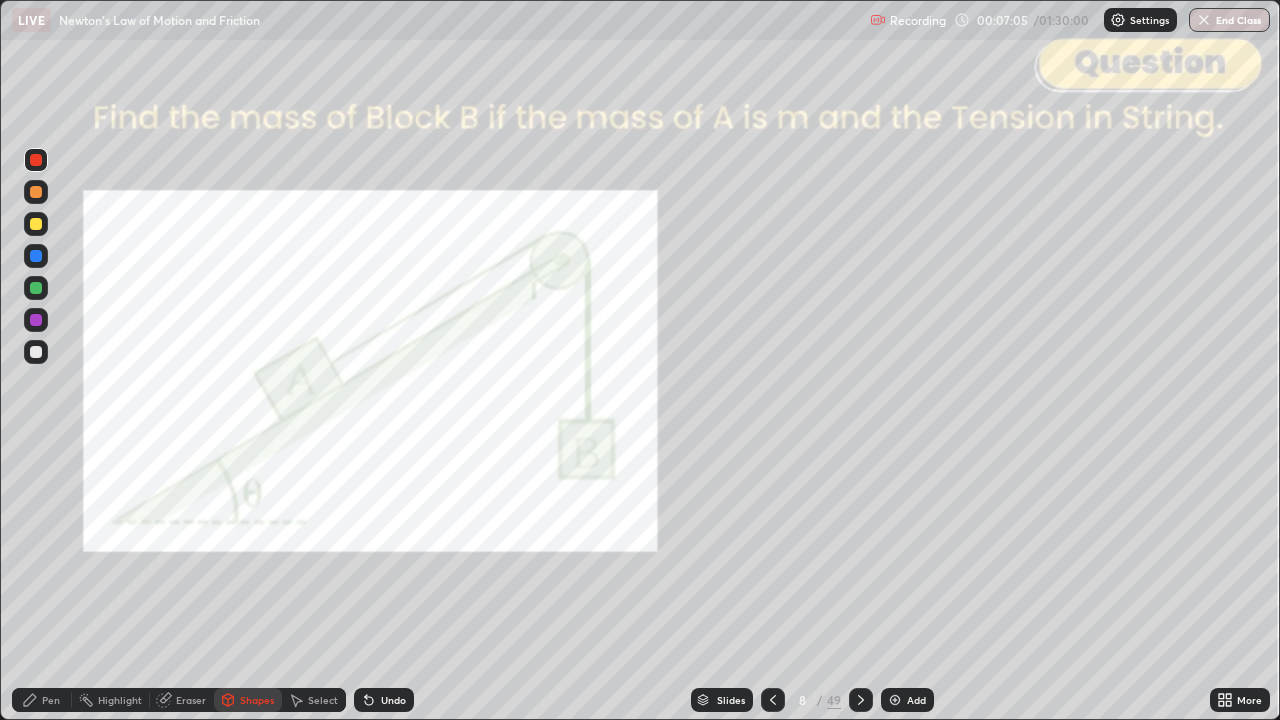 click on "Pen" at bounding box center [51, 700] 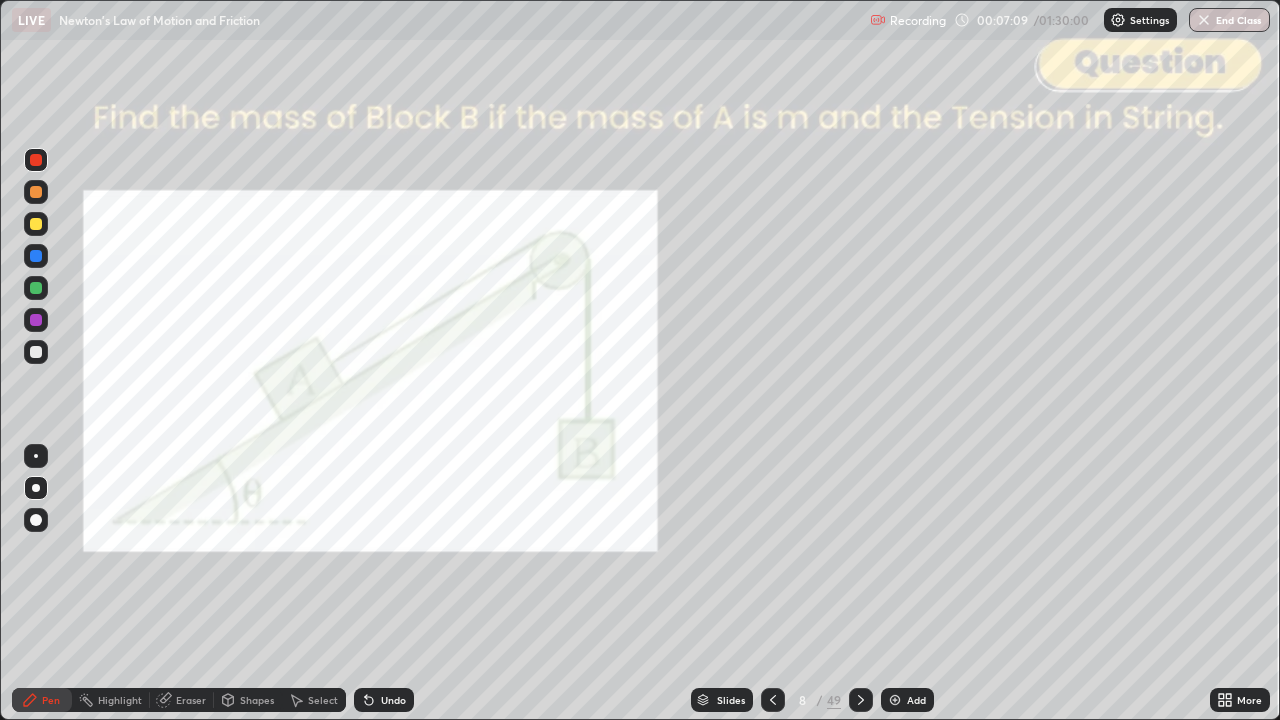 click on "Shapes" at bounding box center [248, 700] 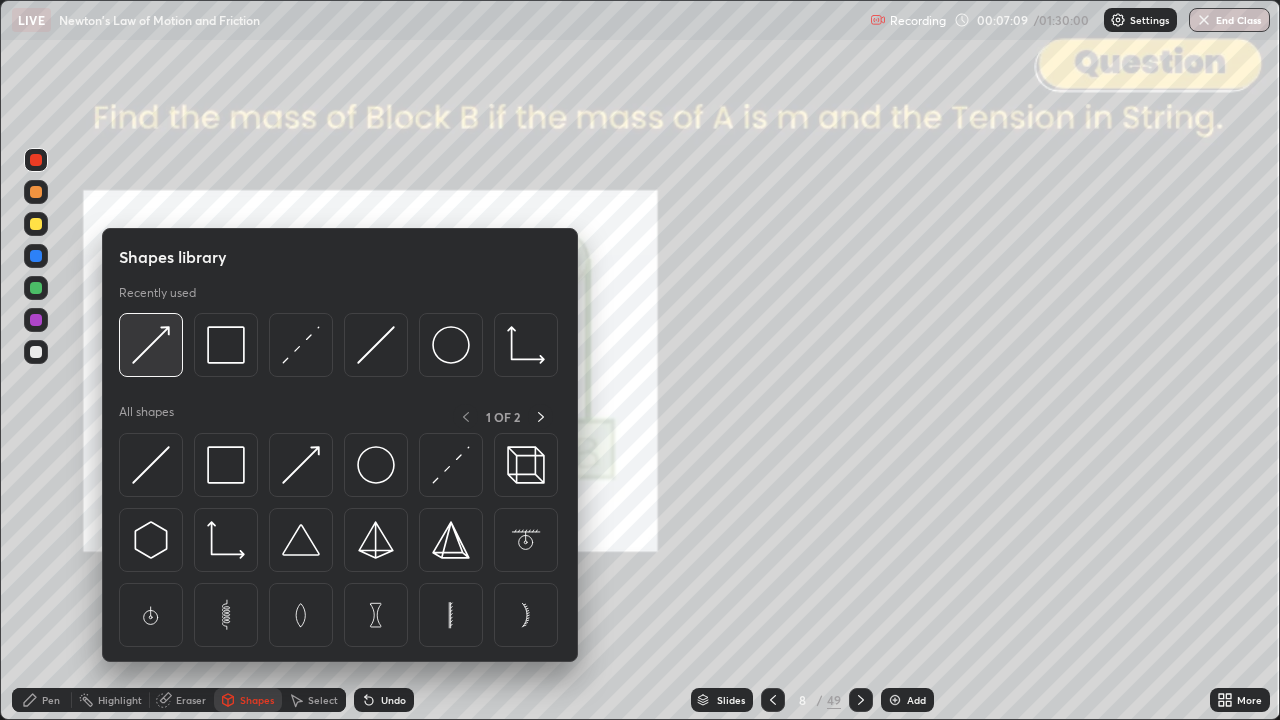 click at bounding box center [151, 345] 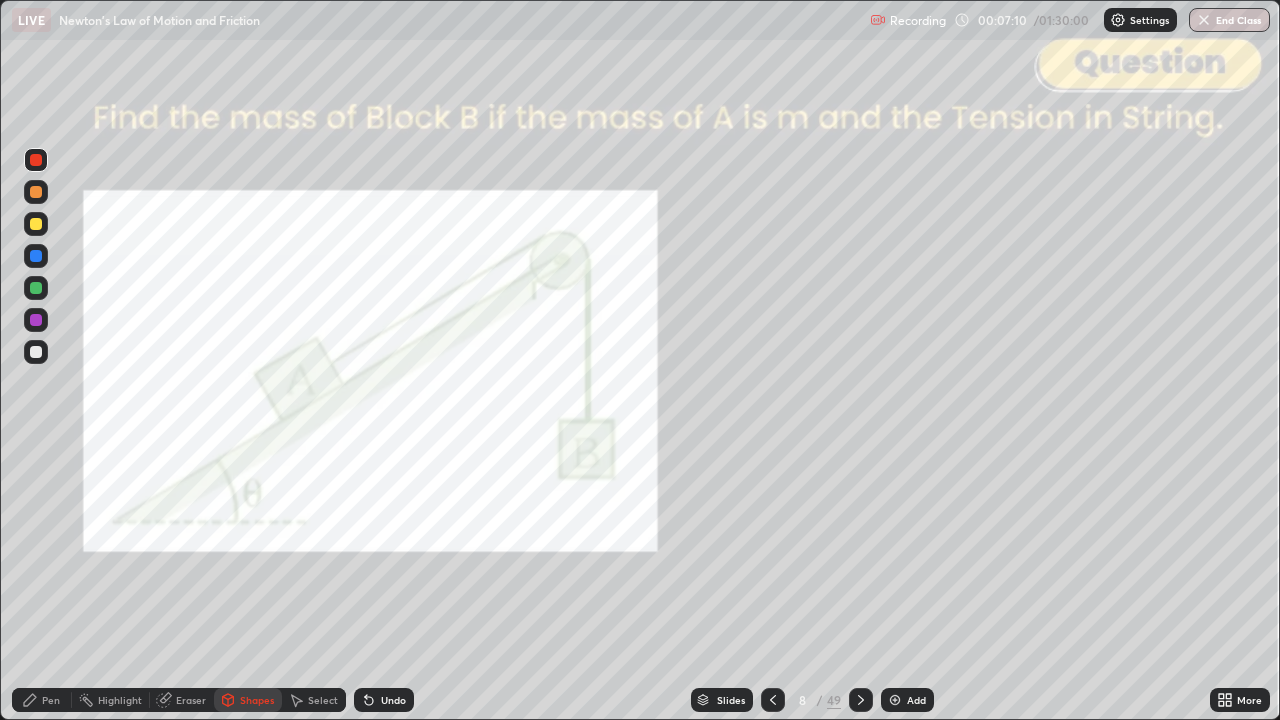 click at bounding box center [36, 192] 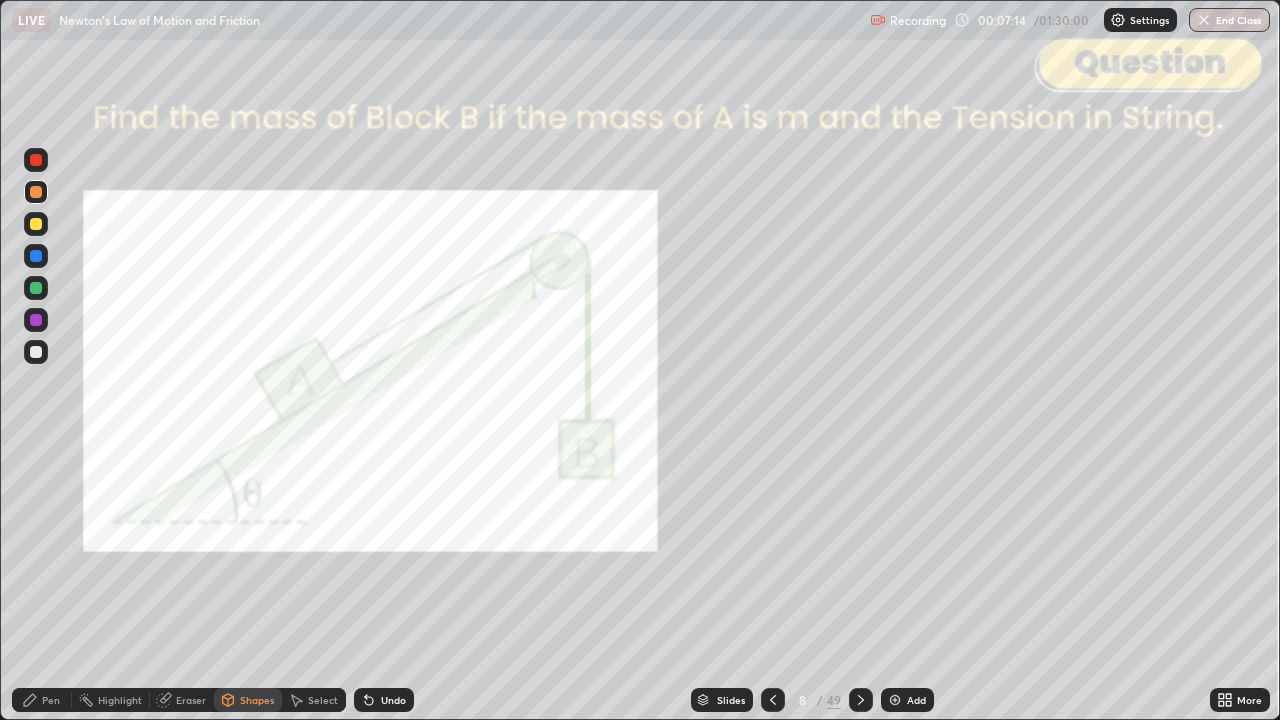 click 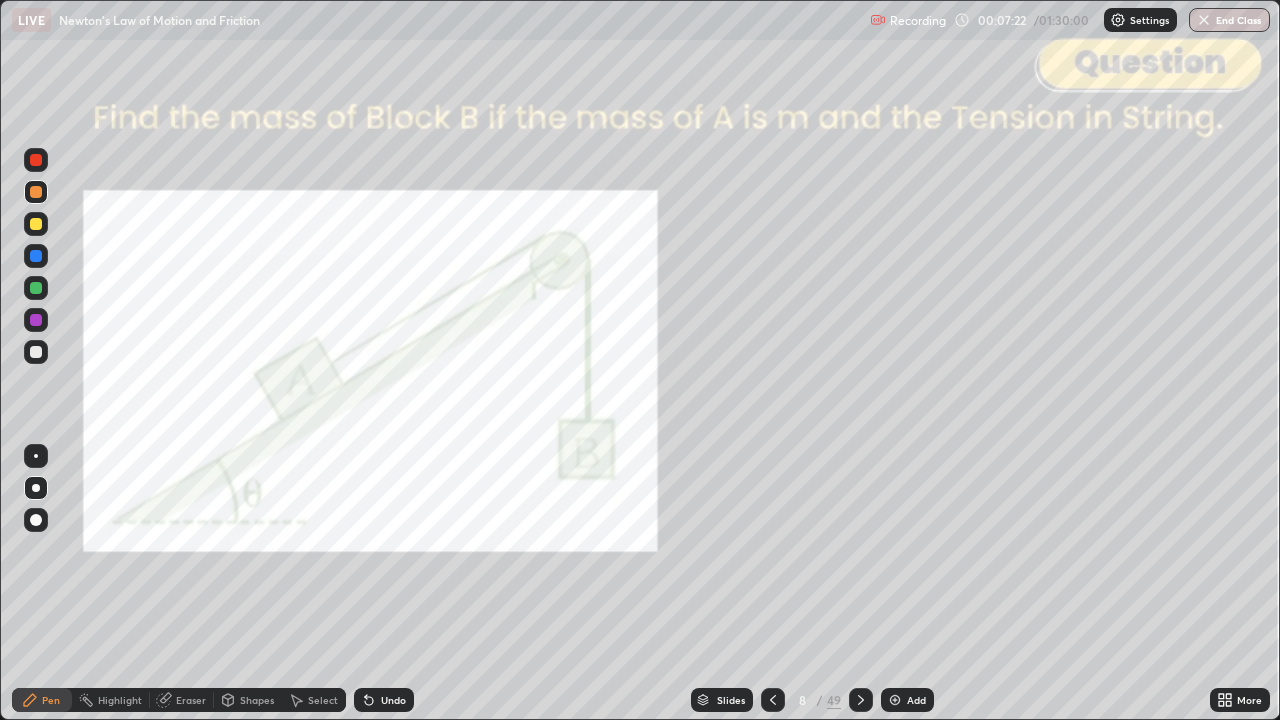 click on "Shapes" at bounding box center (257, 700) 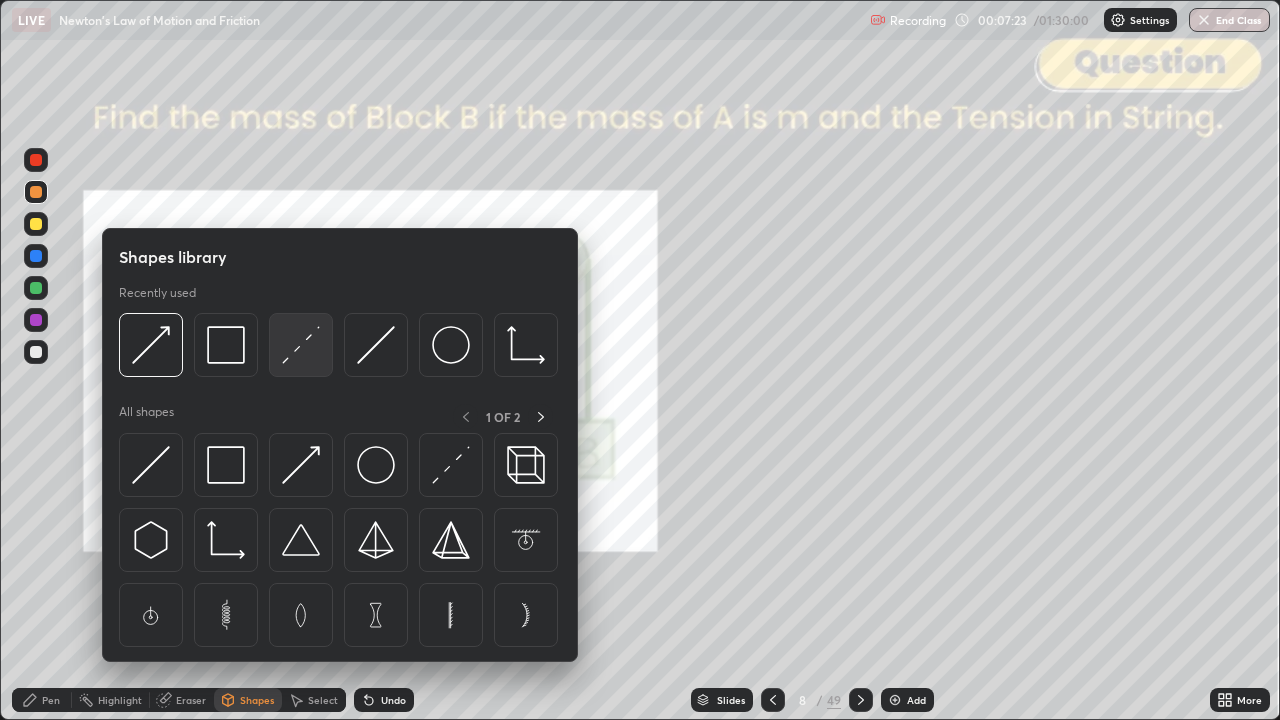 click at bounding box center [301, 345] 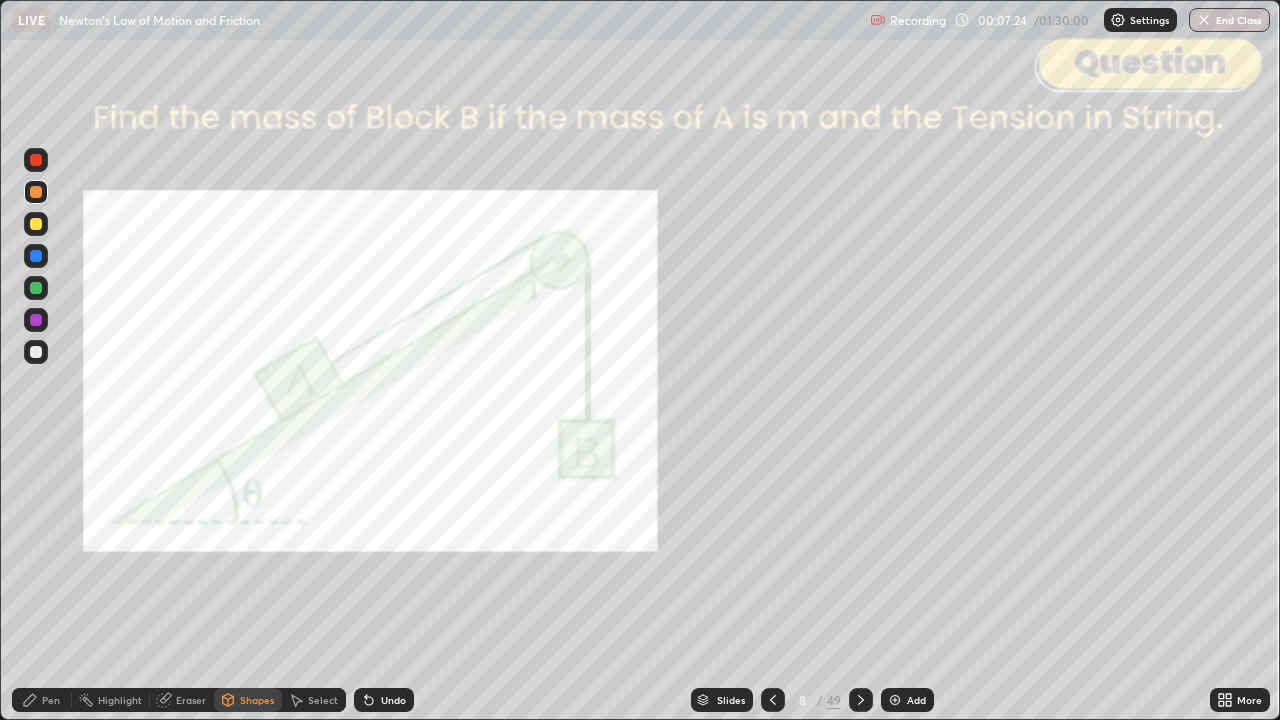 click at bounding box center [36, 288] 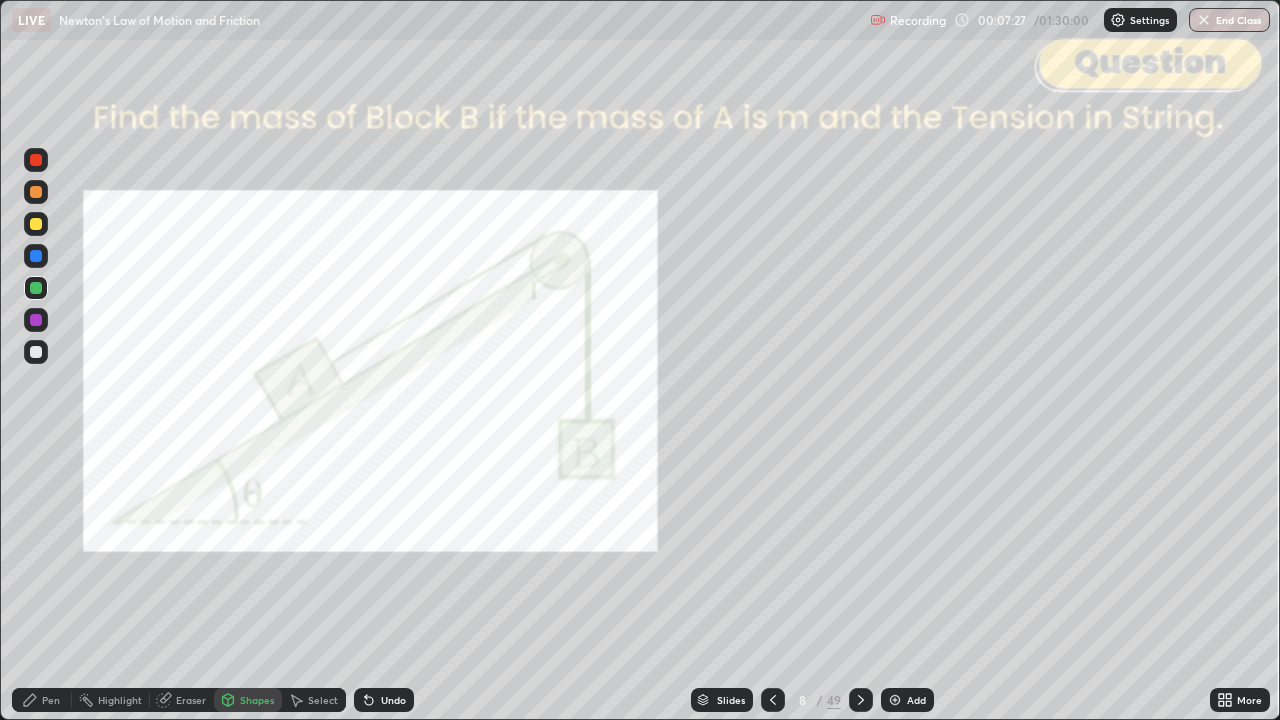 click on "Undo" at bounding box center [384, 700] 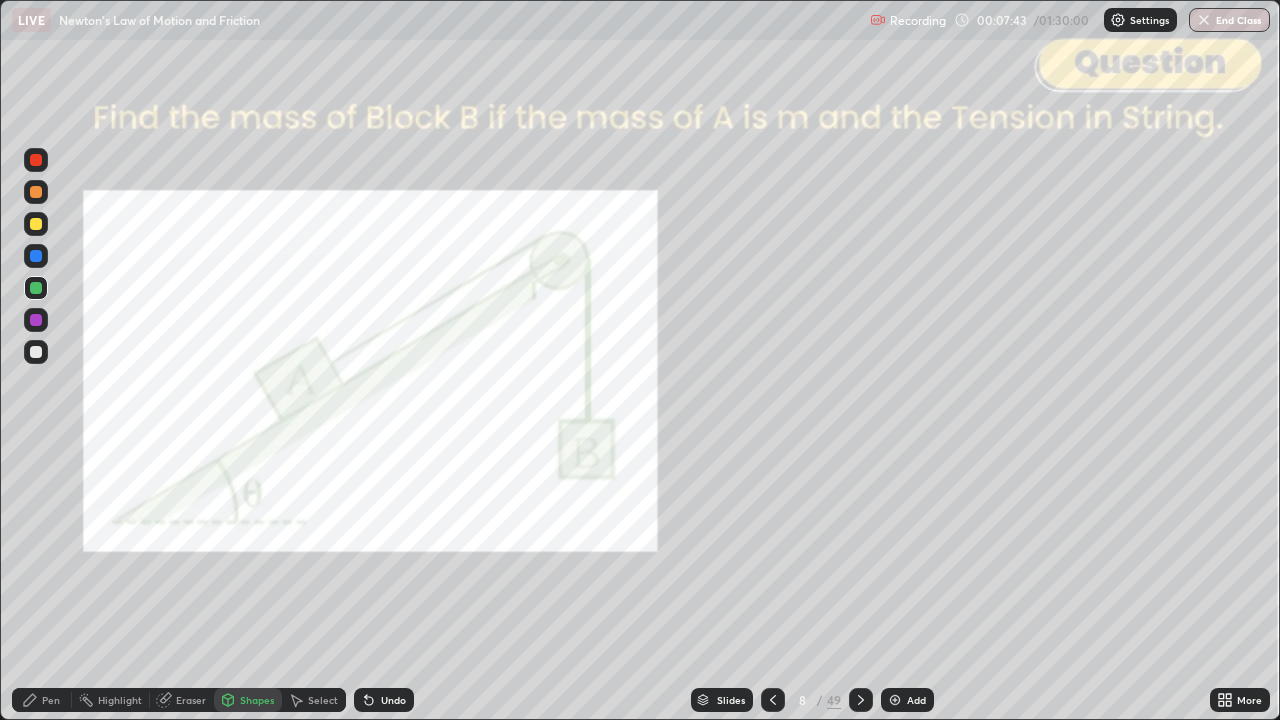click at bounding box center [36, 160] 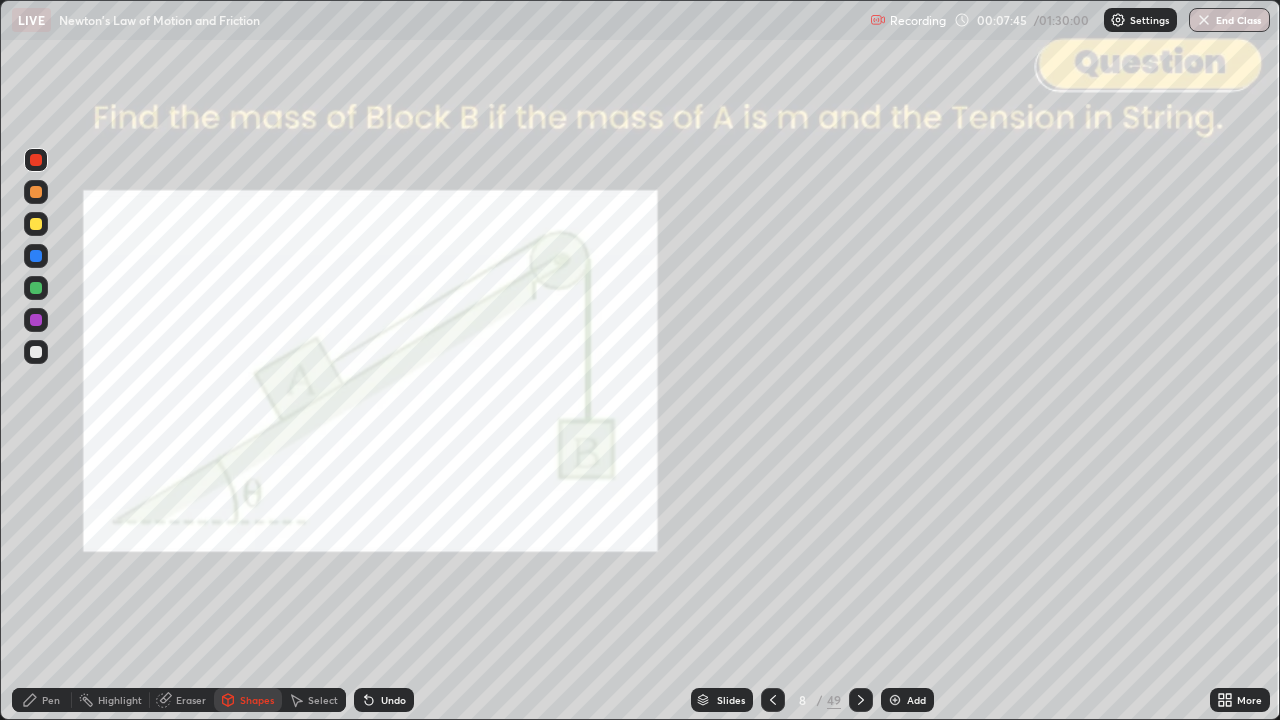 click on "Shapes" at bounding box center [257, 700] 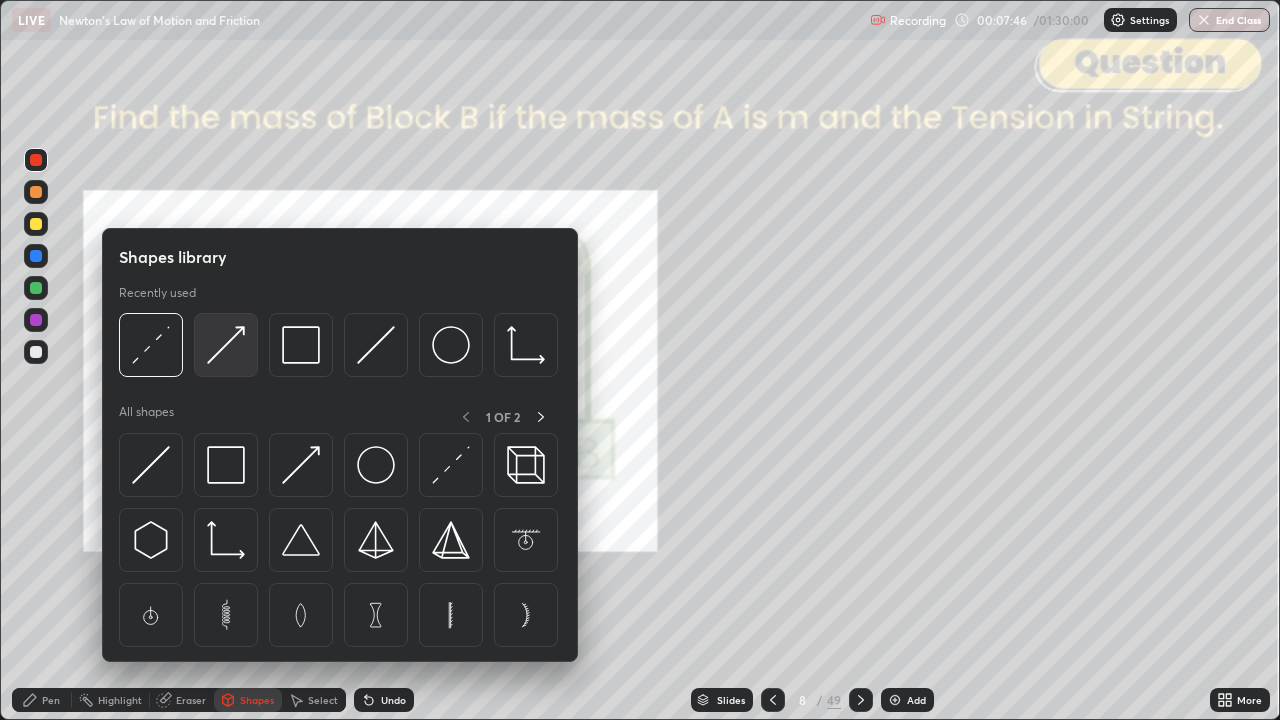 click at bounding box center [226, 345] 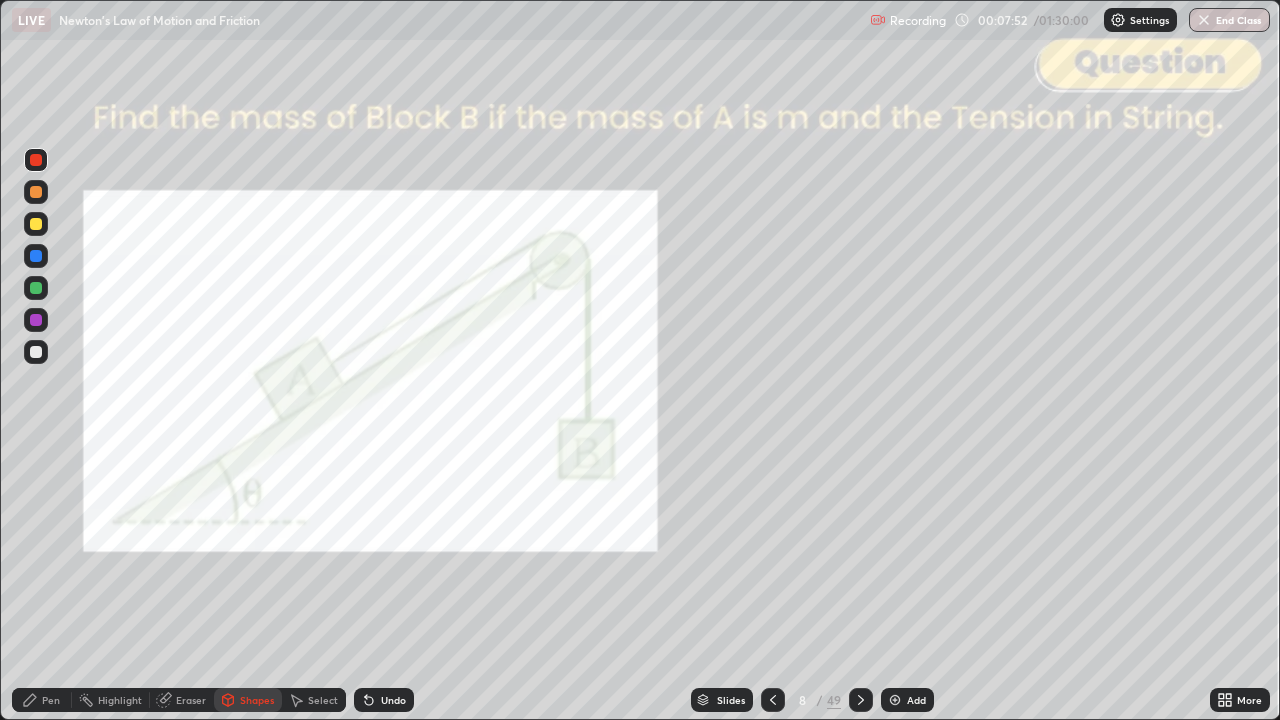 click 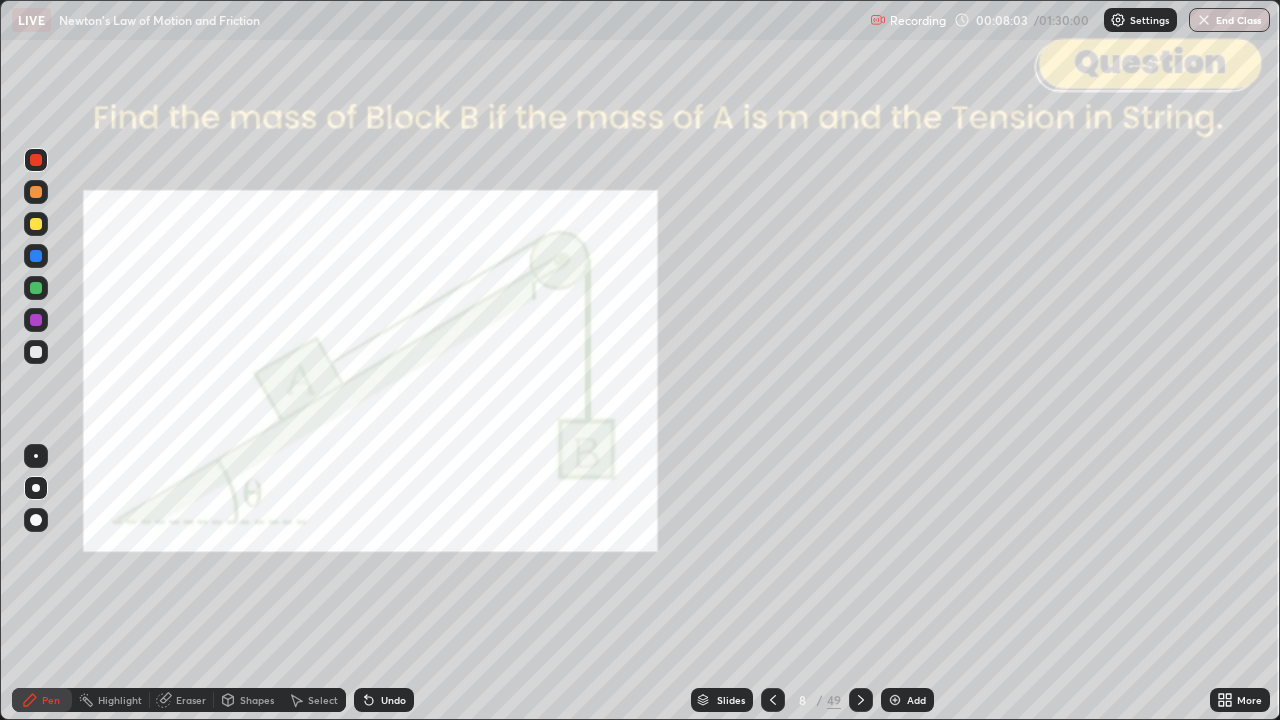 click on "Undo" at bounding box center (393, 700) 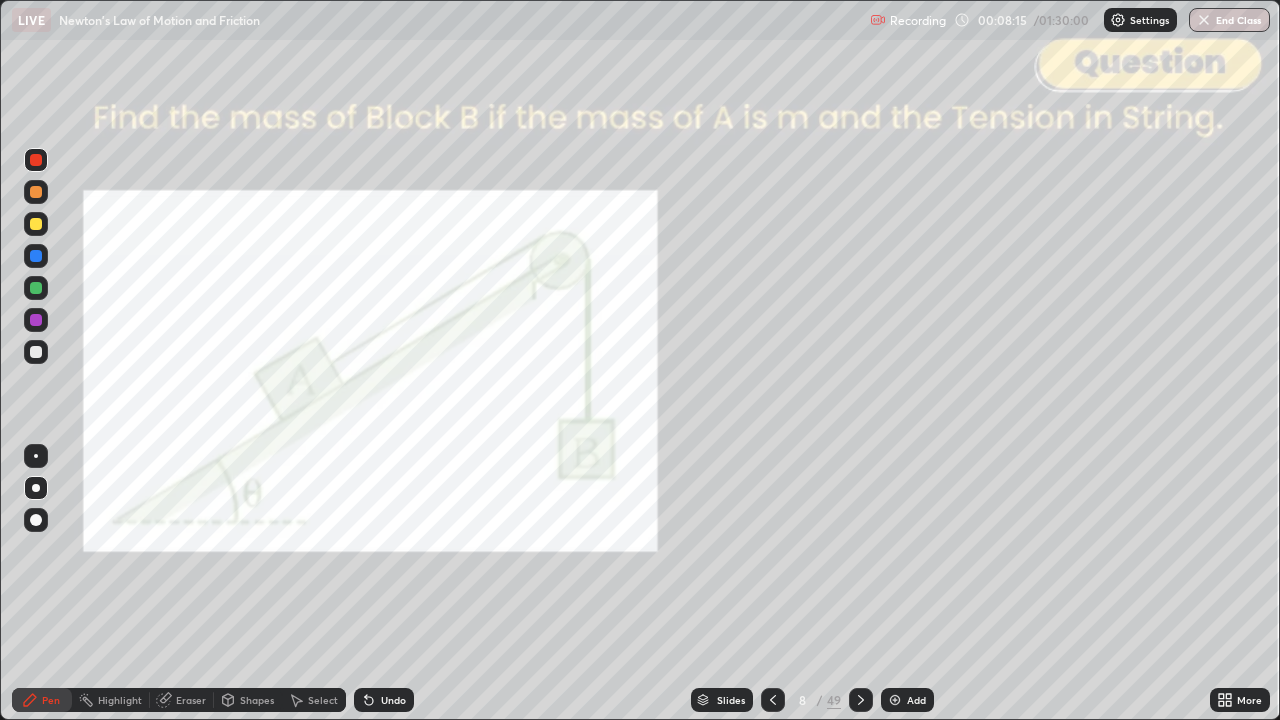click at bounding box center [36, 192] 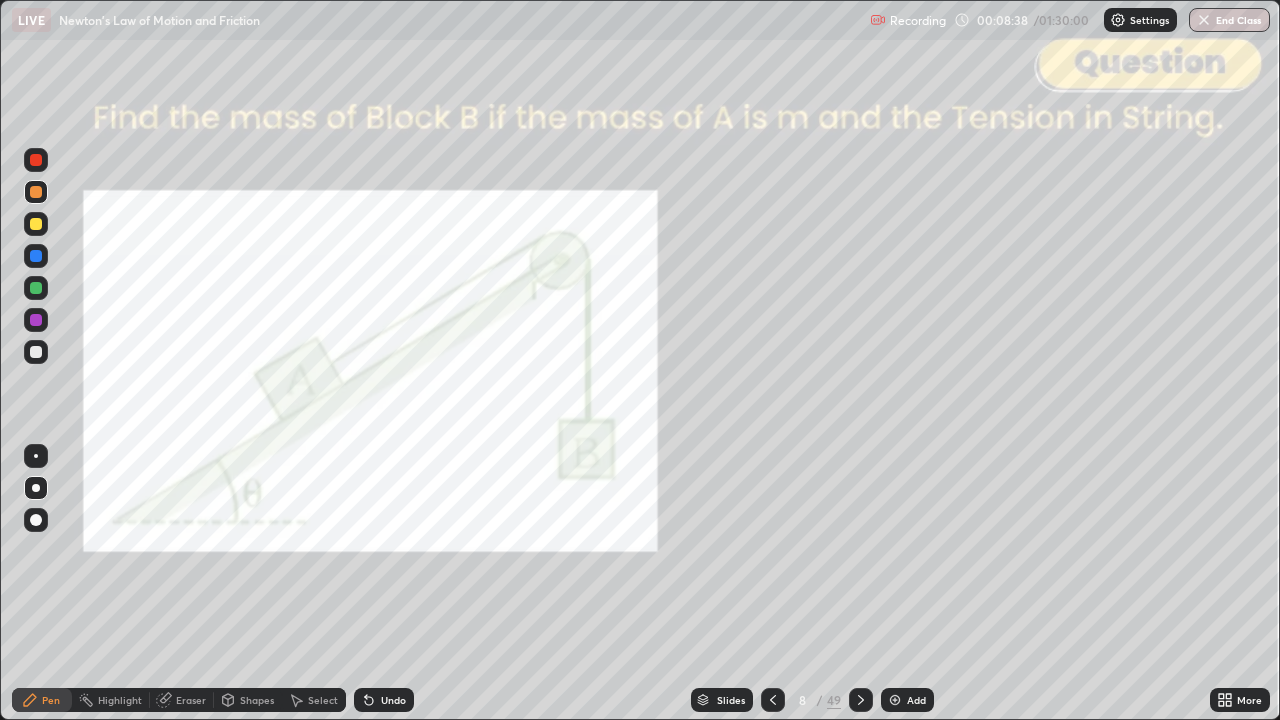 click at bounding box center [36, 320] 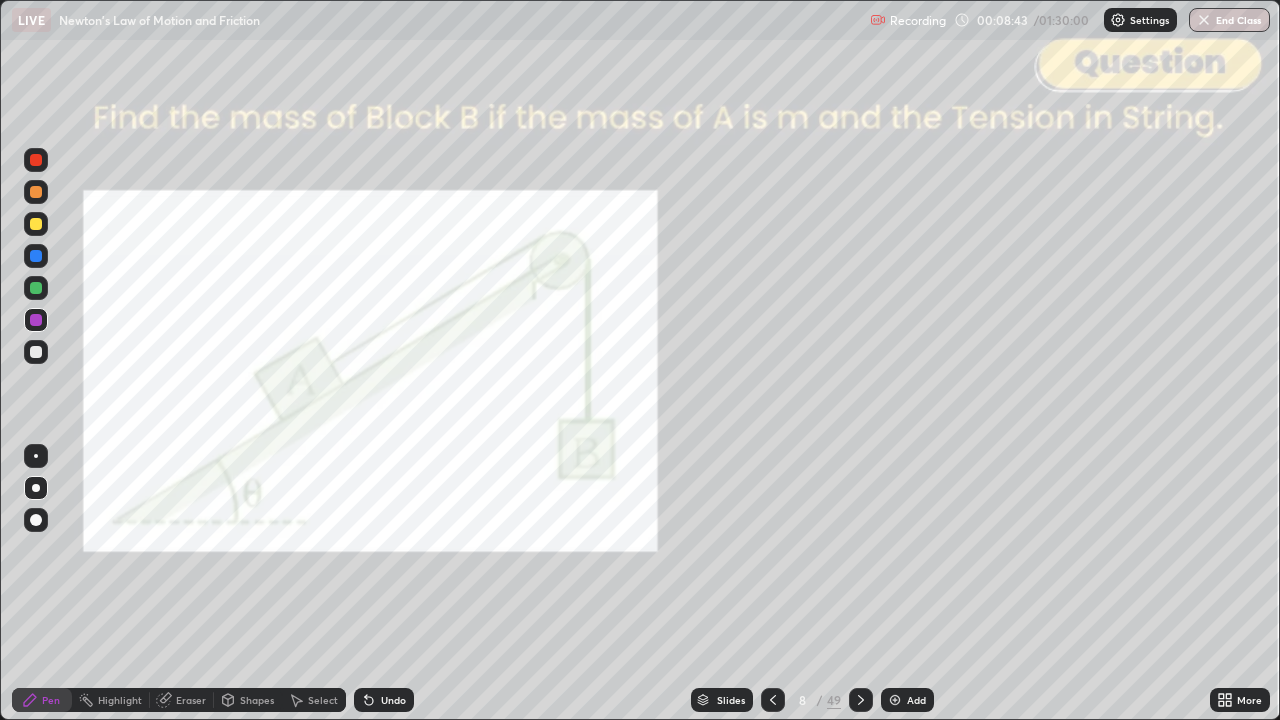 click at bounding box center (36, 224) 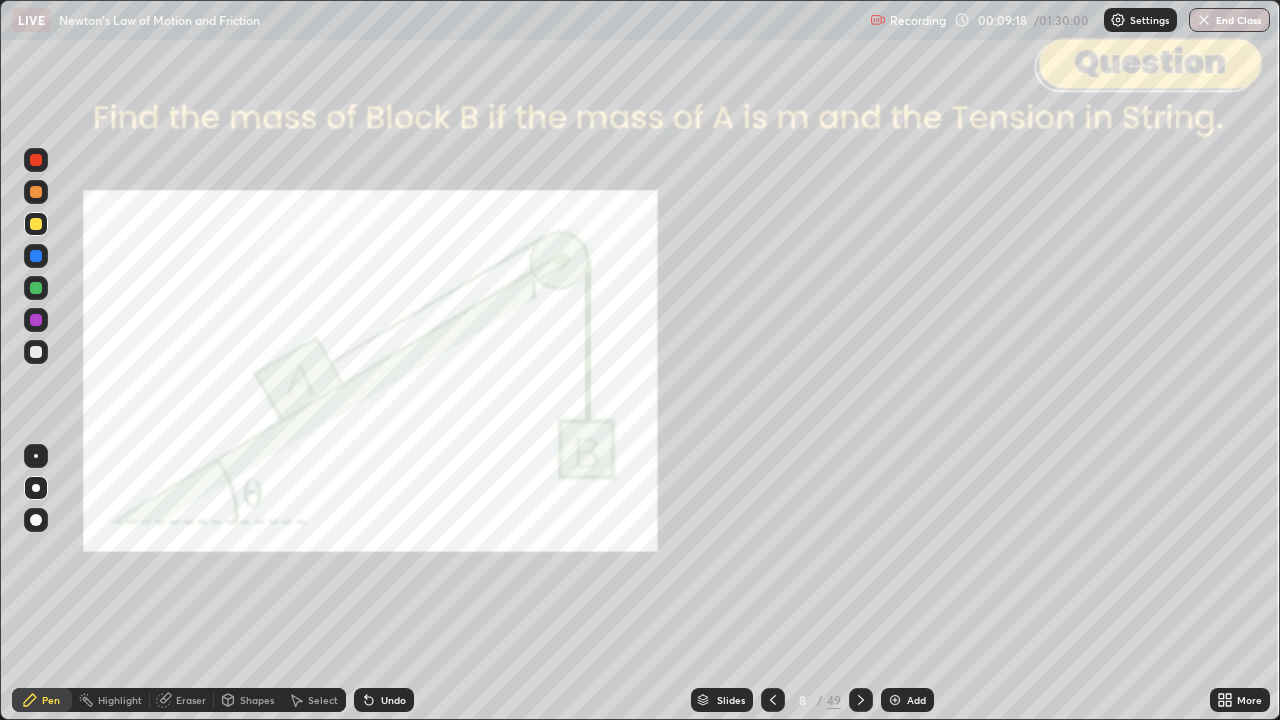 click on "Shapes" at bounding box center [257, 700] 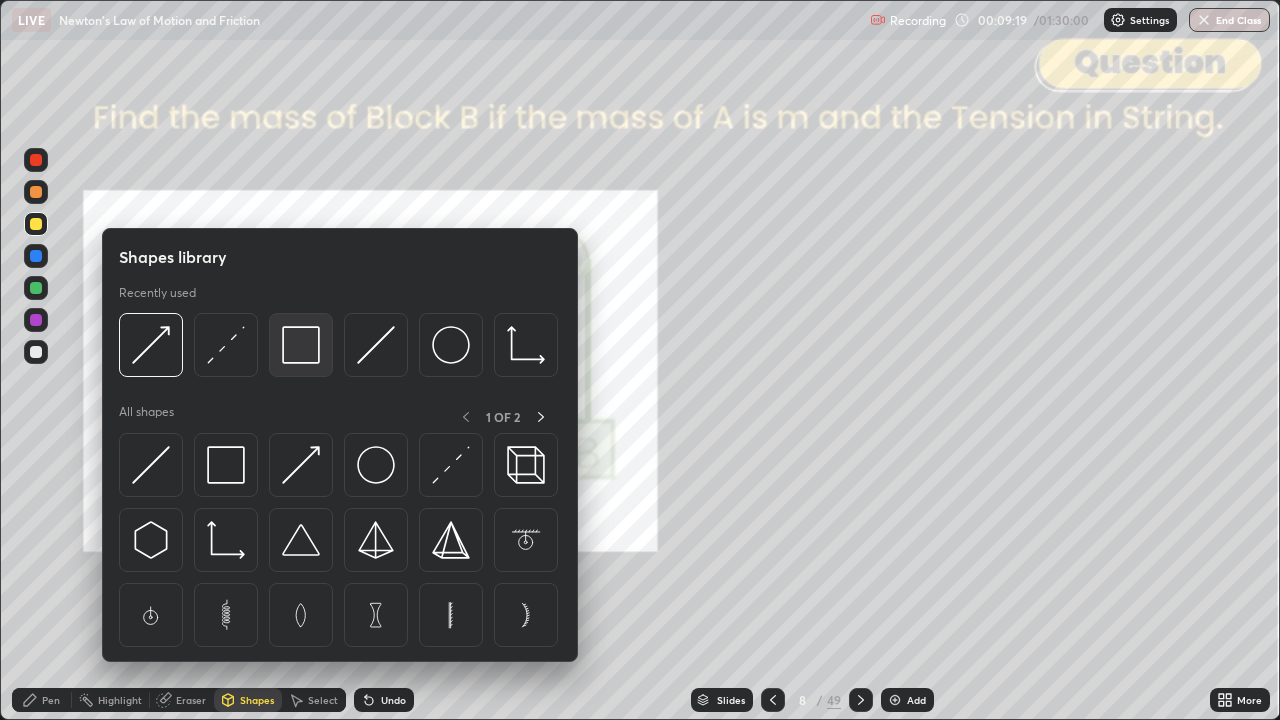 click at bounding box center [301, 345] 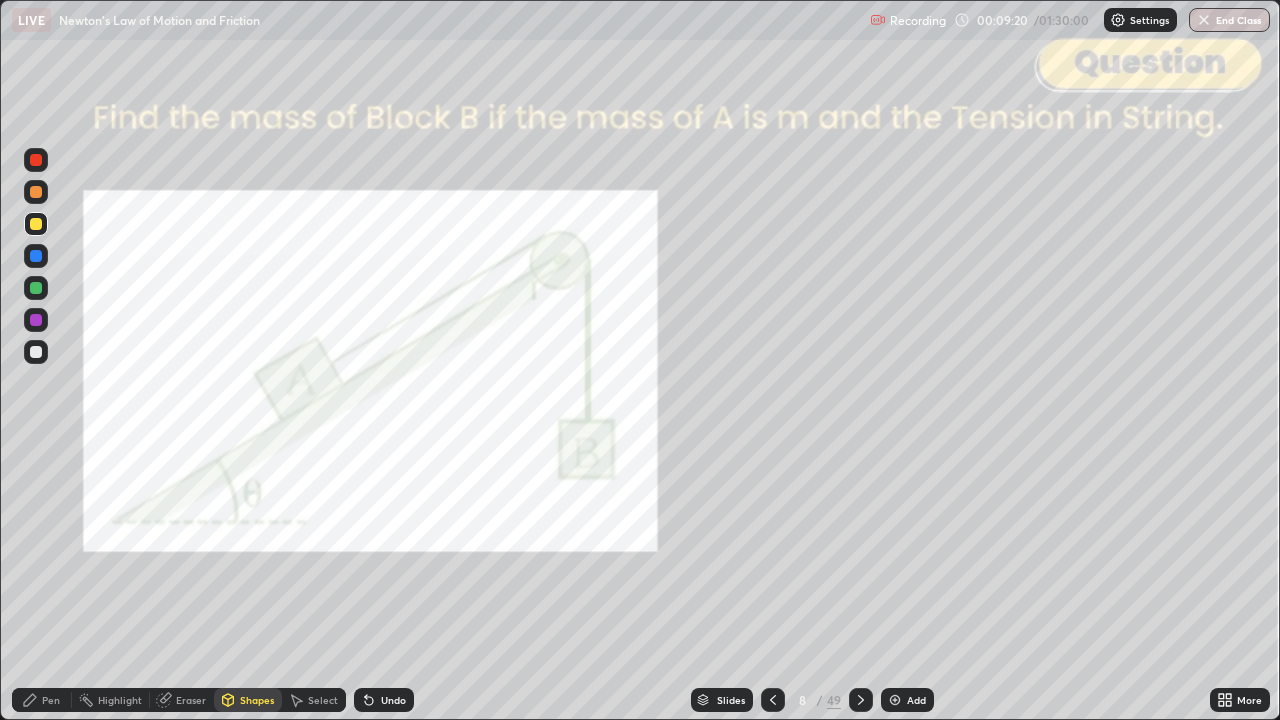 click at bounding box center [36, 160] 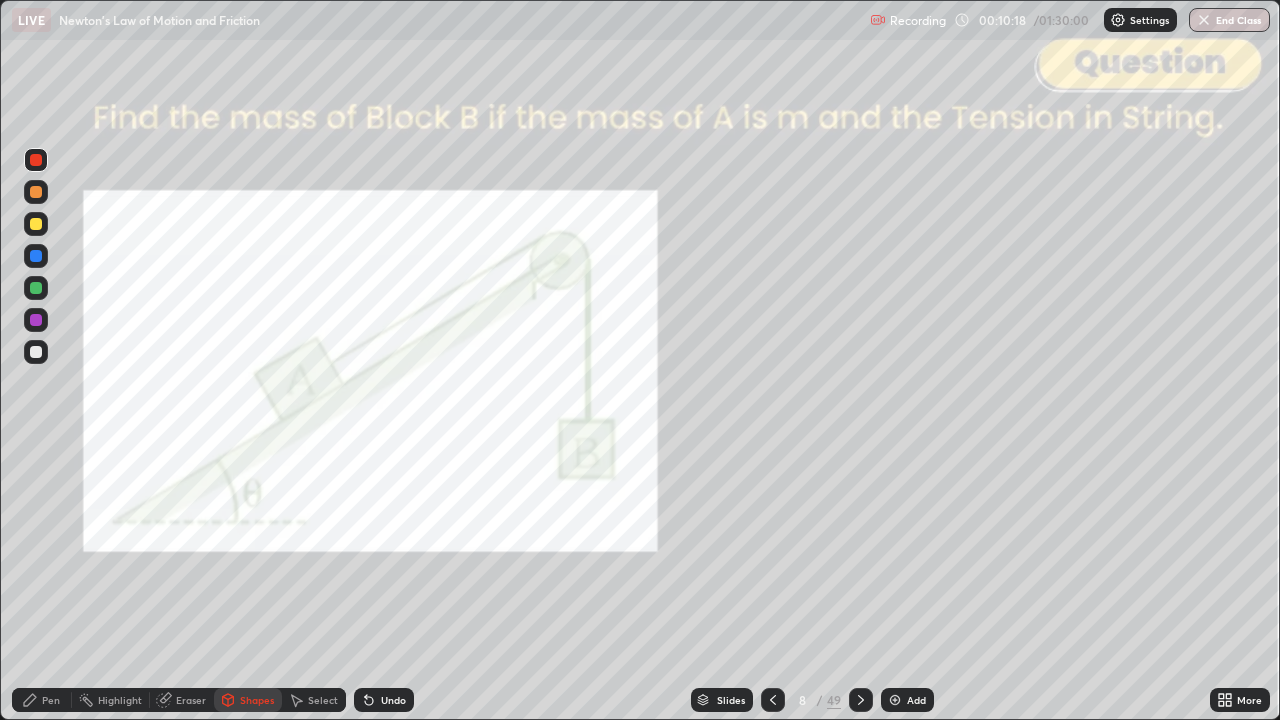 click 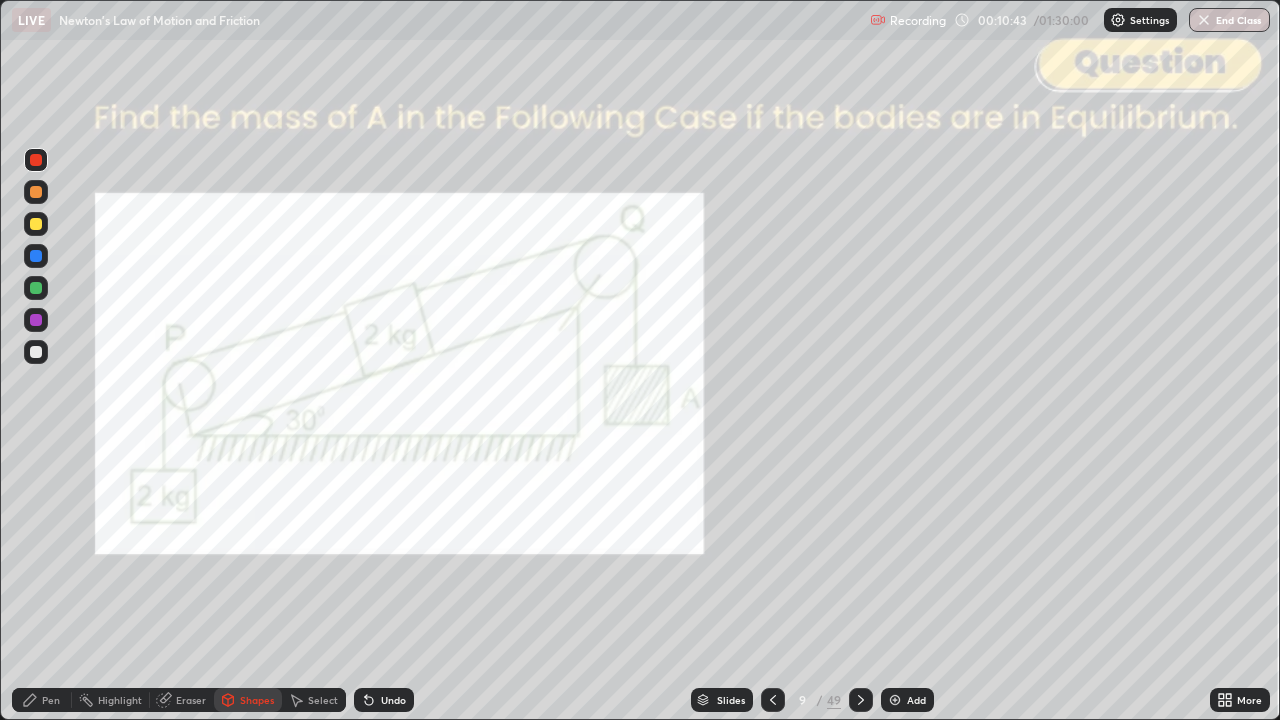click at bounding box center (36, 160) 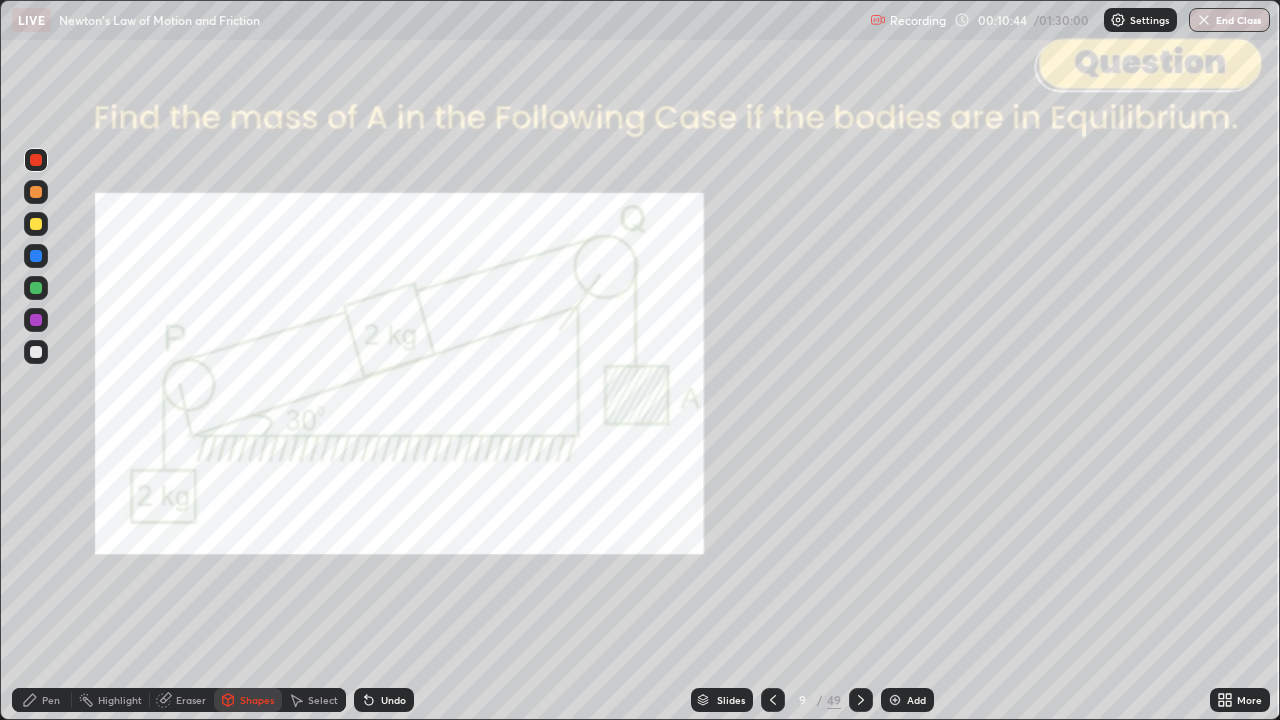click 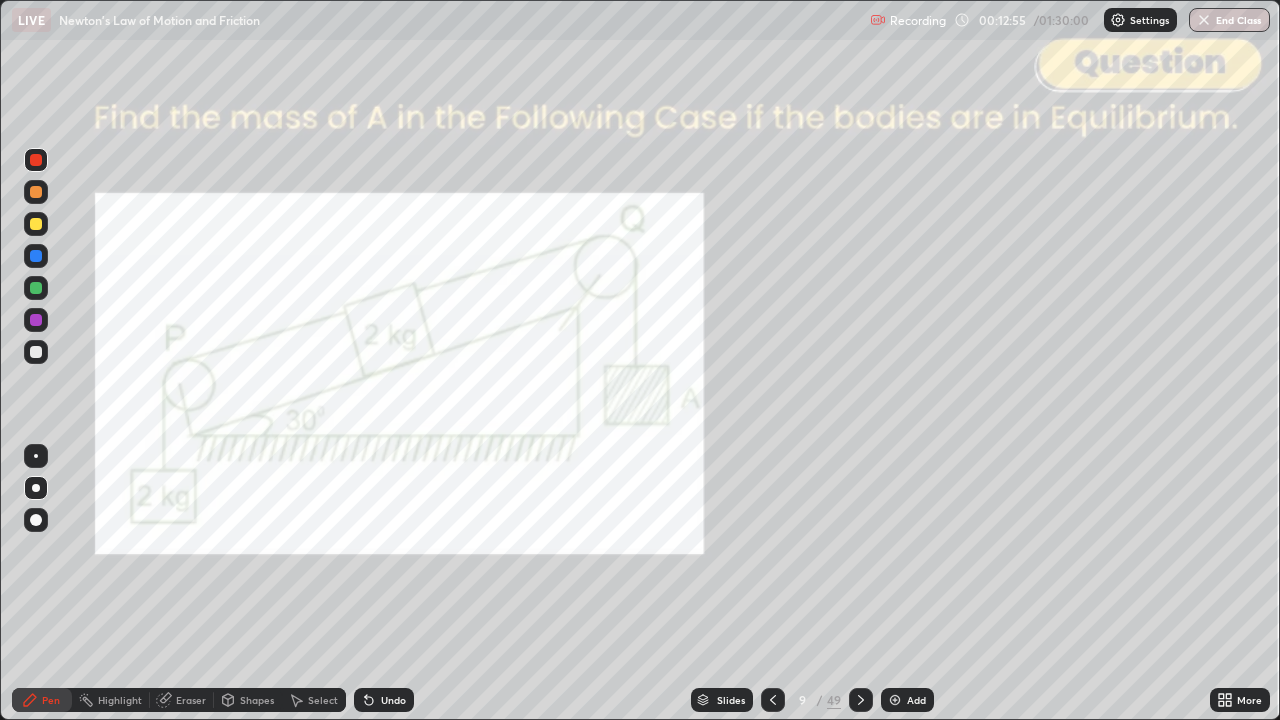 click on "Shapes" at bounding box center [248, 700] 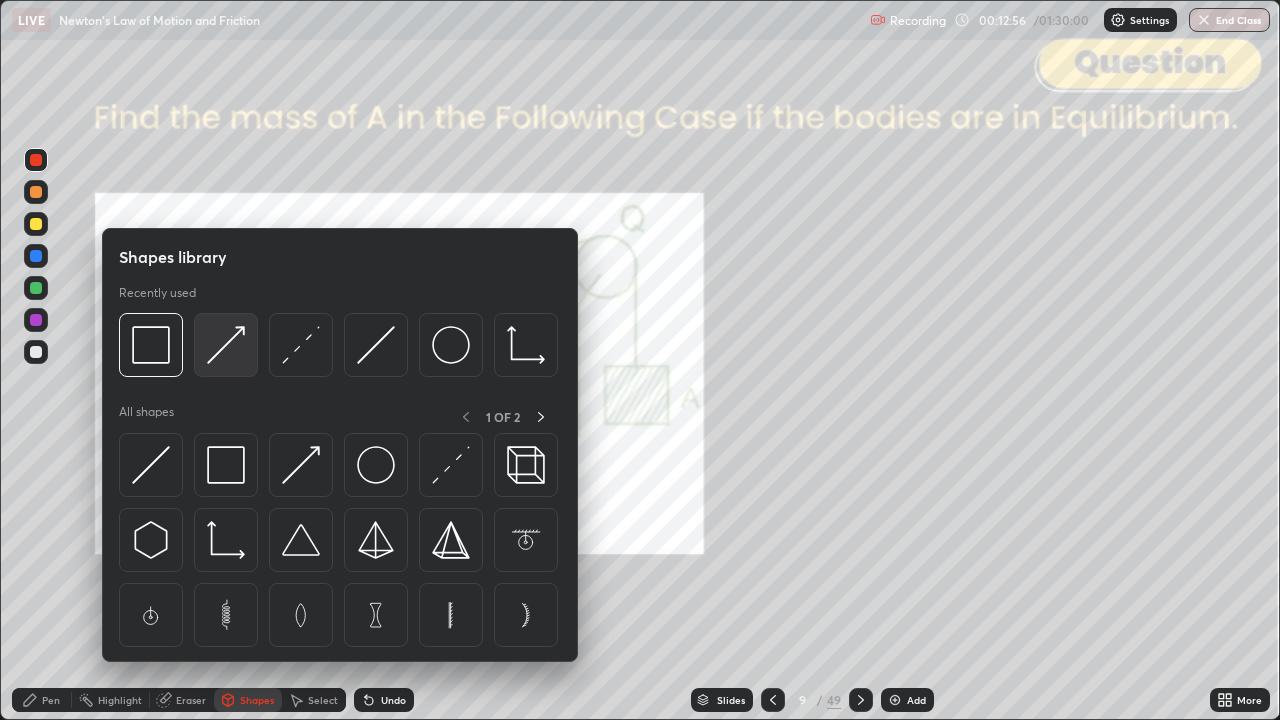 click at bounding box center (226, 345) 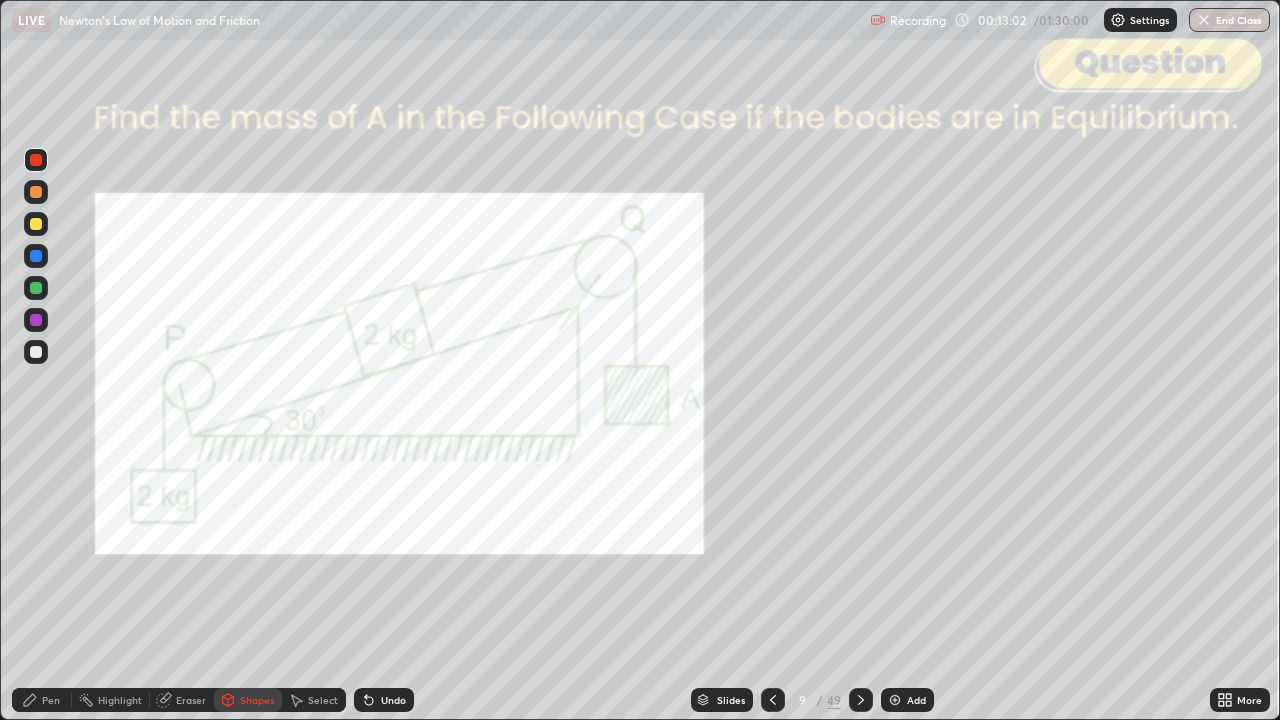 click 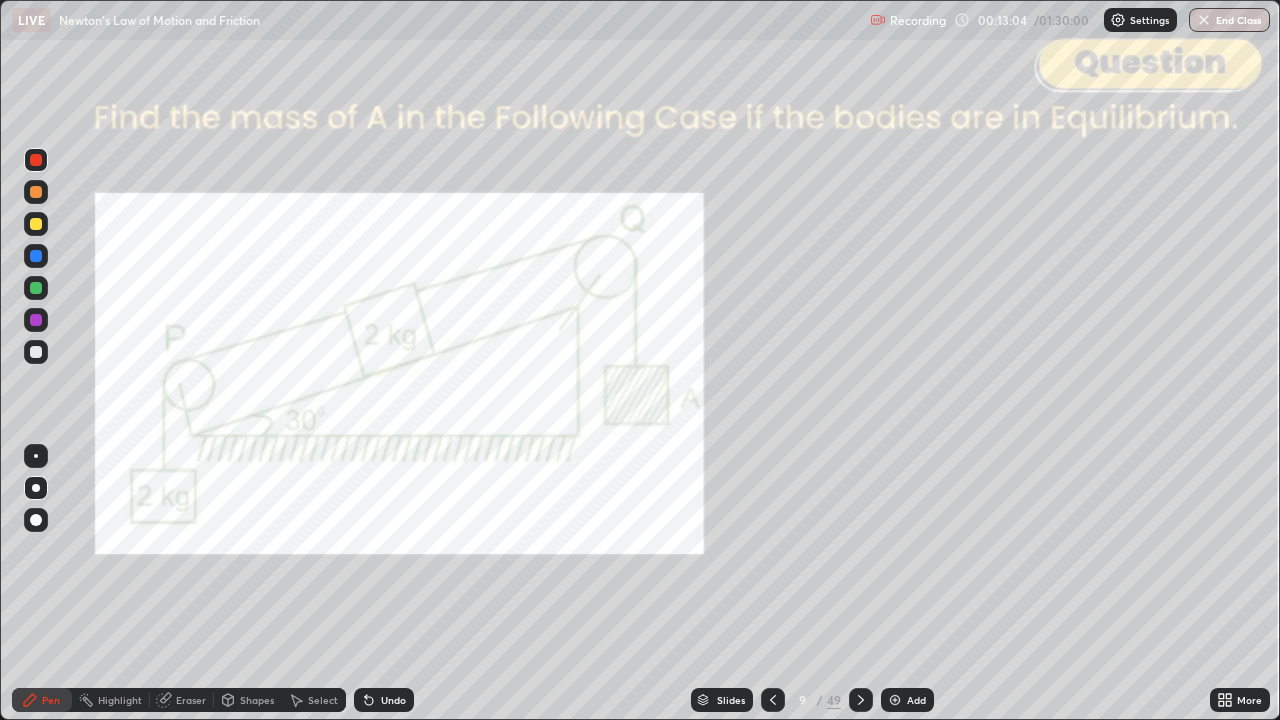 click on "Undo" at bounding box center [384, 700] 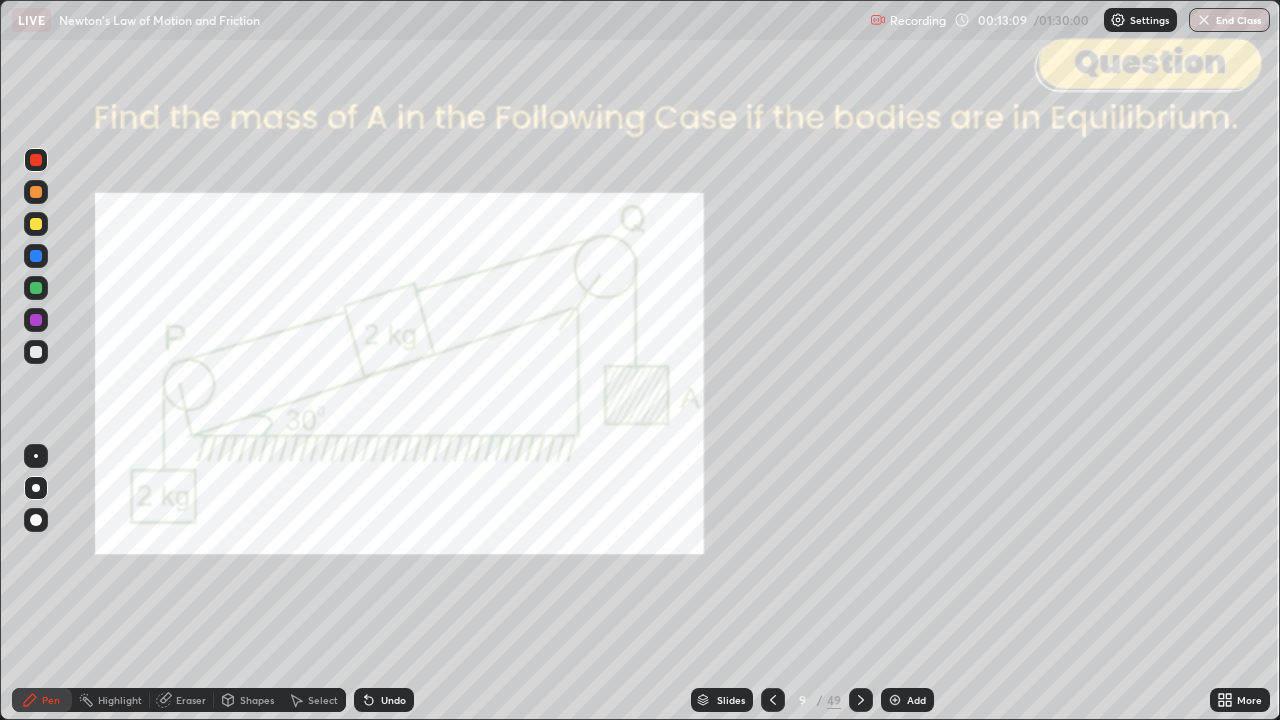 click on "Shapes" at bounding box center [257, 700] 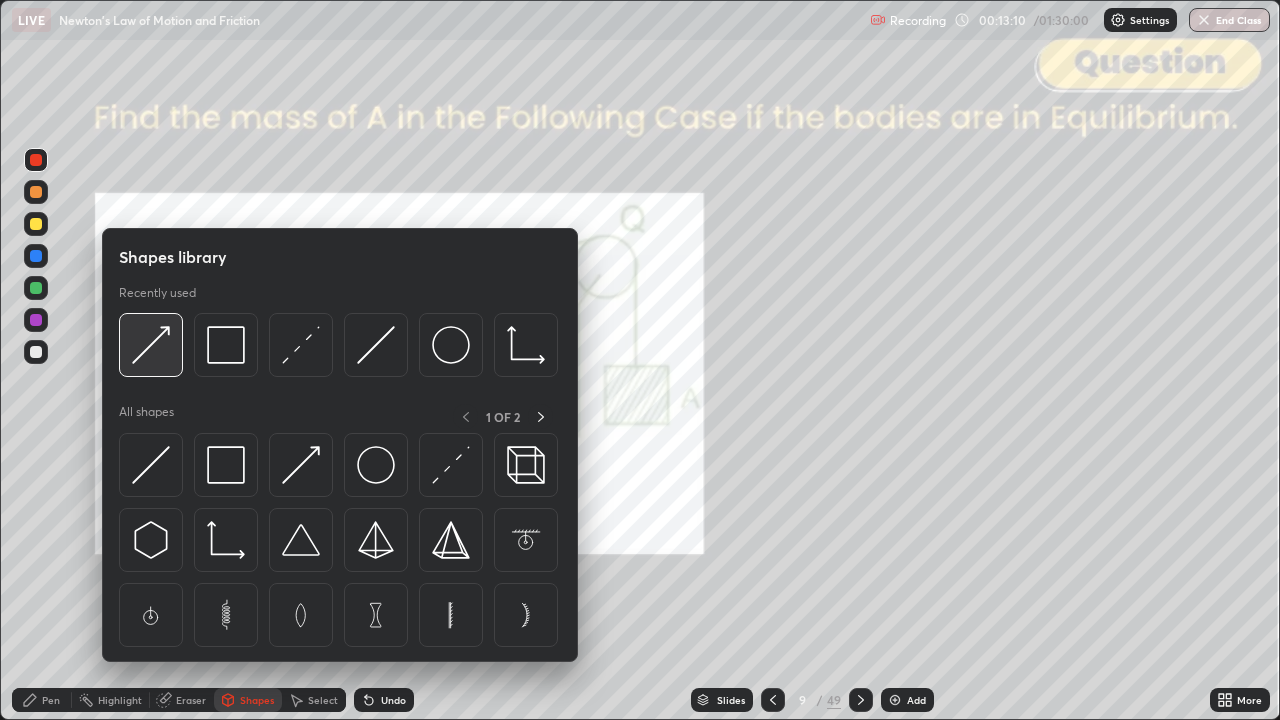click at bounding box center (151, 345) 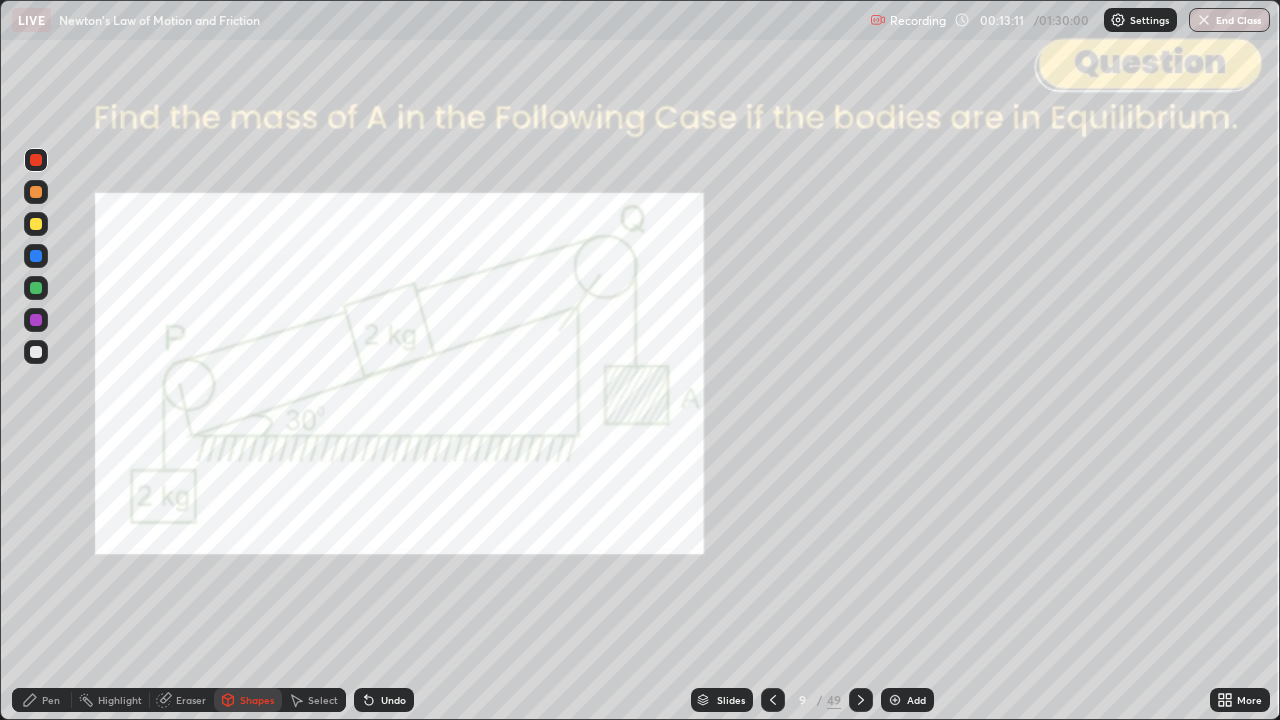 click at bounding box center [36, 320] 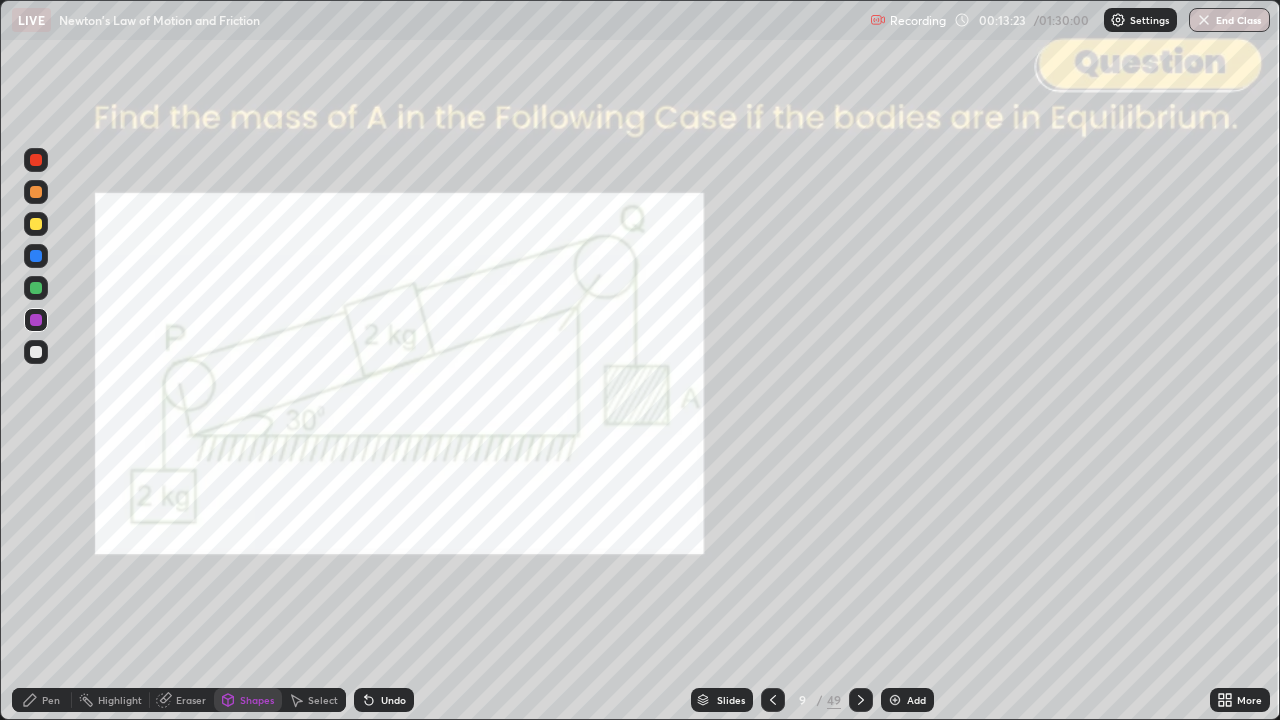 click on "Pen" at bounding box center [42, 700] 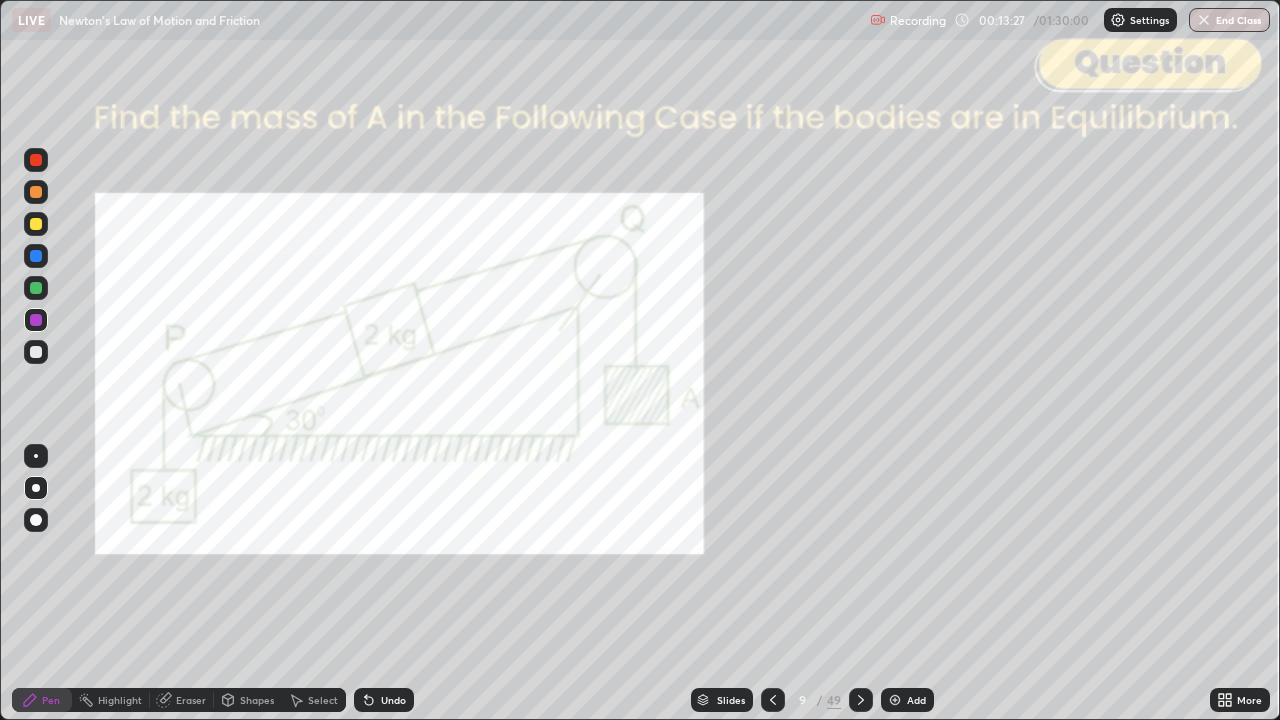 click on "Shapes" at bounding box center (248, 700) 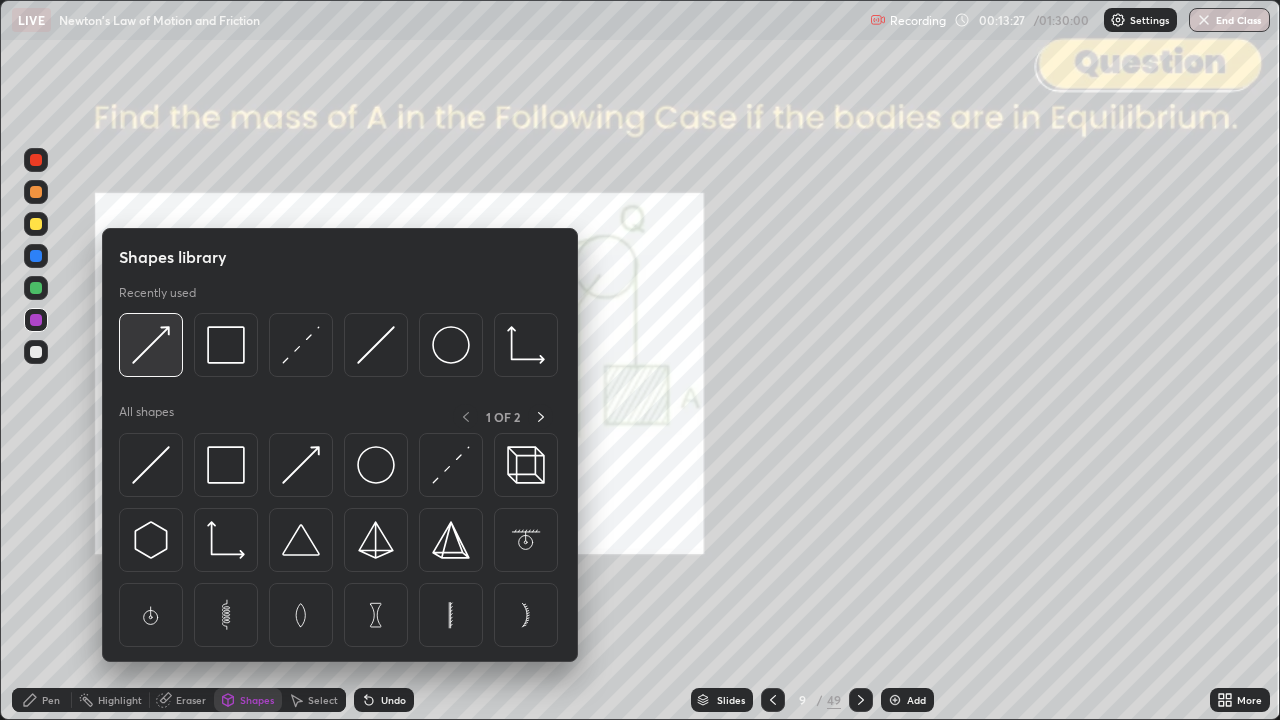 click at bounding box center [151, 345] 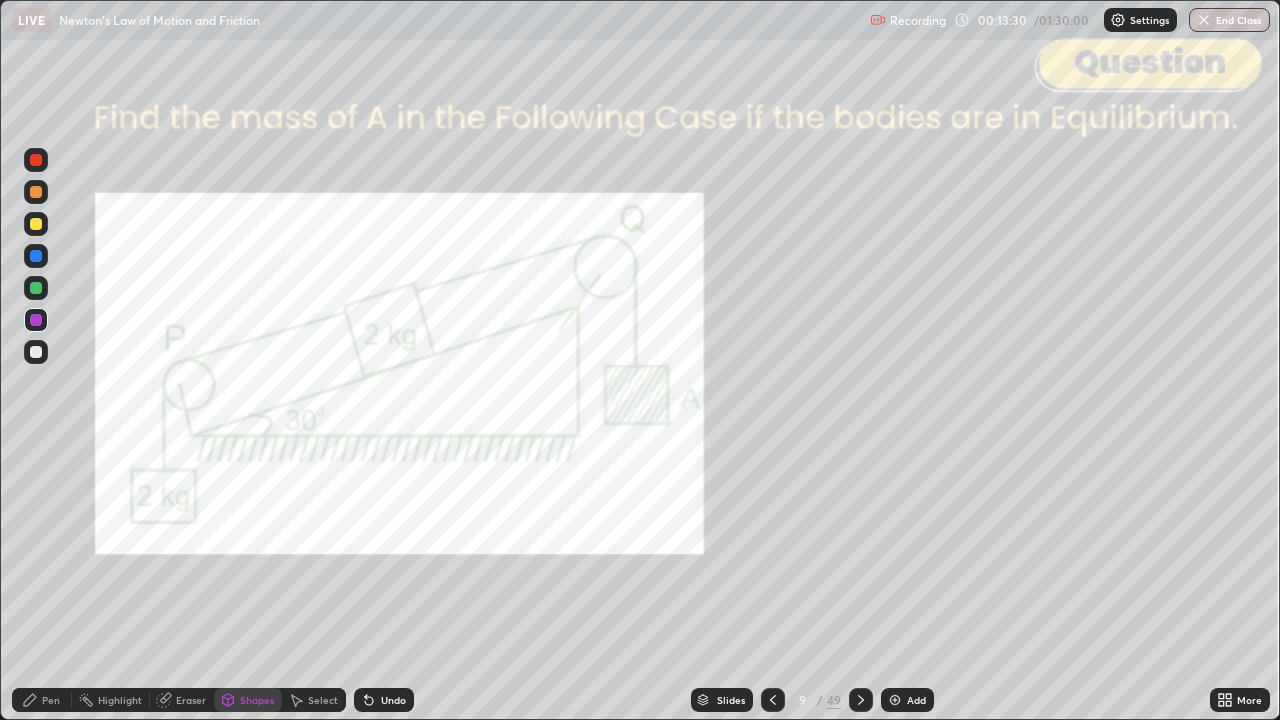 click on "Undo" at bounding box center (384, 700) 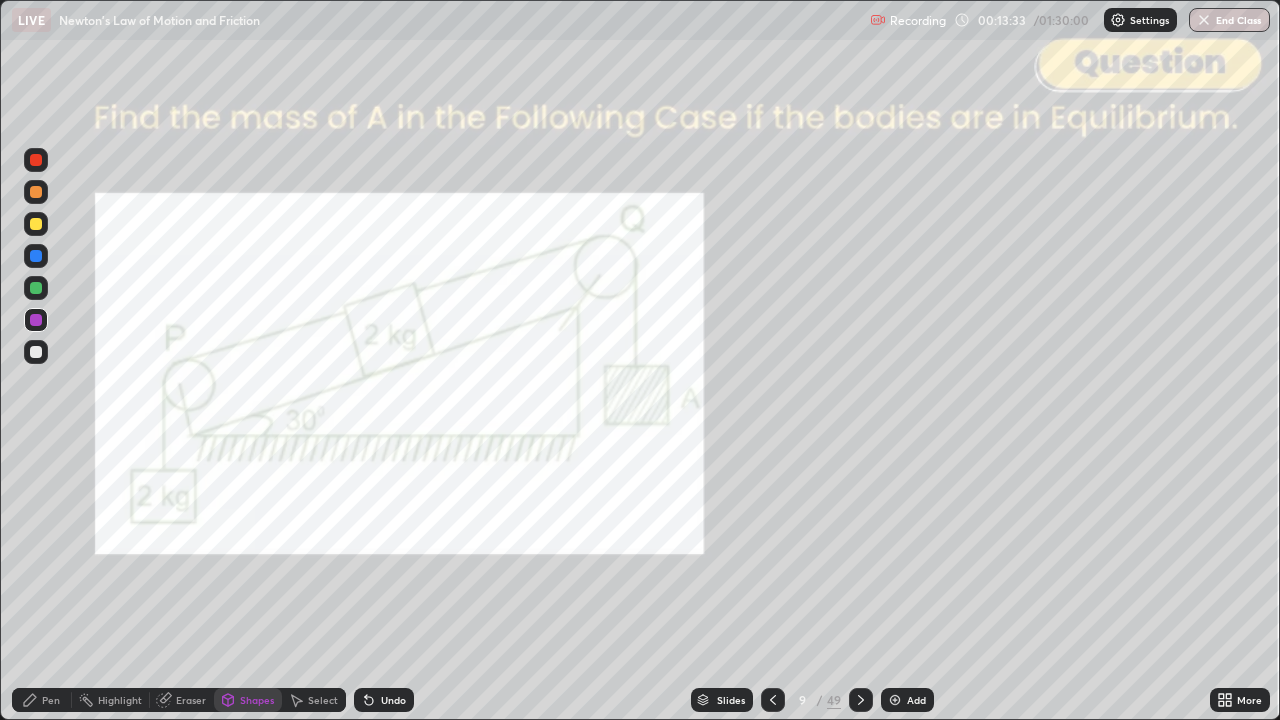 click 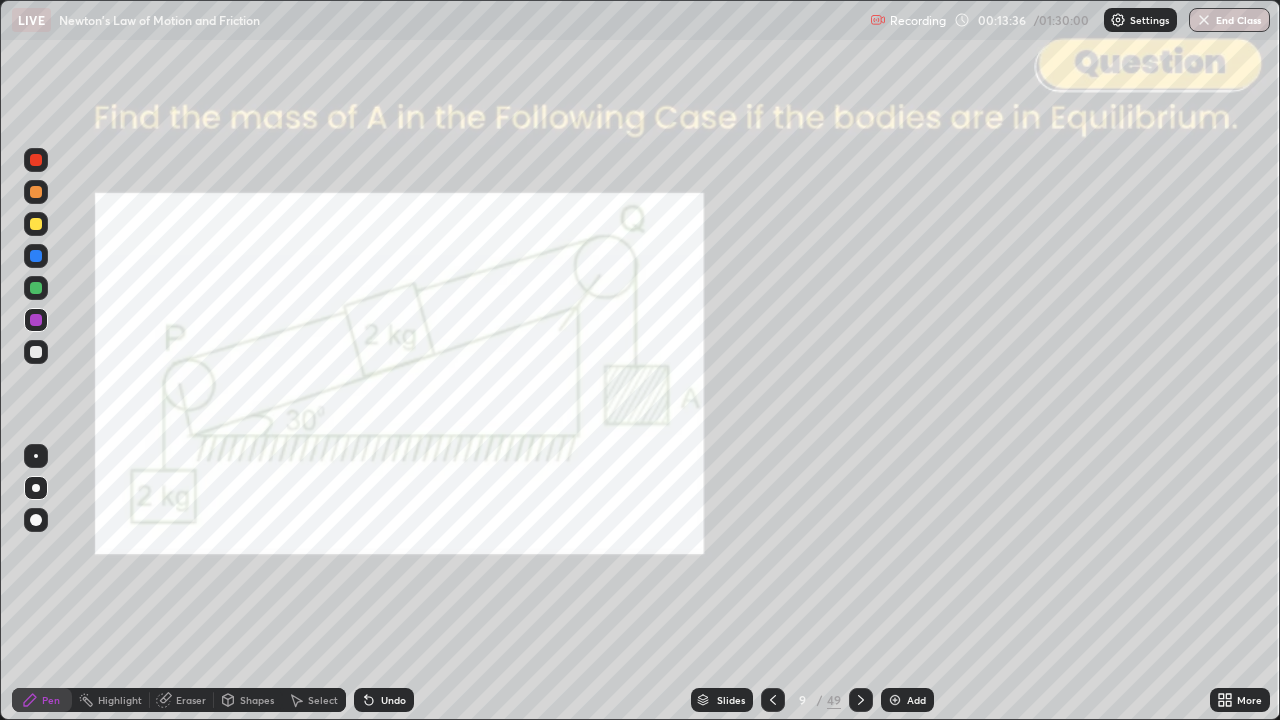 click on "Shapes" at bounding box center [257, 700] 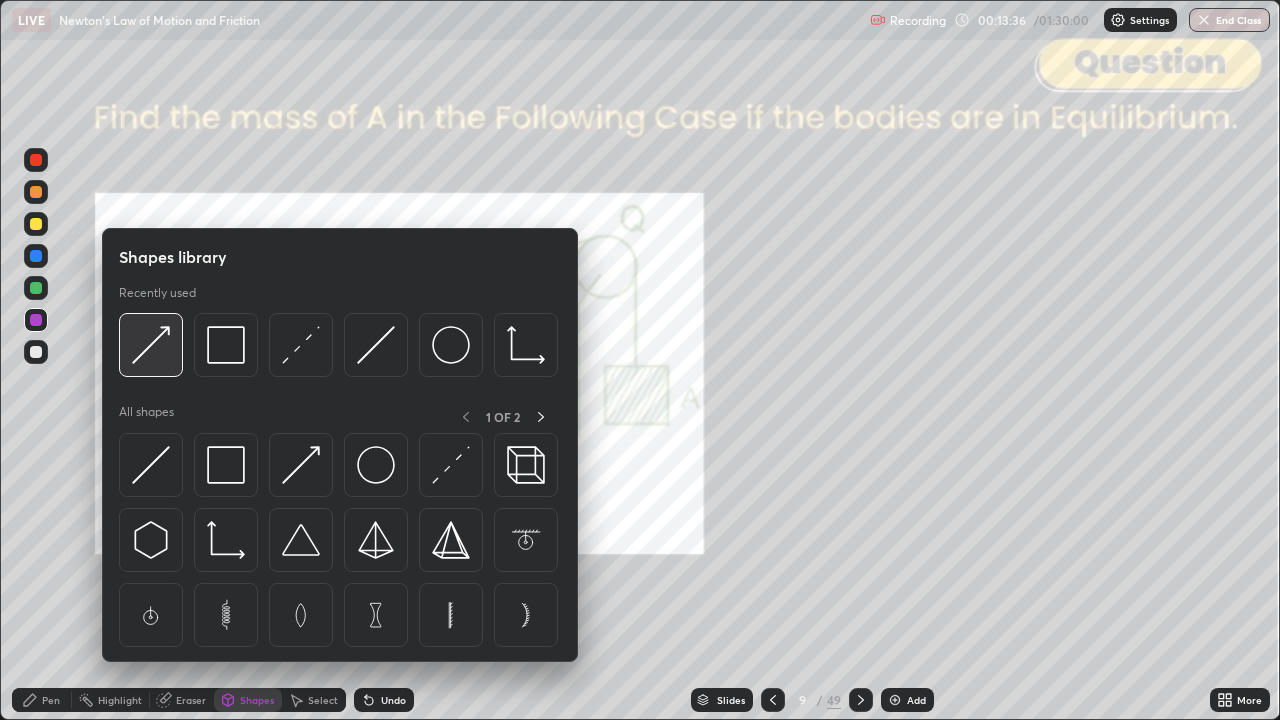 click at bounding box center (151, 345) 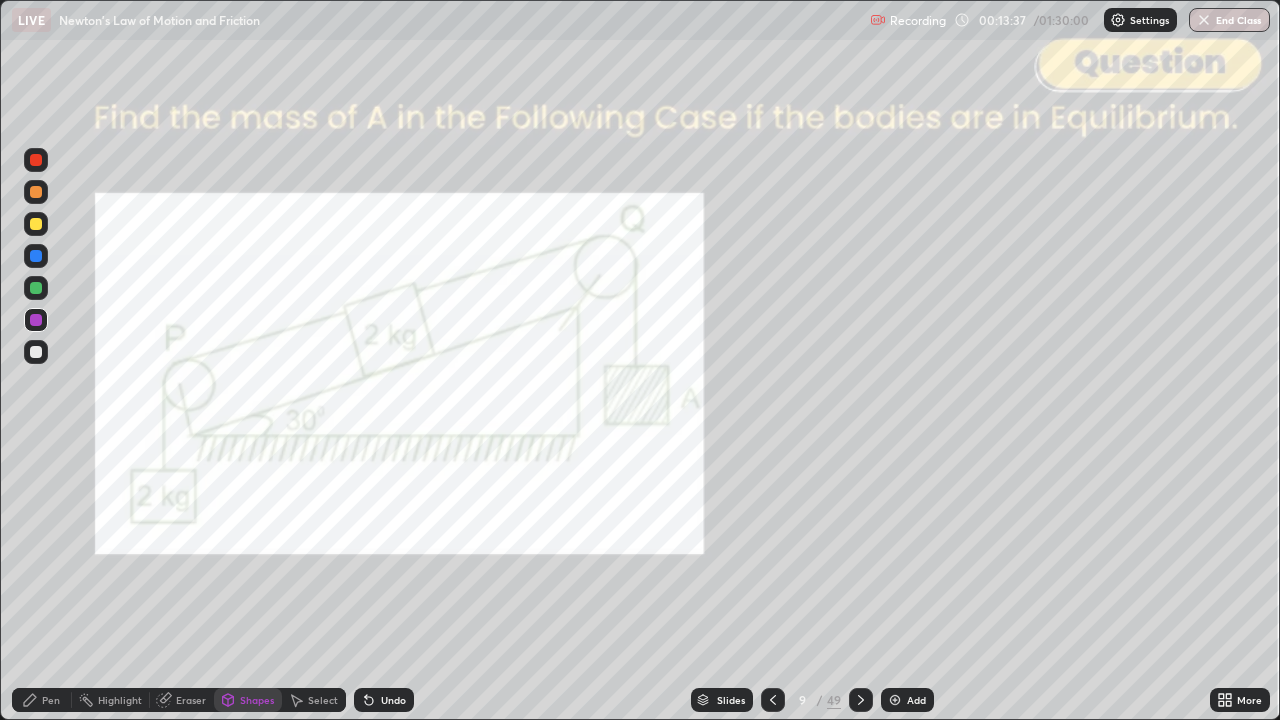 click at bounding box center [36, 256] 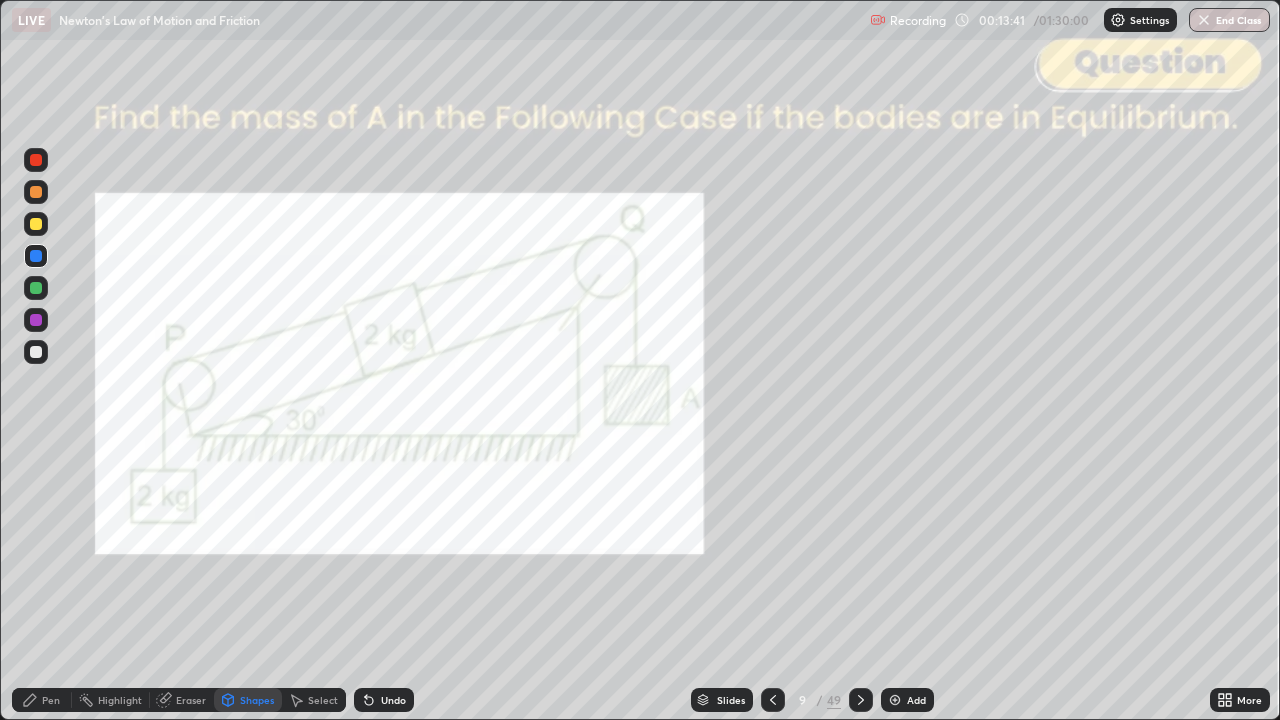 click on "Pen" at bounding box center (42, 700) 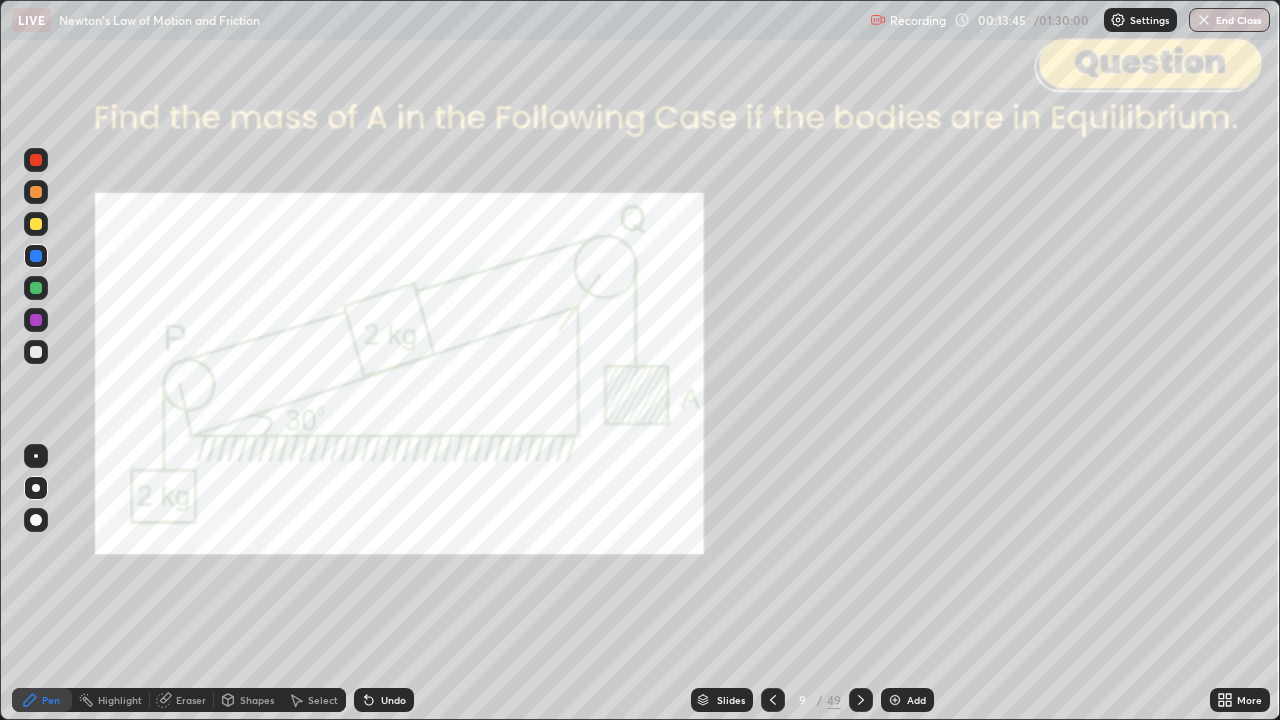 click on "Shapes" at bounding box center [248, 700] 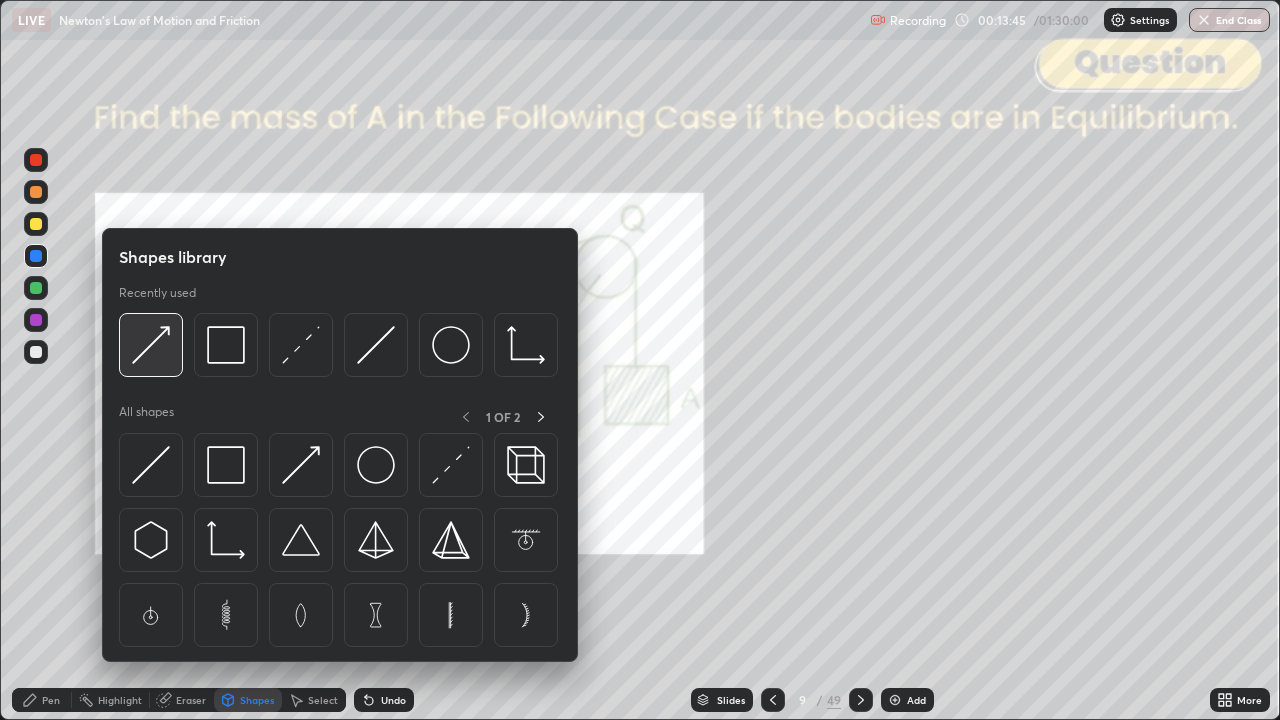 click at bounding box center (151, 345) 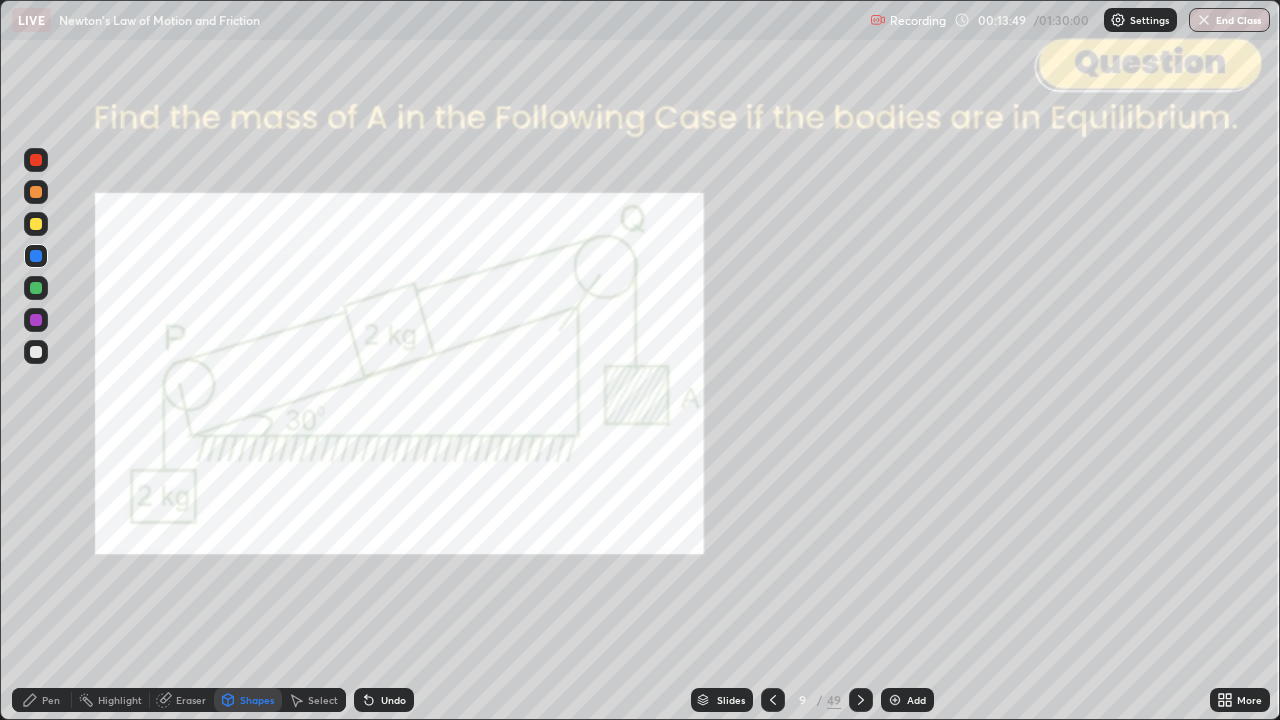 click 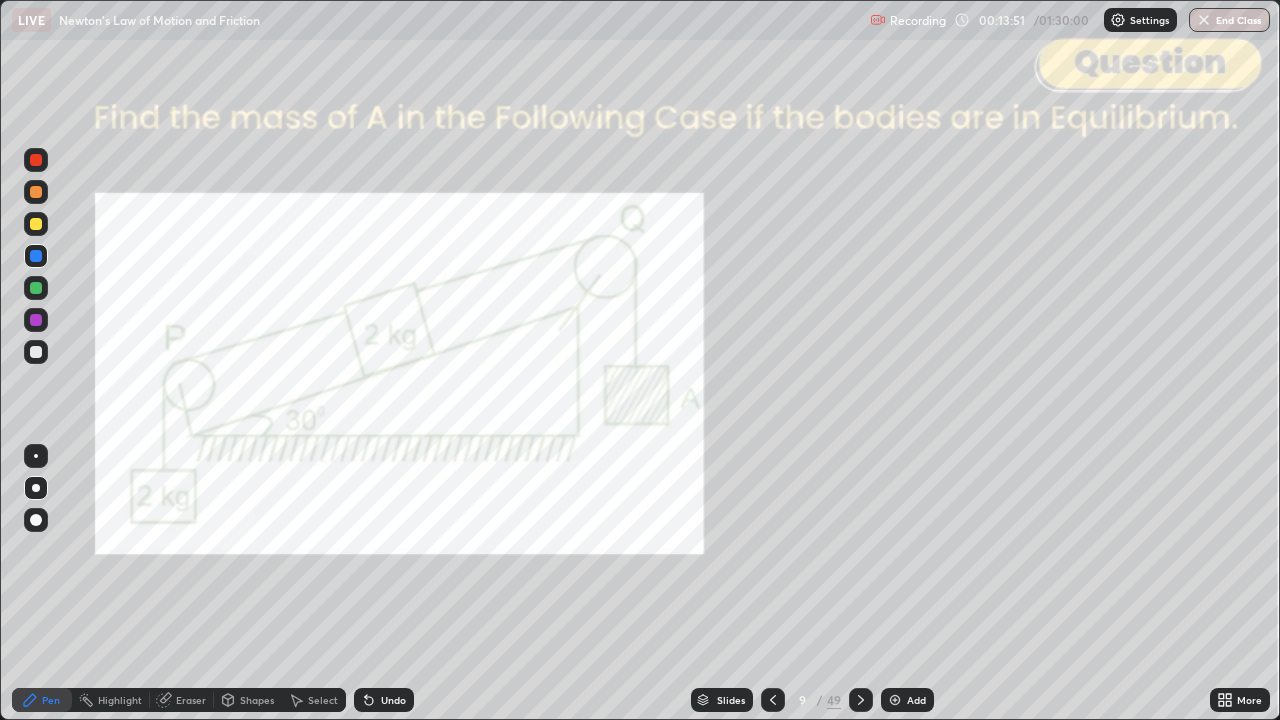 click at bounding box center [36, 160] 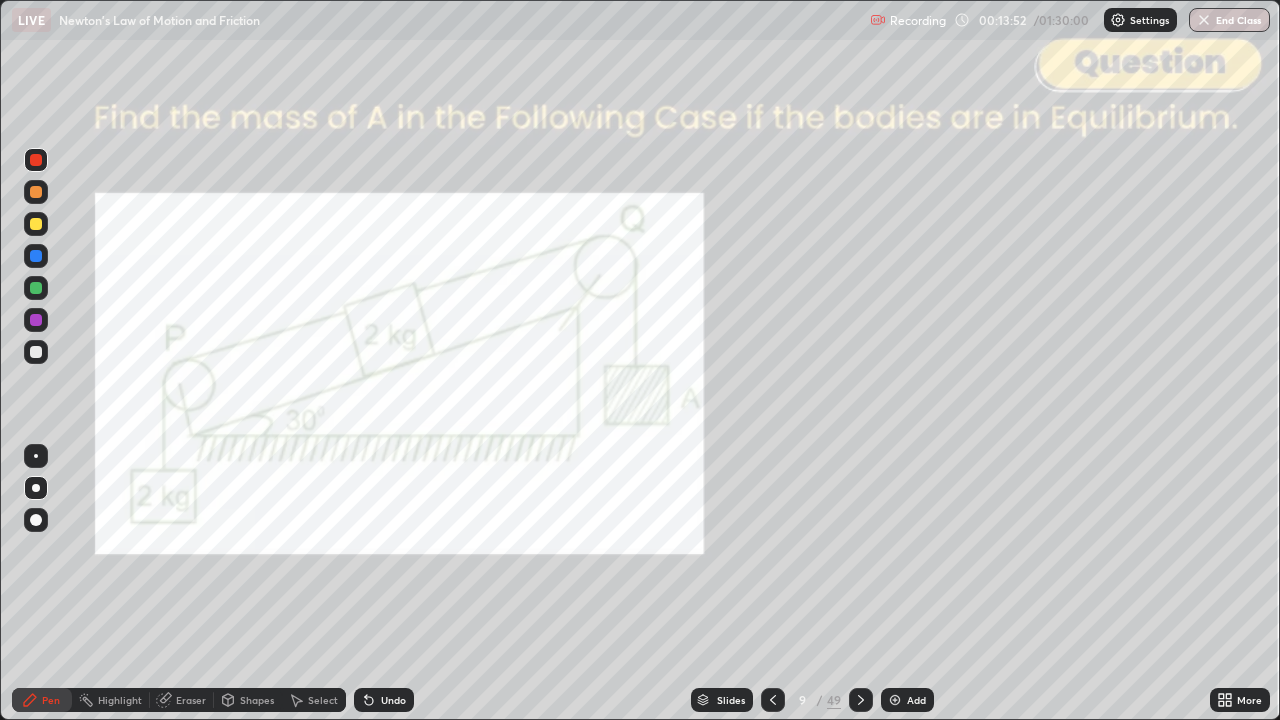 click on "Shapes" at bounding box center [257, 700] 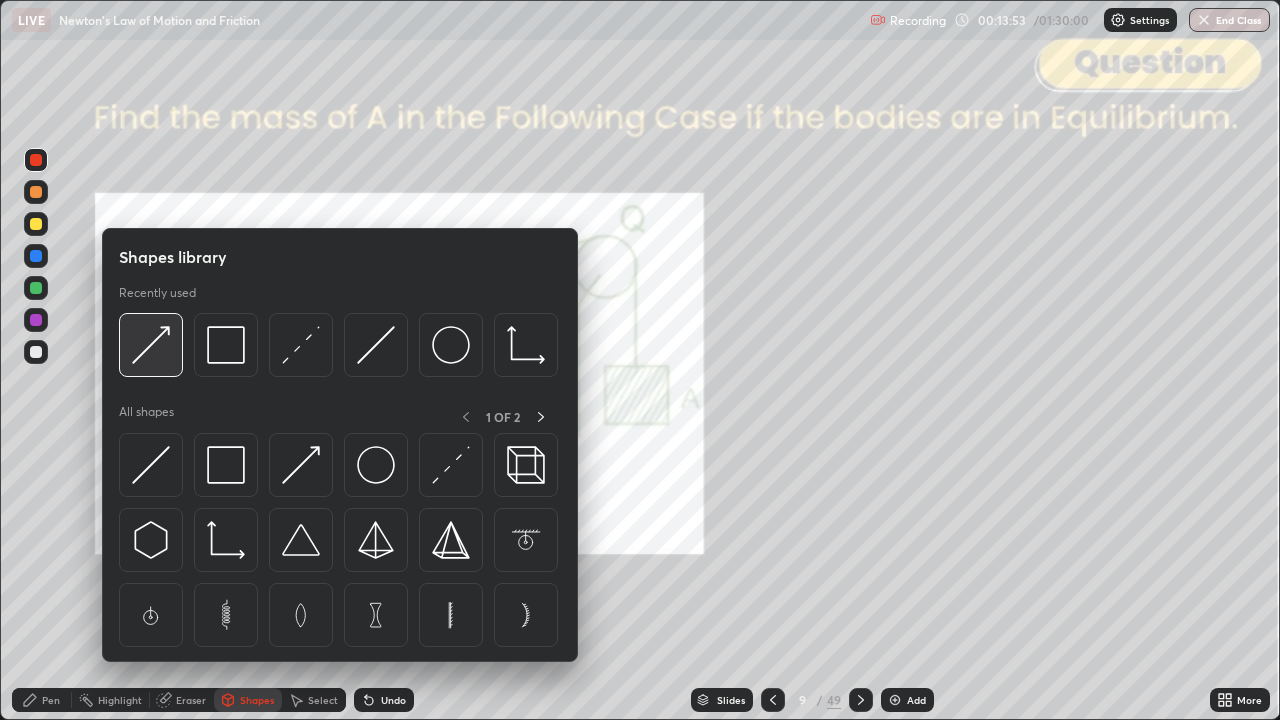click at bounding box center (151, 345) 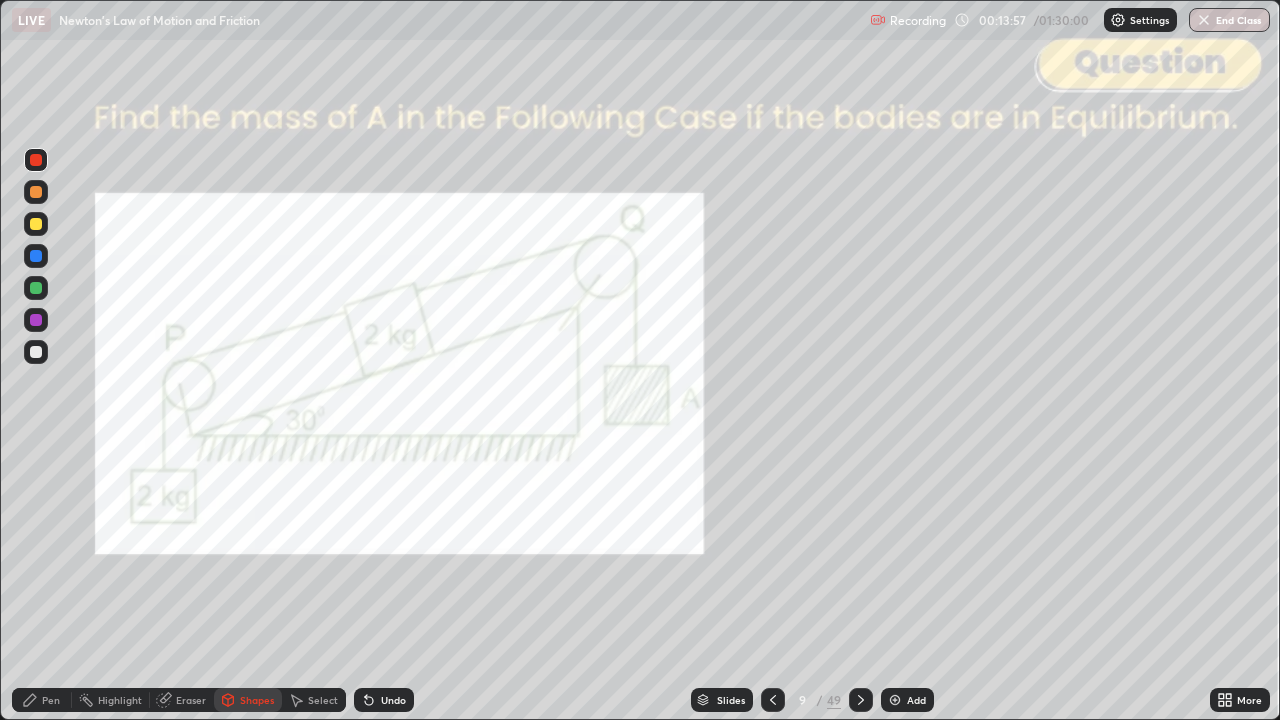 click 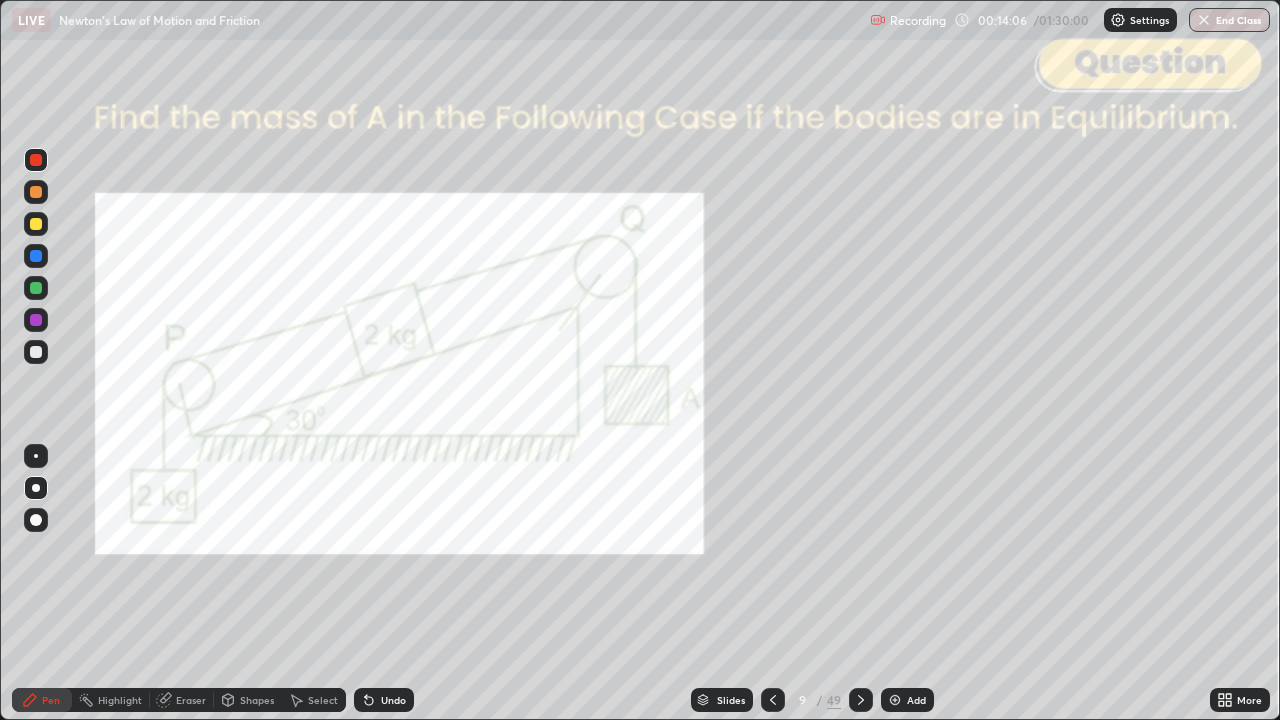 click on "Shapes" at bounding box center (257, 700) 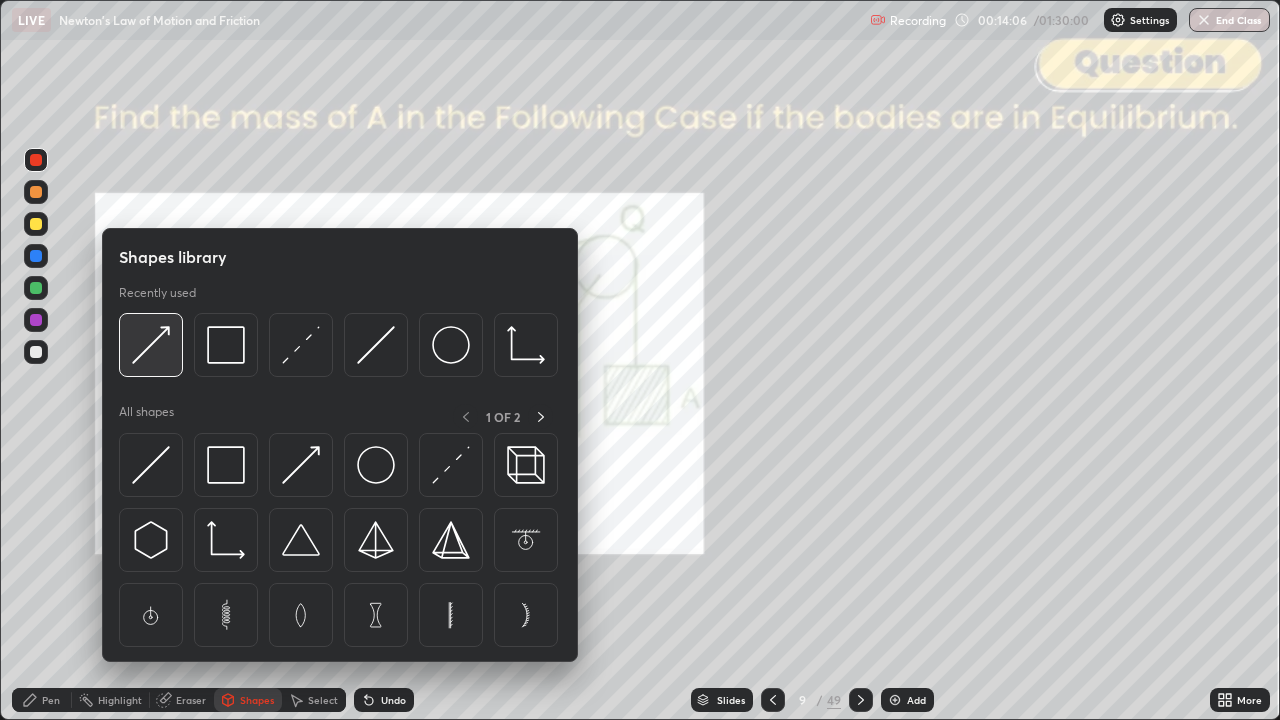 click at bounding box center [151, 345] 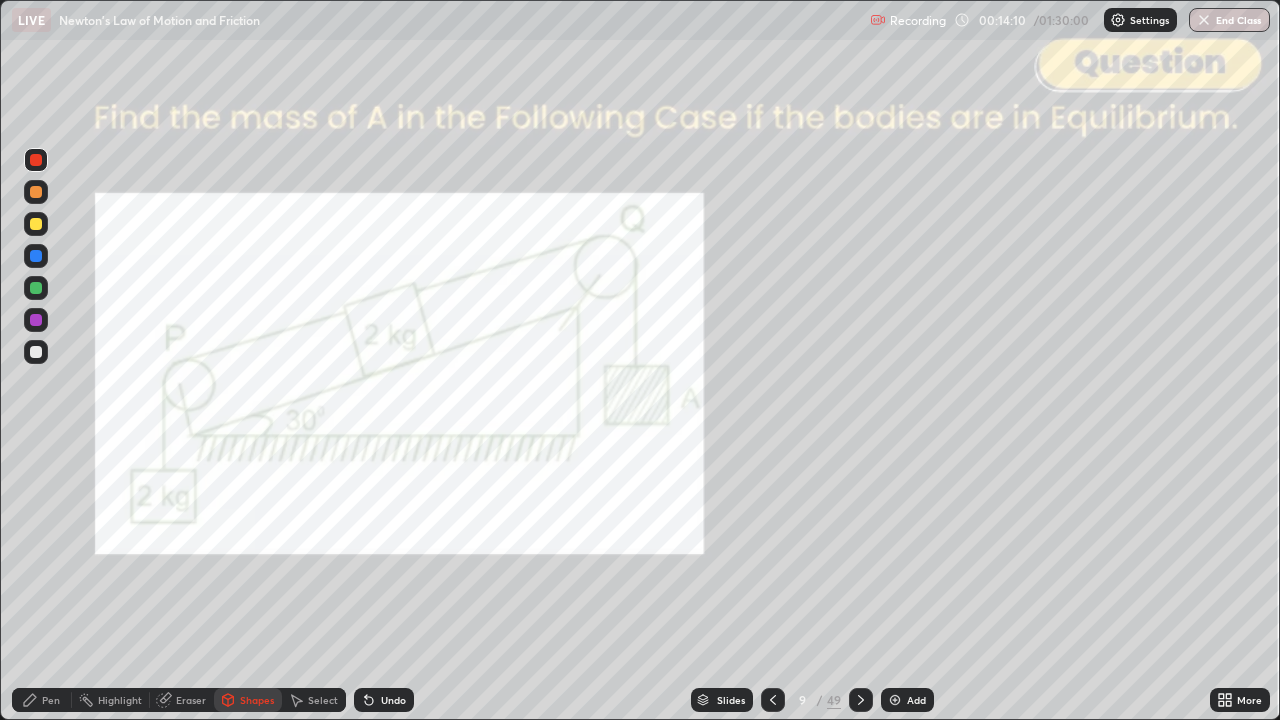 click on "Pen" at bounding box center (42, 700) 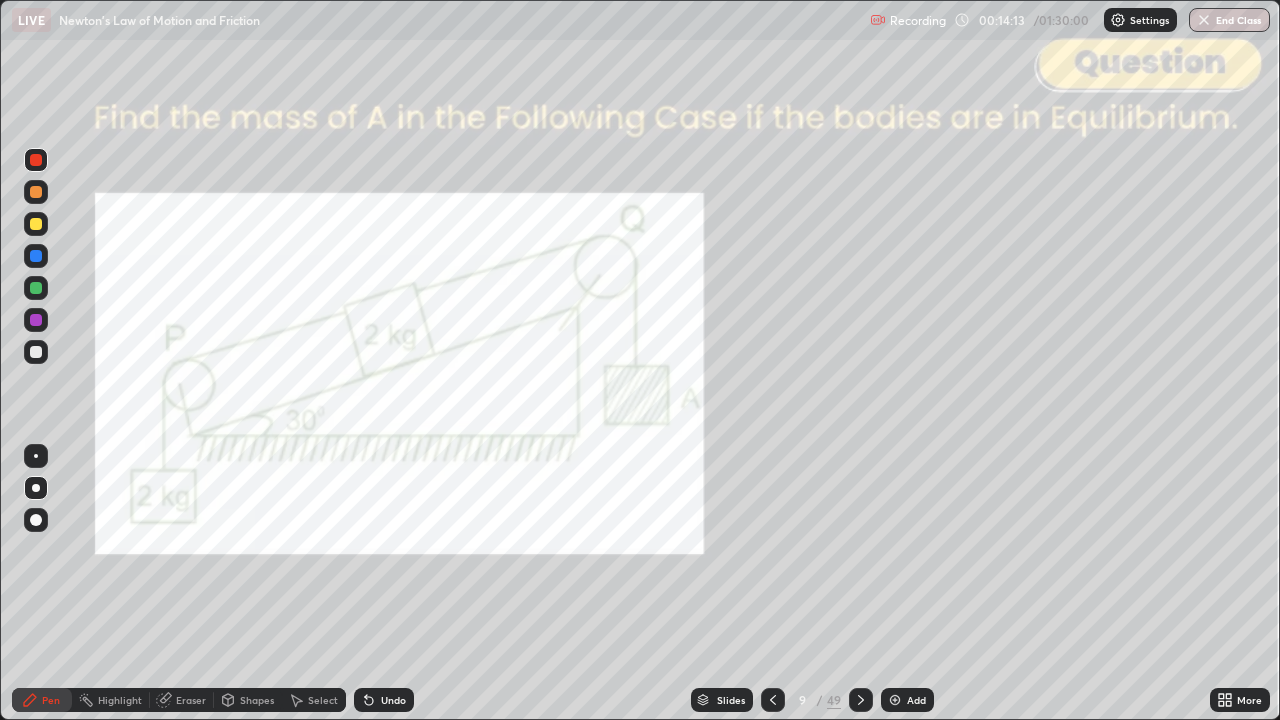 click on "Shapes" at bounding box center [248, 700] 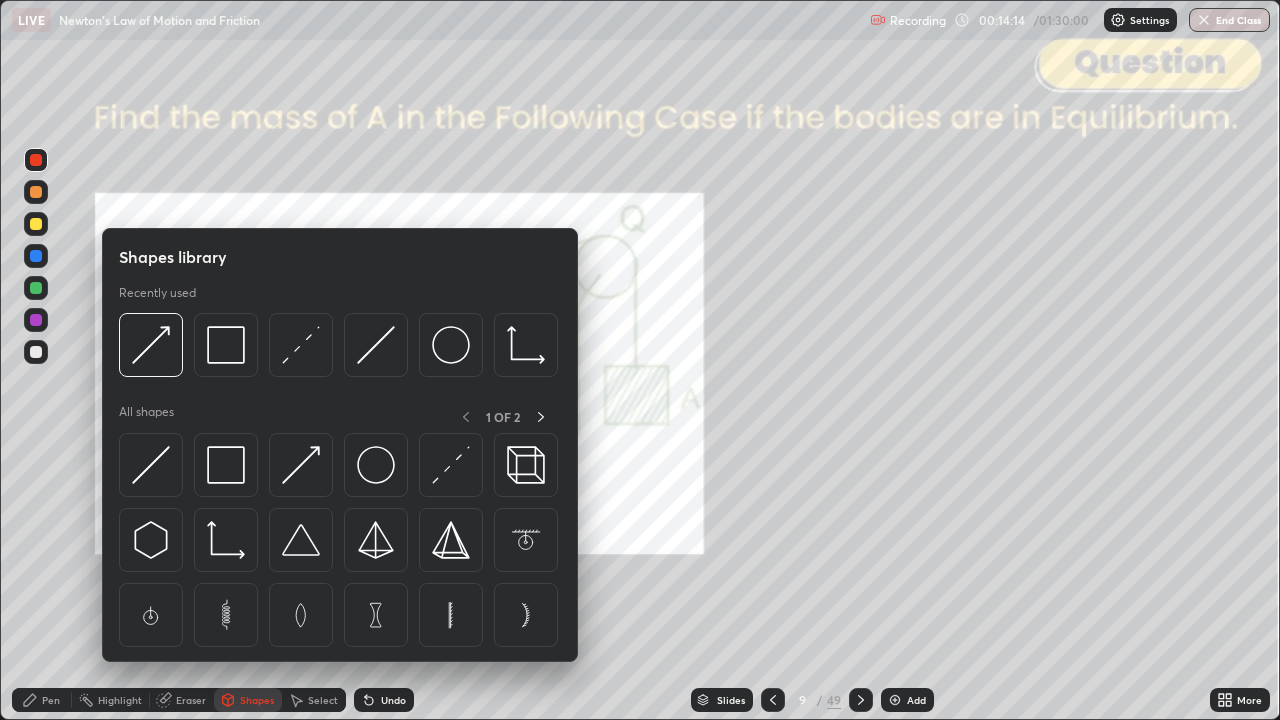 click at bounding box center (36, 192) 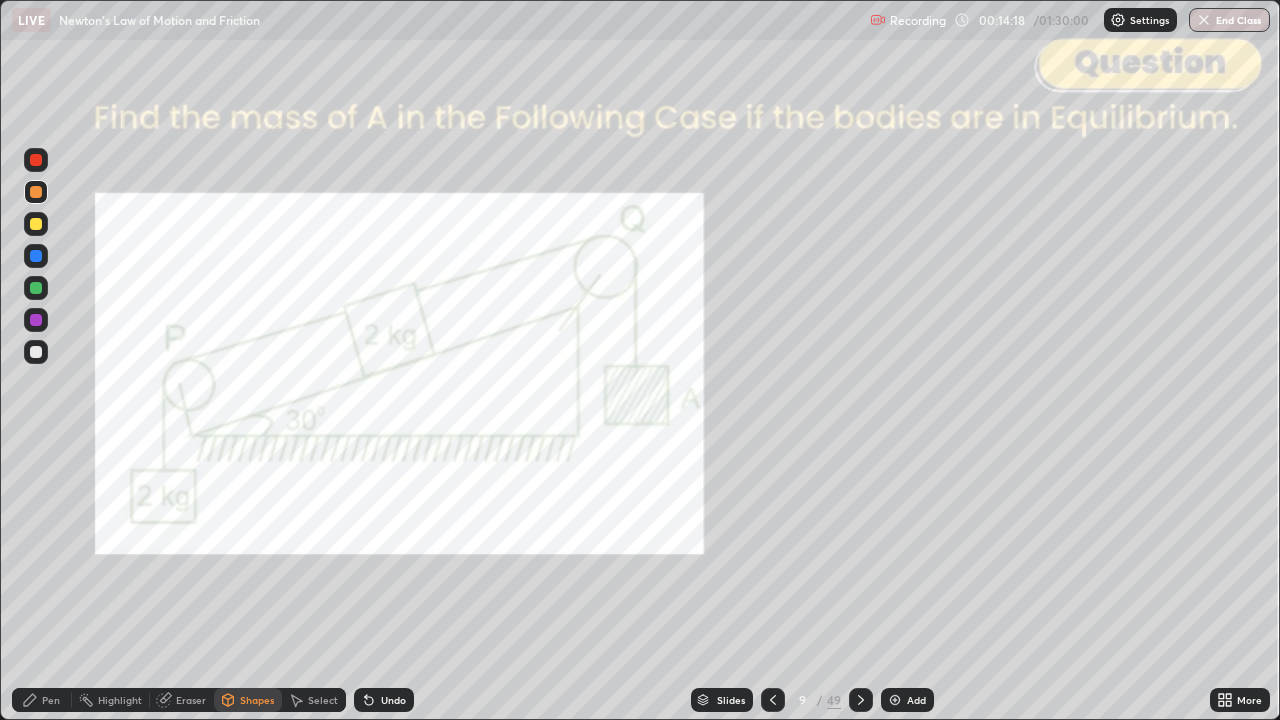 click on "Pen" at bounding box center (42, 700) 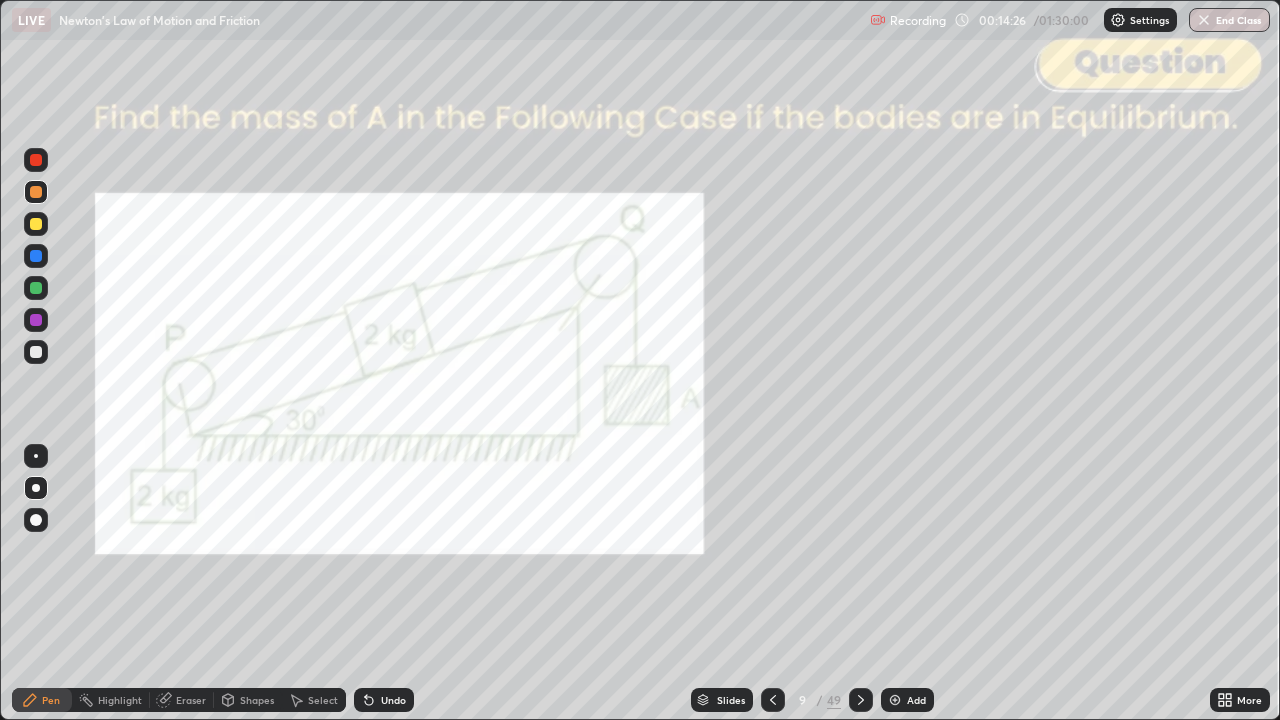 click on "Shapes" at bounding box center [248, 700] 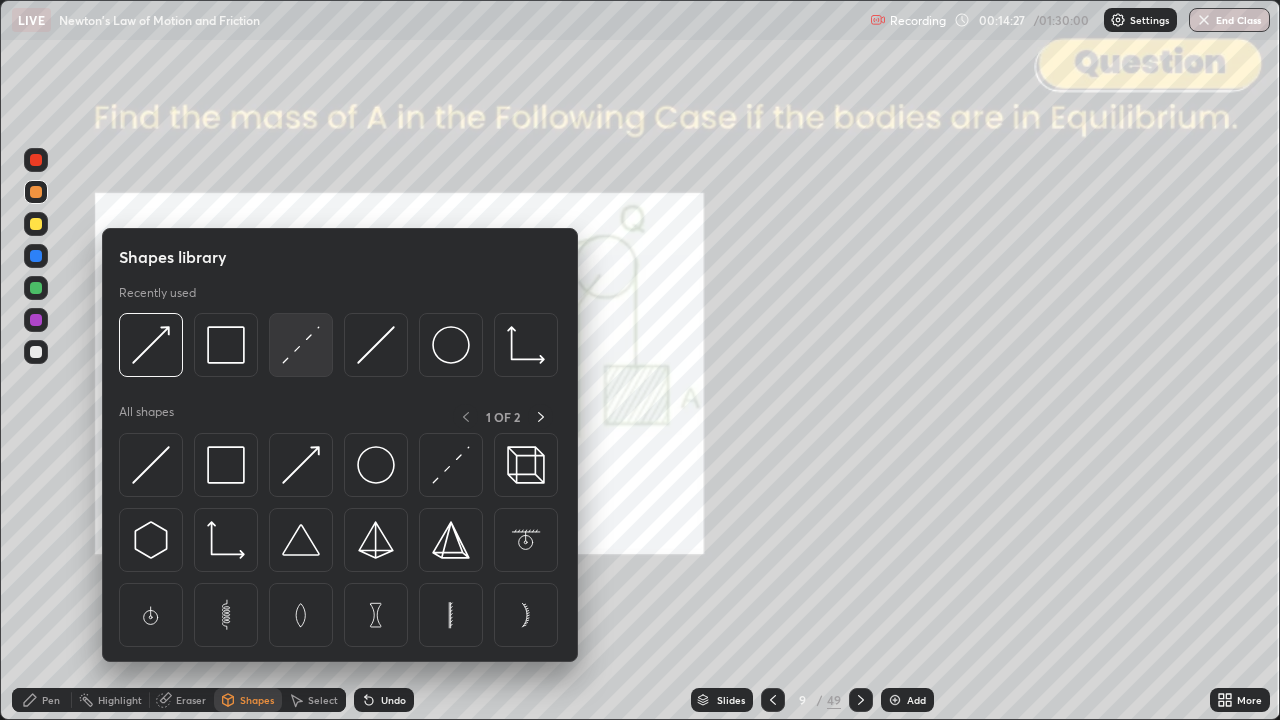 click at bounding box center (301, 345) 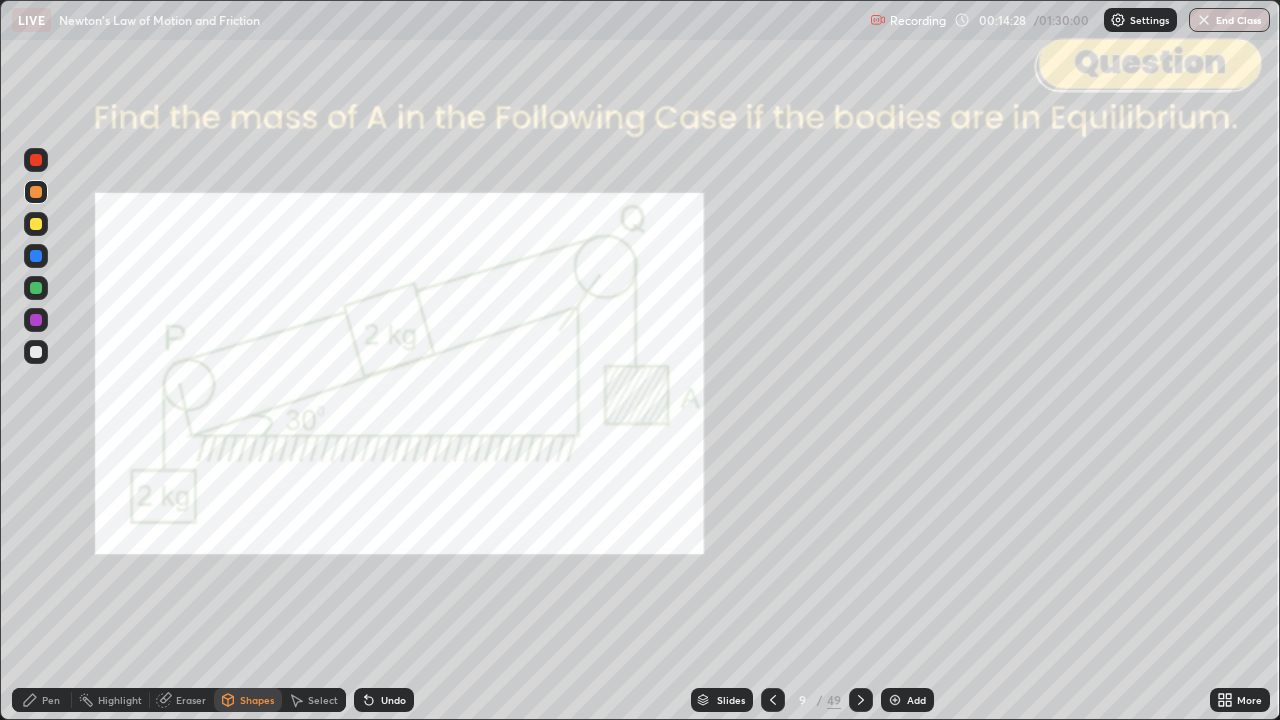 click at bounding box center (36, 352) 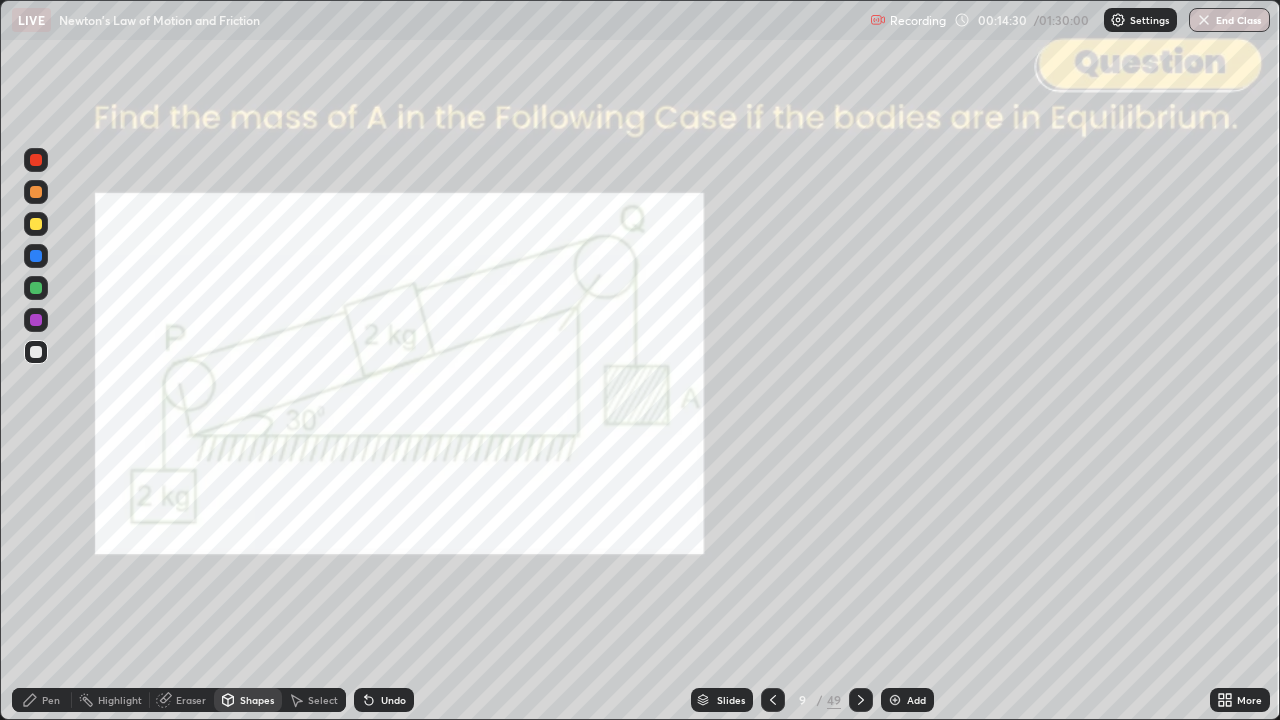click at bounding box center (36, 288) 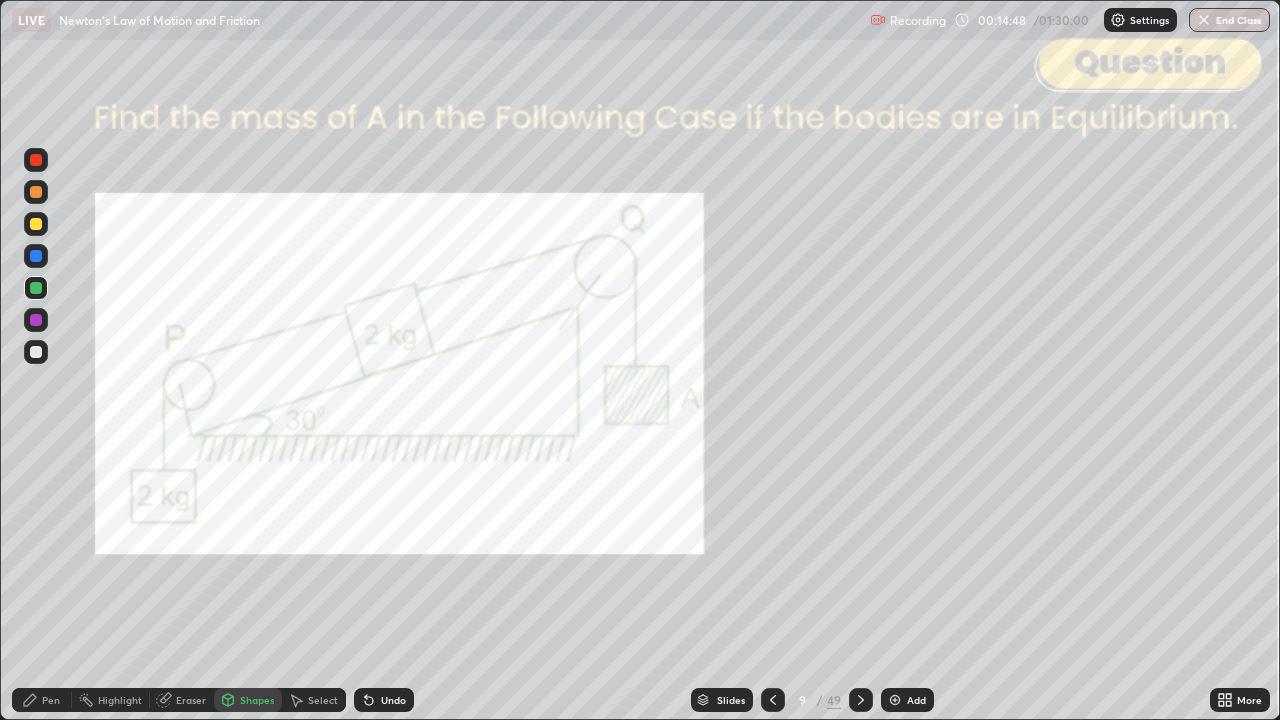 click at bounding box center (36, 160) 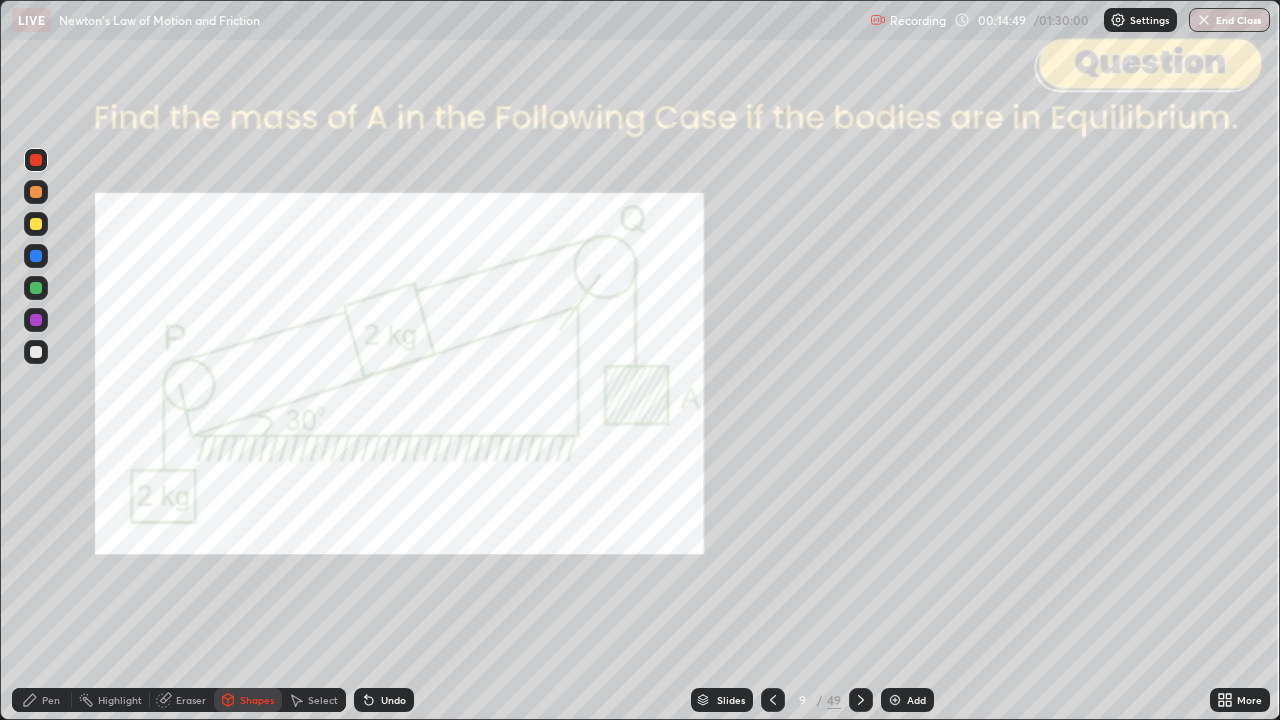 click on "Shapes" at bounding box center (257, 700) 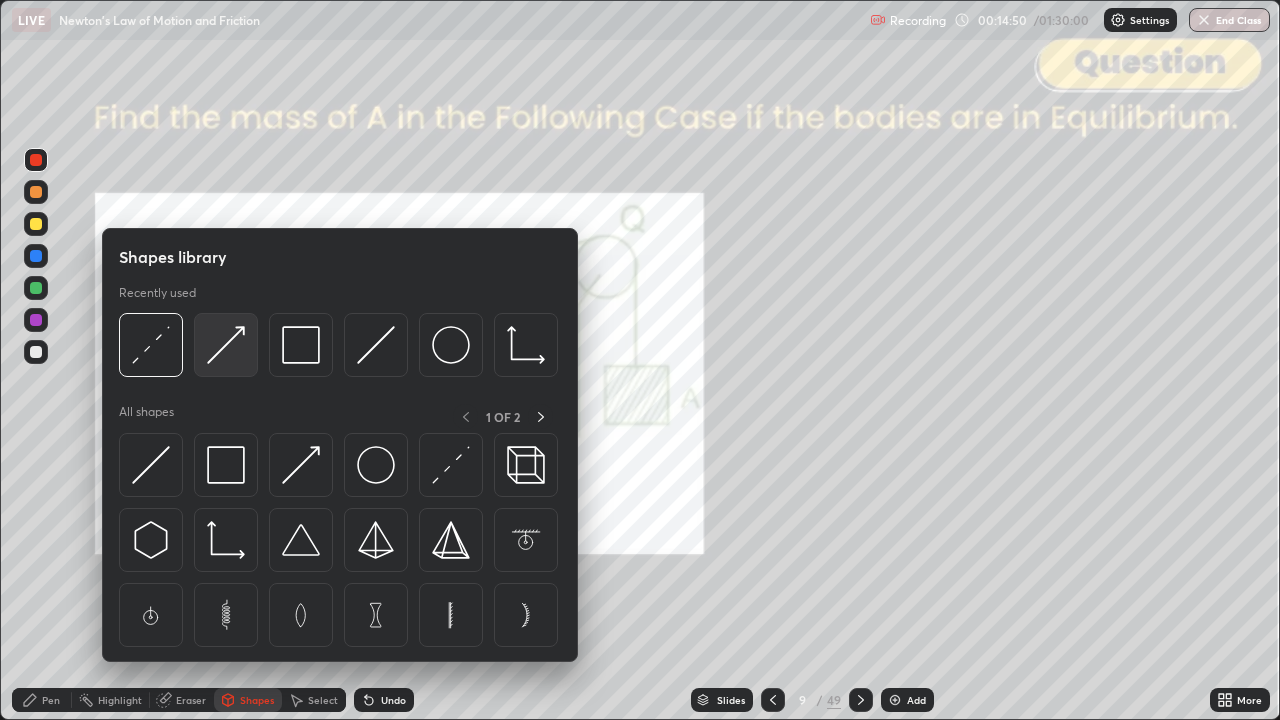 click at bounding box center (226, 345) 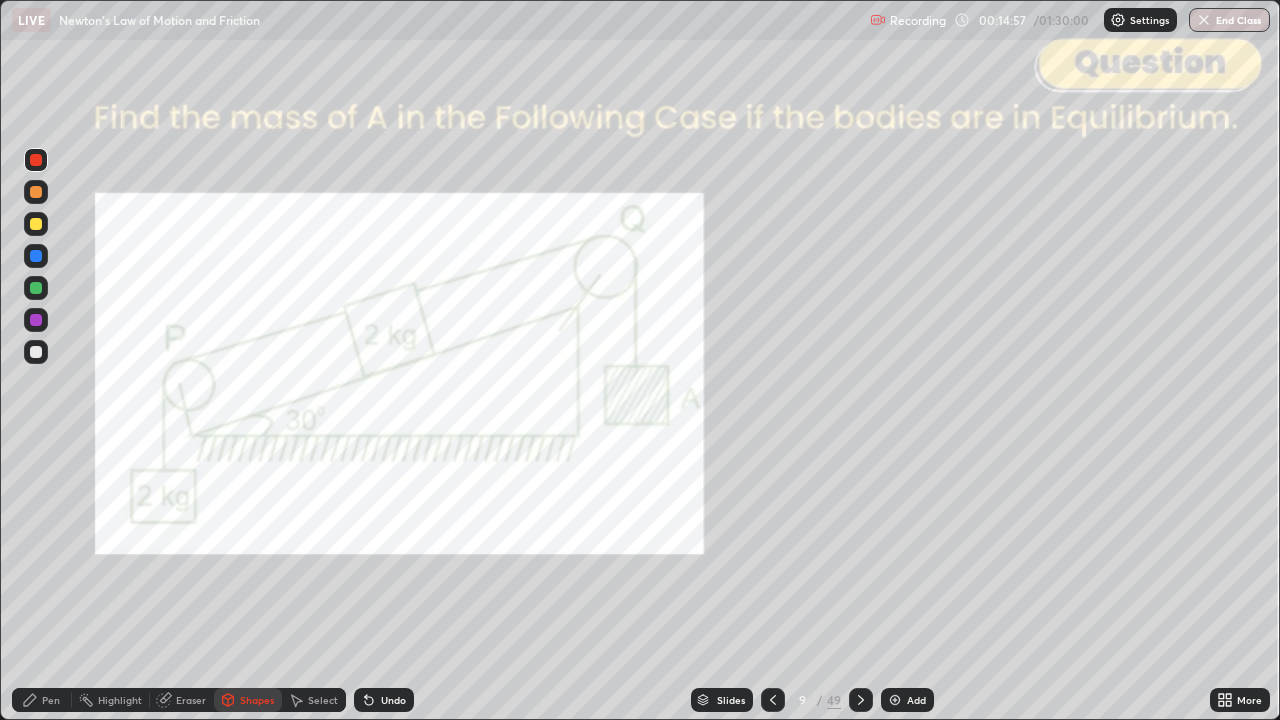 click 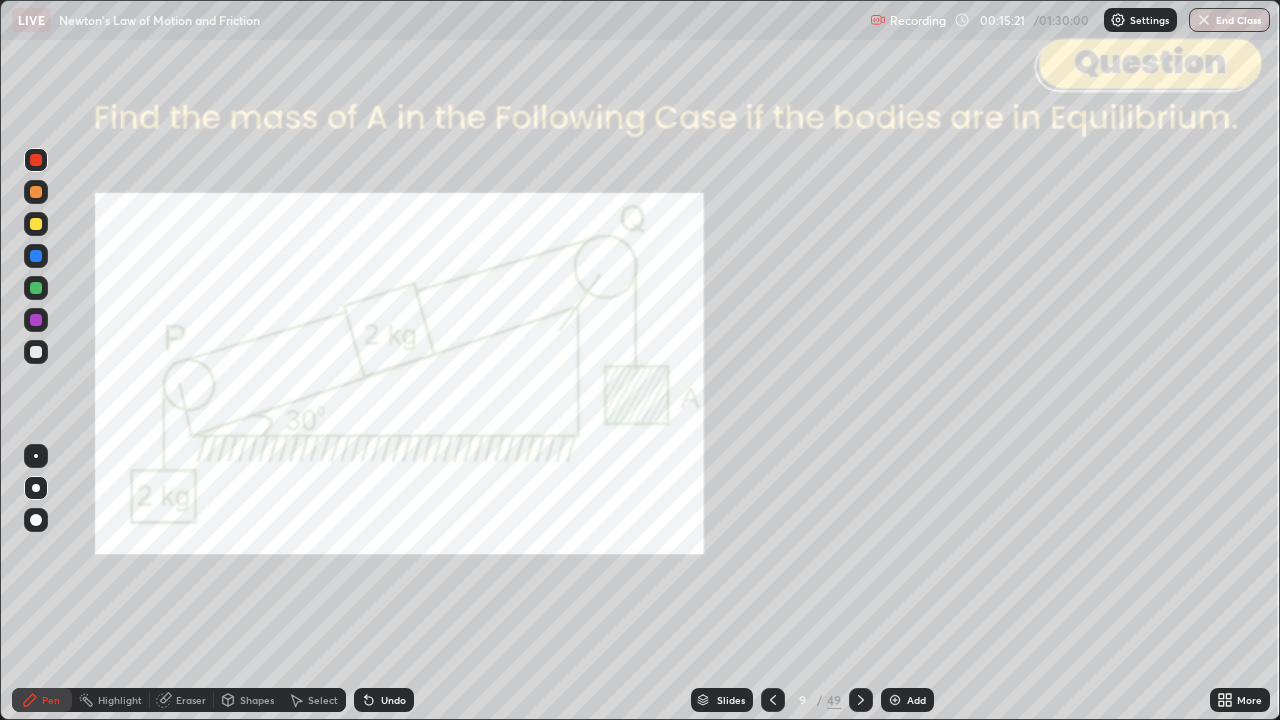 click at bounding box center (36, 256) 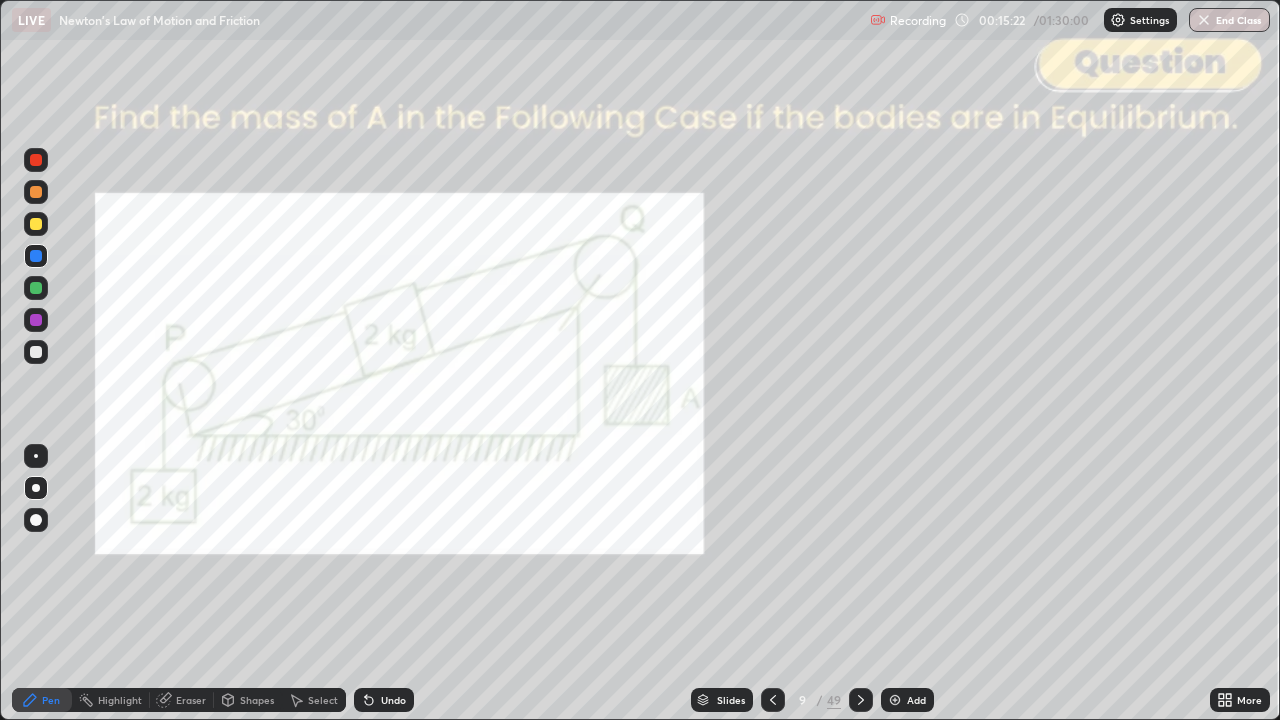 click at bounding box center (36, 192) 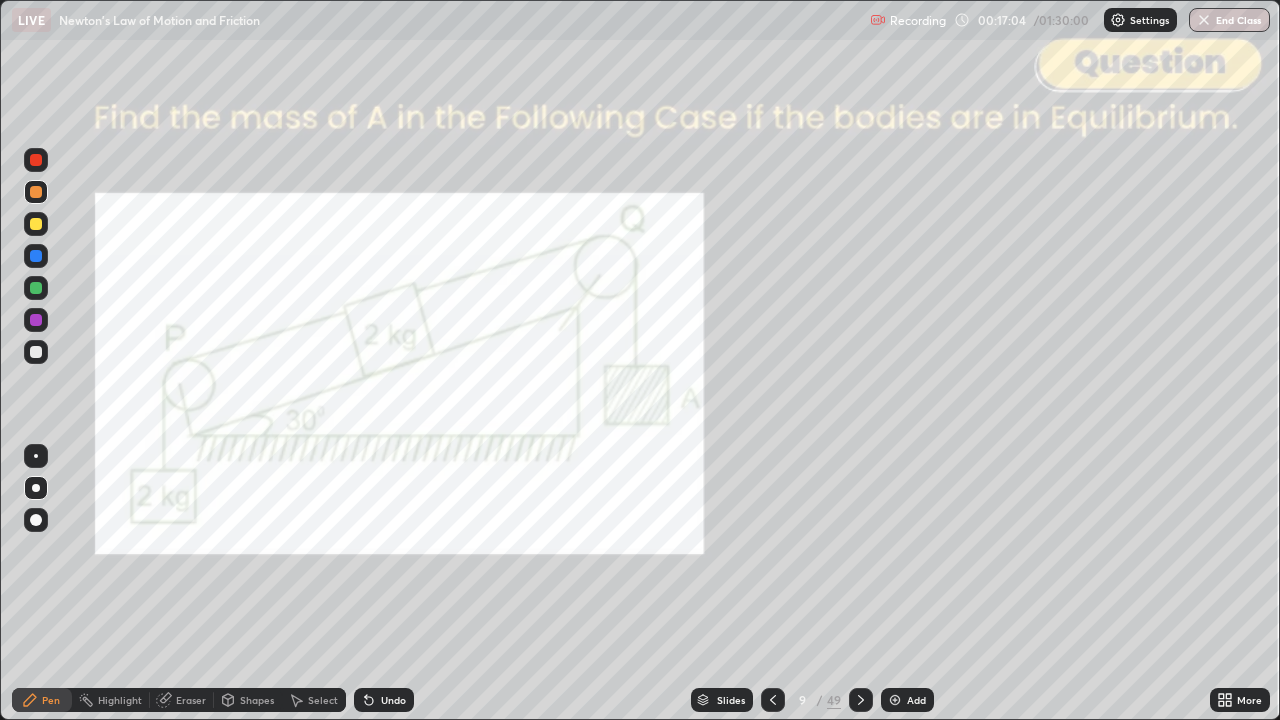 click on "Undo" at bounding box center [393, 700] 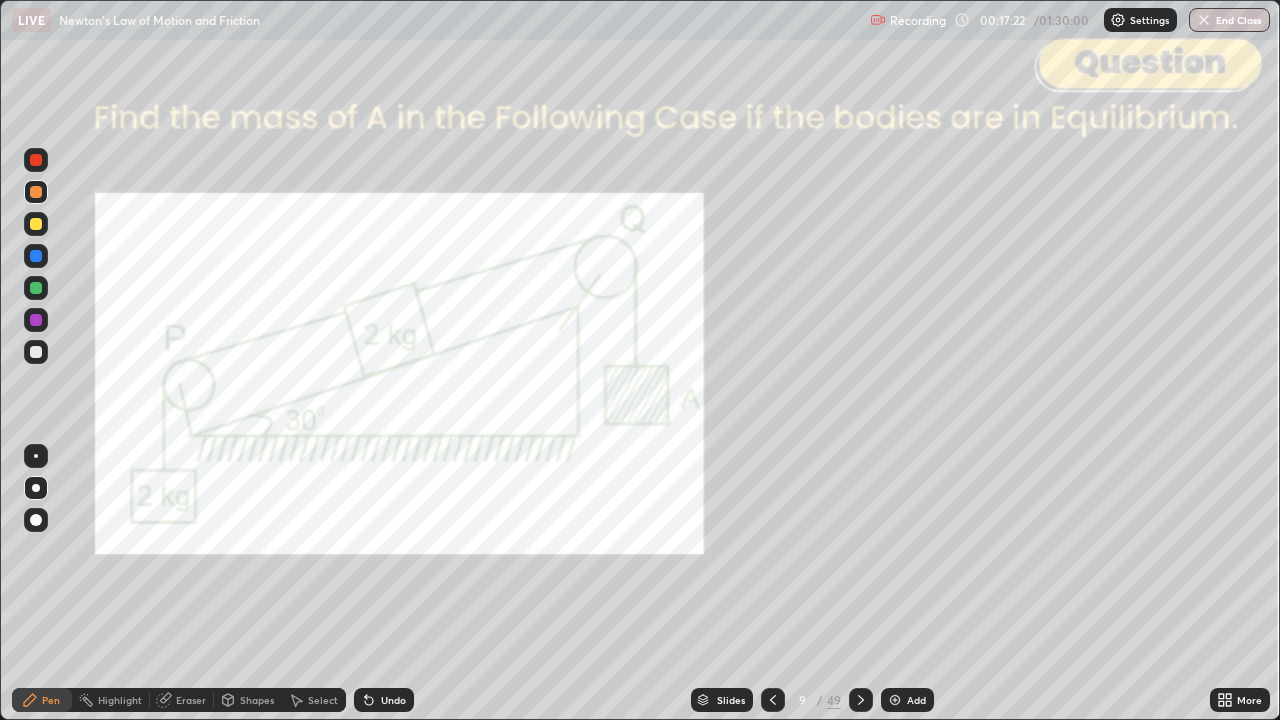 click on "Shapes" at bounding box center [257, 700] 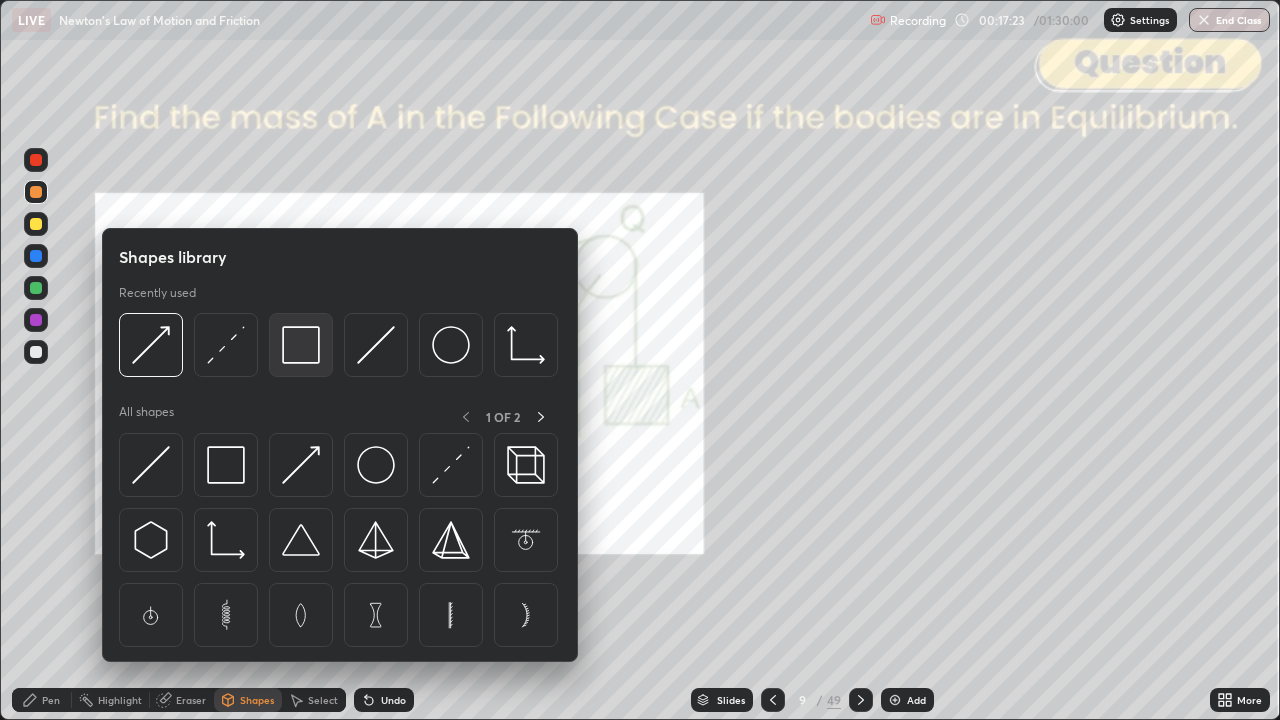 click at bounding box center (301, 345) 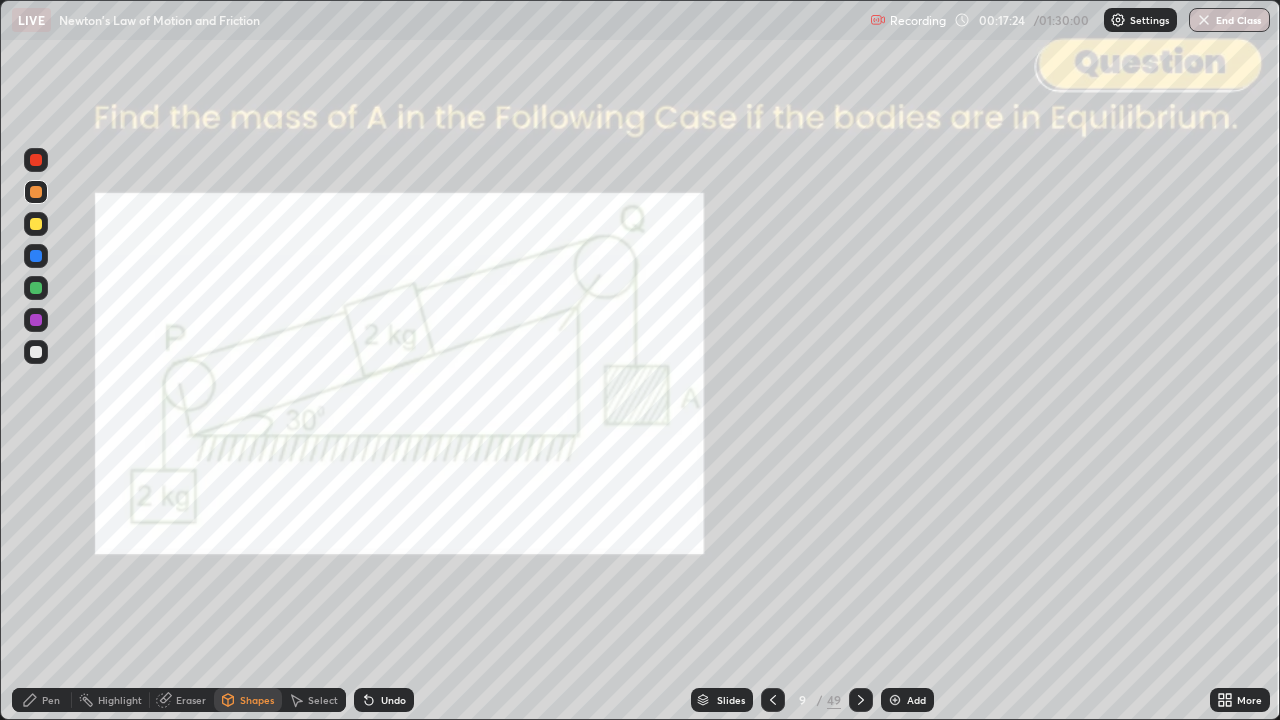 click at bounding box center [36, 160] 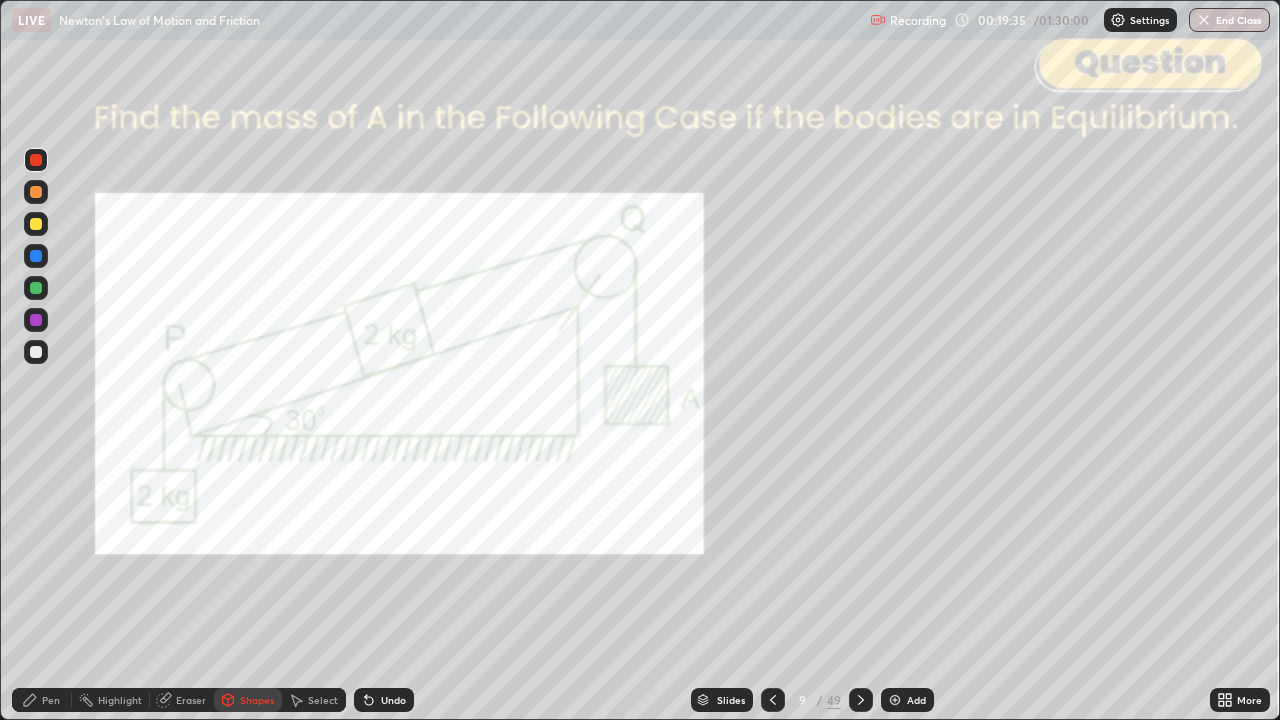 click 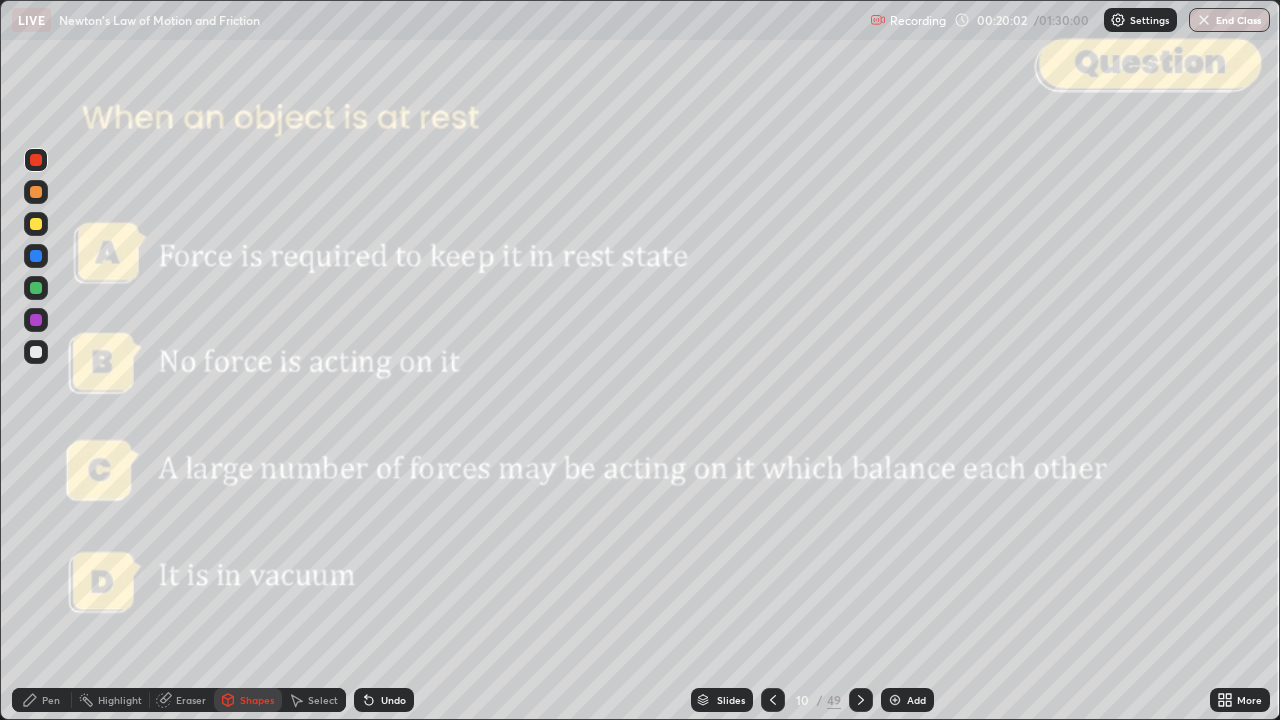 click on "Pen" at bounding box center [42, 700] 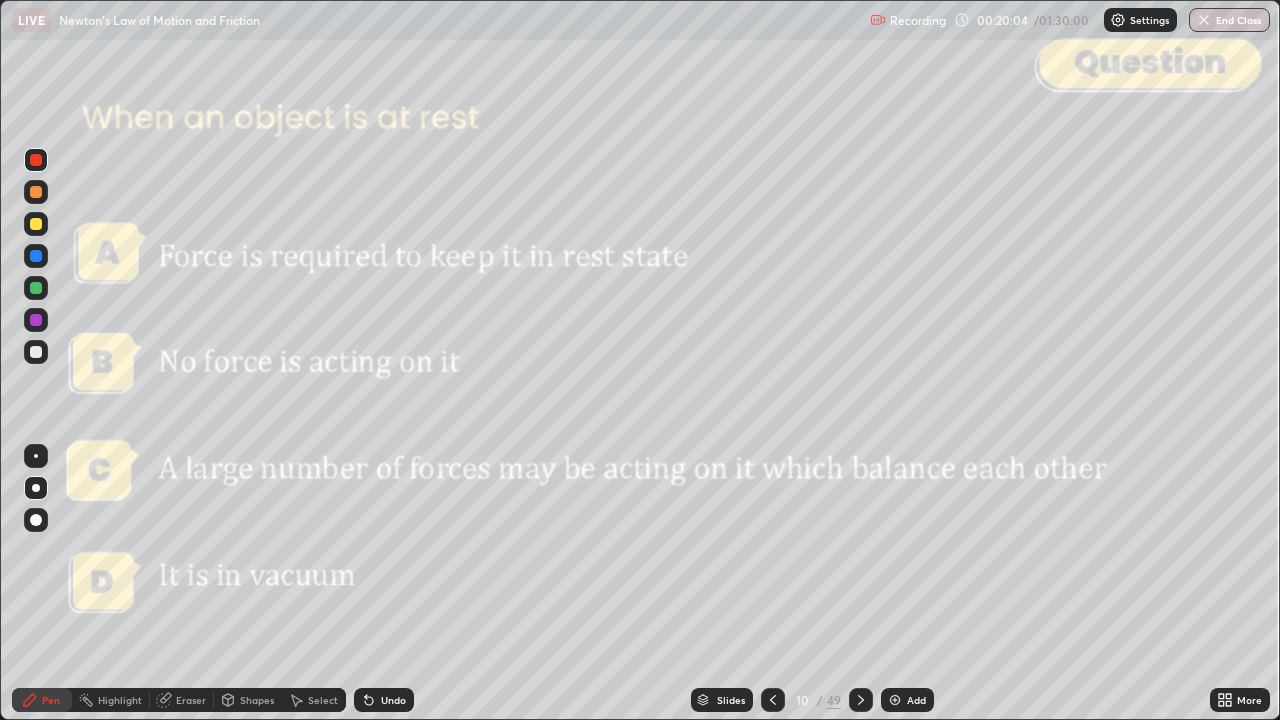 click on "Undo" at bounding box center [384, 700] 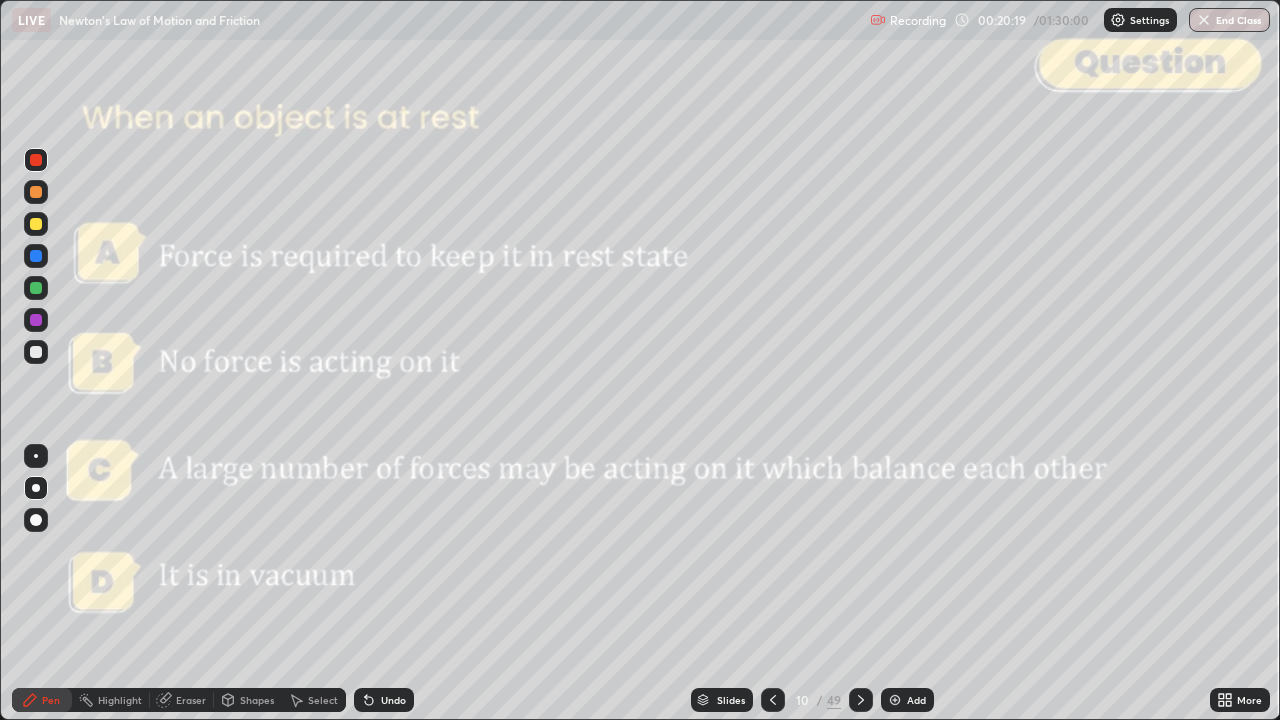 click 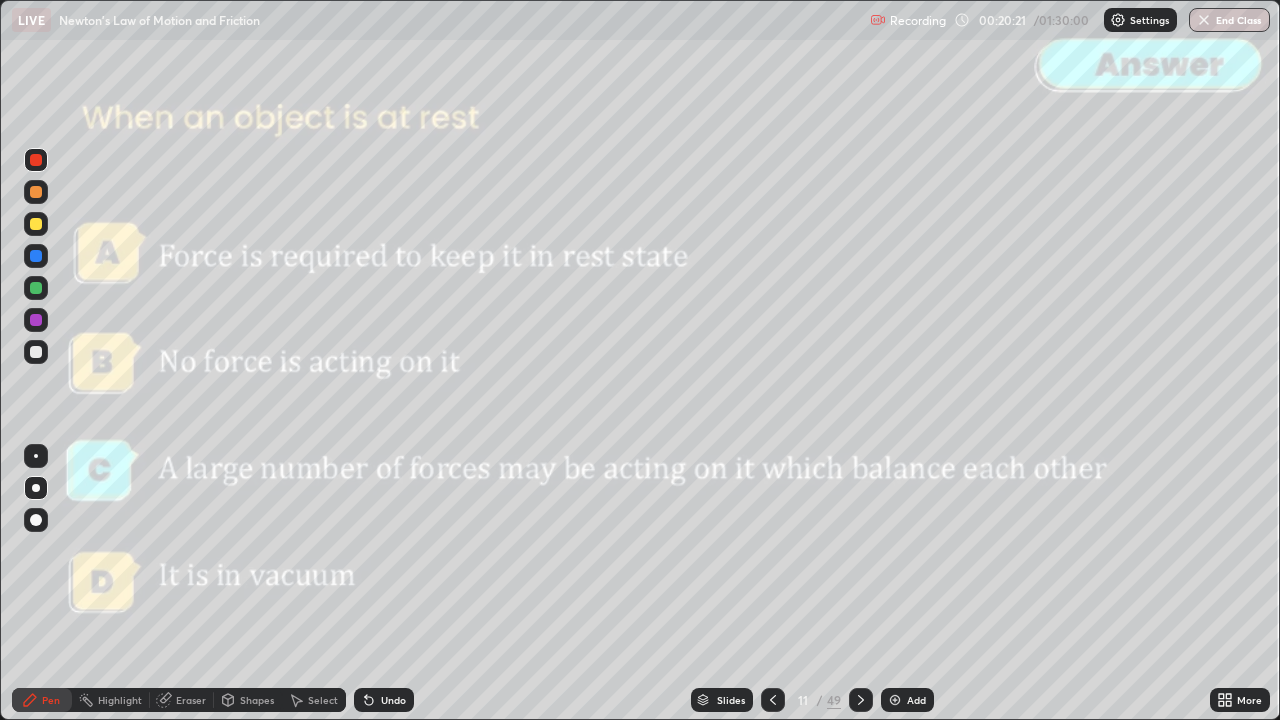 click 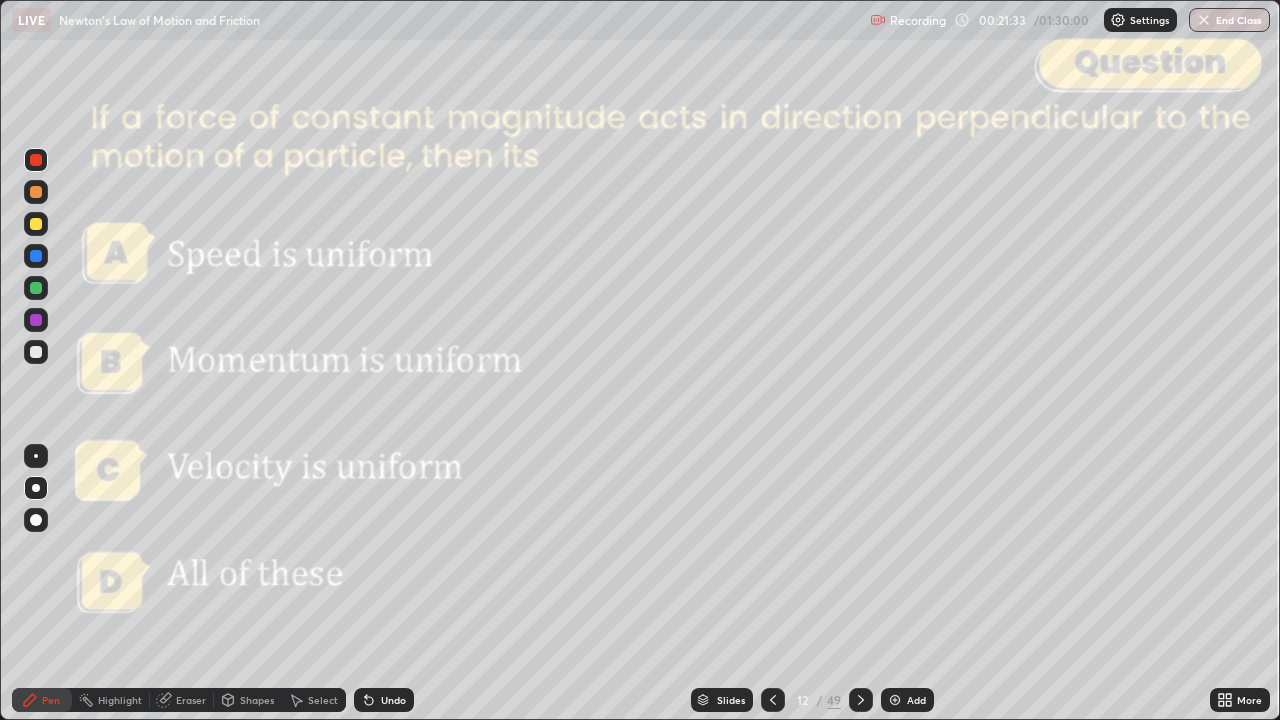 click on "Shapes" at bounding box center [248, 700] 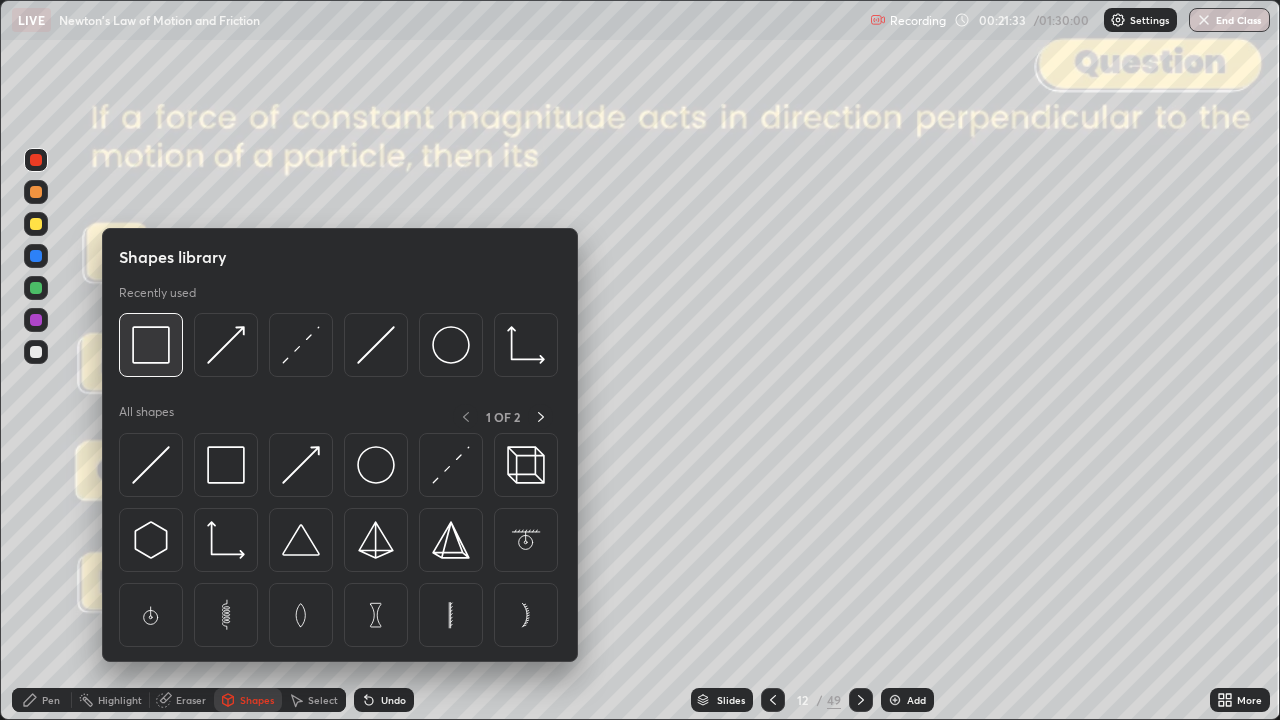 click at bounding box center [151, 345] 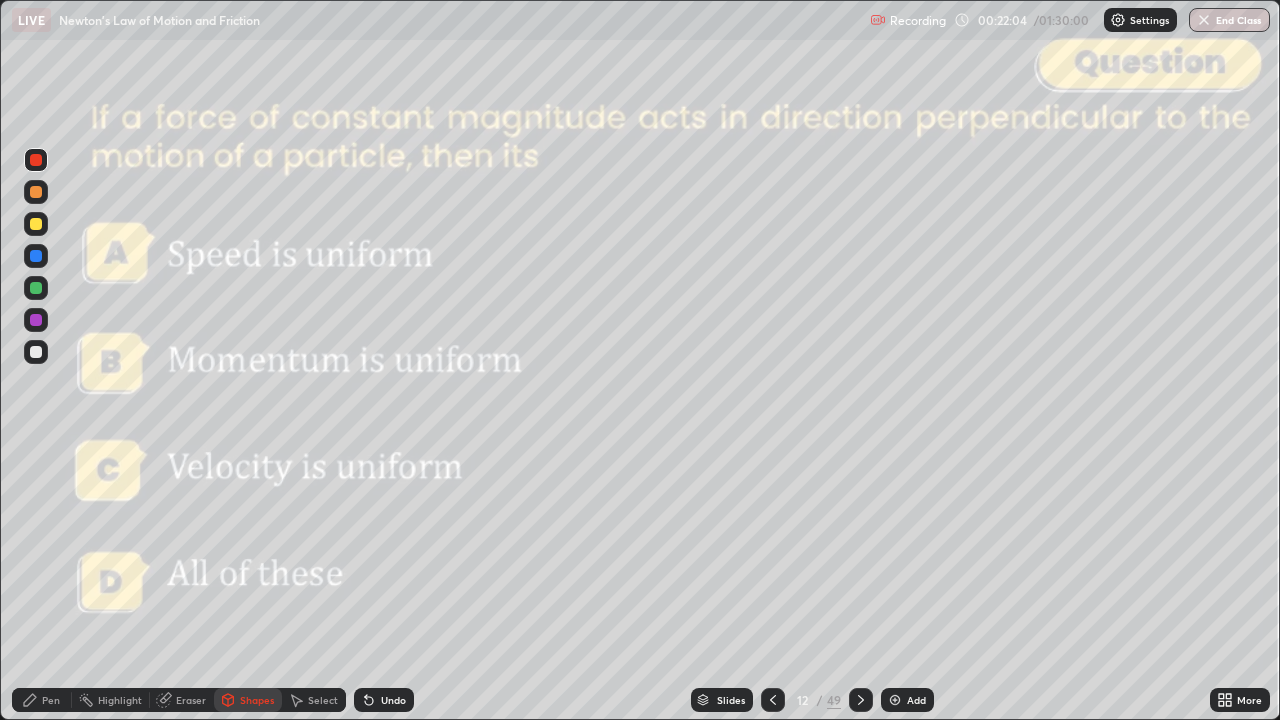 click 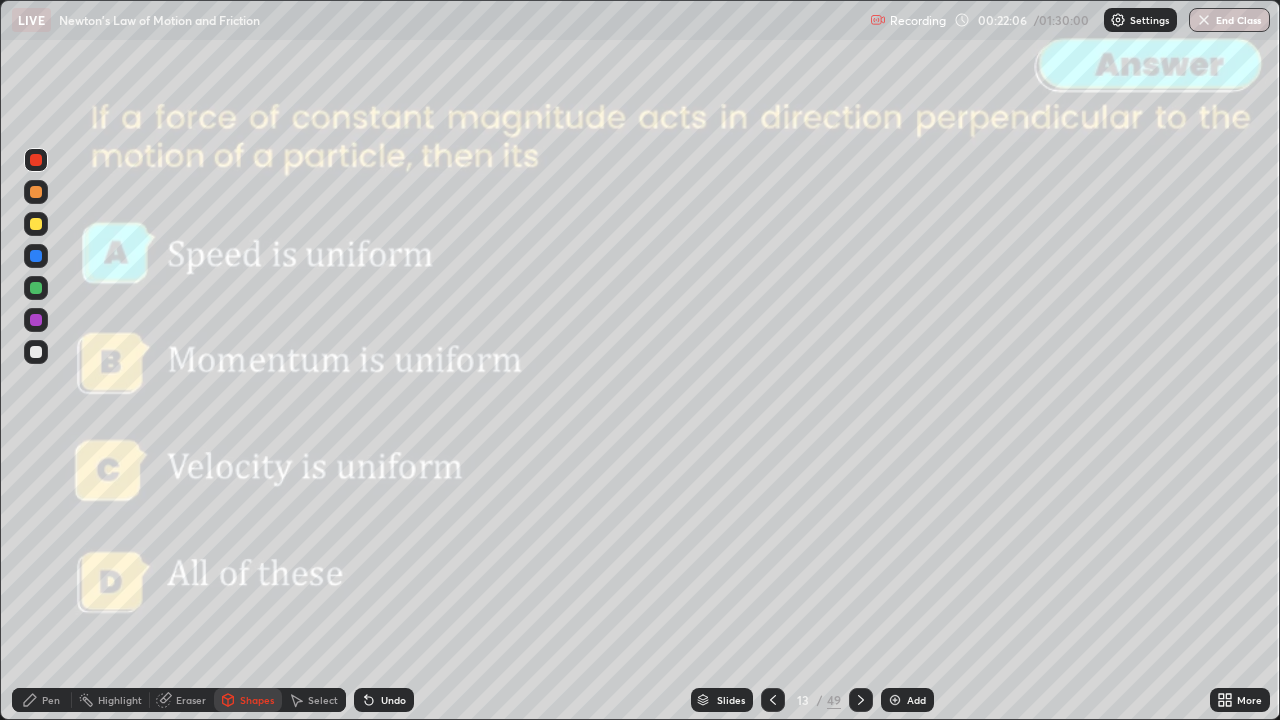 click 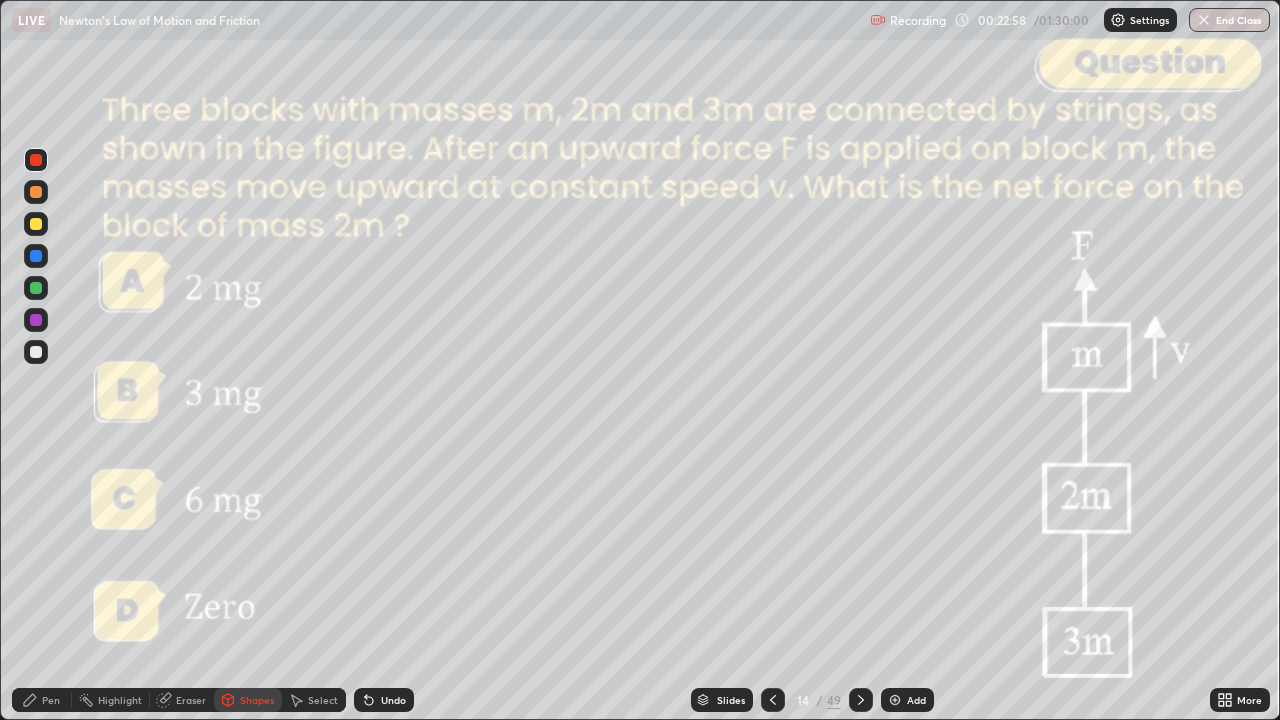 click on "Pen" at bounding box center [51, 700] 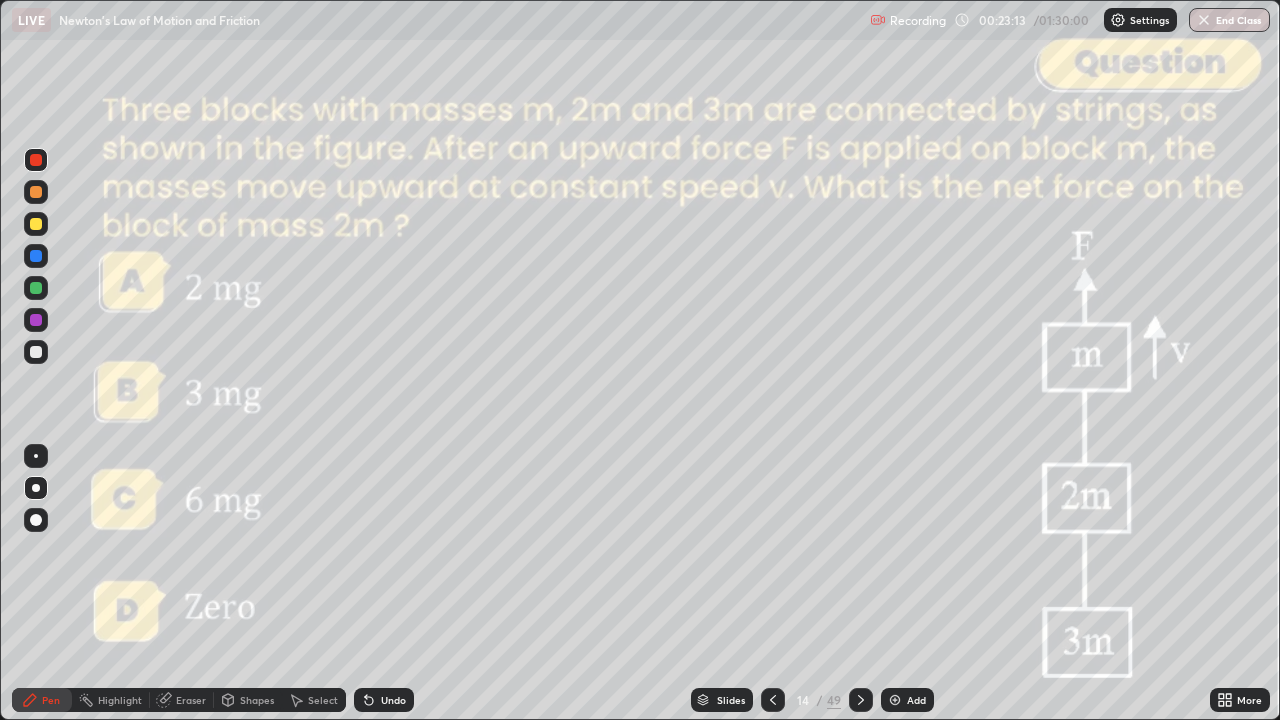 click on "Shapes" at bounding box center (257, 700) 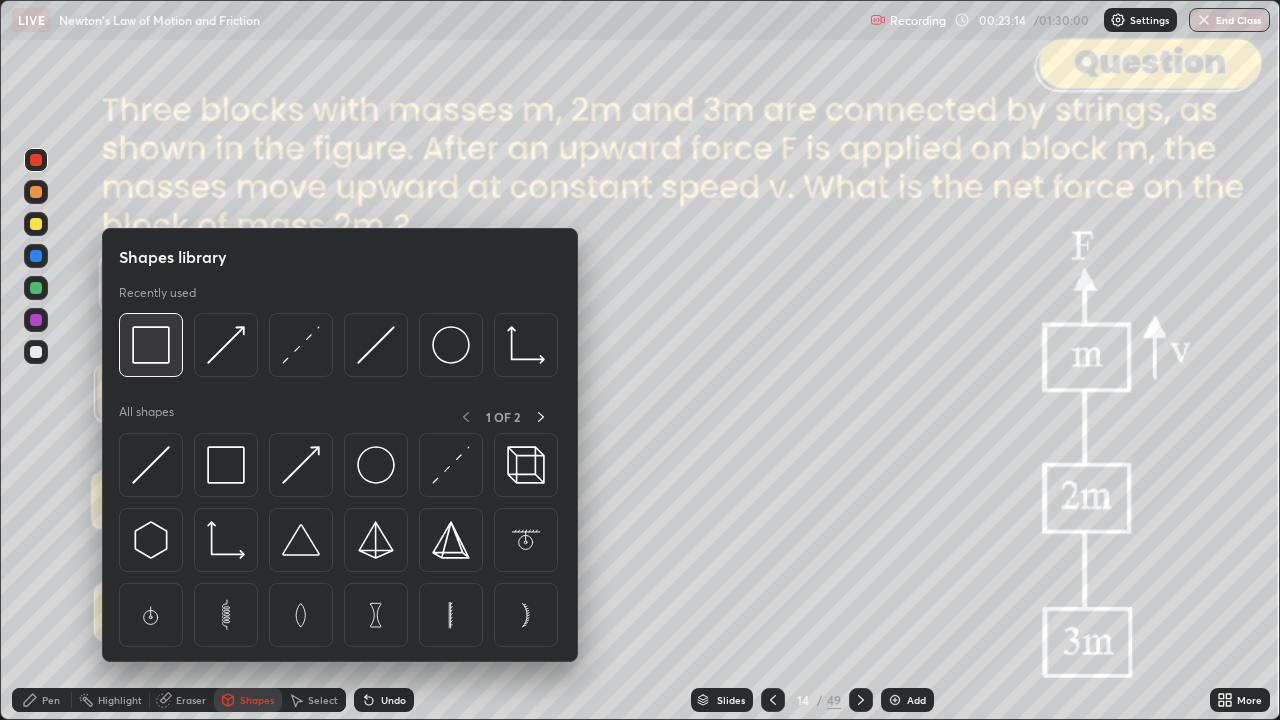 click at bounding box center (151, 345) 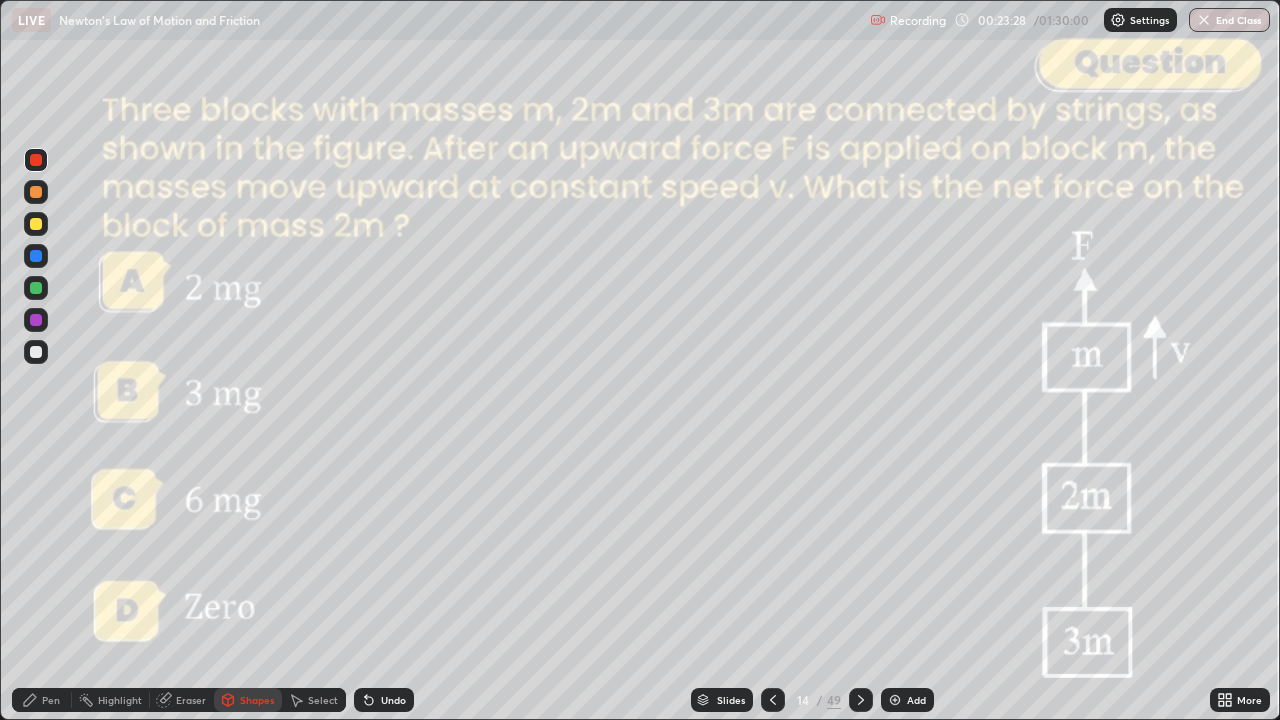 click on "Pen" at bounding box center [42, 700] 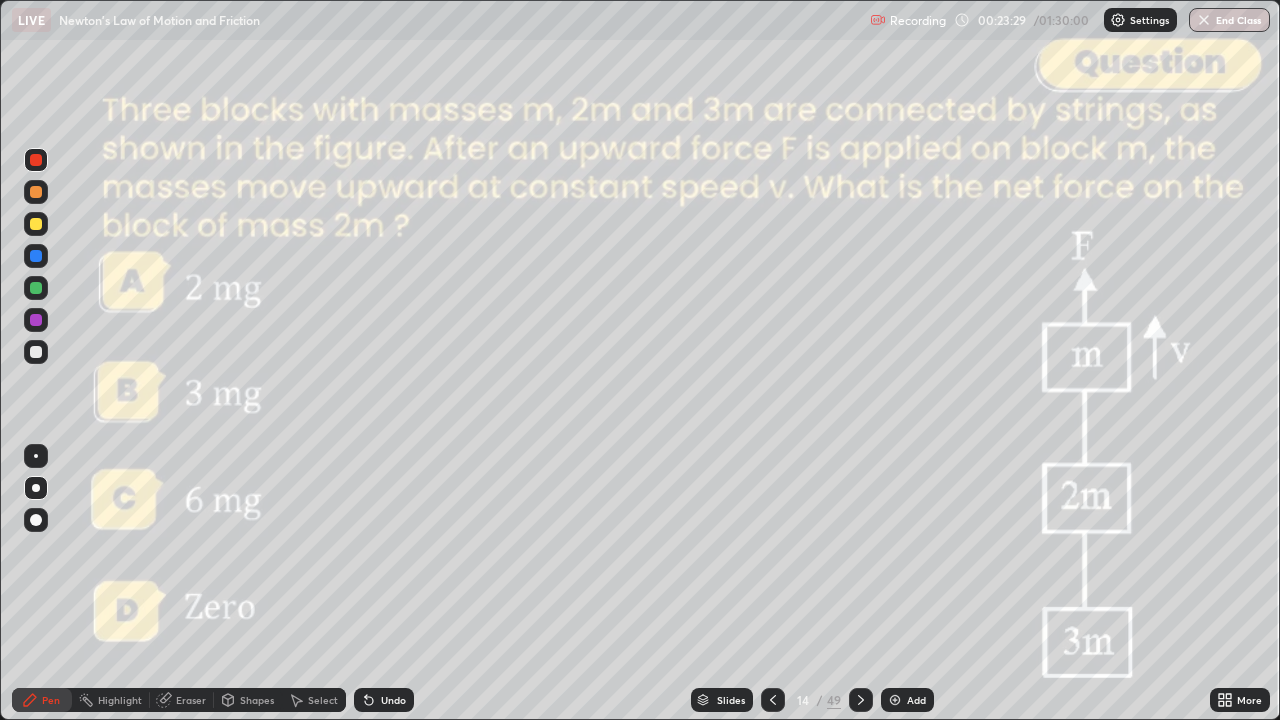 click at bounding box center [36, 224] 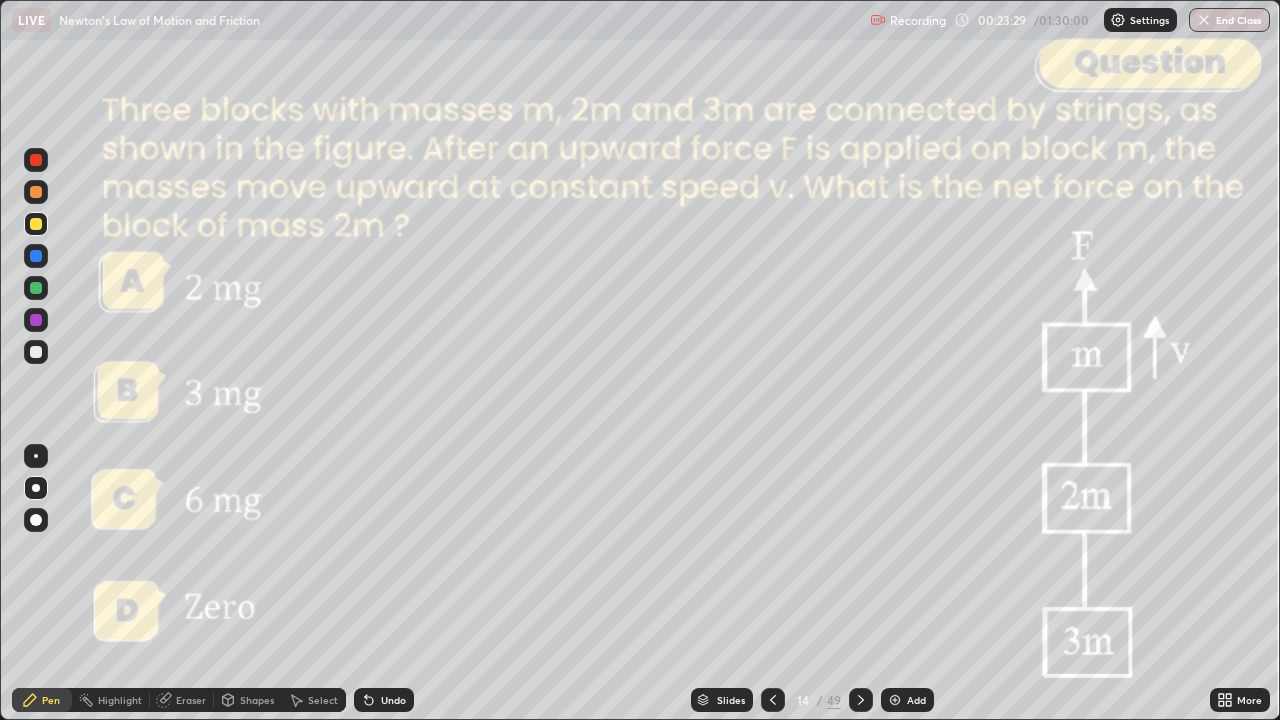 click at bounding box center [36, 192] 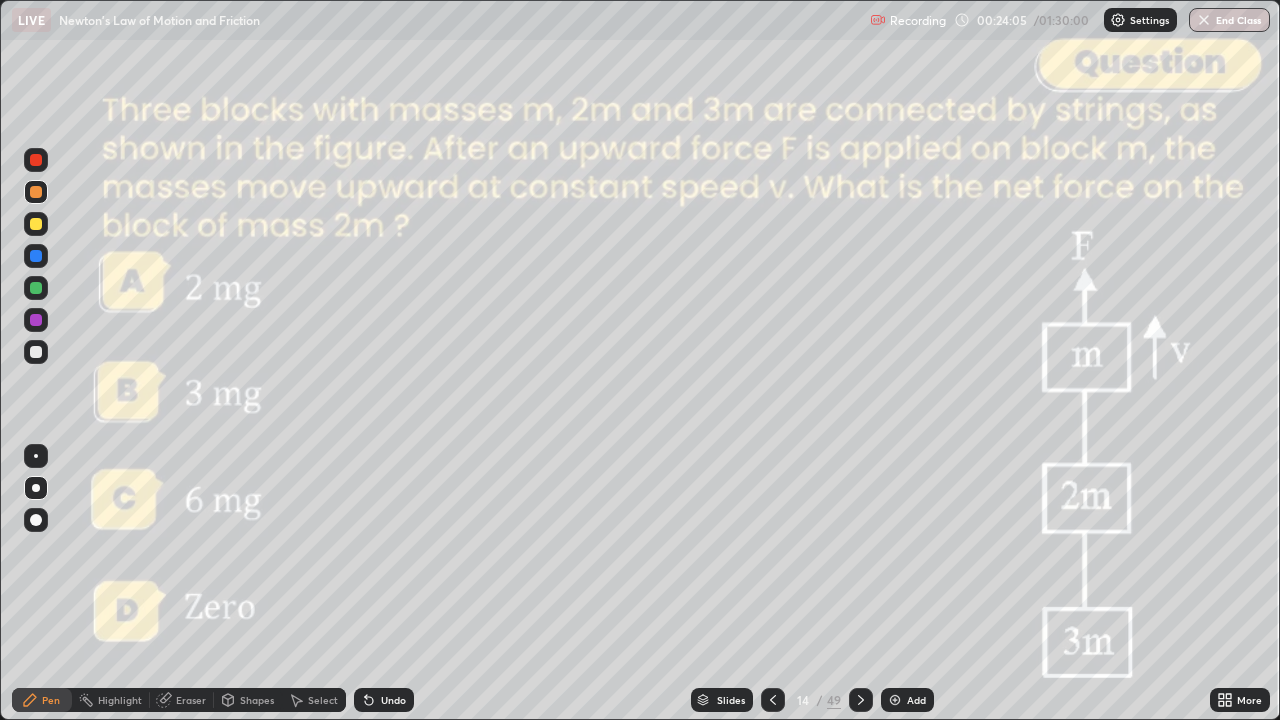 click 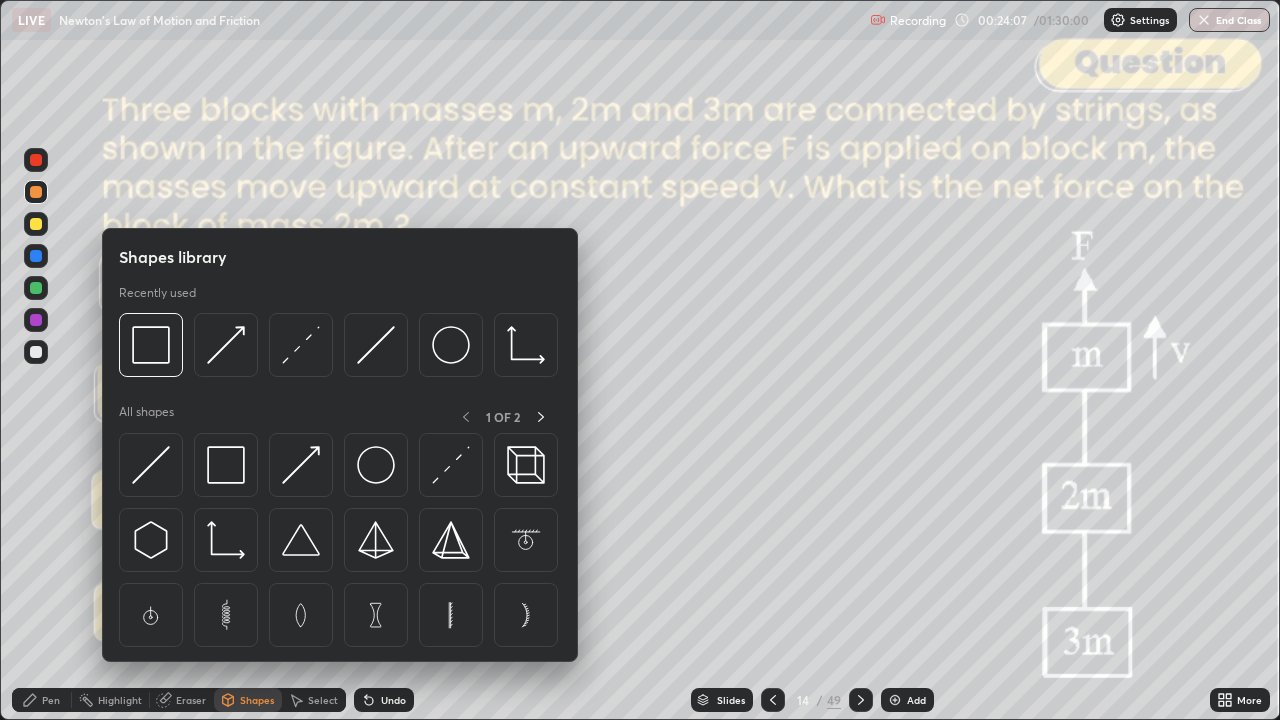 click at bounding box center [36, 160] 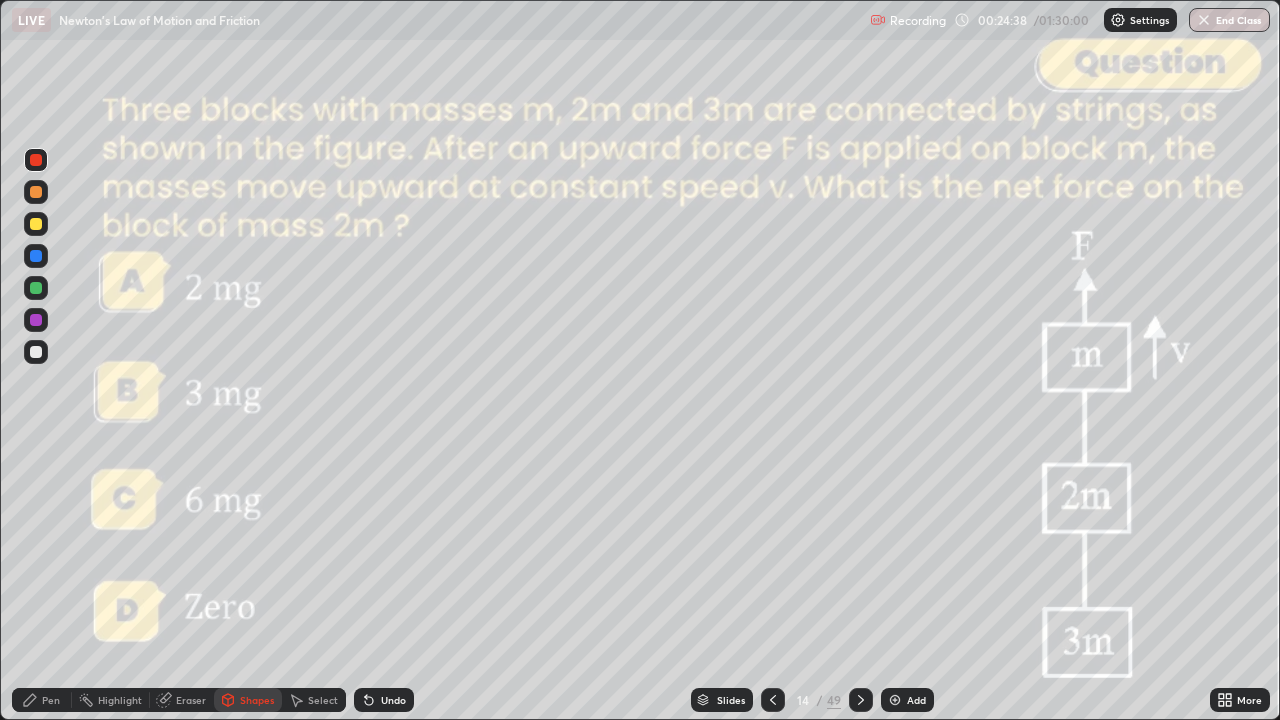 click on "Pen" at bounding box center (51, 700) 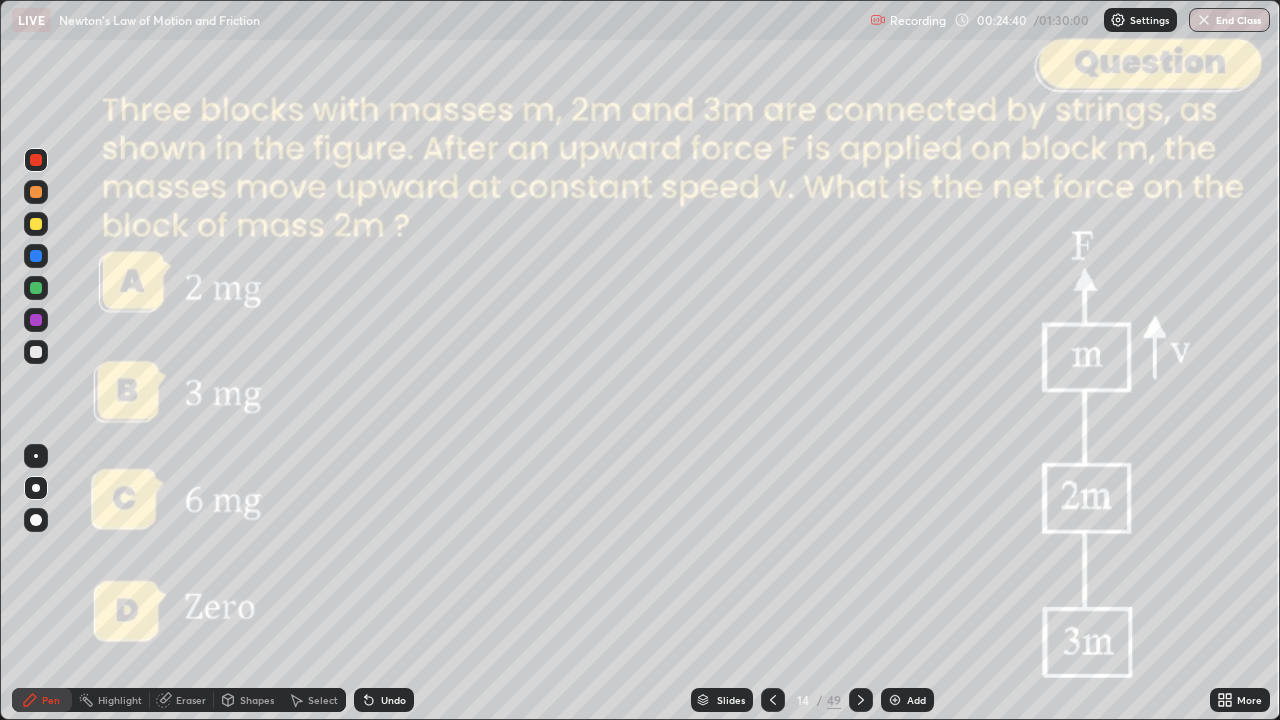 click at bounding box center (36, 192) 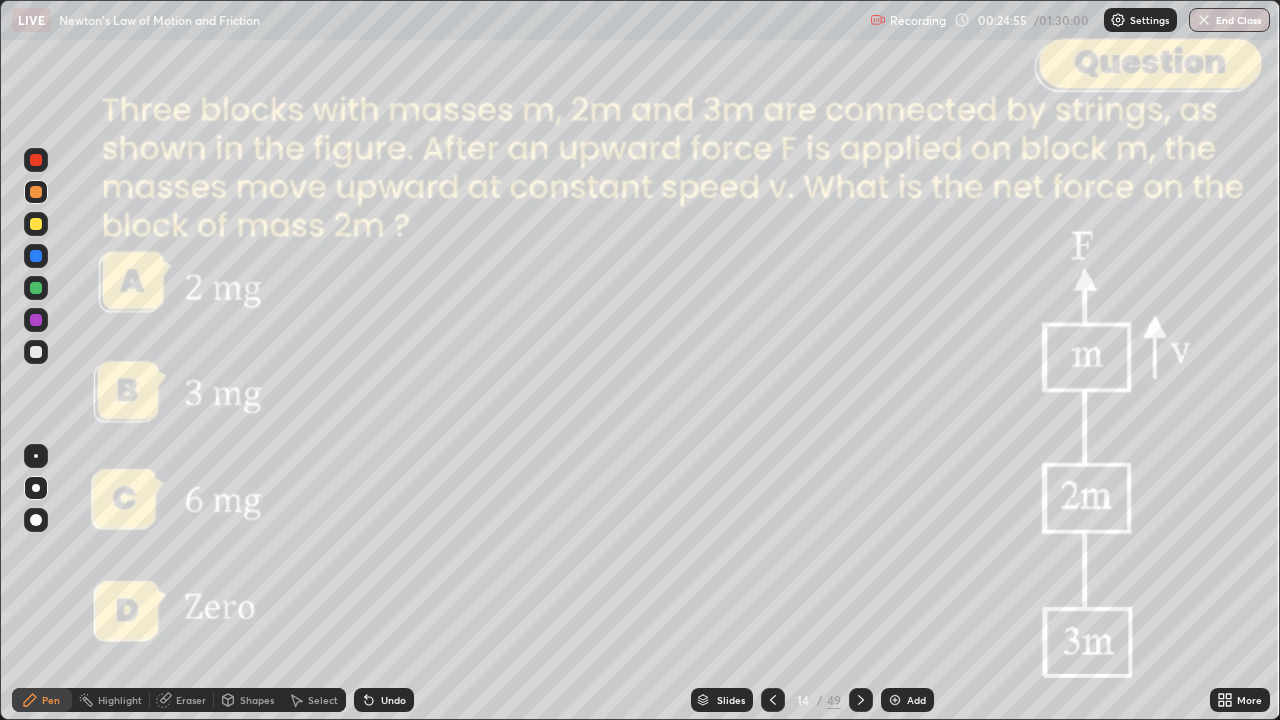 click on "Shapes" at bounding box center [257, 700] 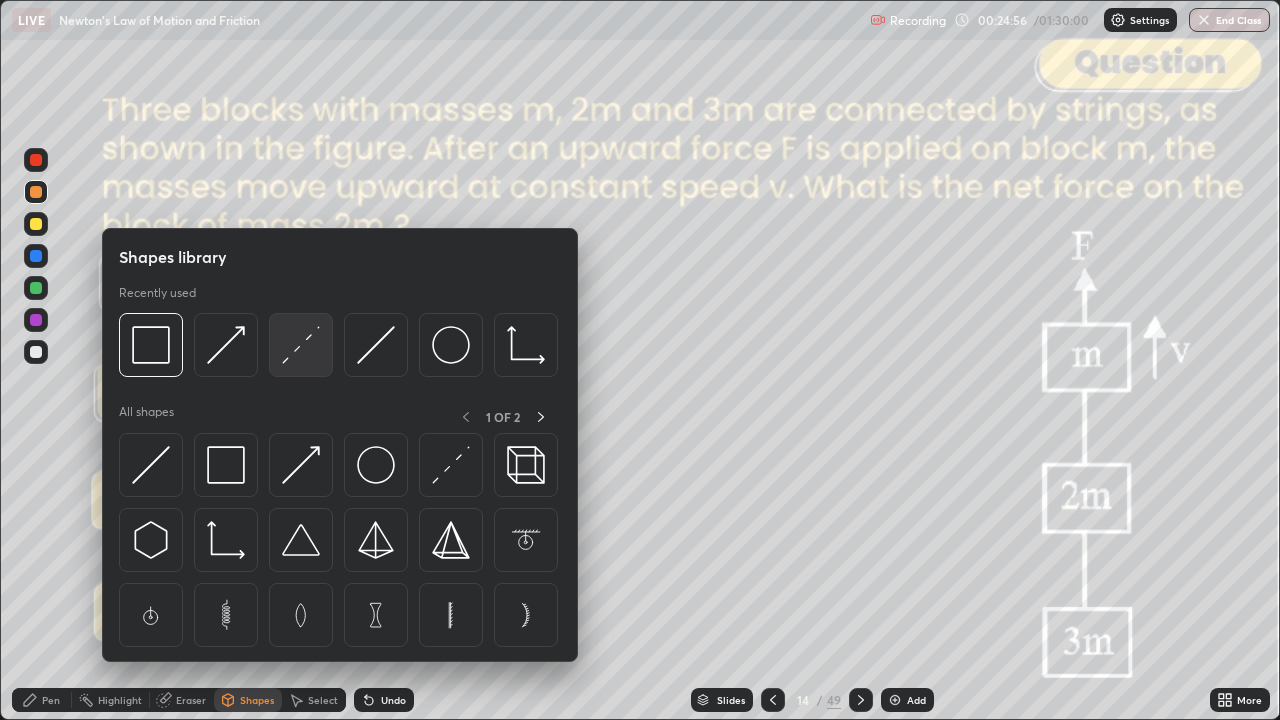 click at bounding box center (301, 345) 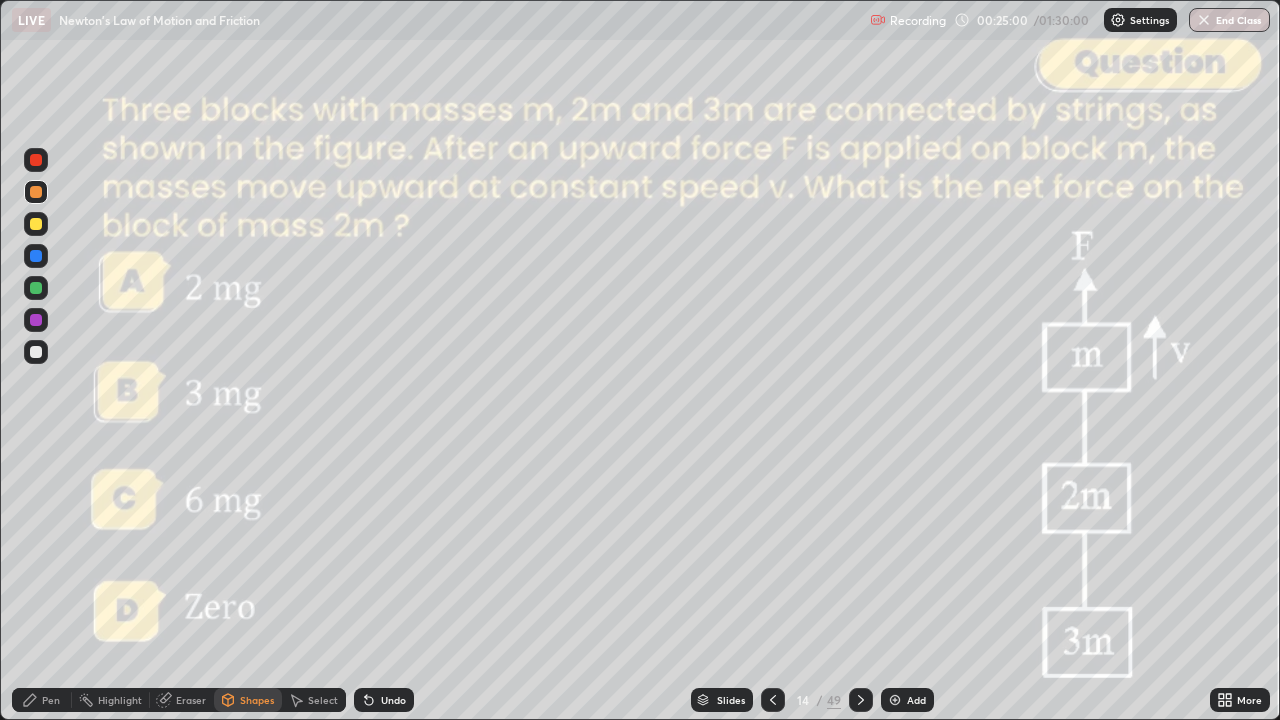 click on "Pen" at bounding box center [42, 700] 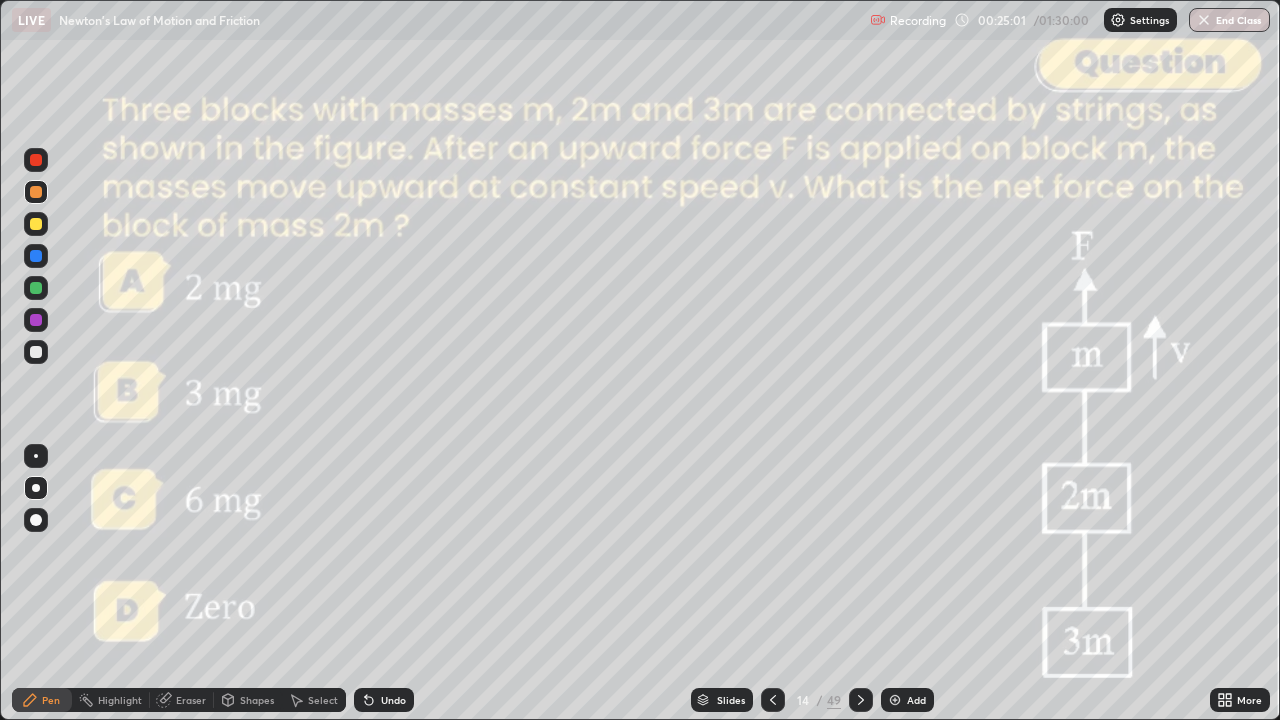 click at bounding box center (36, 224) 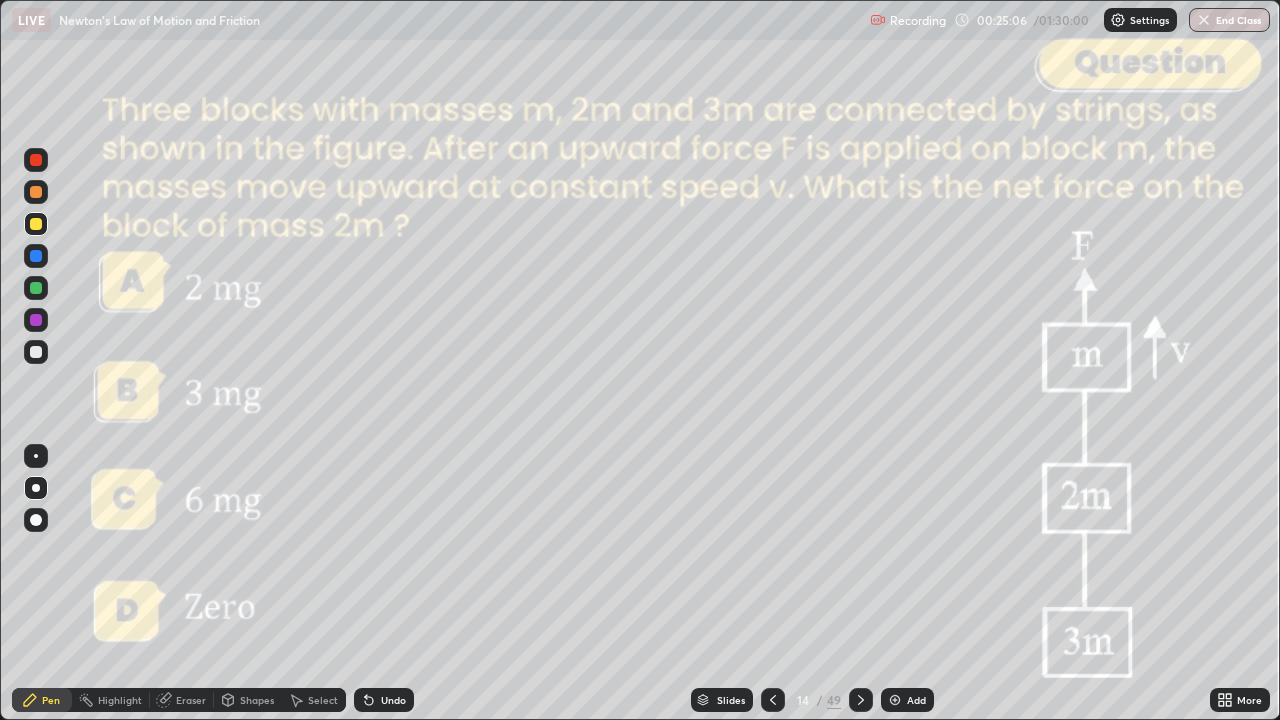 click on "Undo" at bounding box center [393, 700] 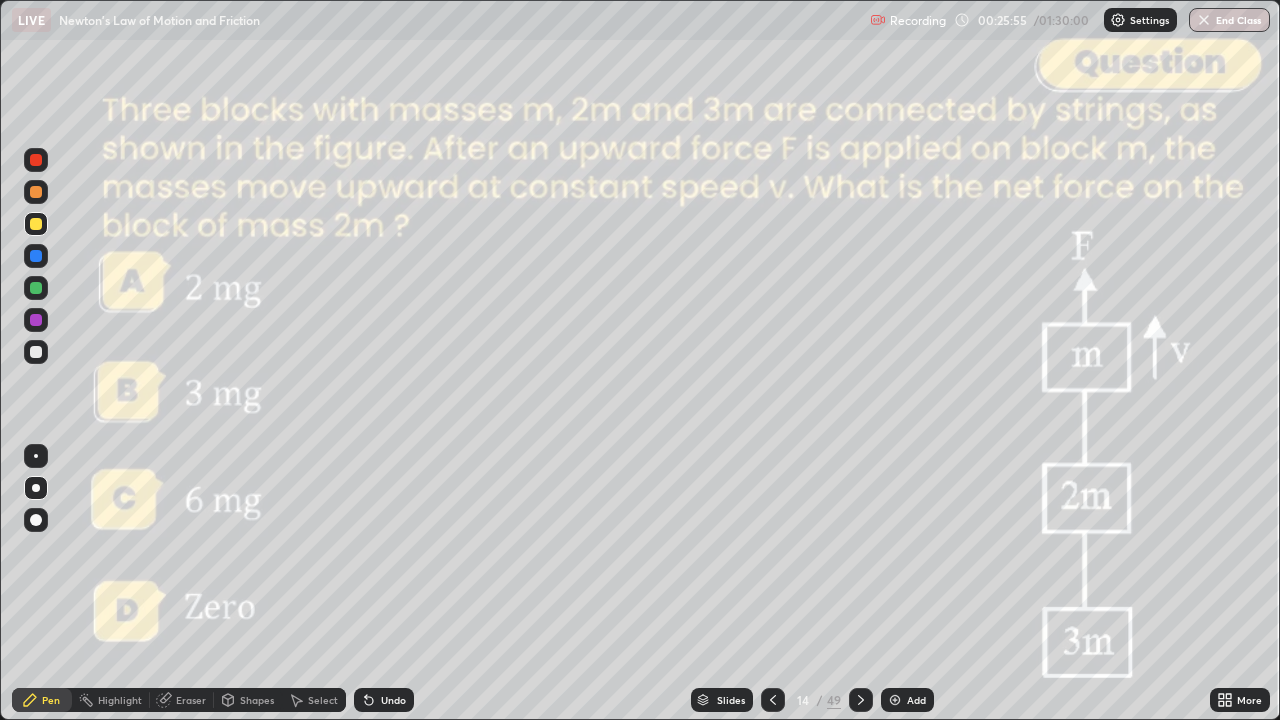 click at bounding box center (36, 192) 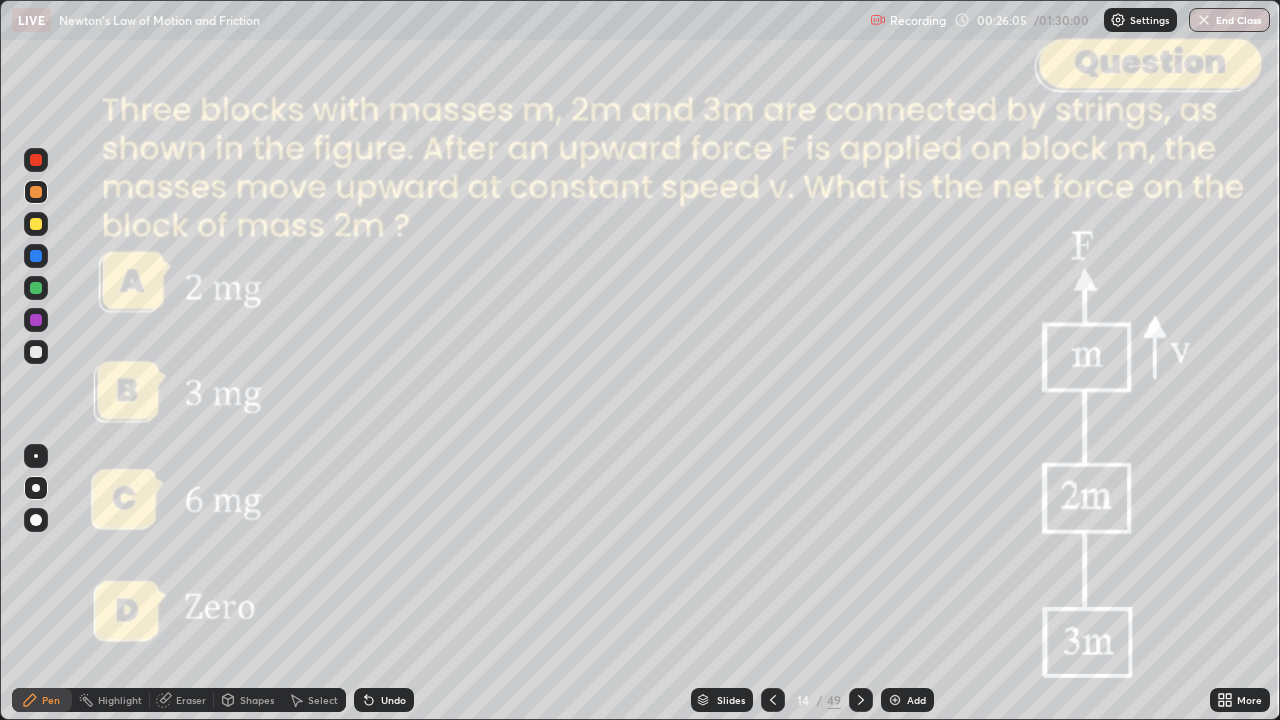 click on "Undo" at bounding box center [384, 700] 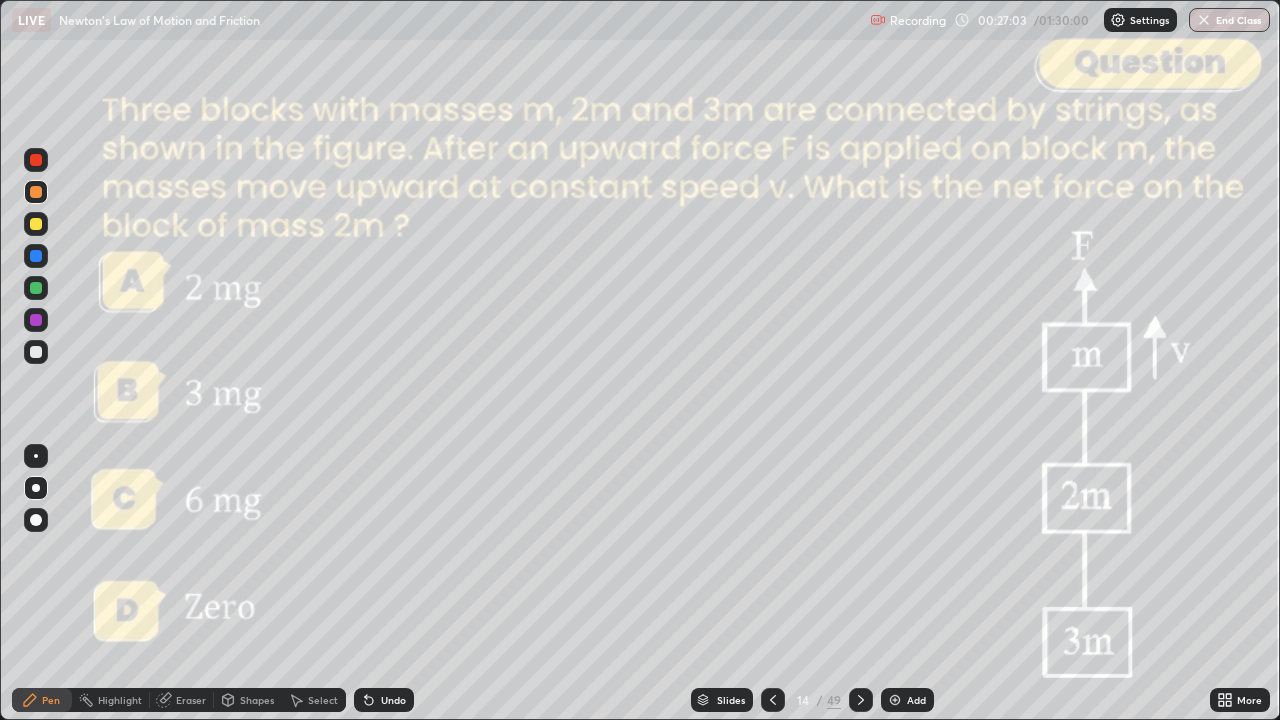 click 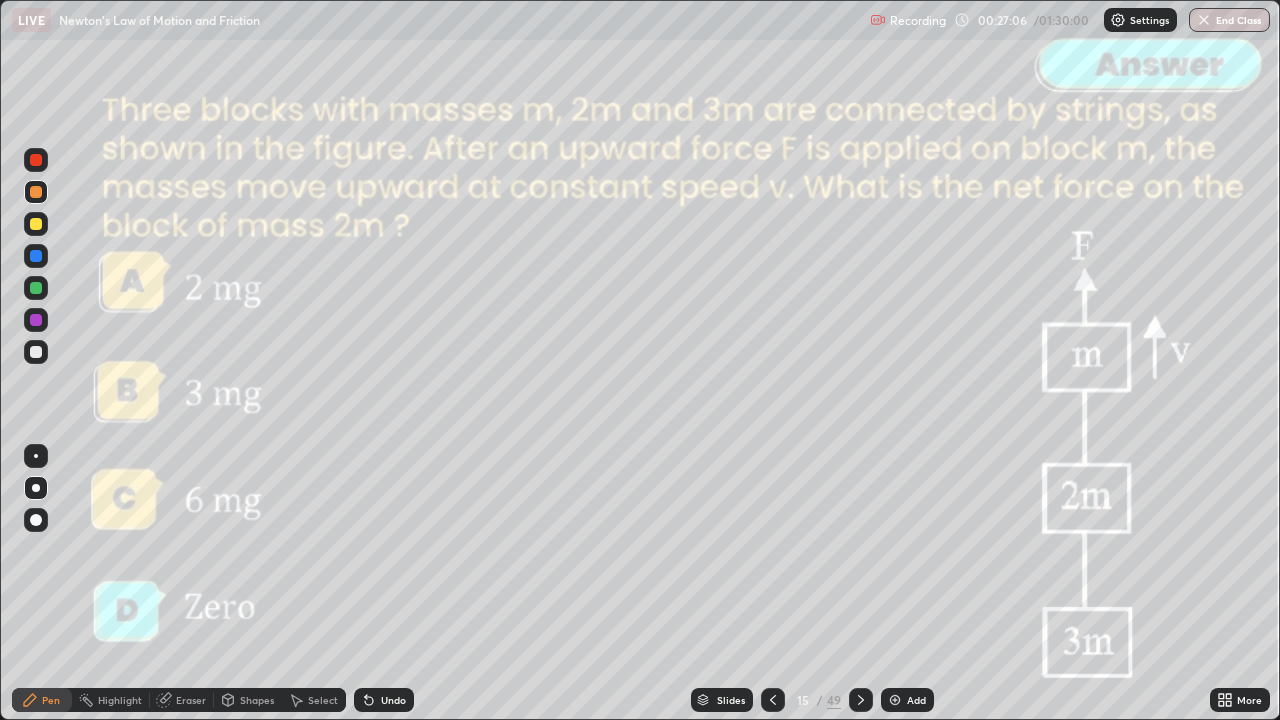 click 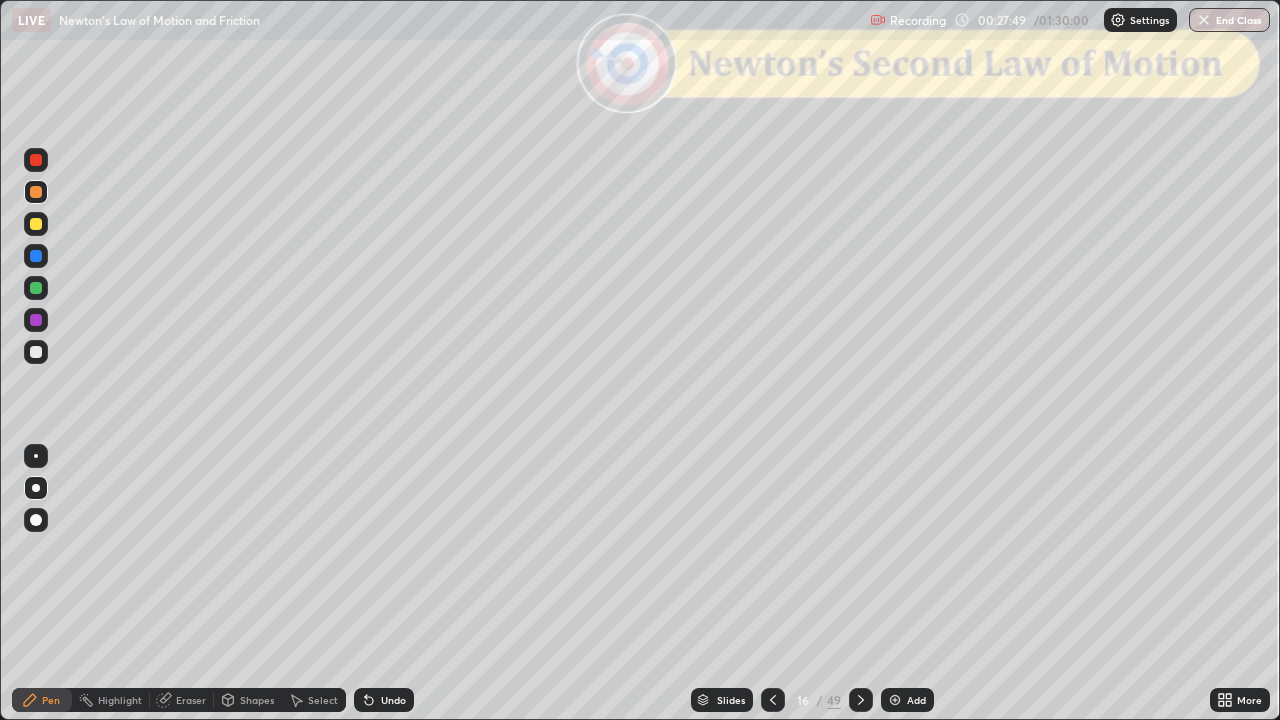 click on "Slides" at bounding box center (731, 700) 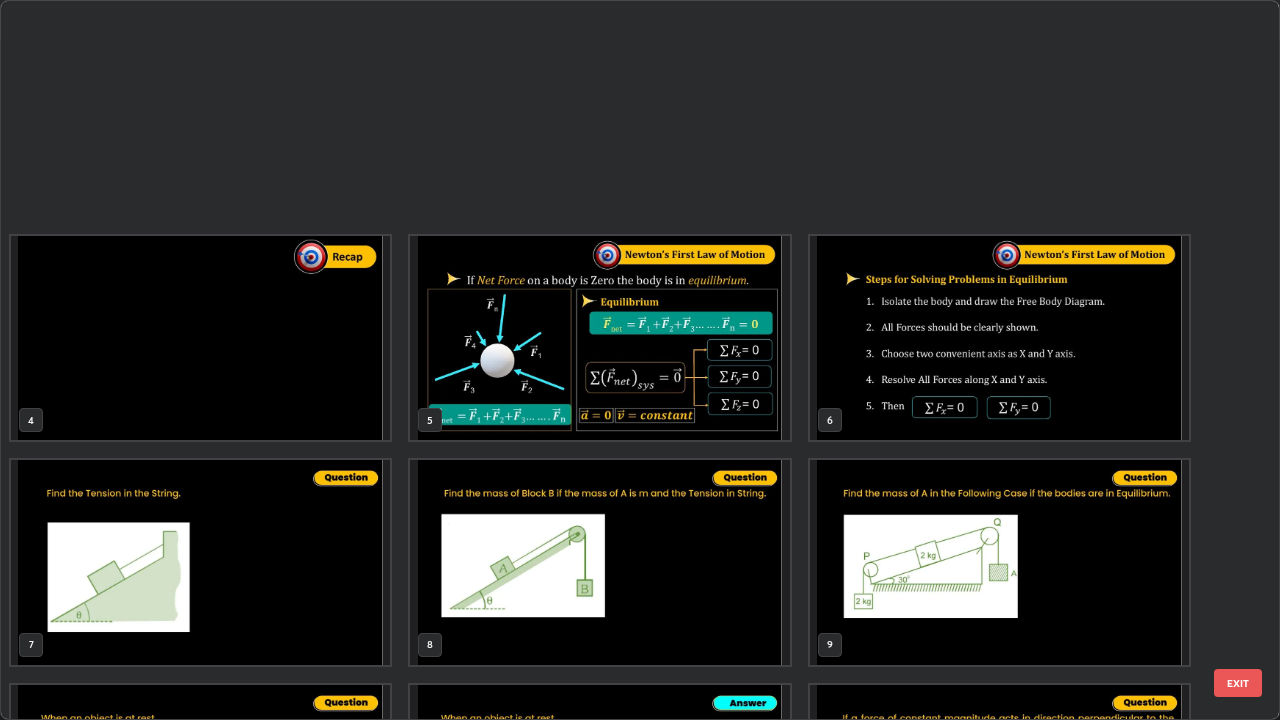 scroll, scrollTop: 629, scrollLeft: 0, axis: vertical 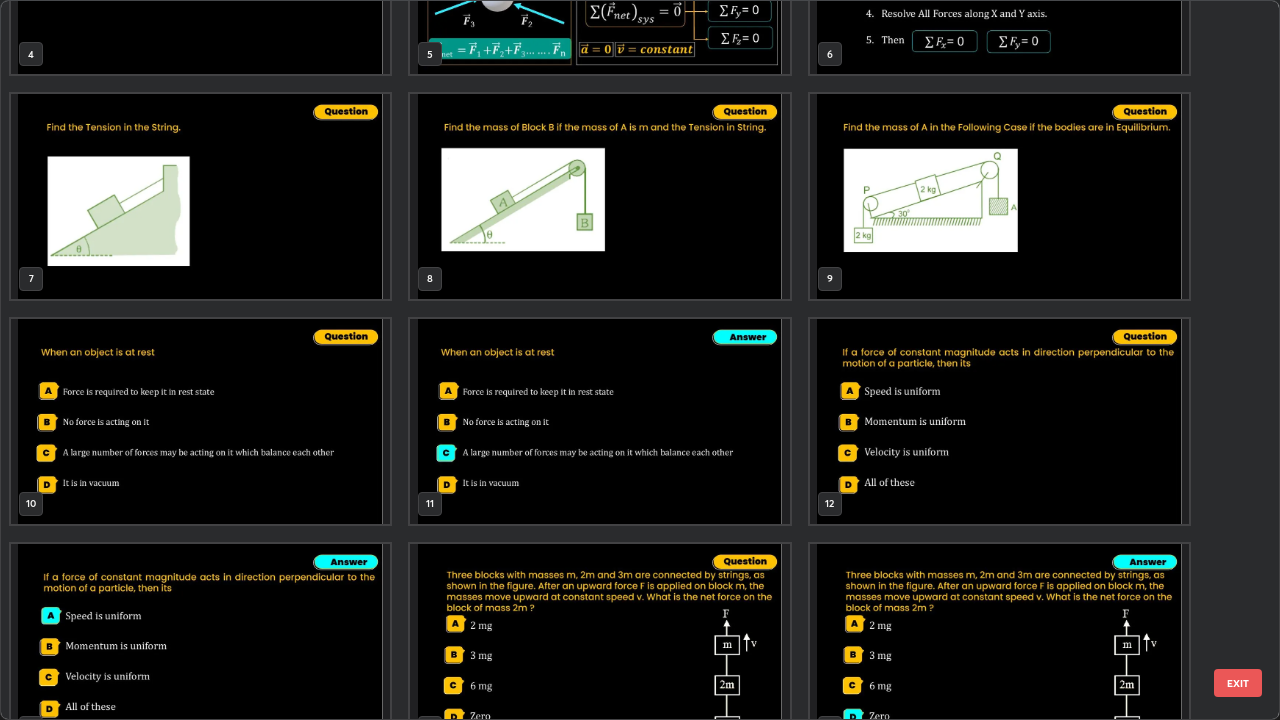 click at bounding box center [999, 196] 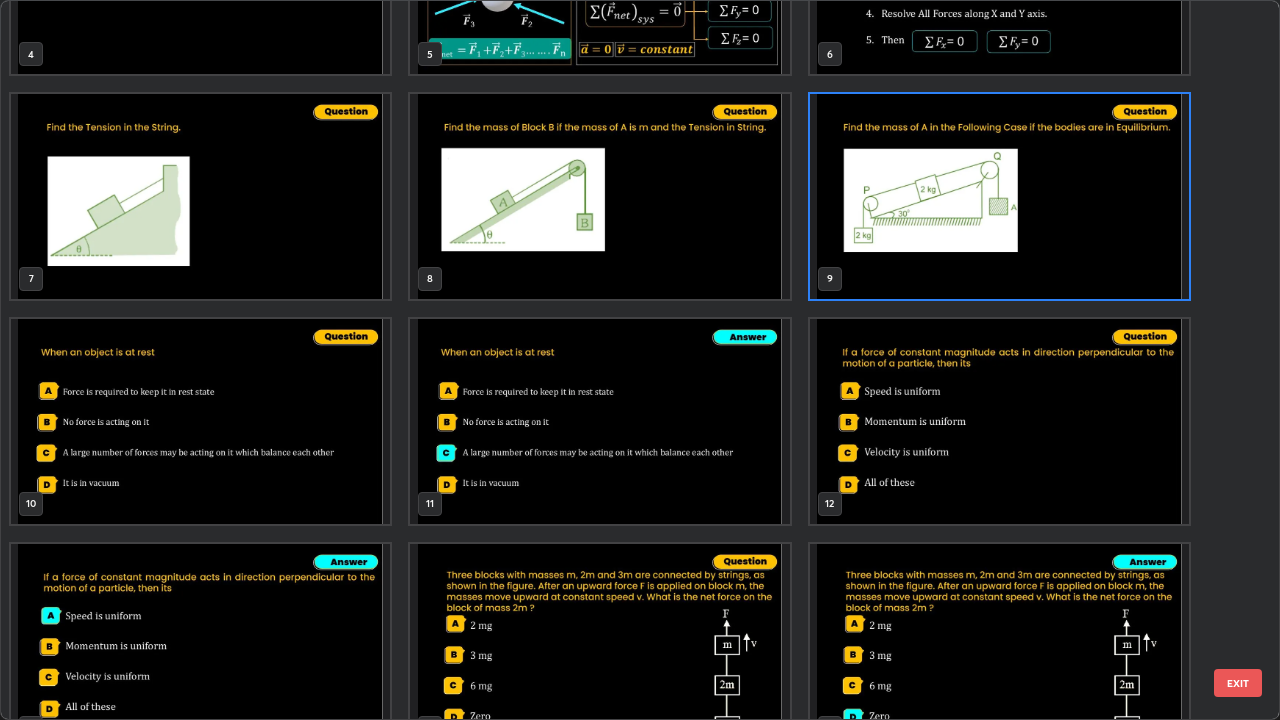 click on "EXIT" at bounding box center (1238, 683) 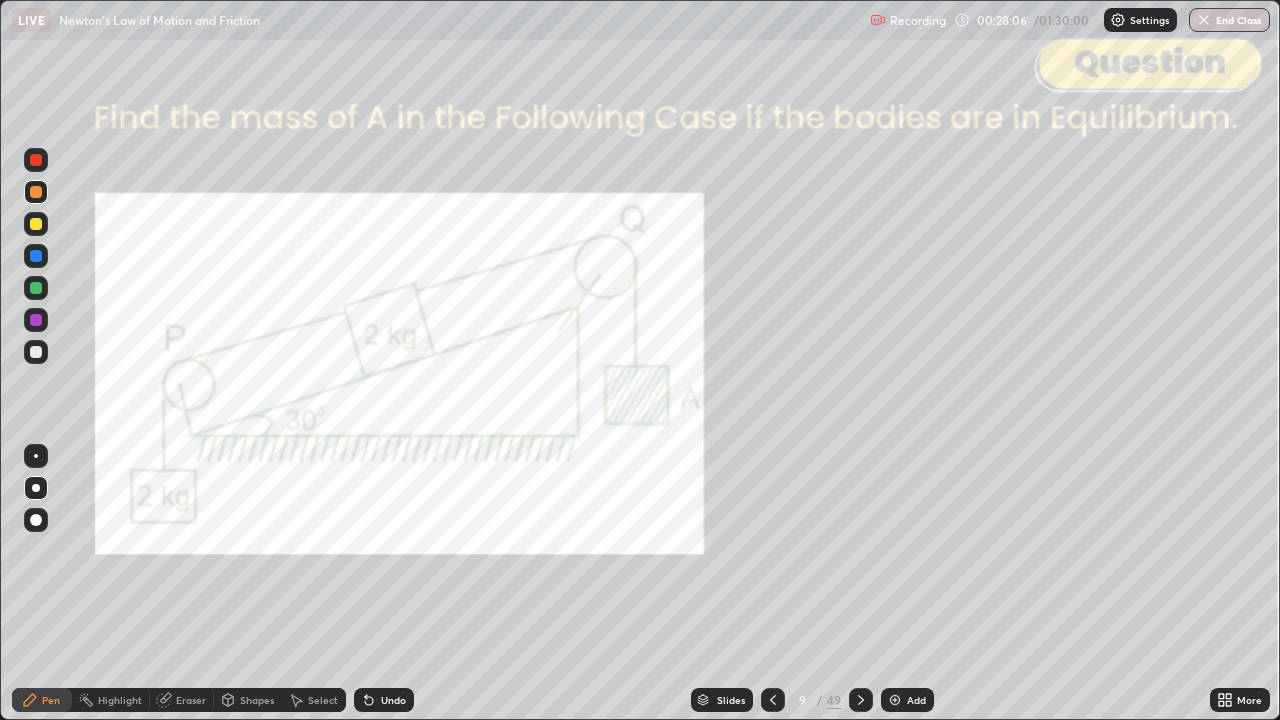 click on "Slides" at bounding box center (731, 700) 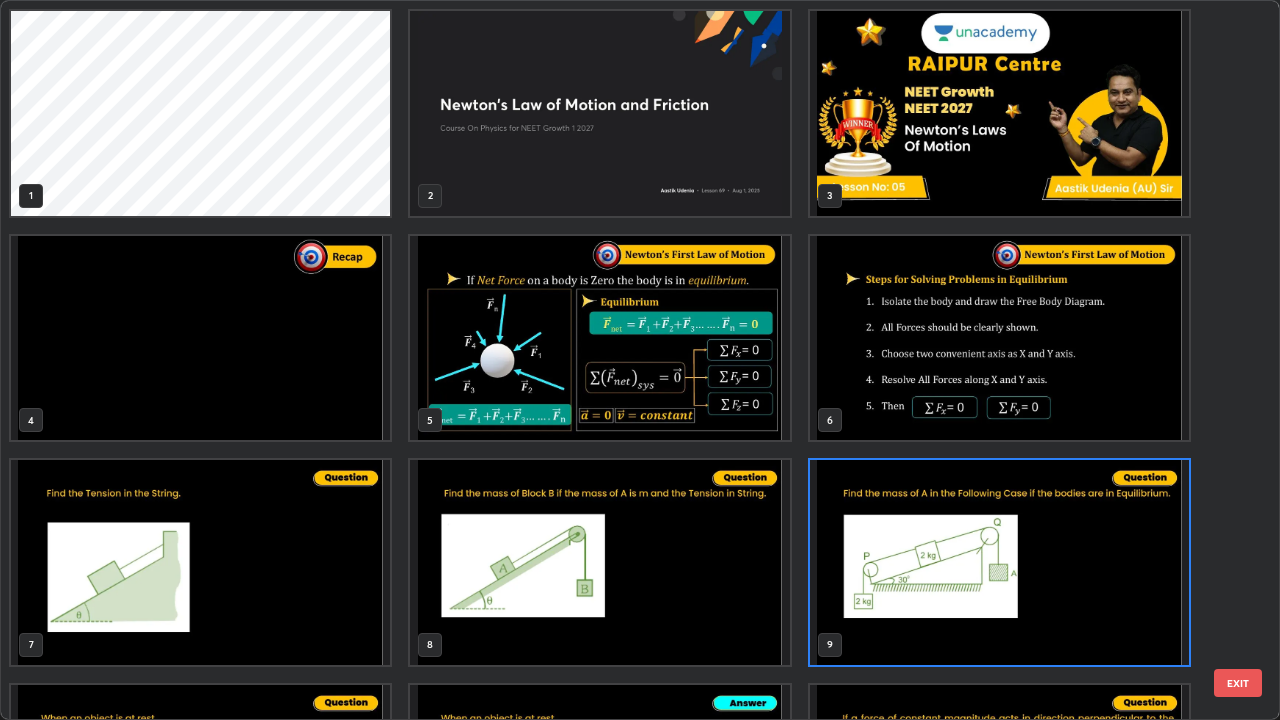 scroll, scrollTop: 7, scrollLeft: 11, axis: both 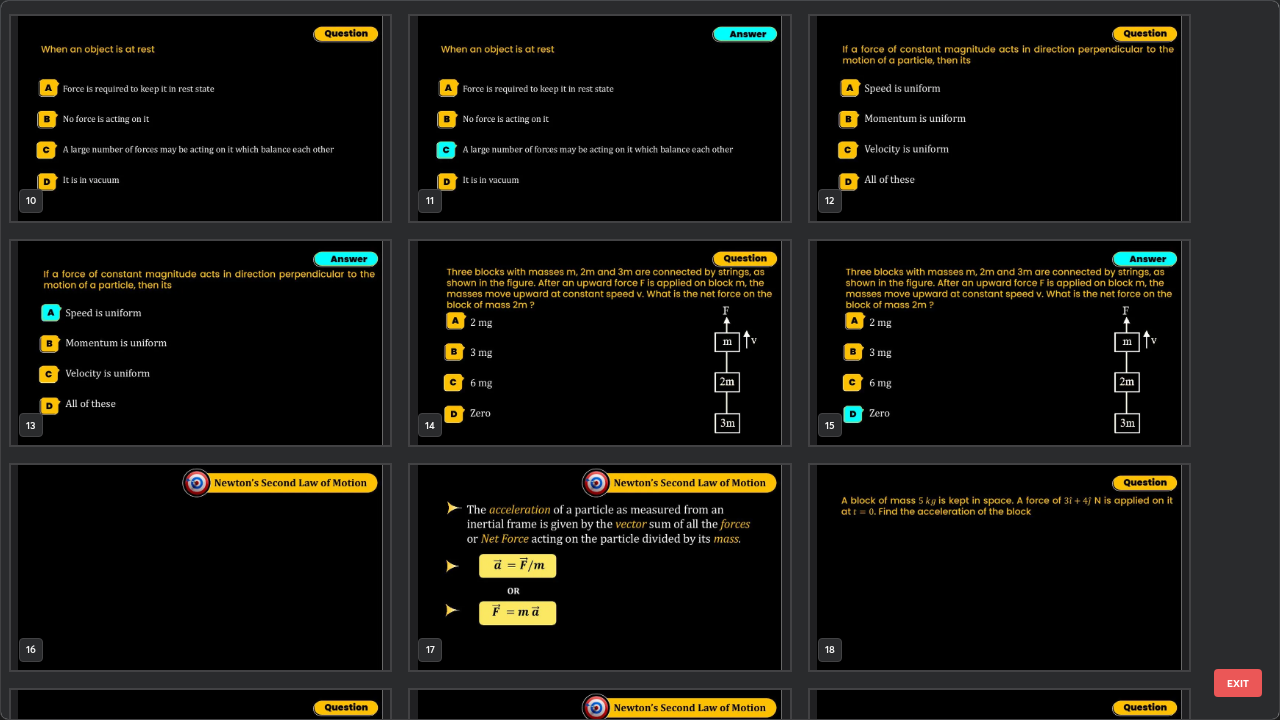 click at bounding box center (200, 567) 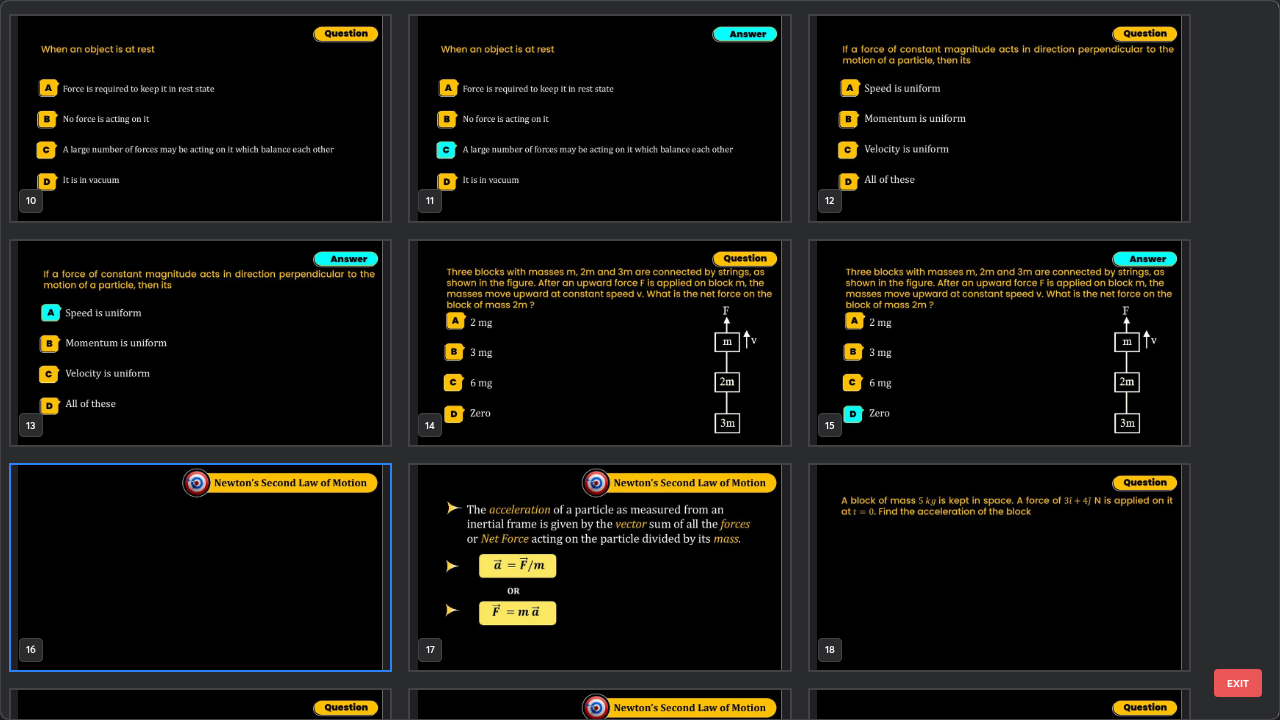 click on "EXIT" at bounding box center (1238, 683) 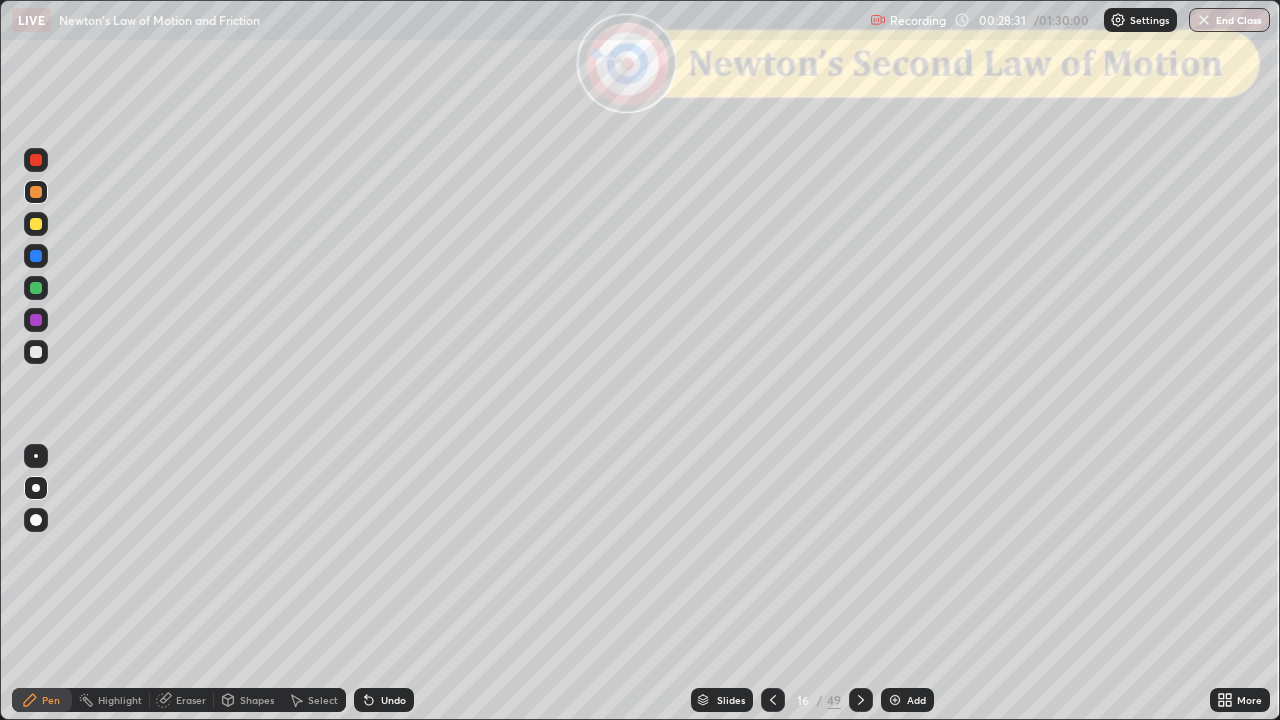 click on "Slides" at bounding box center [731, 700] 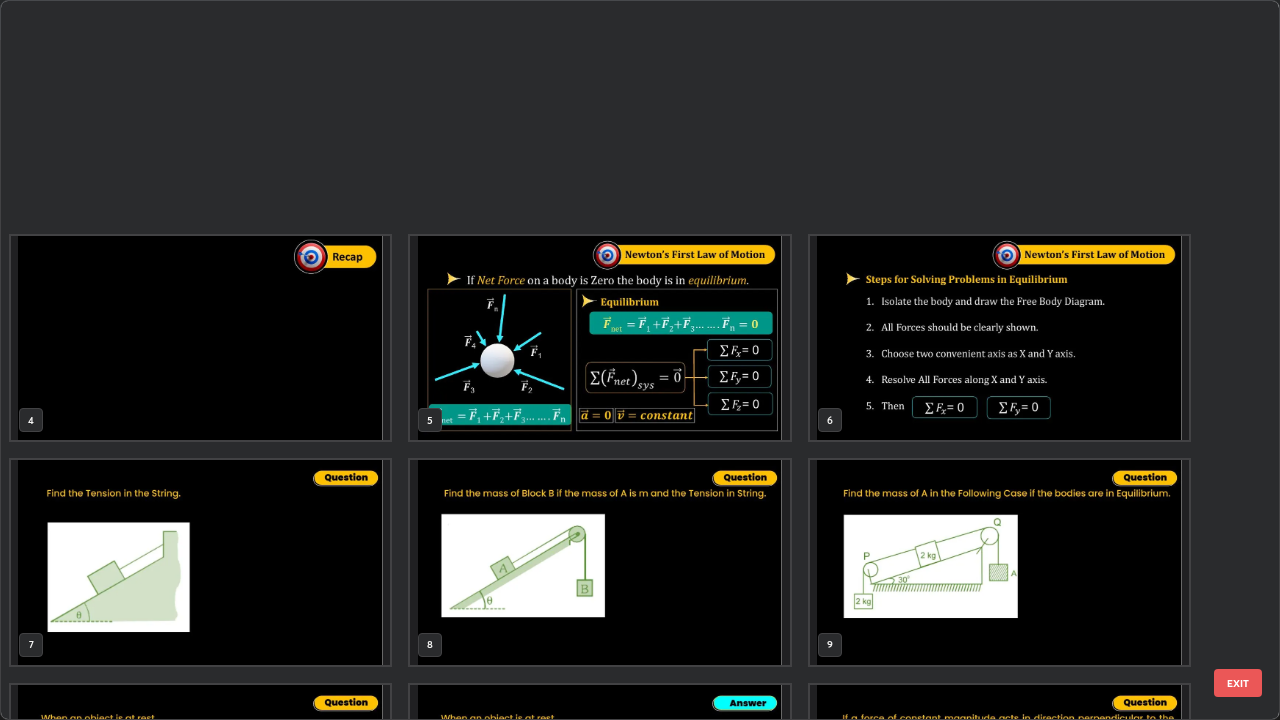 scroll, scrollTop: 629, scrollLeft: 0, axis: vertical 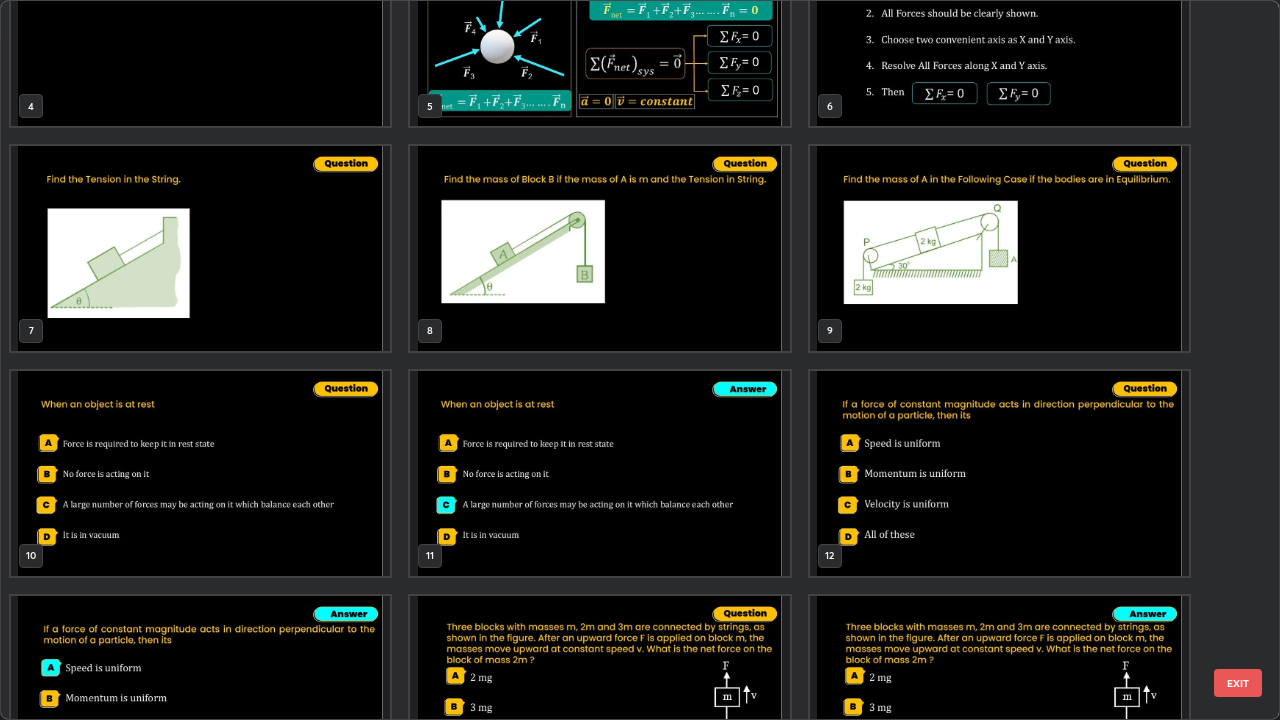 click at bounding box center [999, 248] 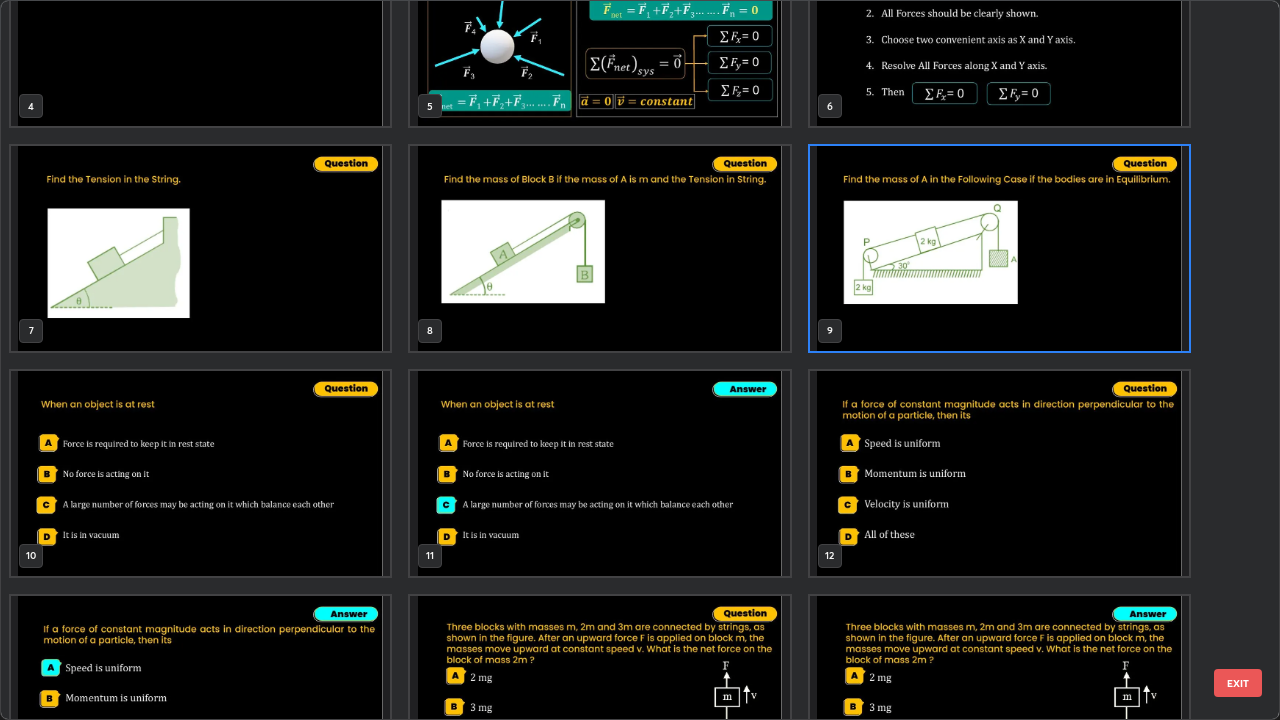 click on "EXIT" at bounding box center (1238, 683) 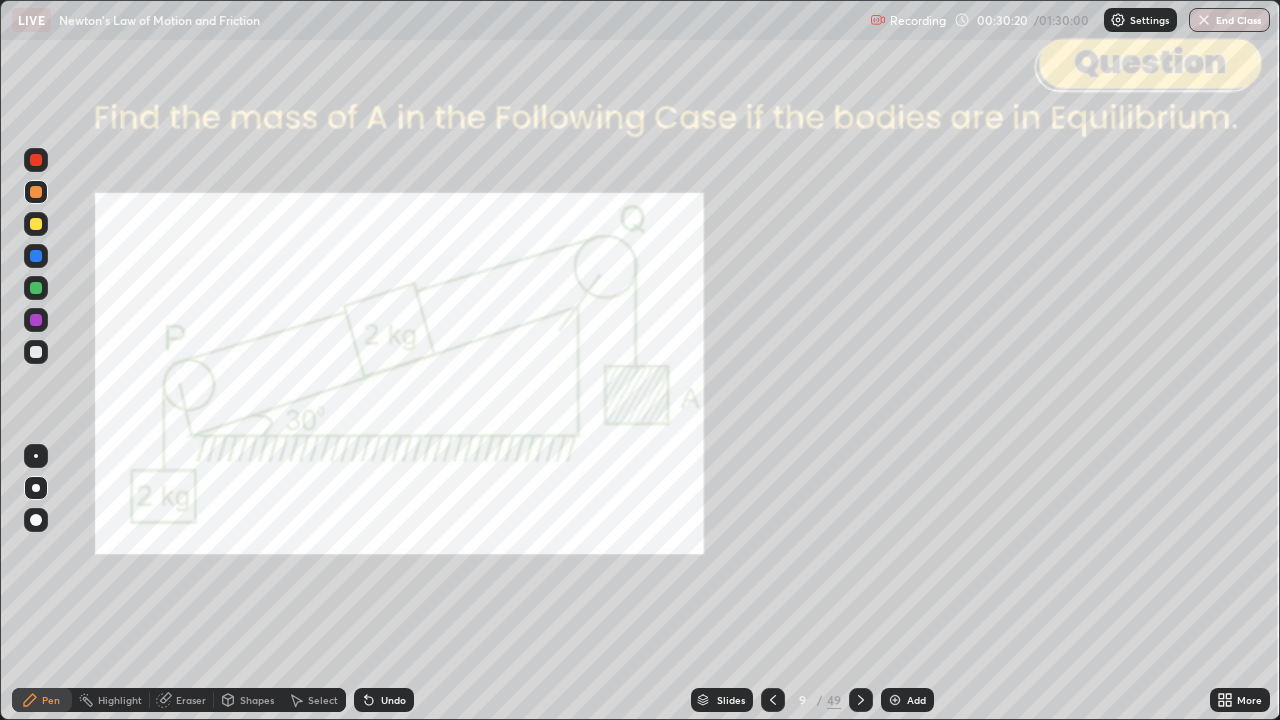 click on "Slides" at bounding box center (722, 700) 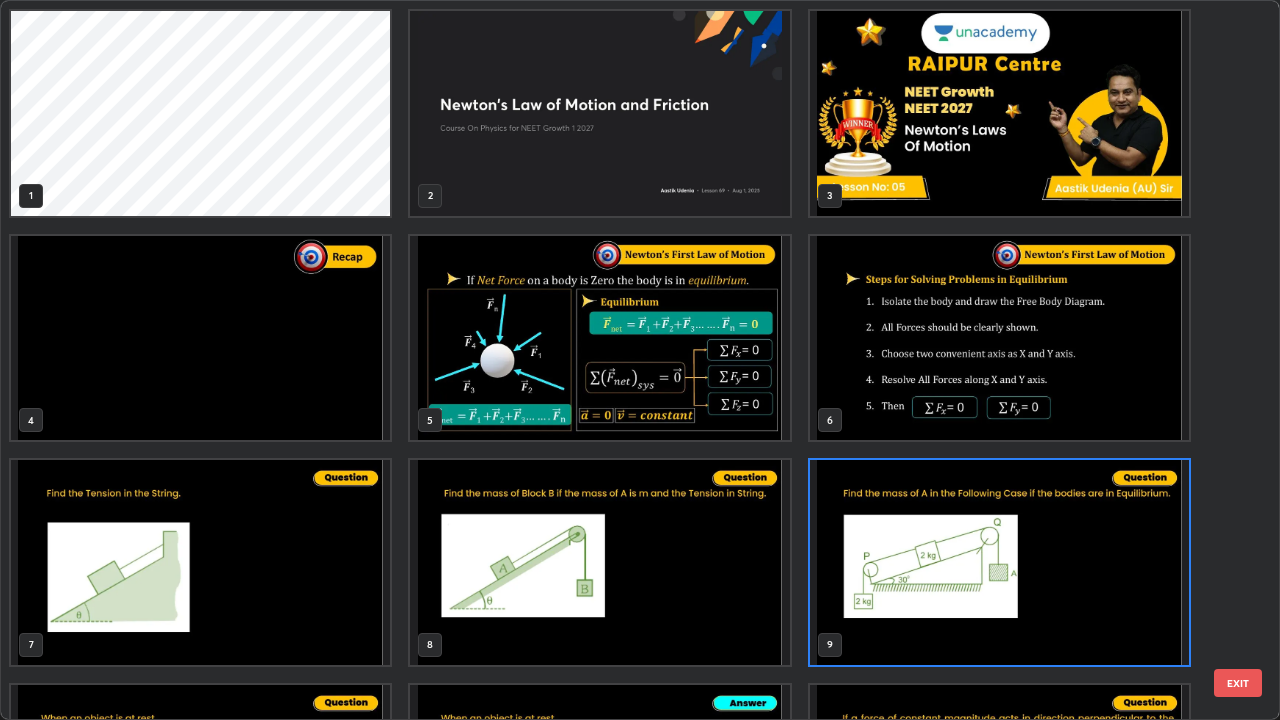 scroll, scrollTop: 7, scrollLeft: 11, axis: both 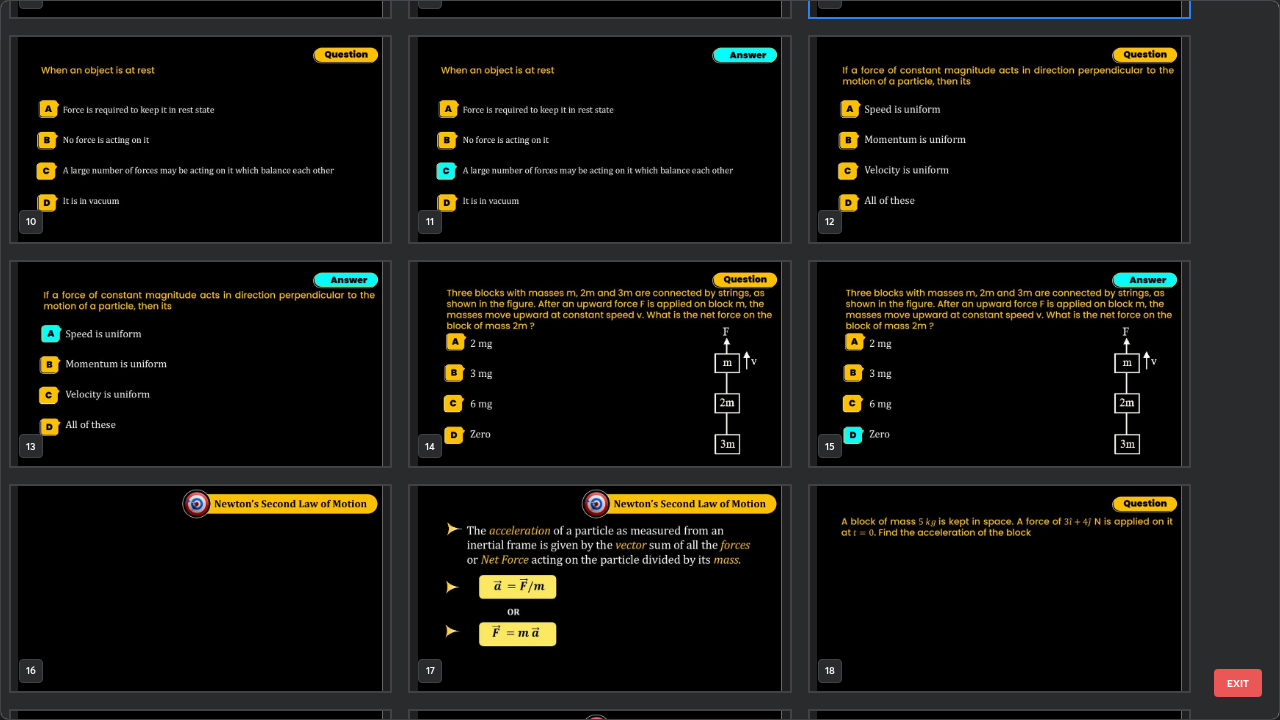 click at bounding box center (200, 588) 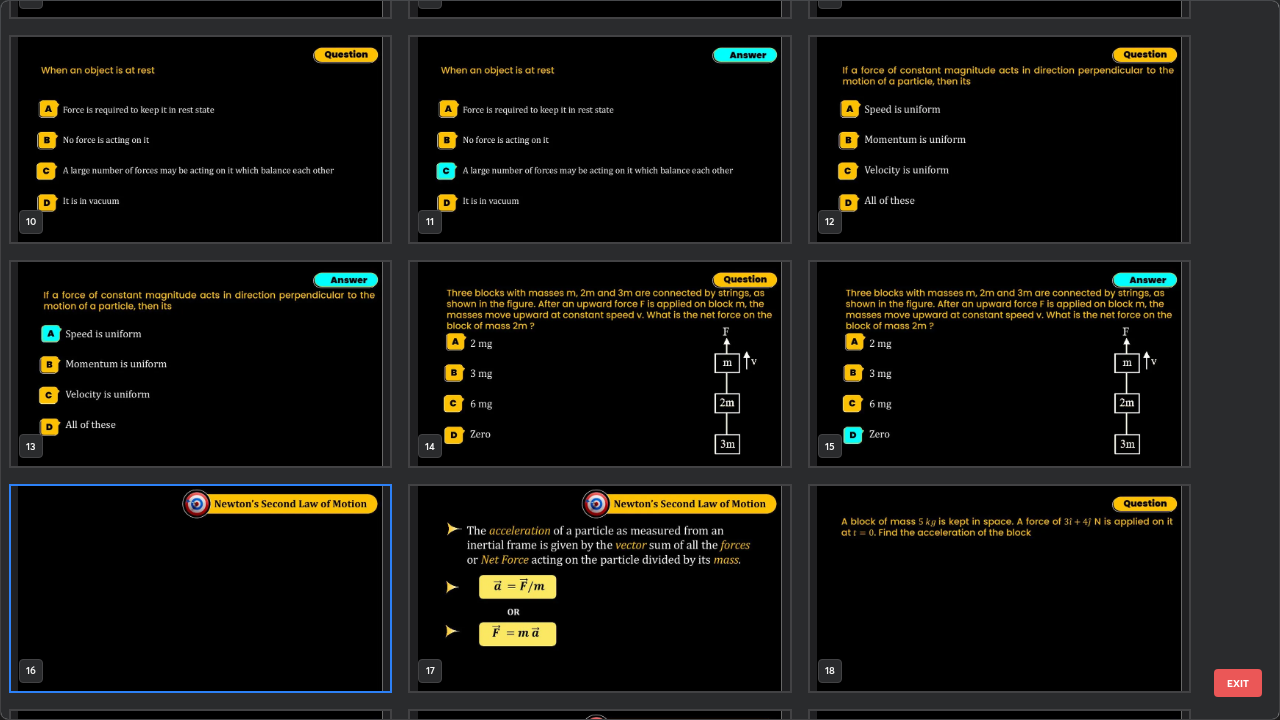 click on "EXIT" at bounding box center [1238, 683] 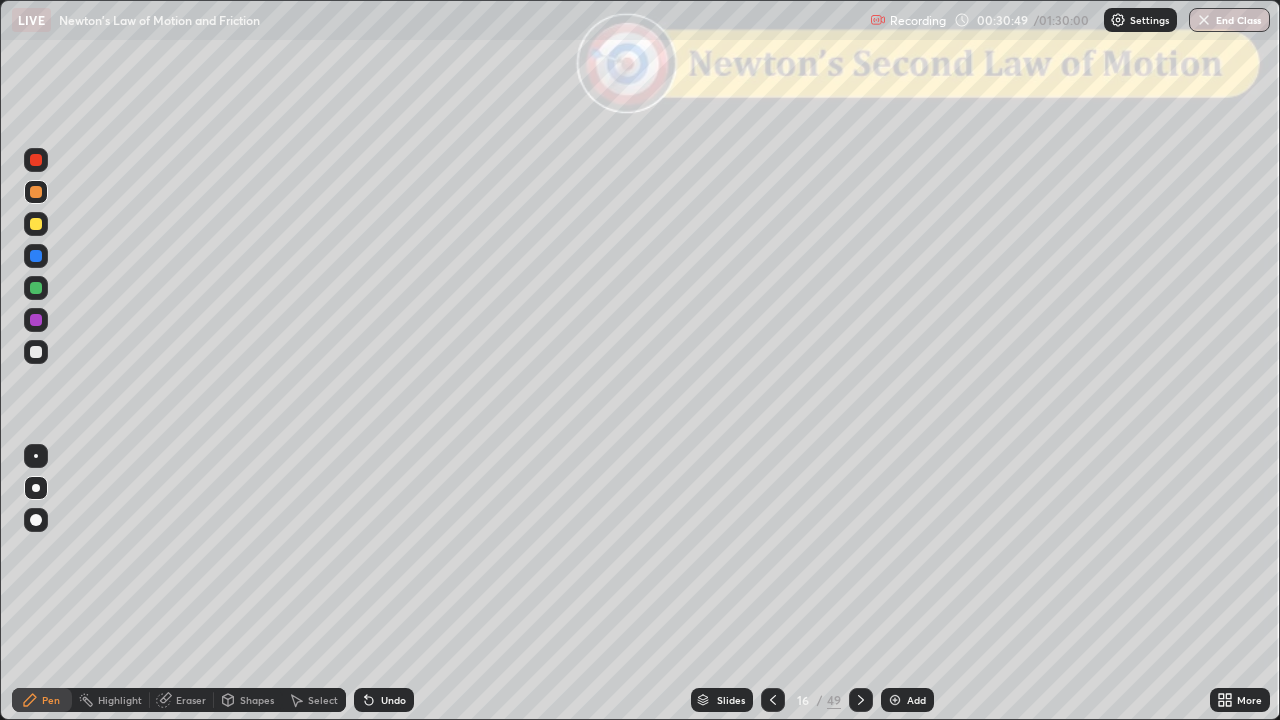 click at bounding box center [36, 352] 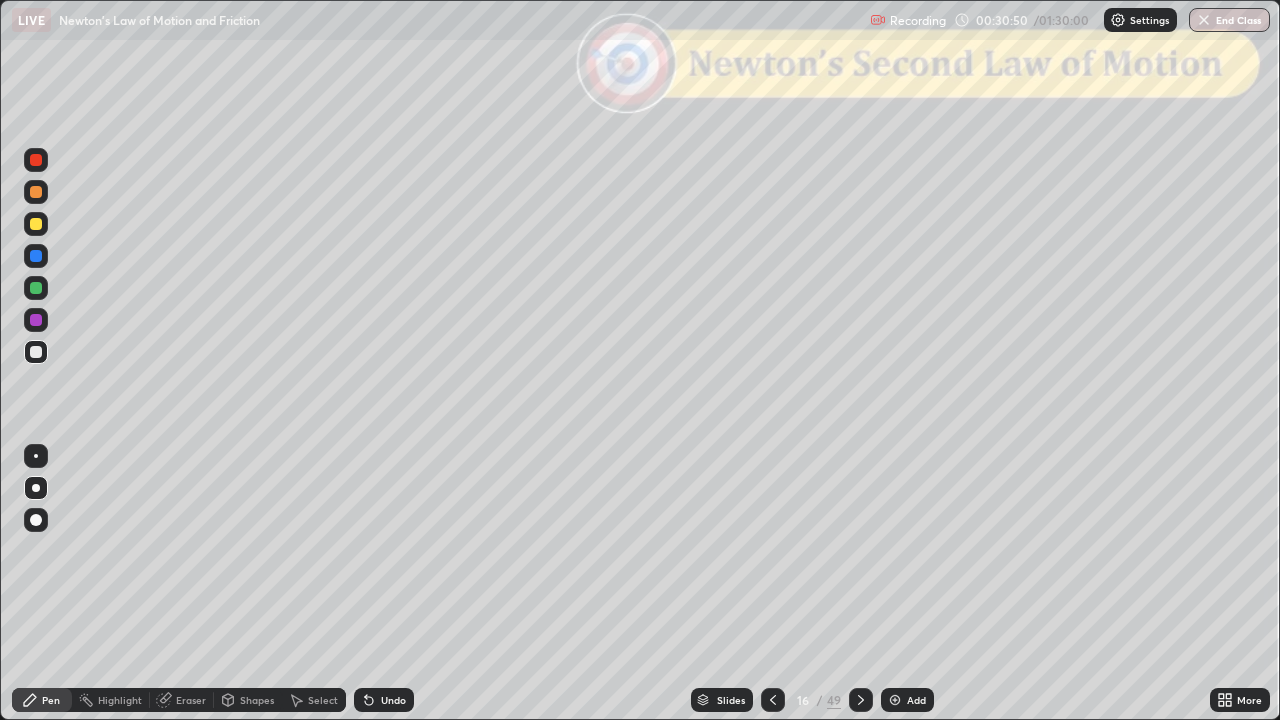 click at bounding box center (36, 224) 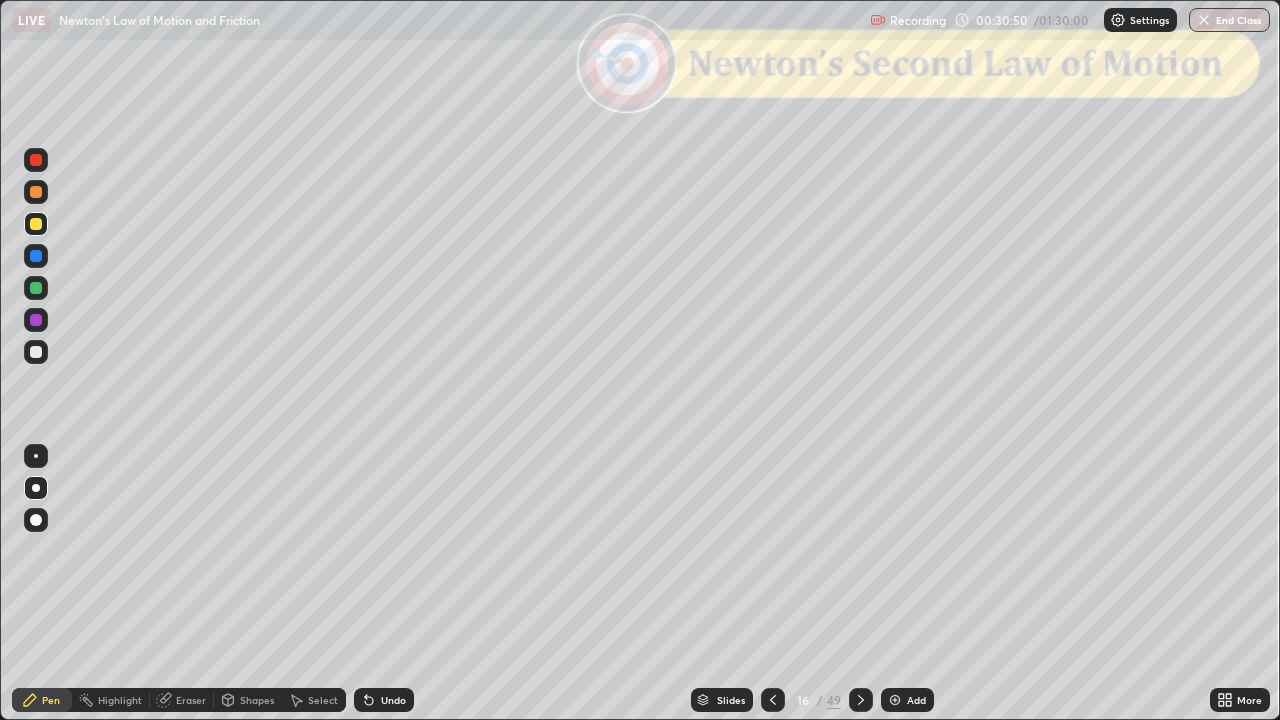 click at bounding box center [36, 192] 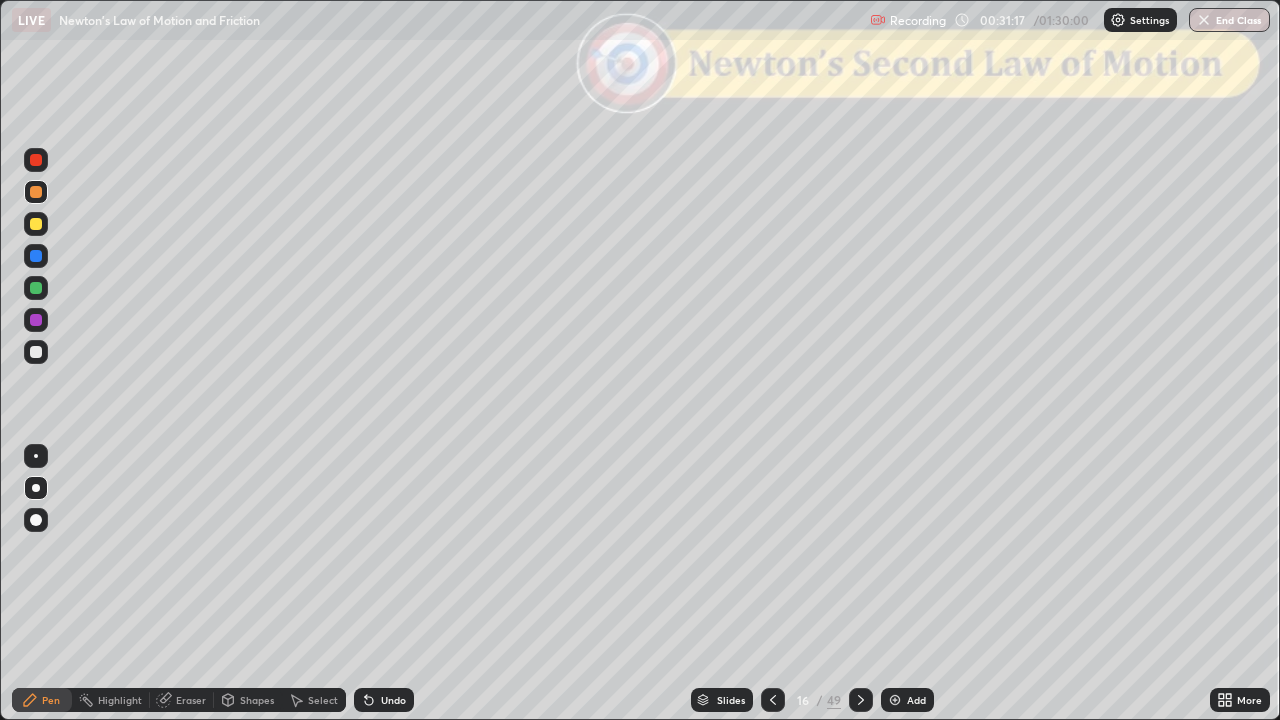 click on "Shapes" at bounding box center (248, 700) 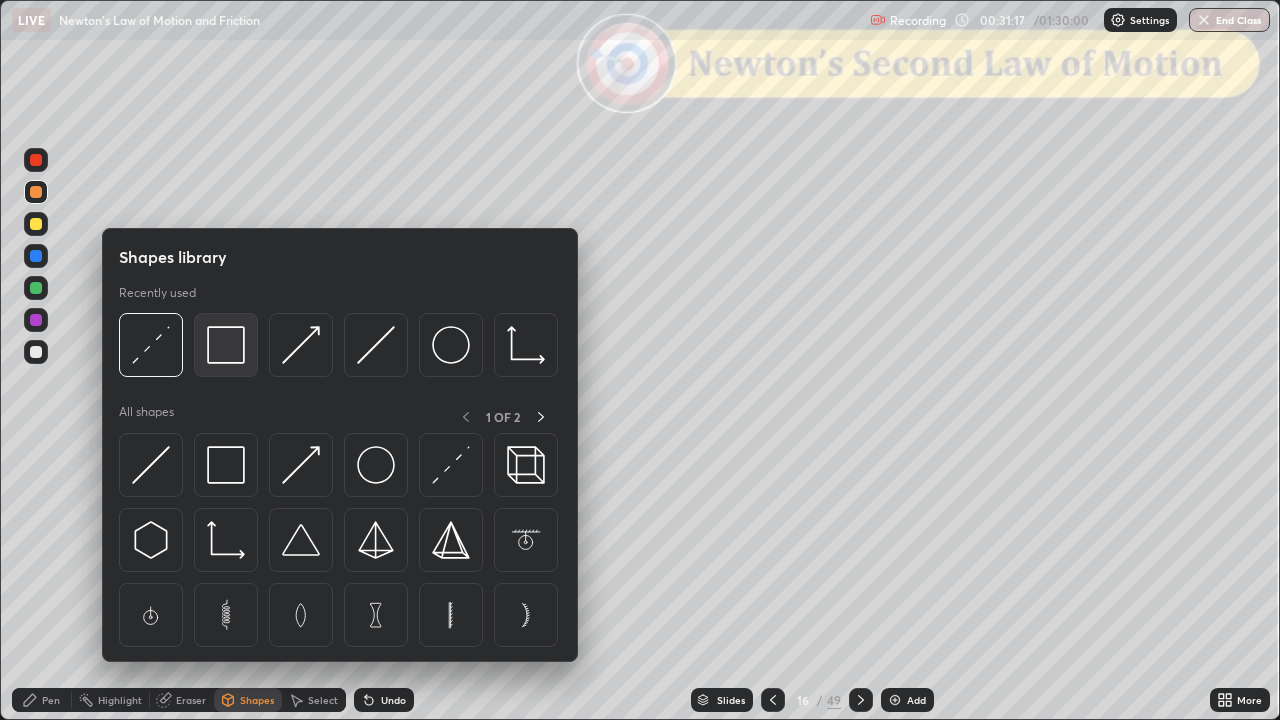 click at bounding box center (226, 345) 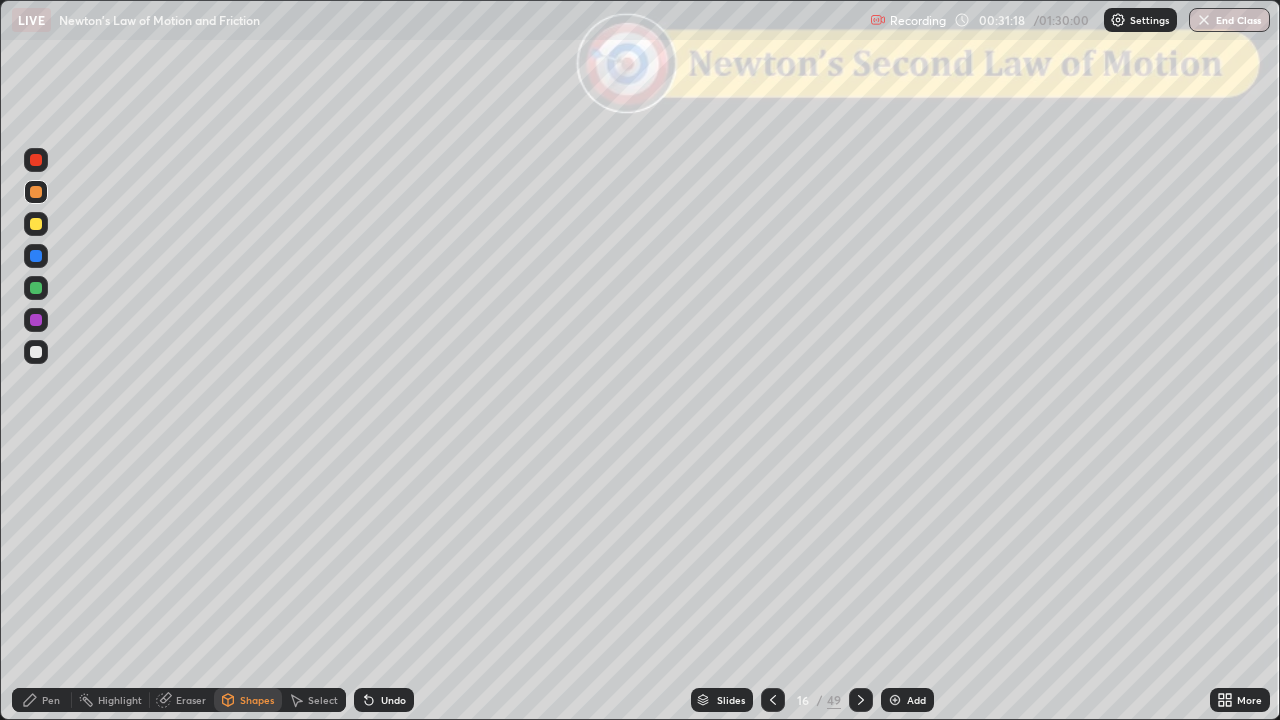 click at bounding box center [36, 160] 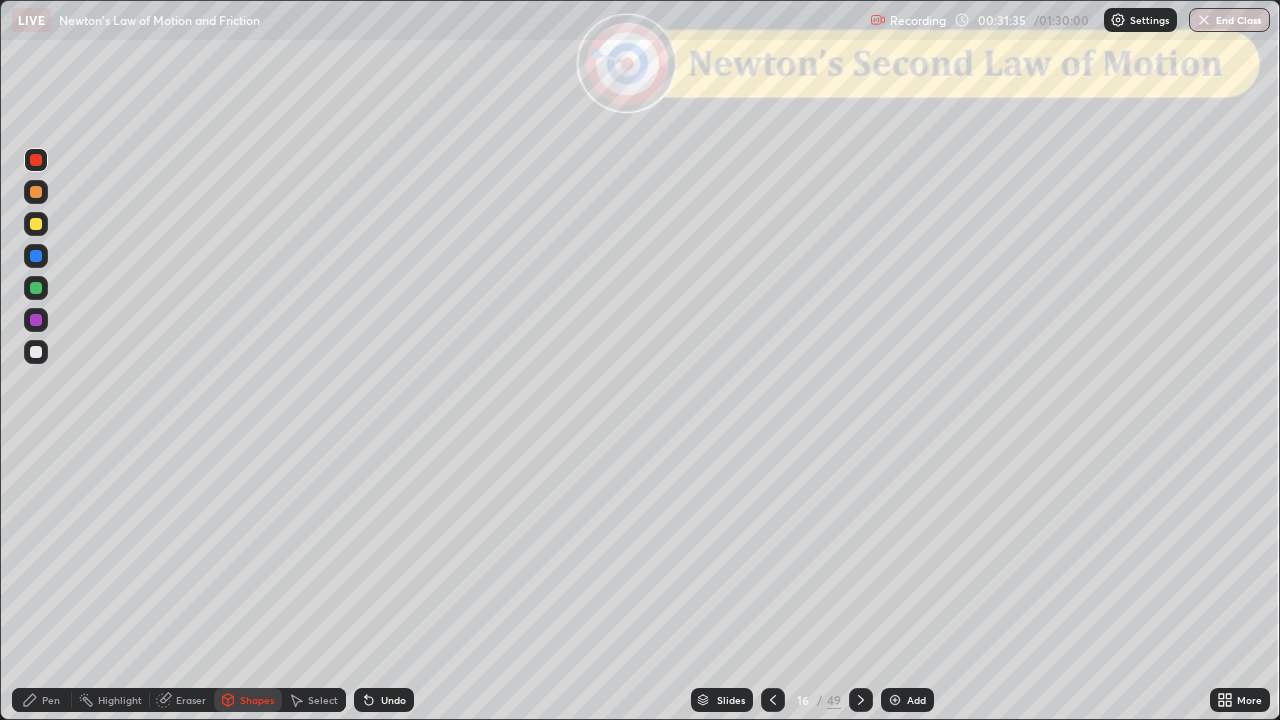 click at bounding box center [36, 224] 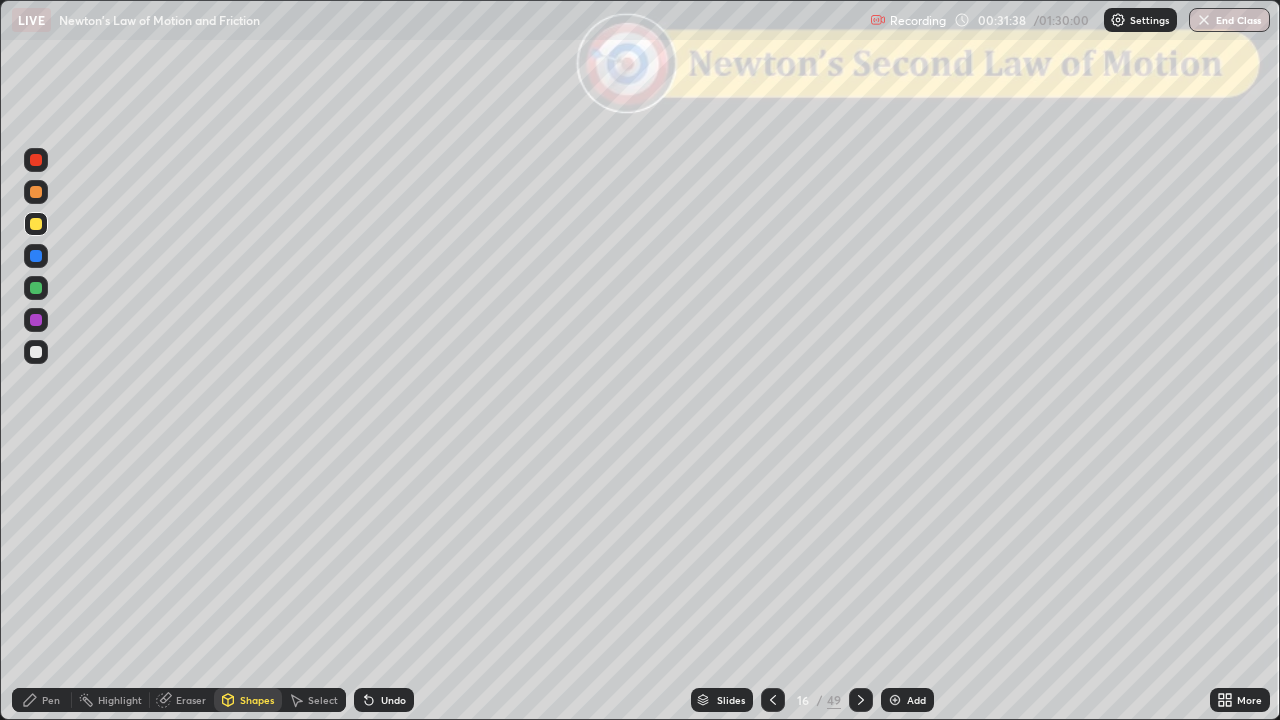 click on "Undo" at bounding box center (393, 700) 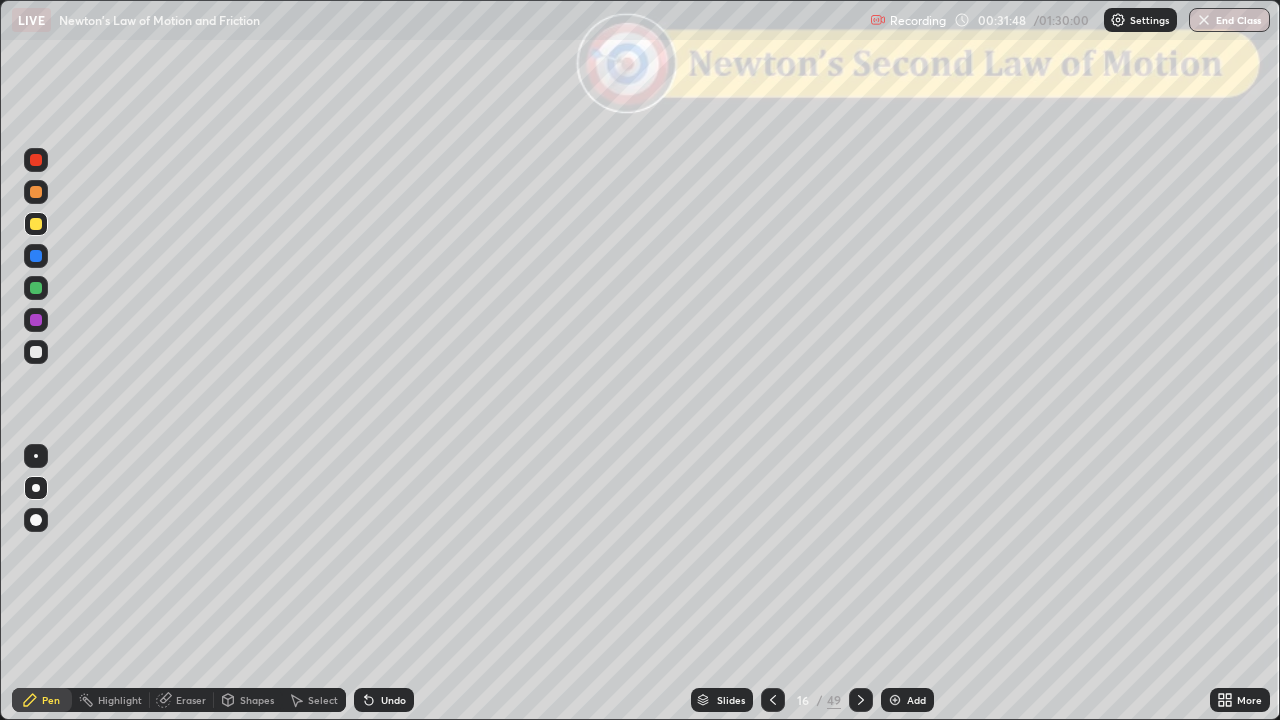click on "Shapes" at bounding box center (257, 700) 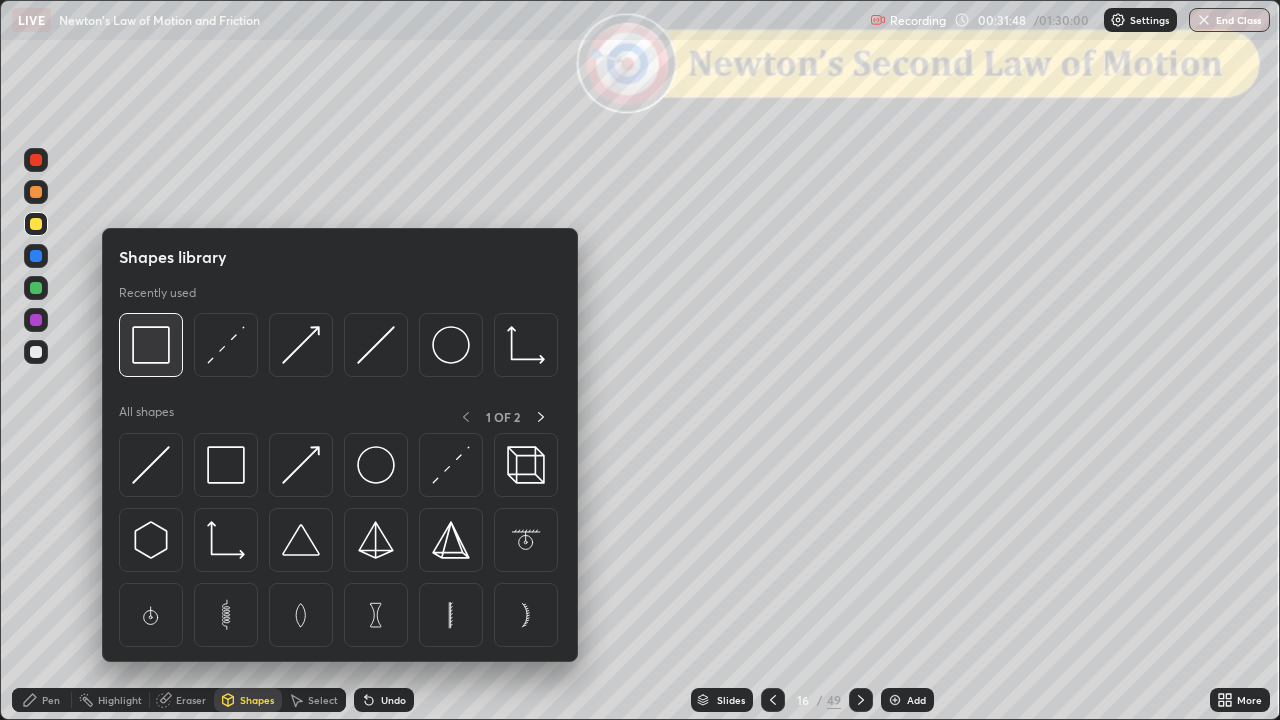 click at bounding box center (151, 345) 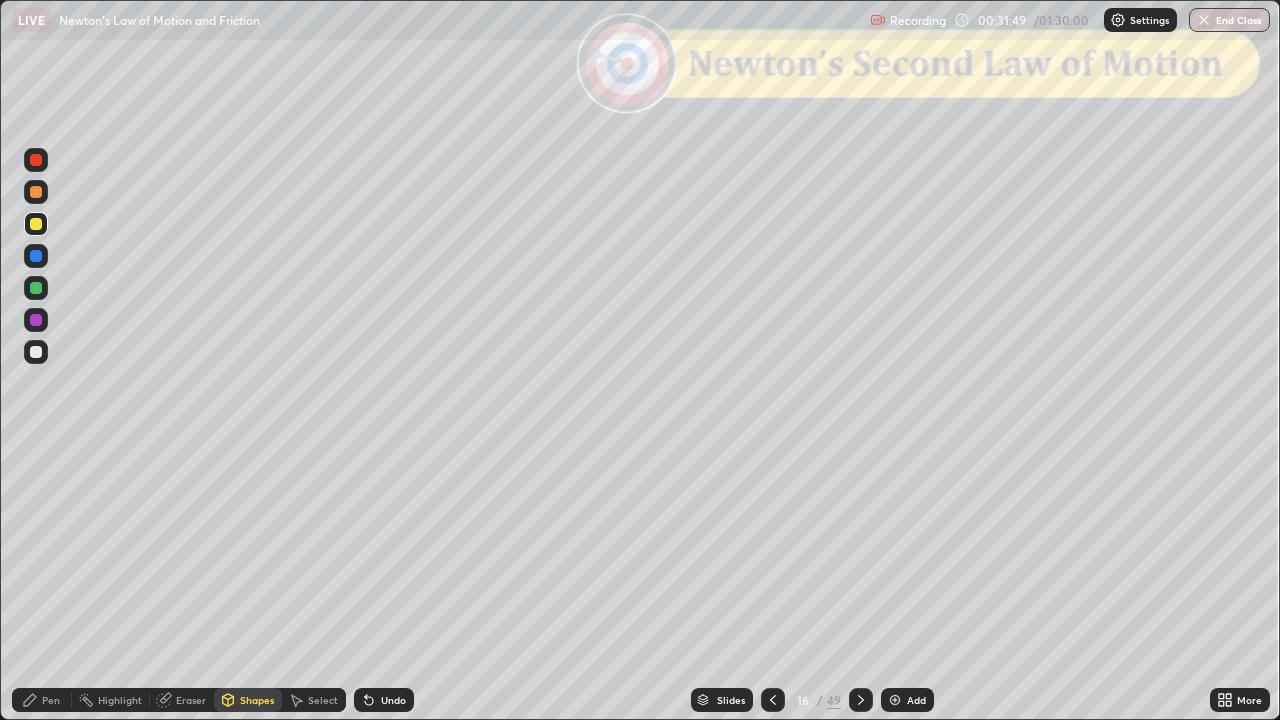 click at bounding box center [36, 160] 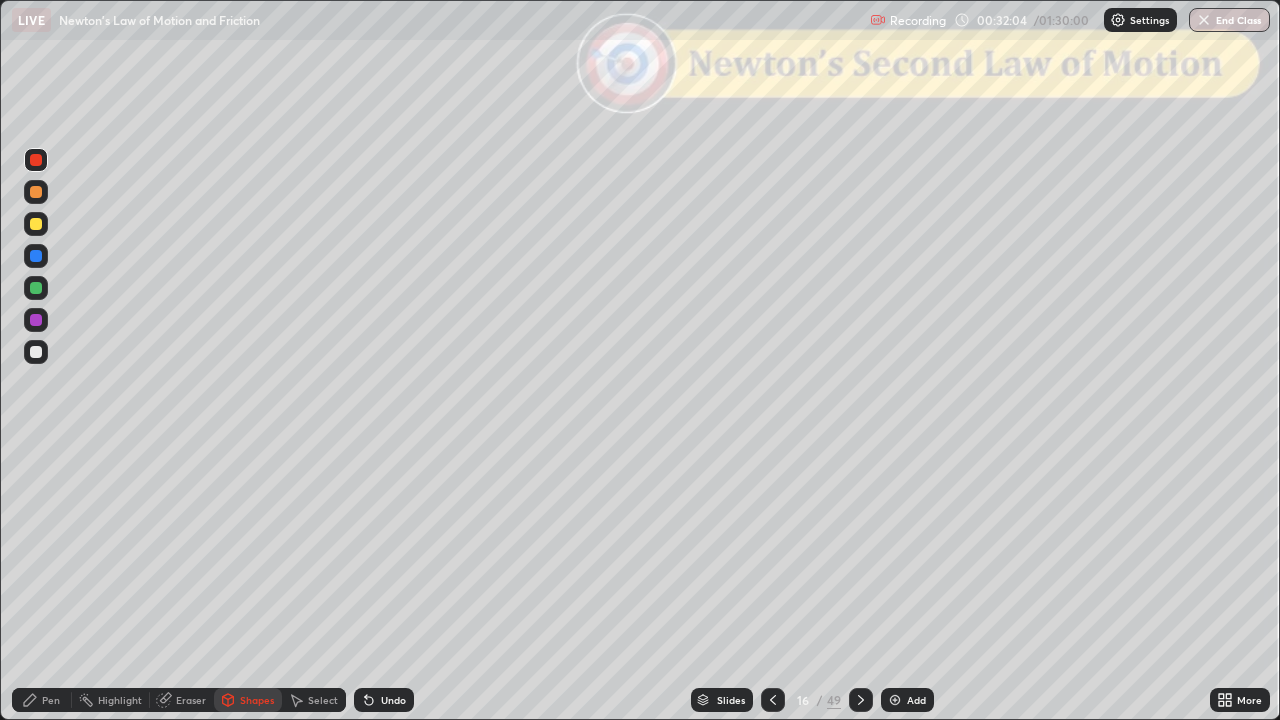 click on "Pen" at bounding box center [42, 700] 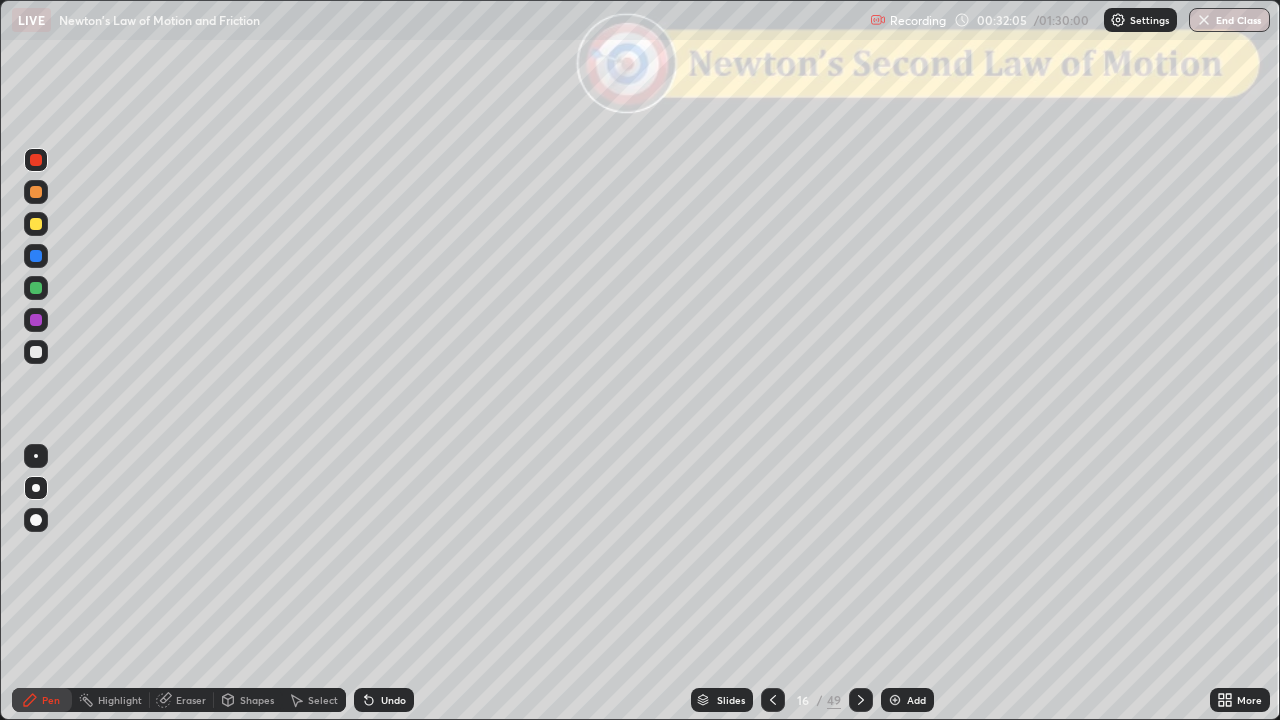 click at bounding box center [36, 224] 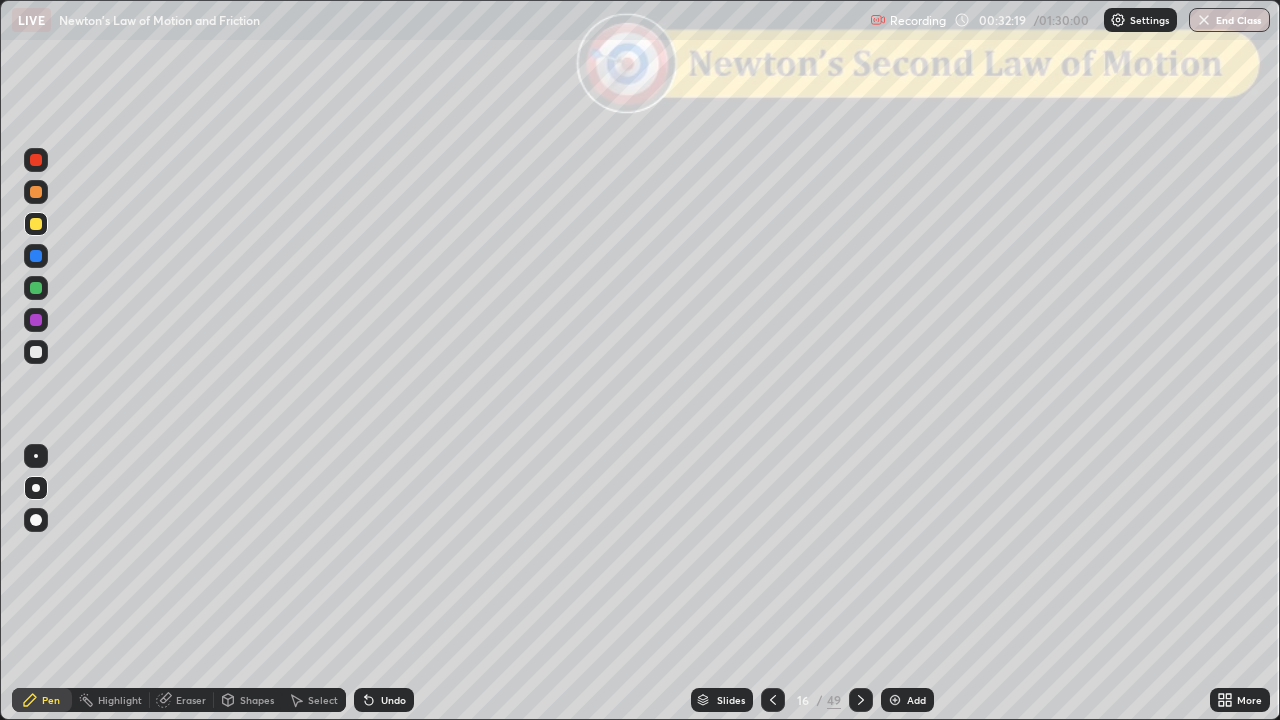 click at bounding box center [36, 352] 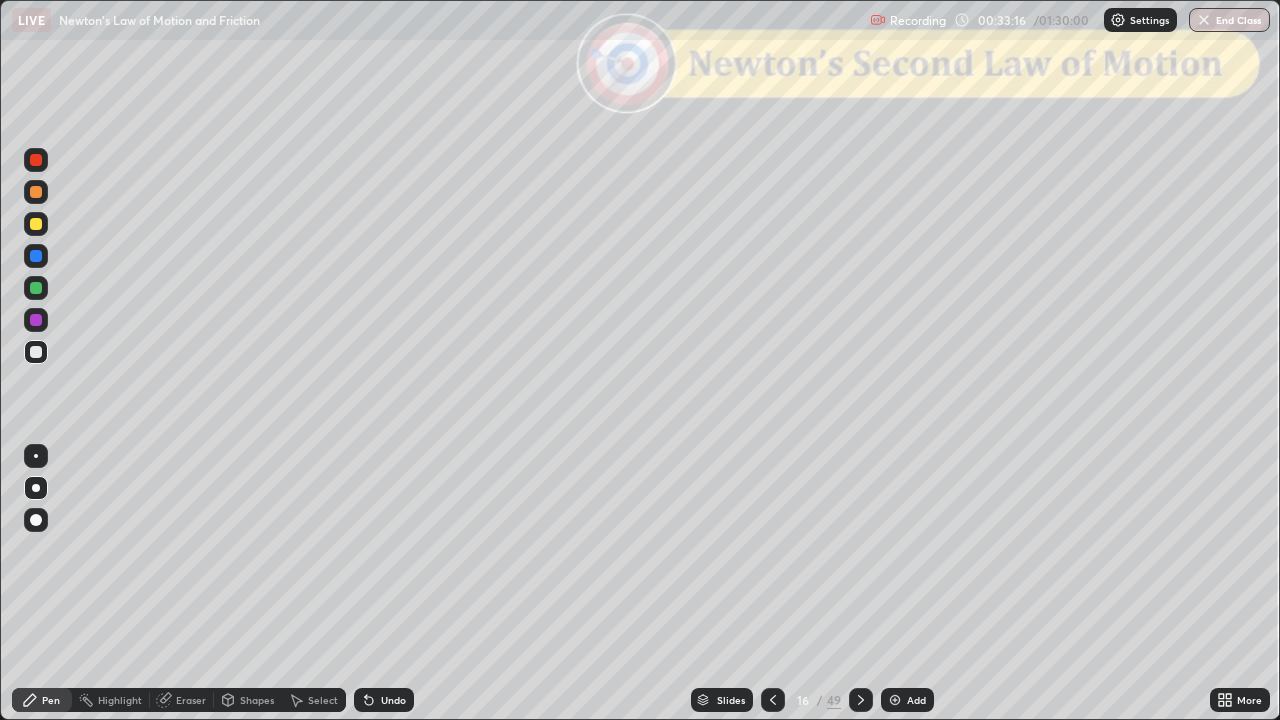click on "Shapes" at bounding box center (257, 700) 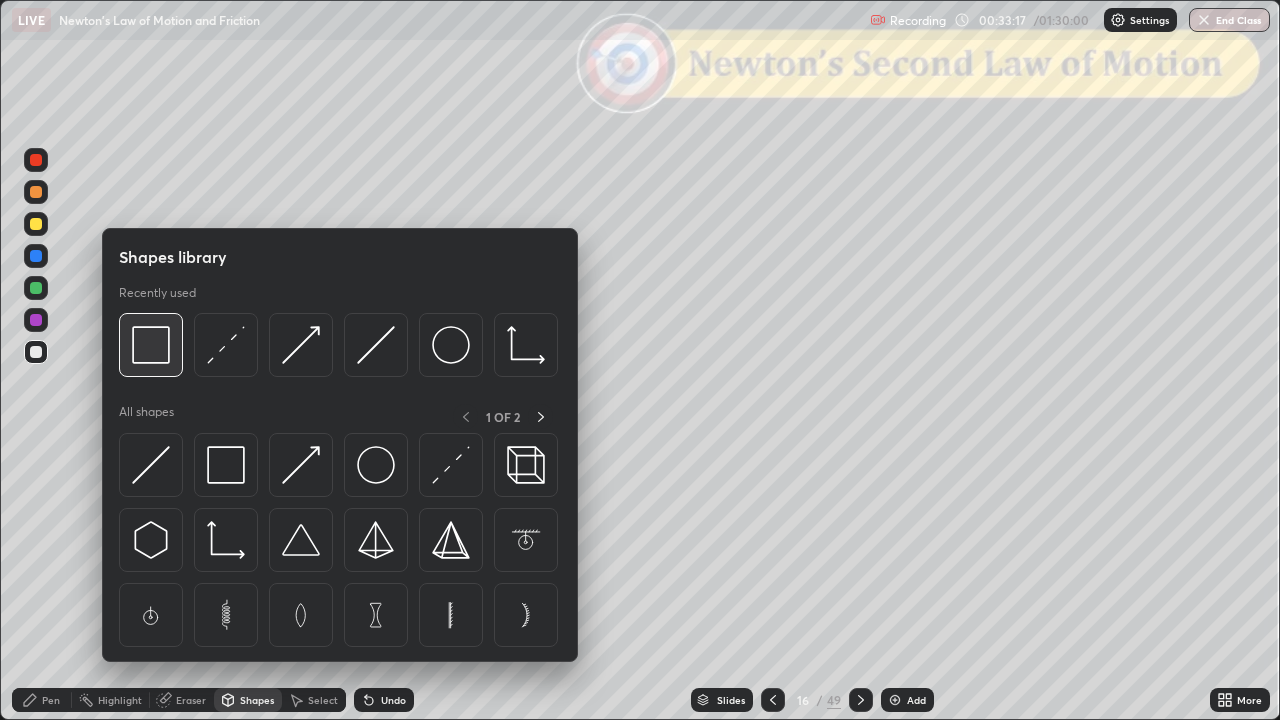 click at bounding box center (151, 345) 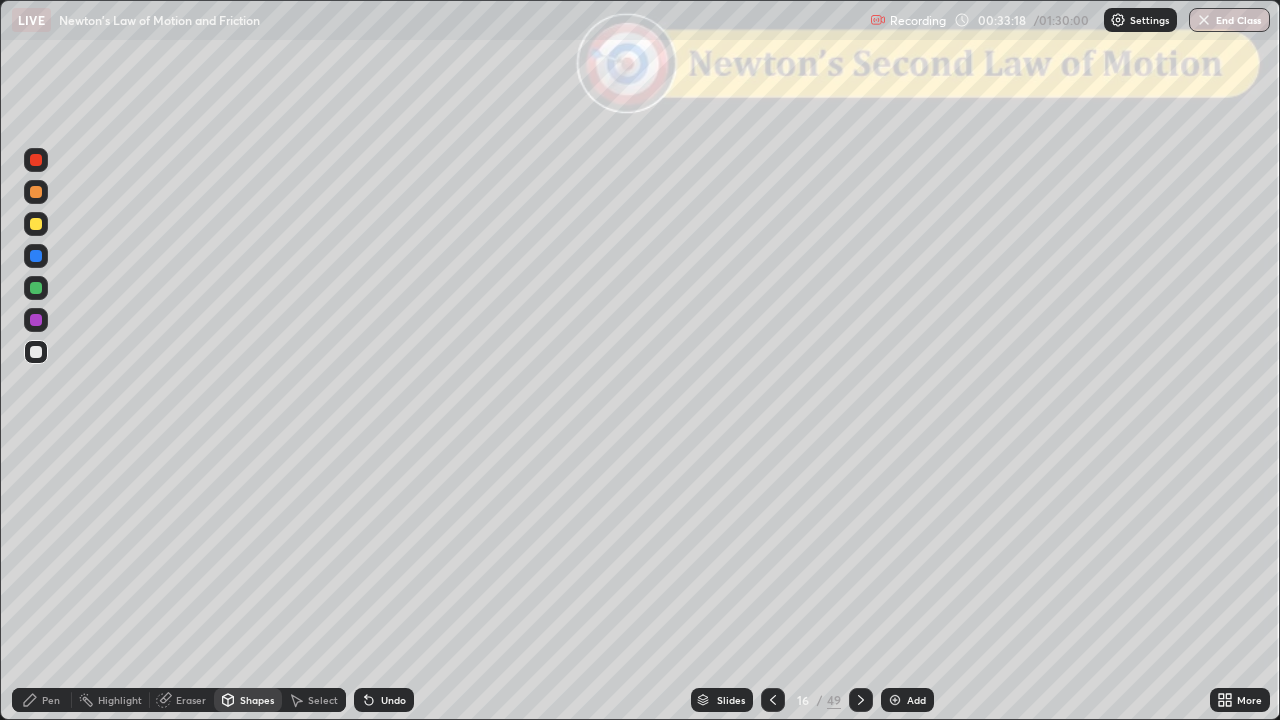 click at bounding box center (36, 160) 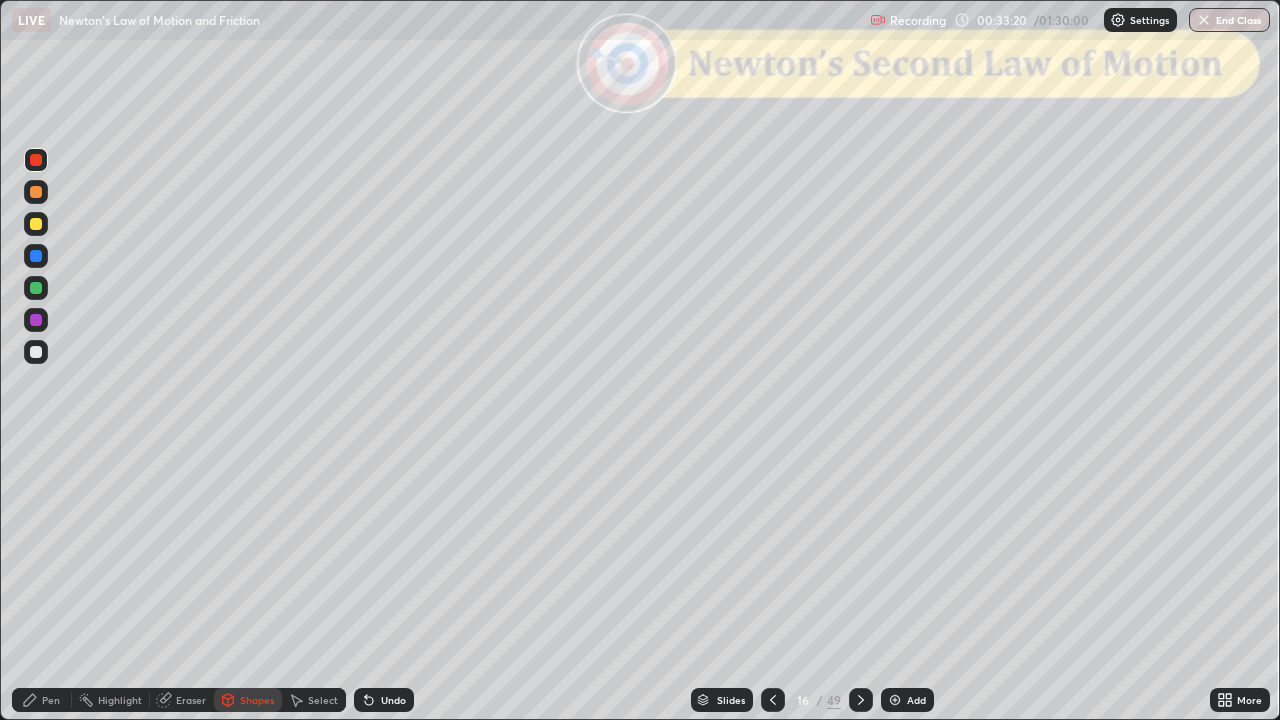 click on "Undo" at bounding box center [393, 700] 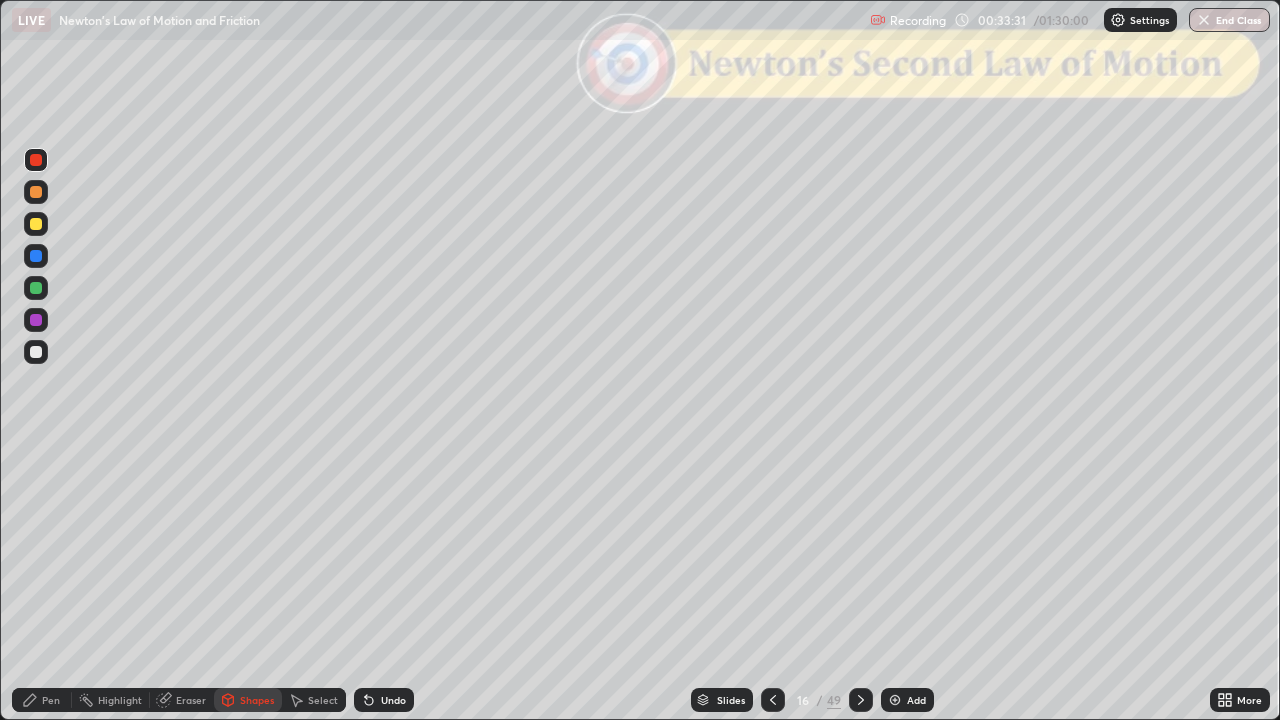 click on "Pen" at bounding box center [51, 700] 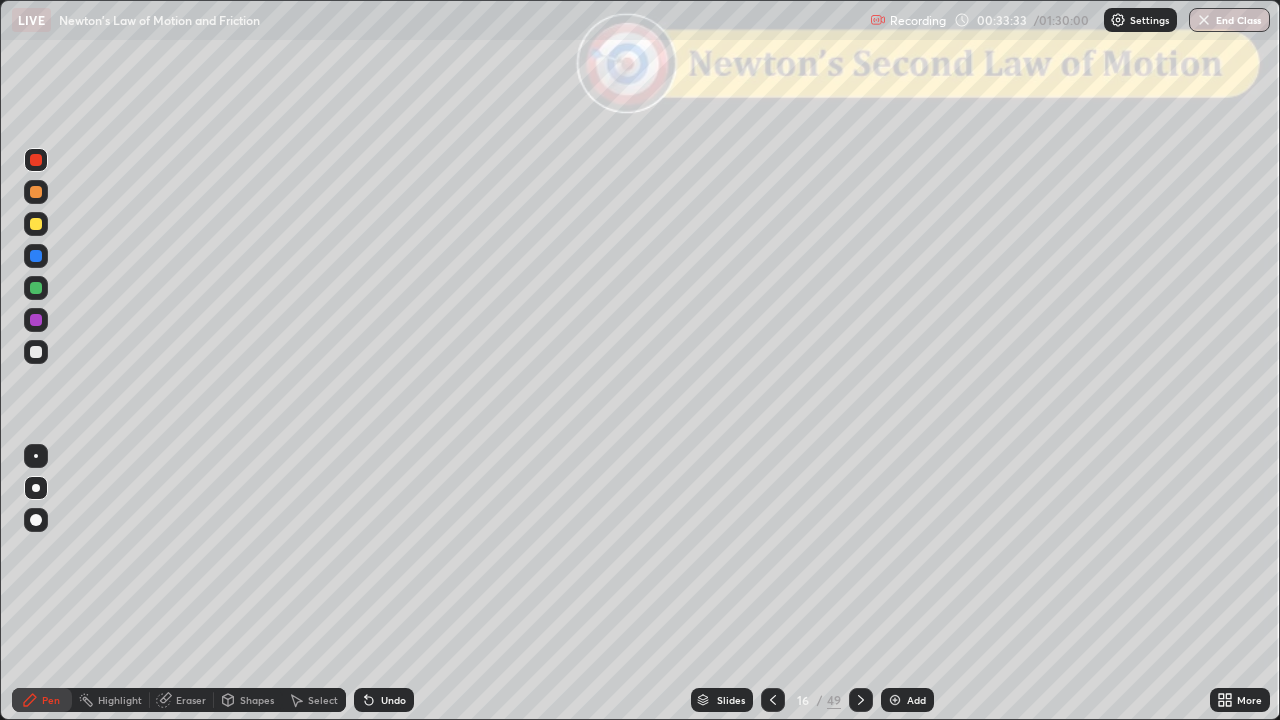 click at bounding box center [36, 352] 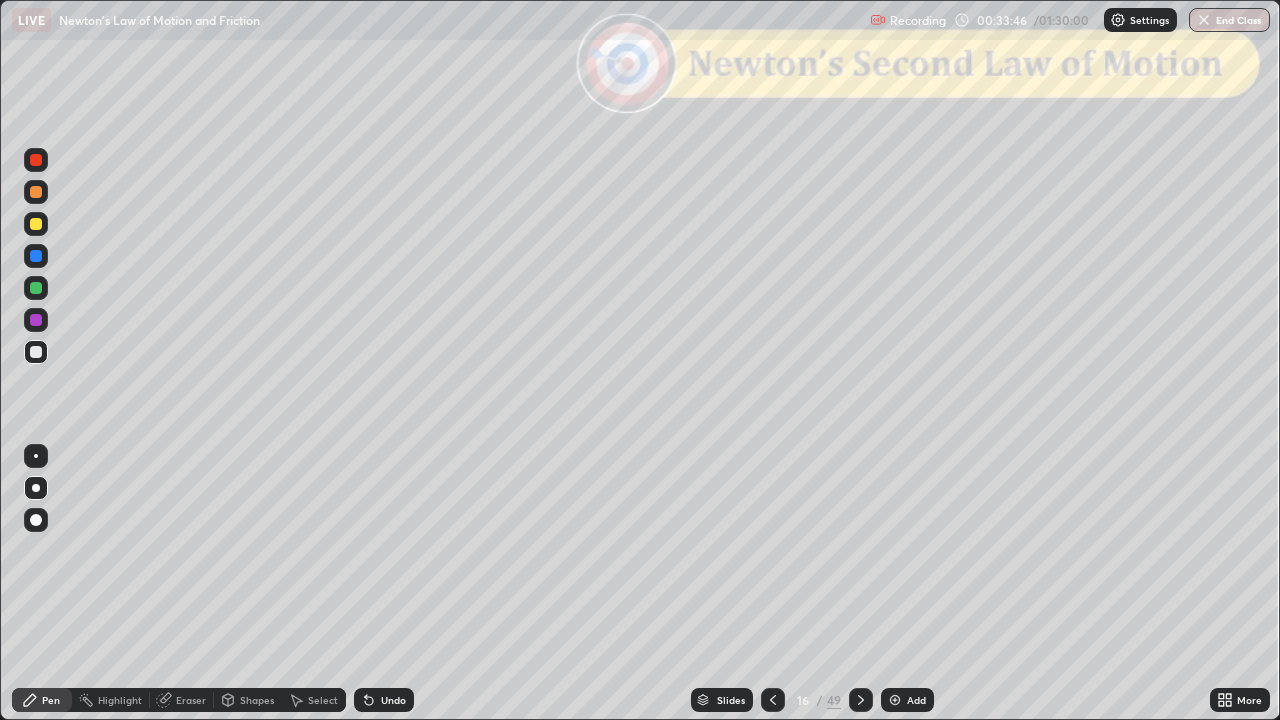 click at bounding box center (36, 224) 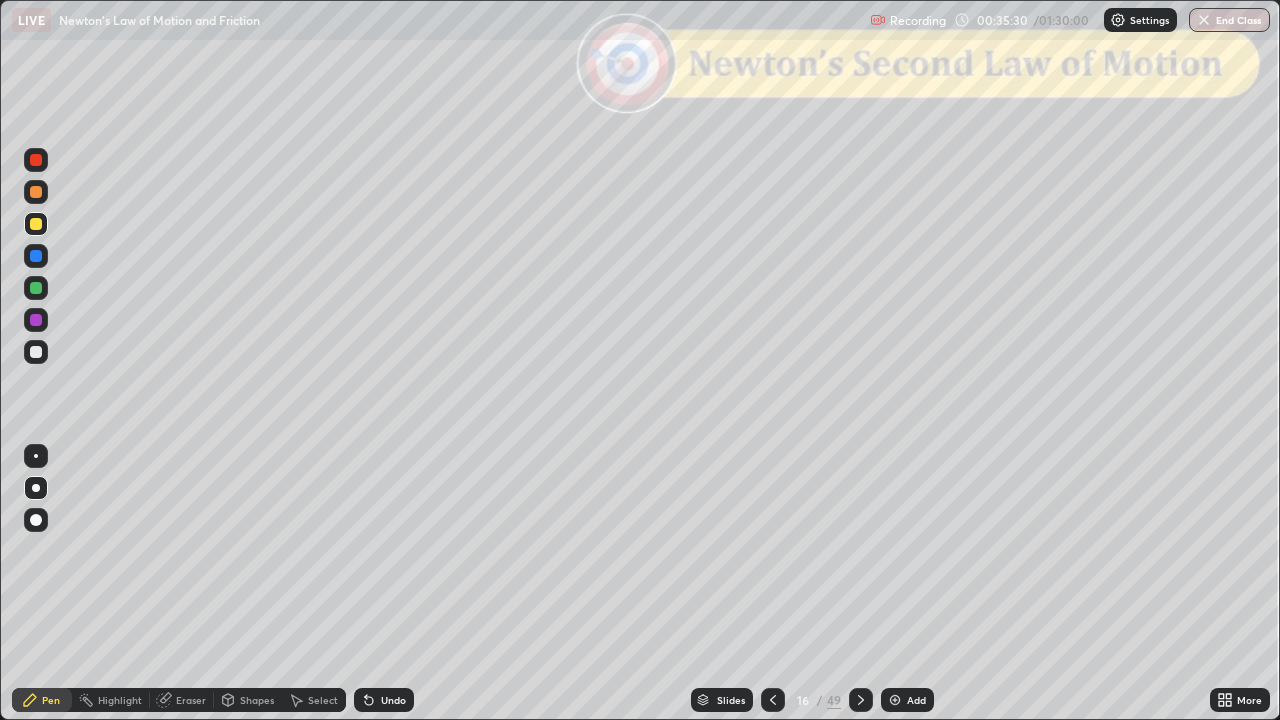 click 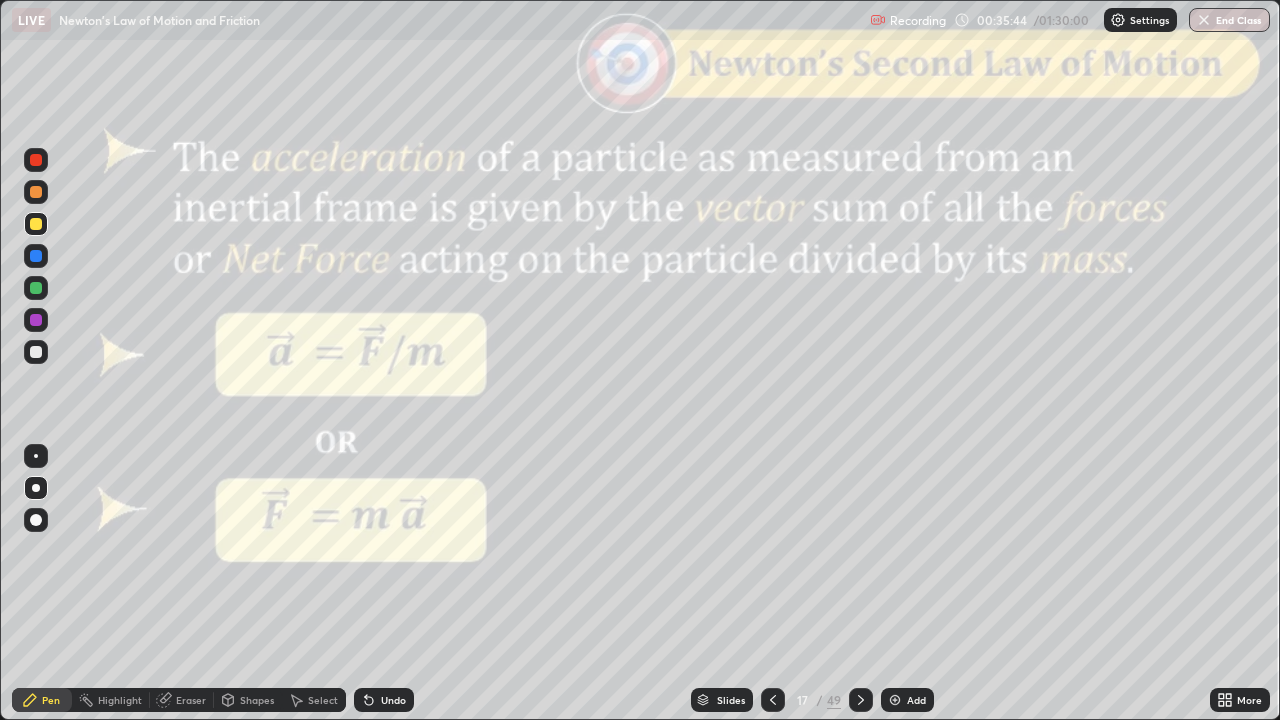 click 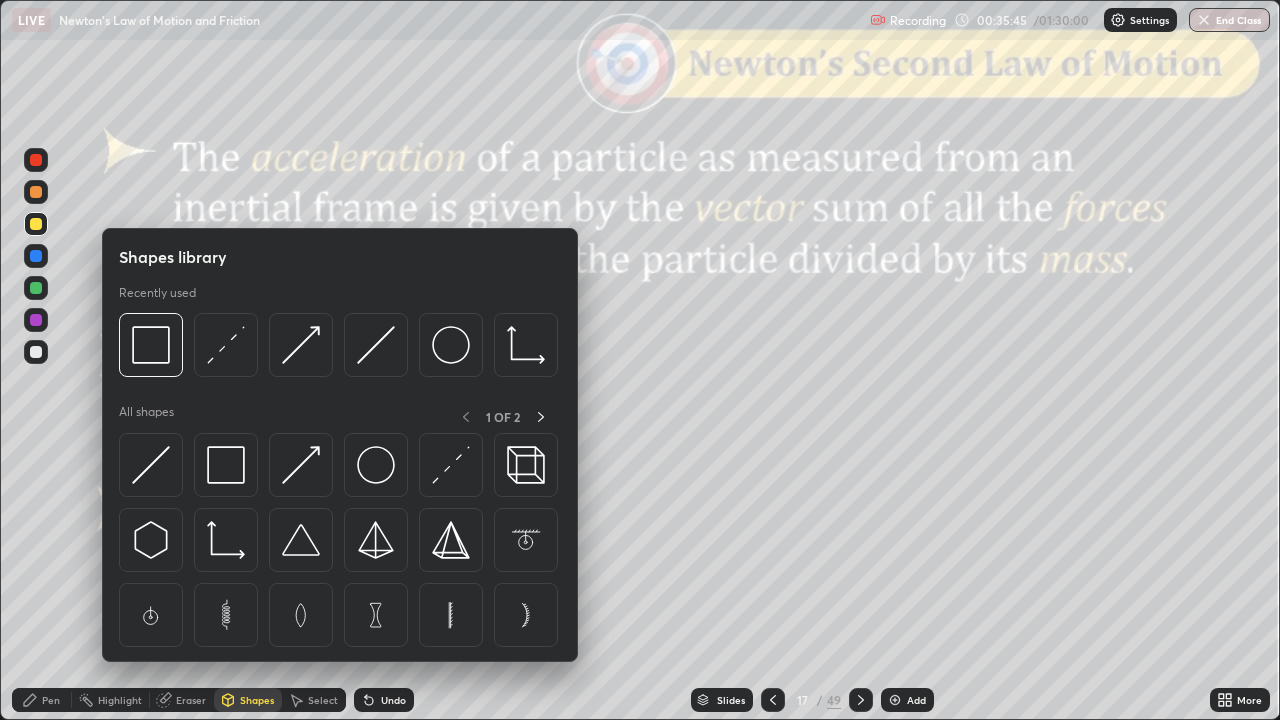 click at bounding box center (36, 160) 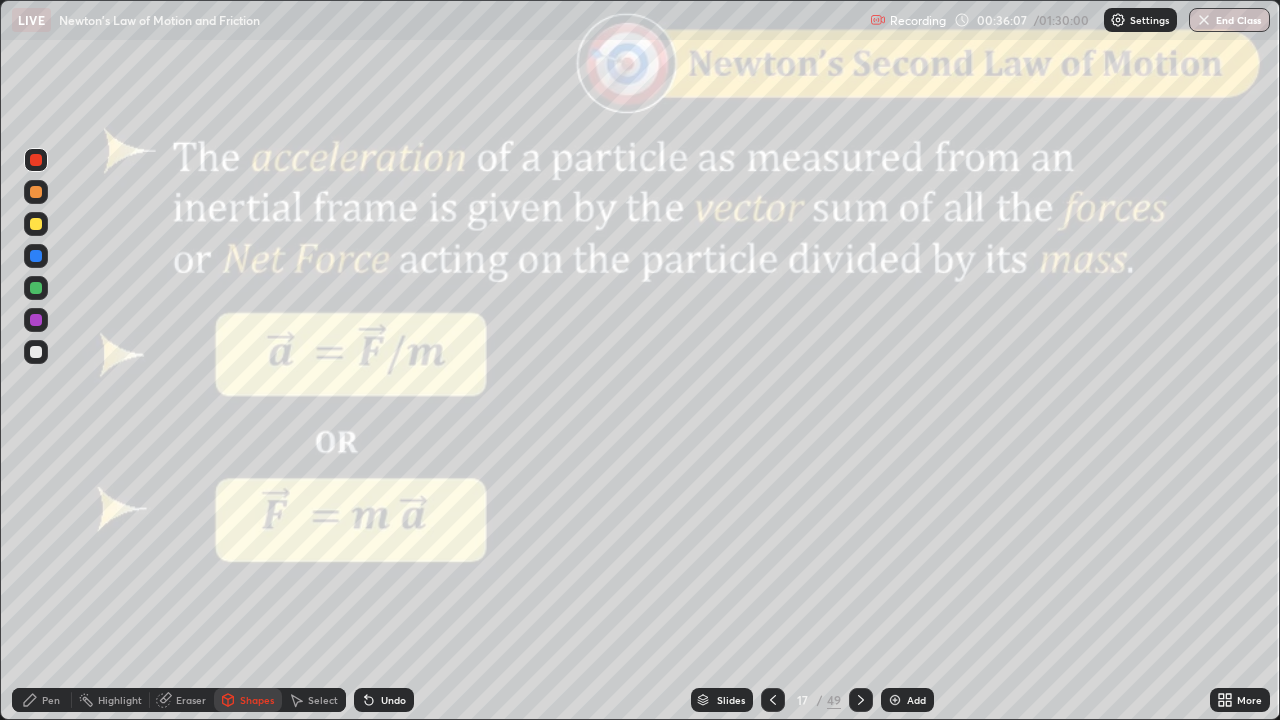 click on "Pen" at bounding box center (51, 700) 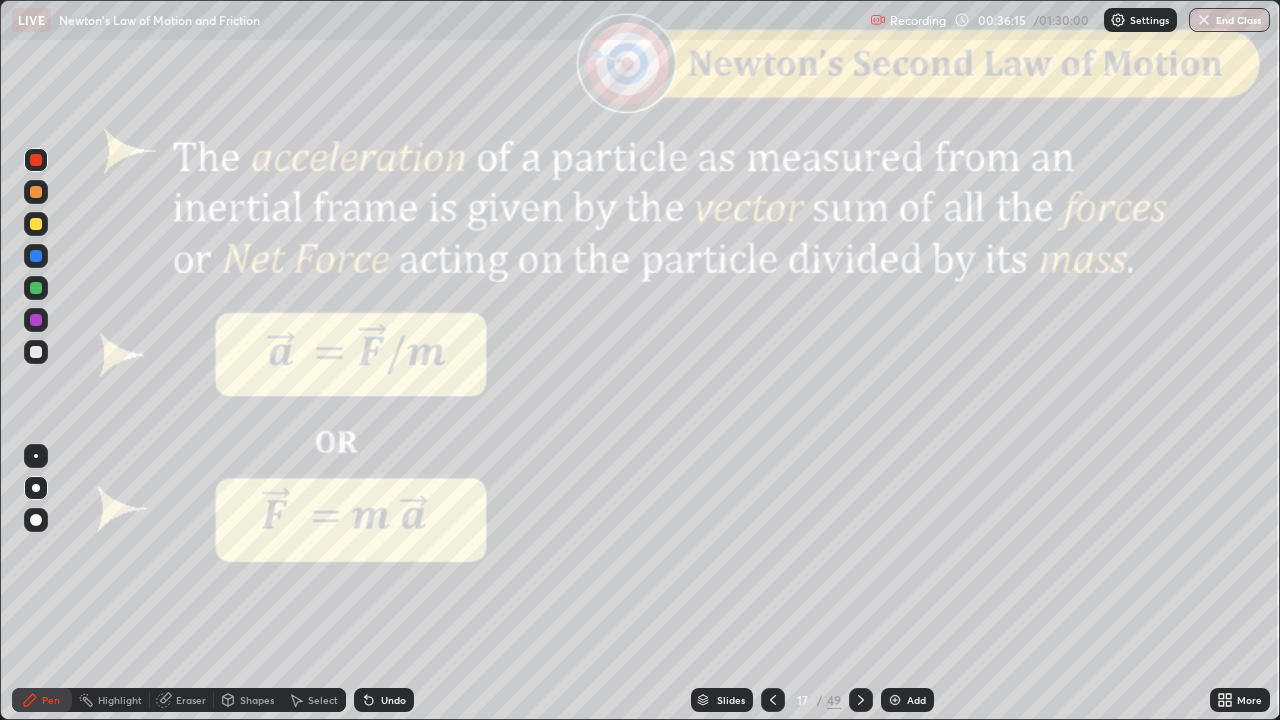 click 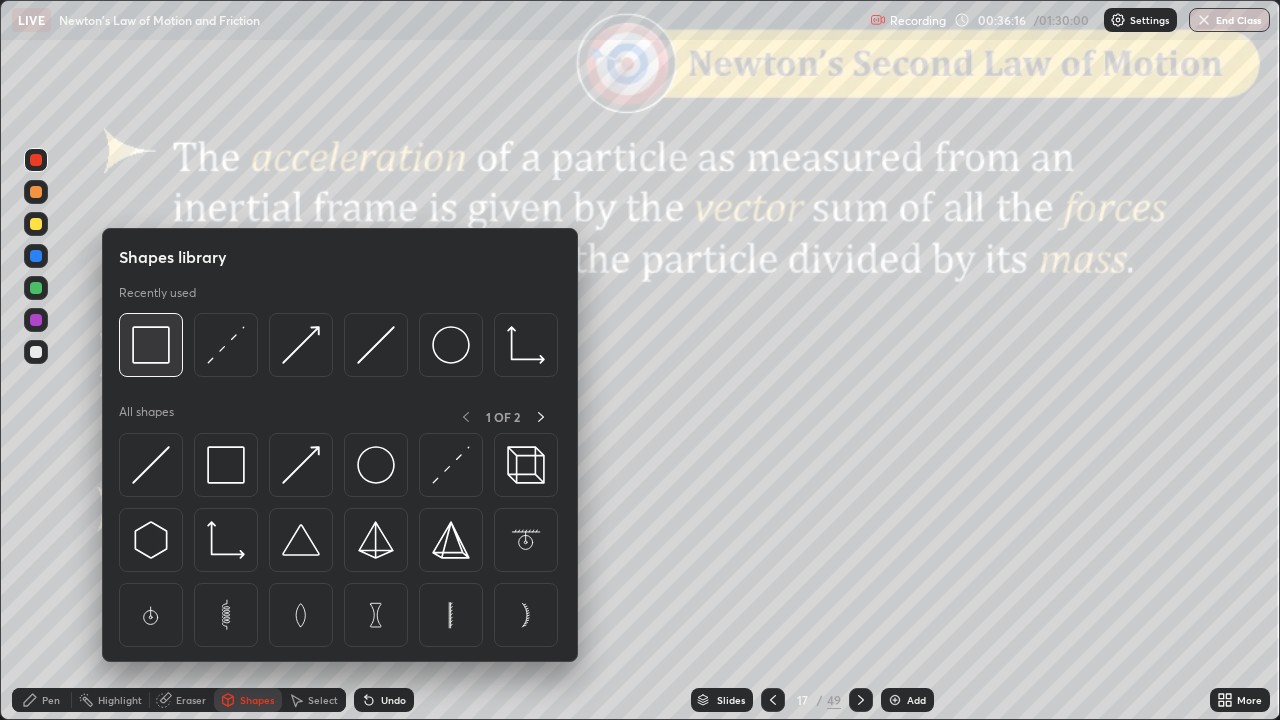 click at bounding box center (151, 345) 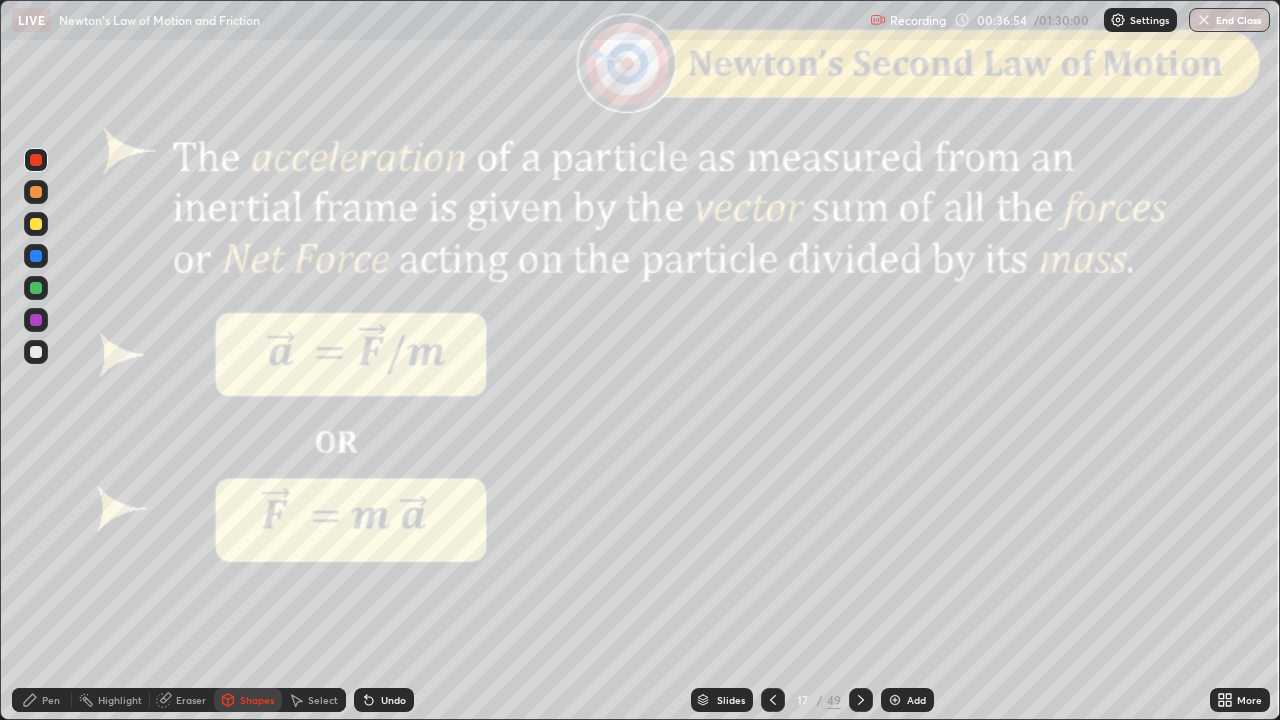 click 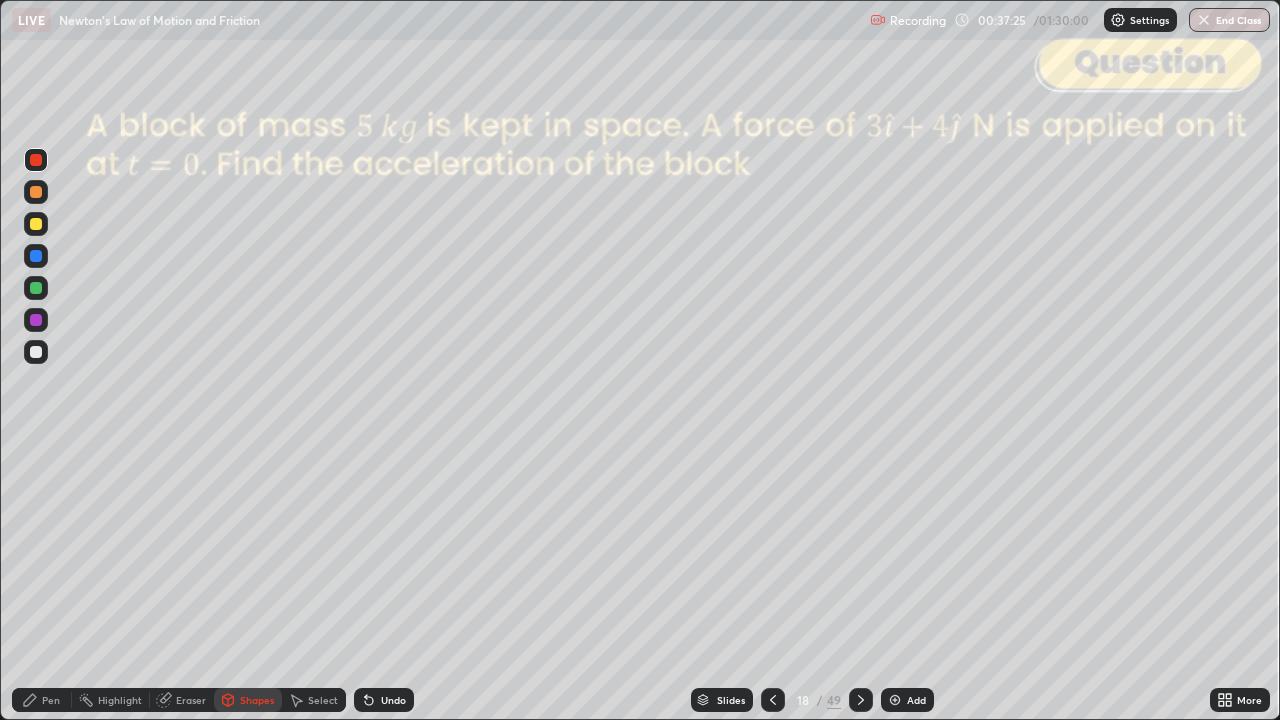 click at bounding box center (36, 192) 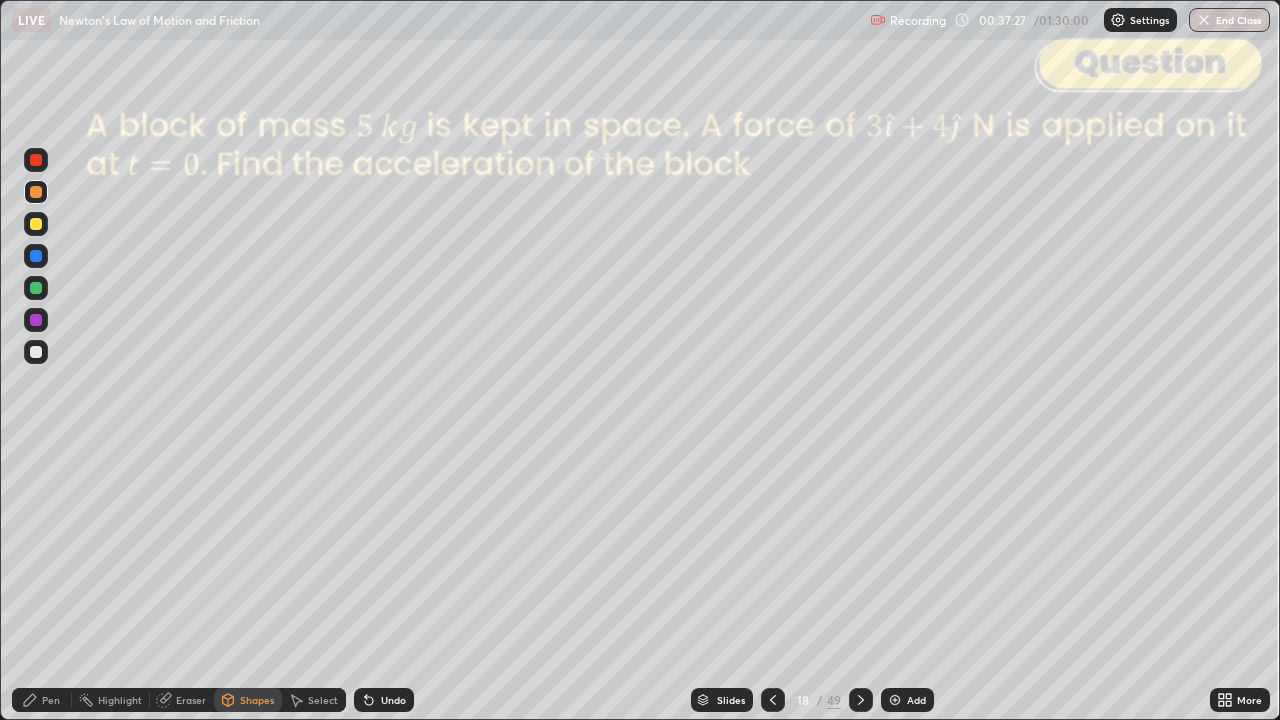 click on "Pen" at bounding box center (51, 700) 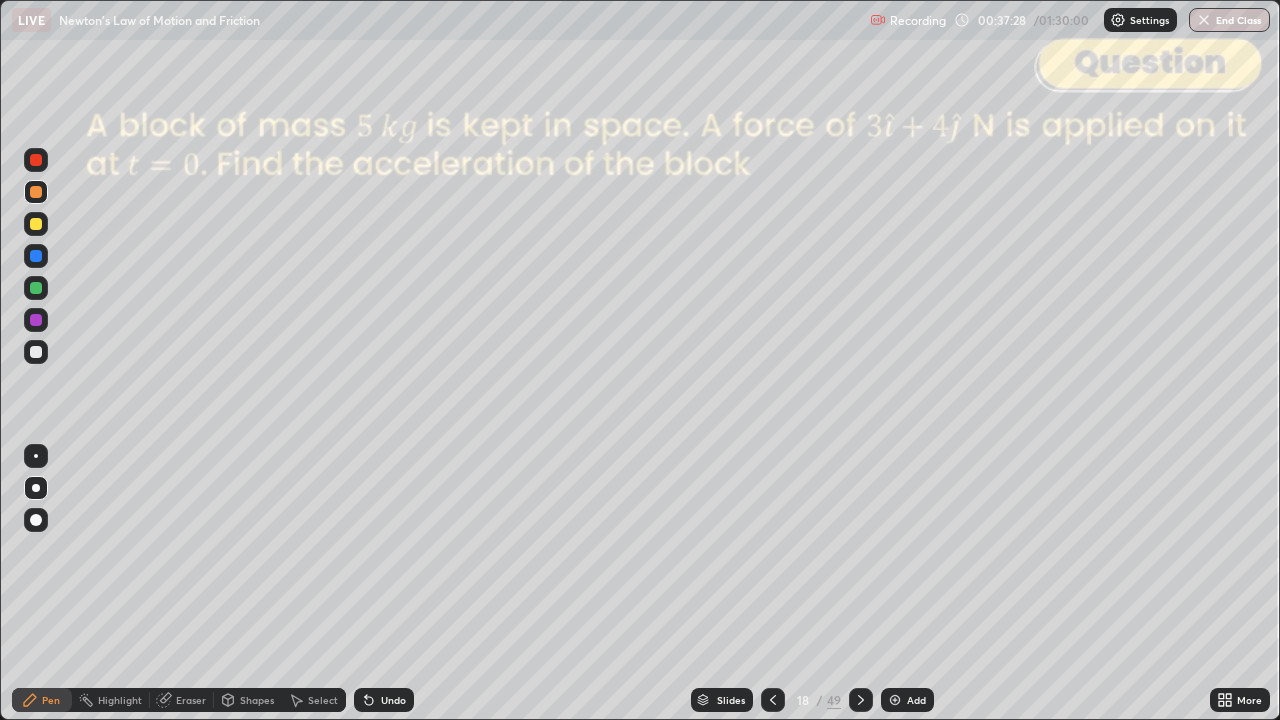 click at bounding box center (36, 352) 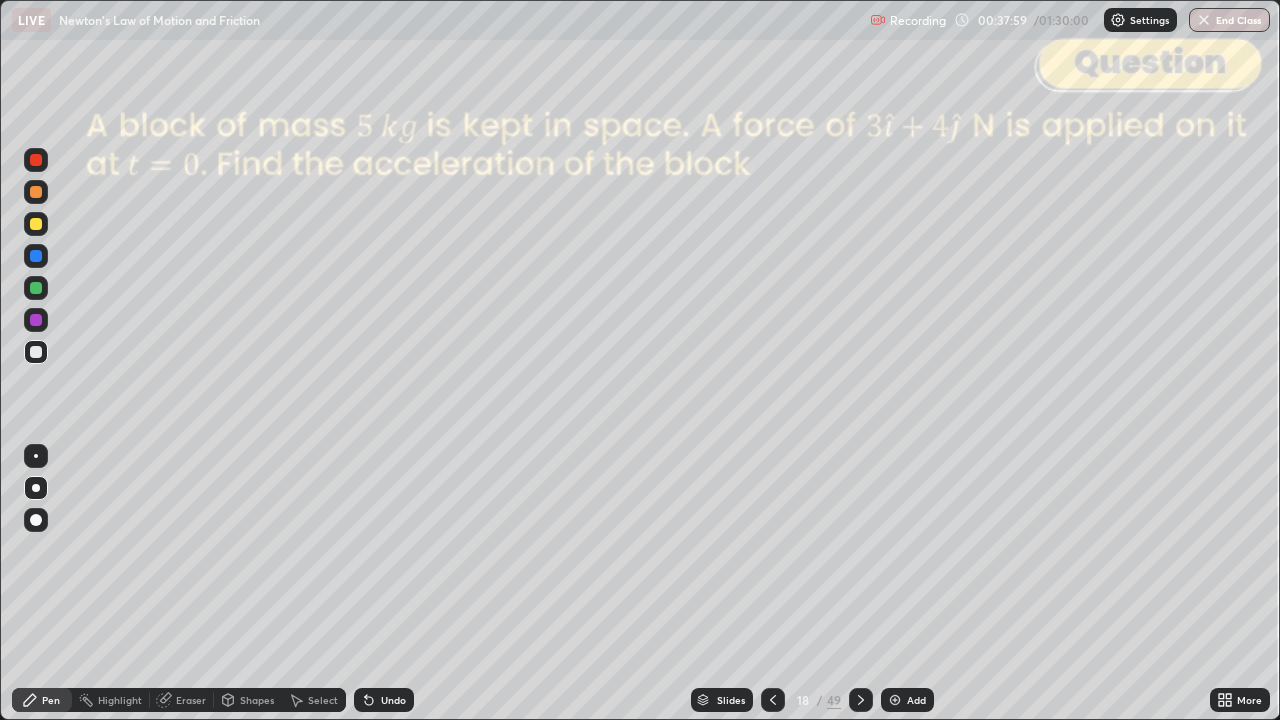 click on "Shapes" at bounding box center [257, 700] 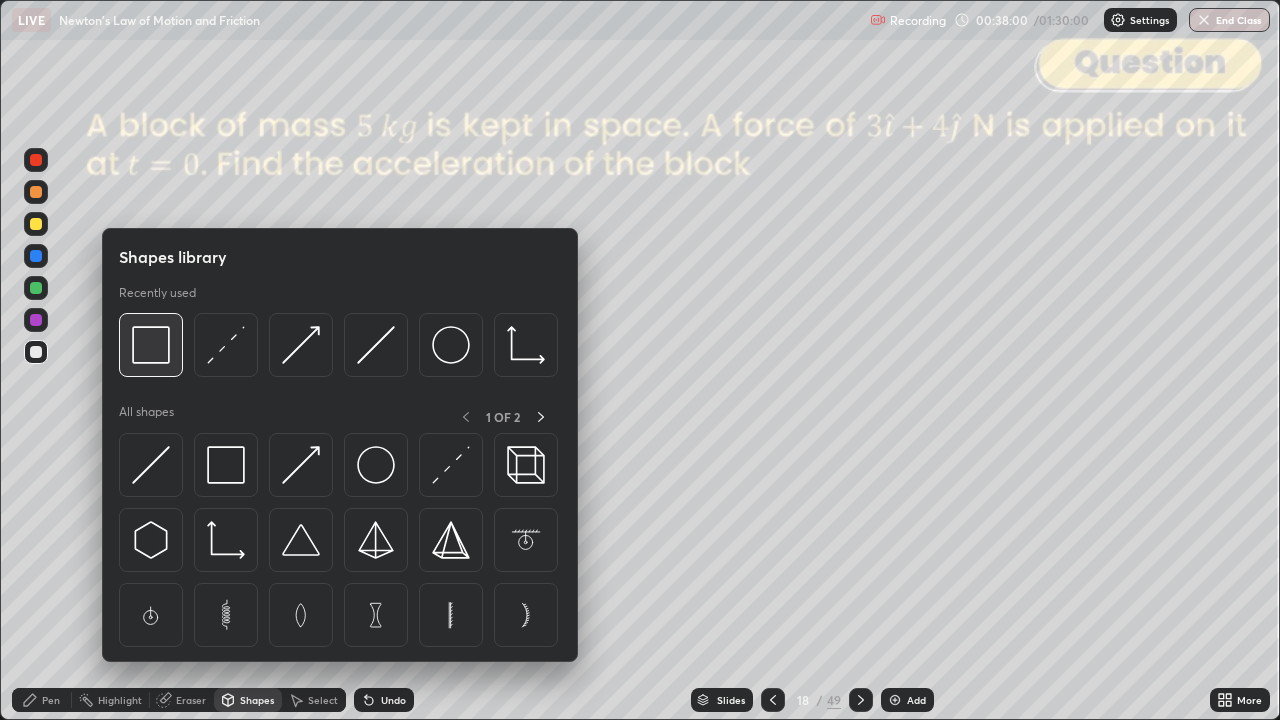 click at bounding box center [151, 345] 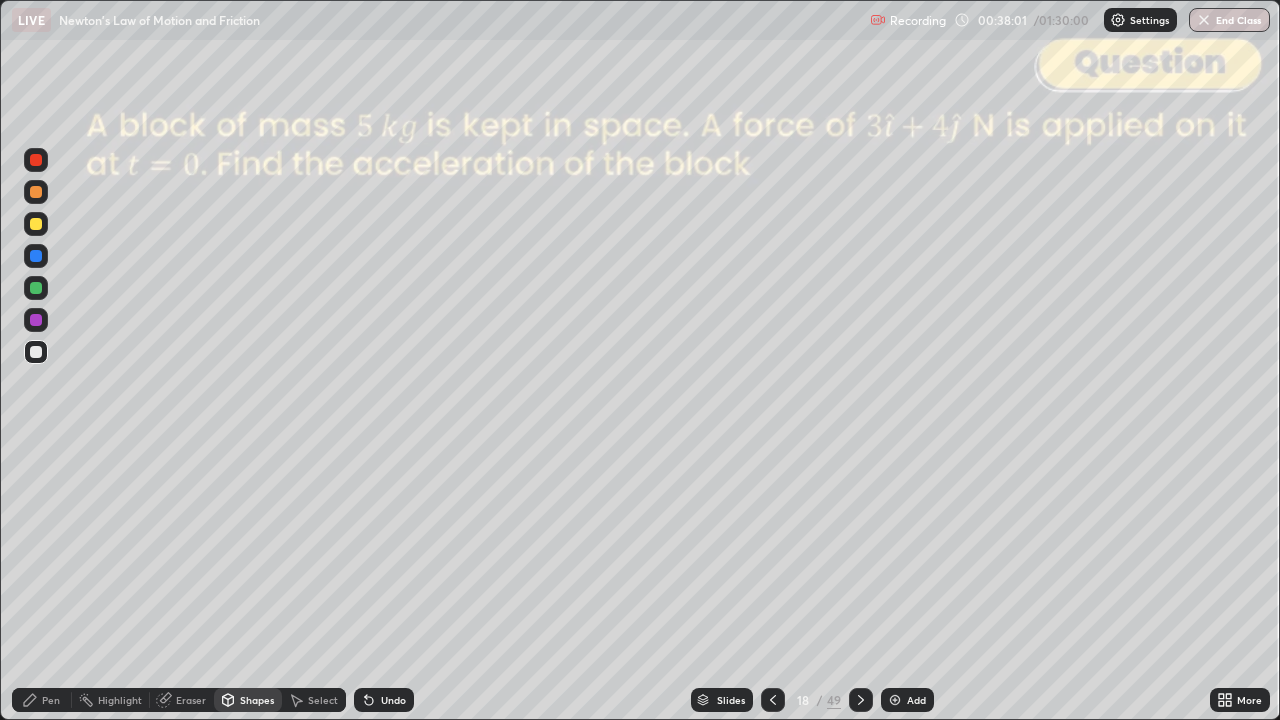 click at bounding box center (36, 160) 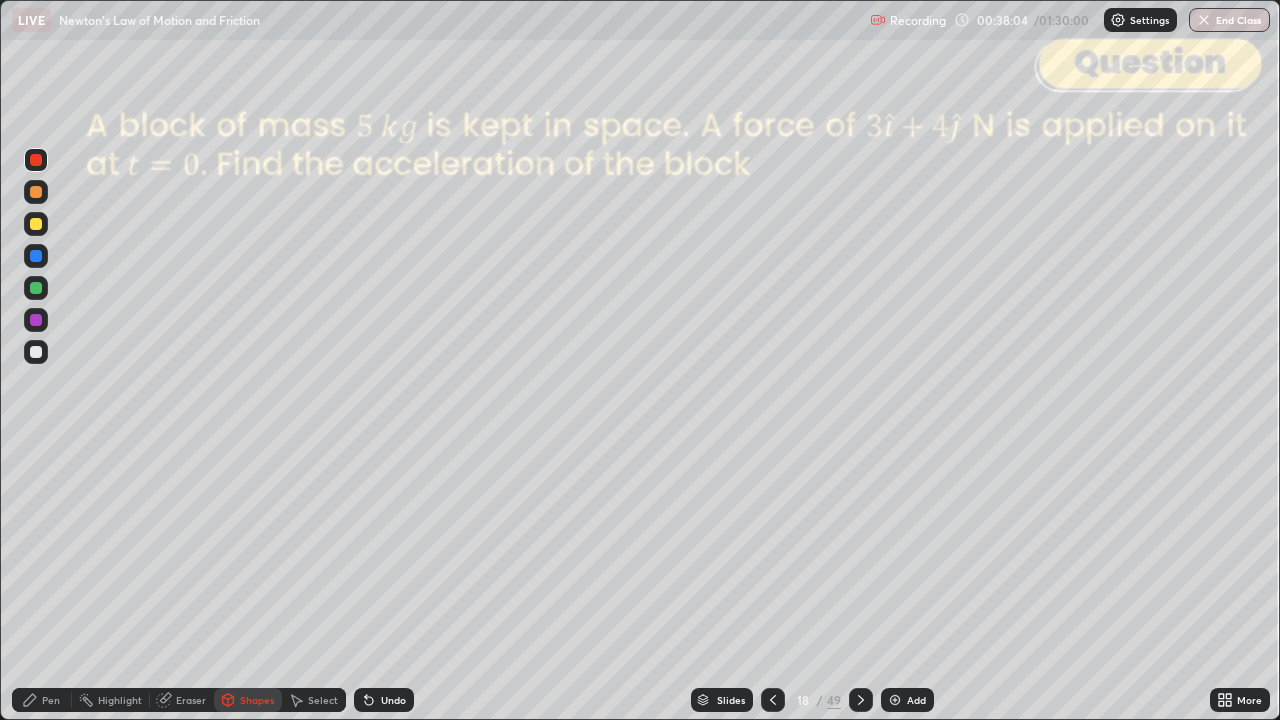 click on "Pen" at bounding box center (51, 700) 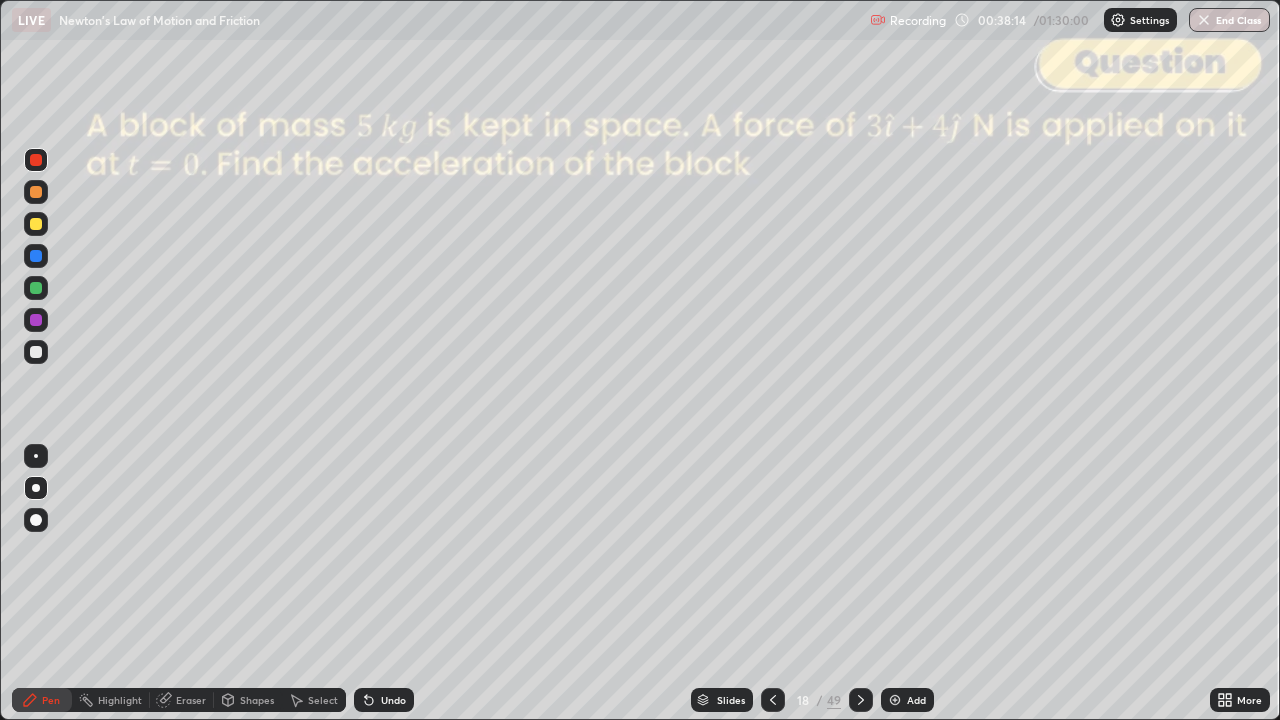 click at bounding box center [36, 352] 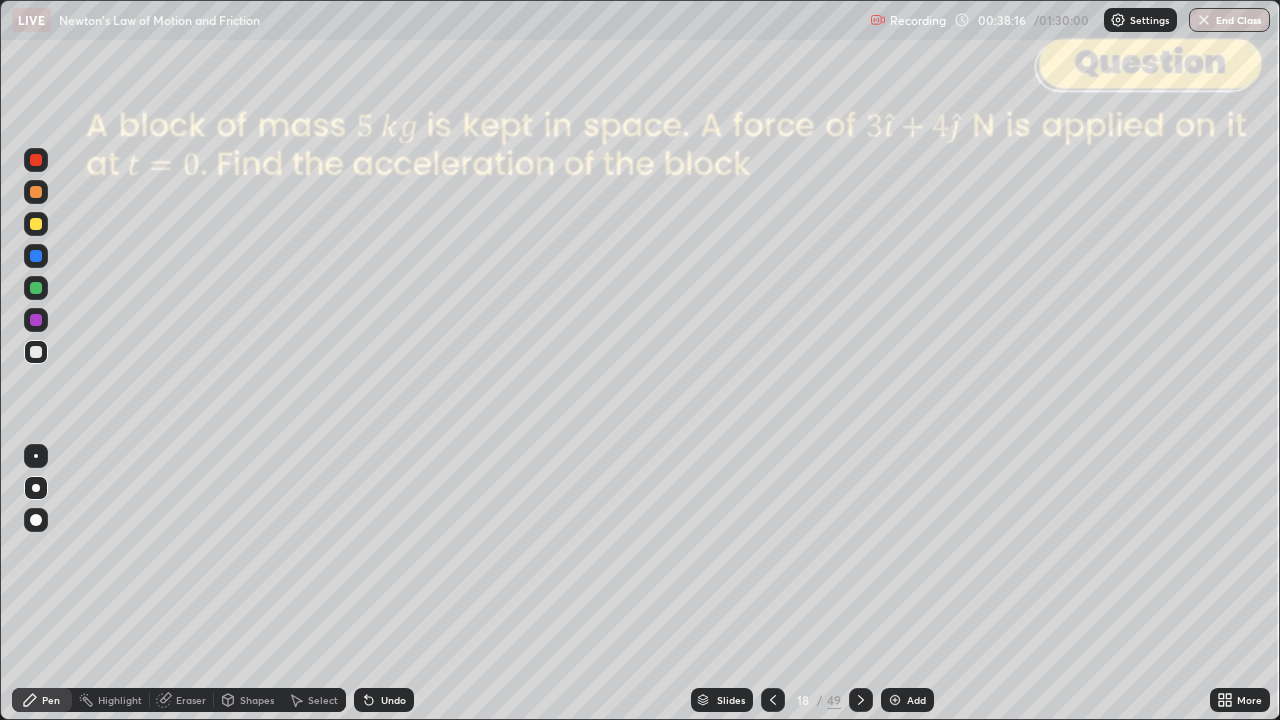 click on "Erase all" at bounding box center [36, 360] 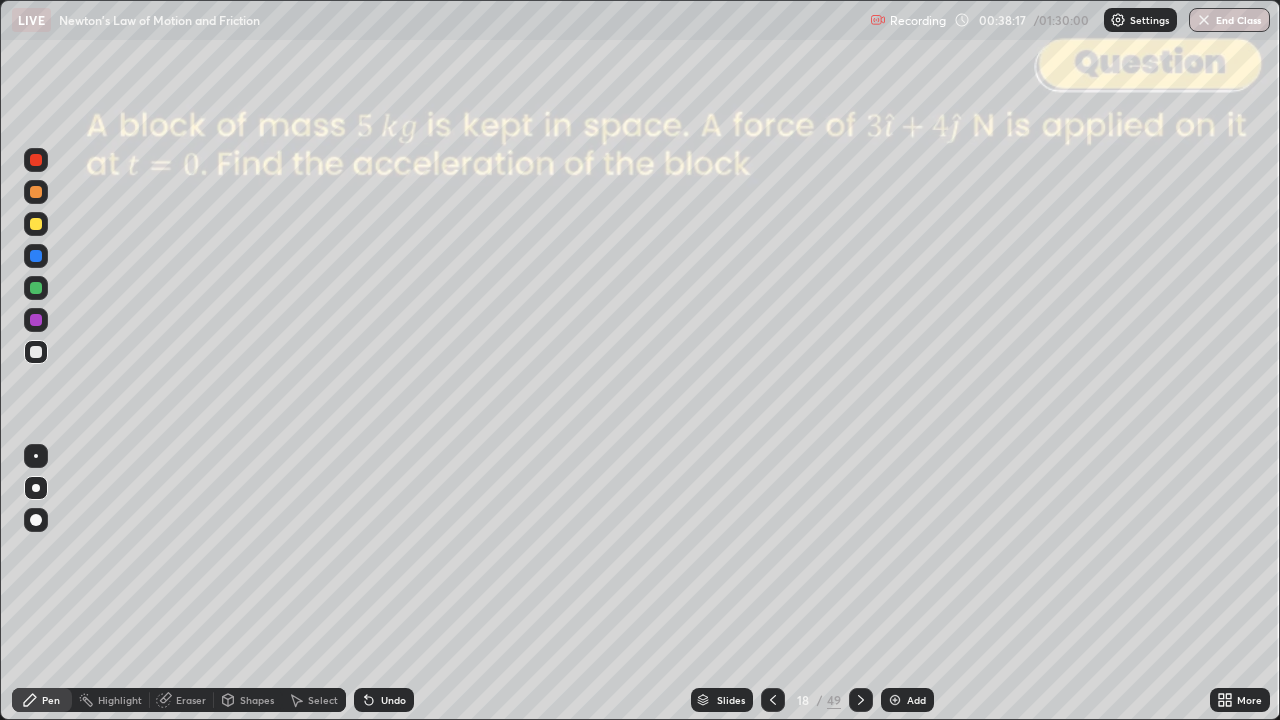 click at bounding box center (36, 192) 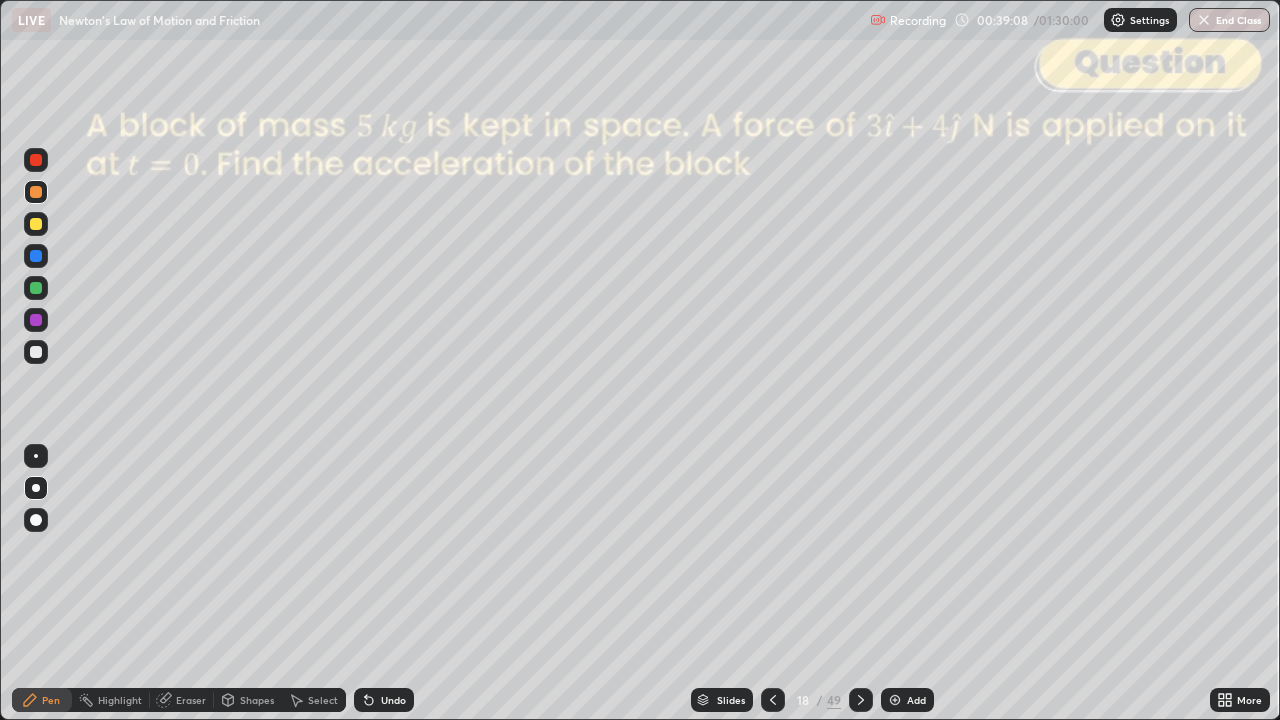 click 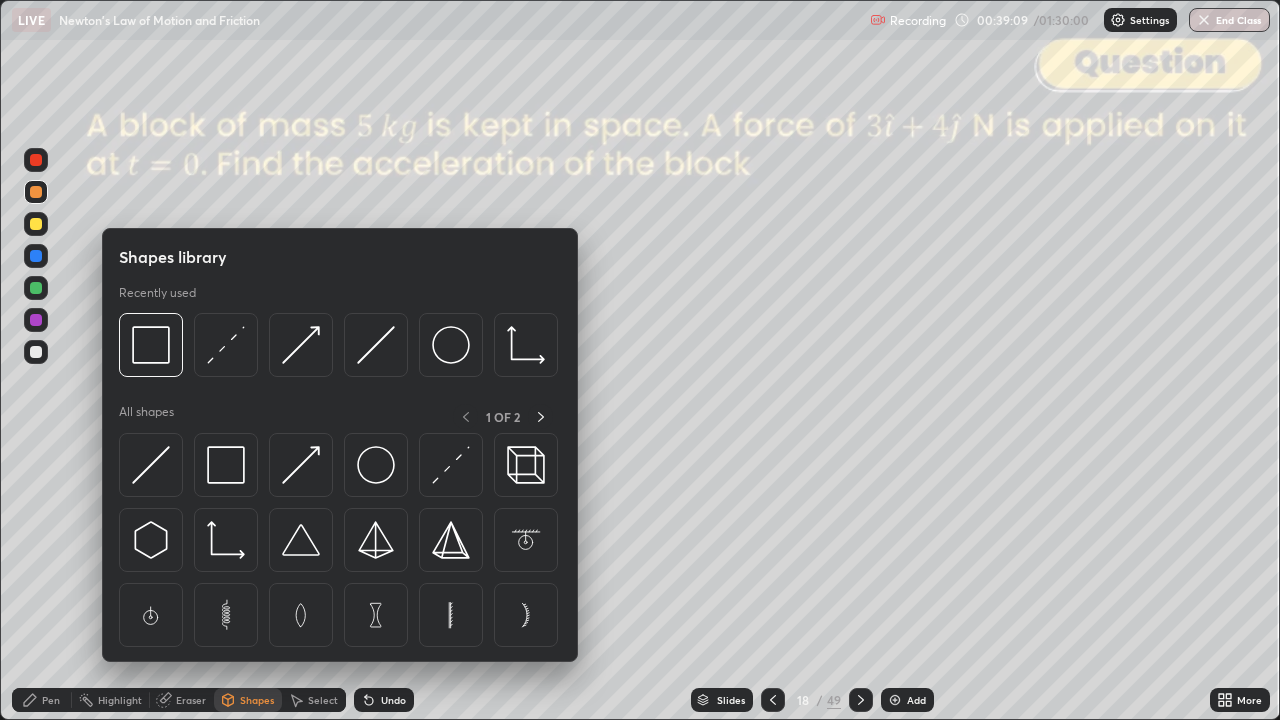 click at bounding box center [36, 160] 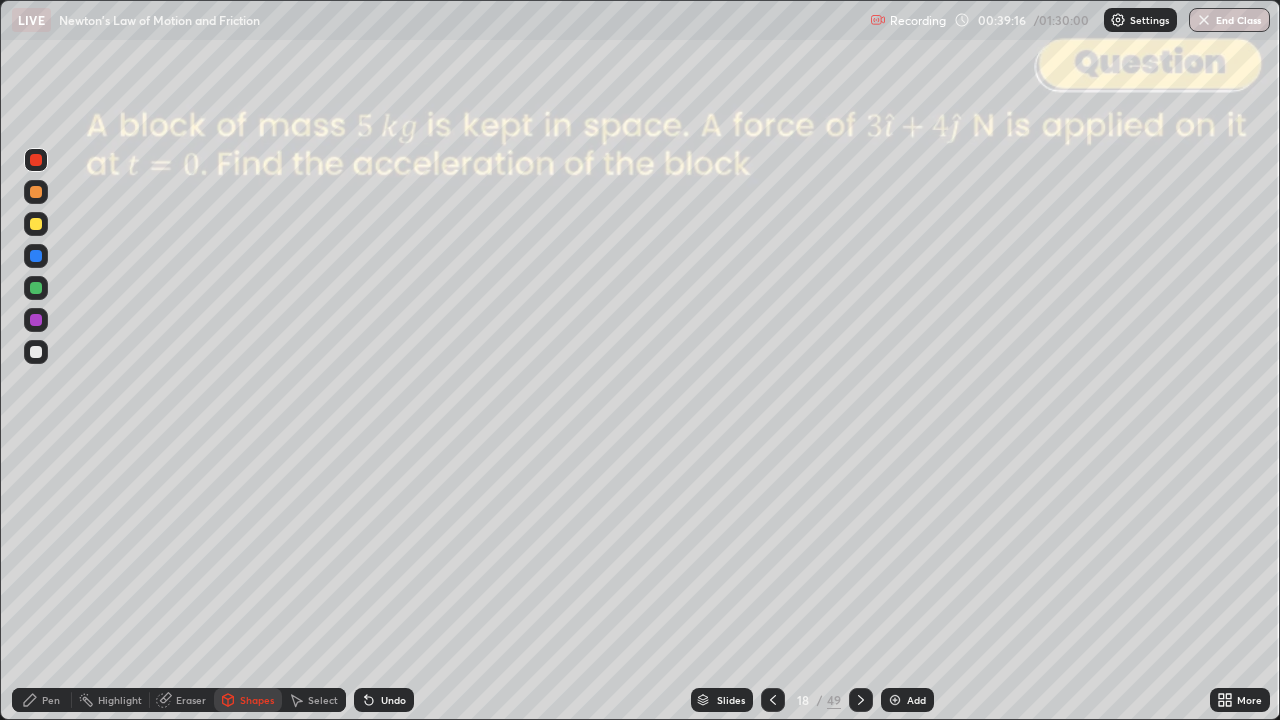 click 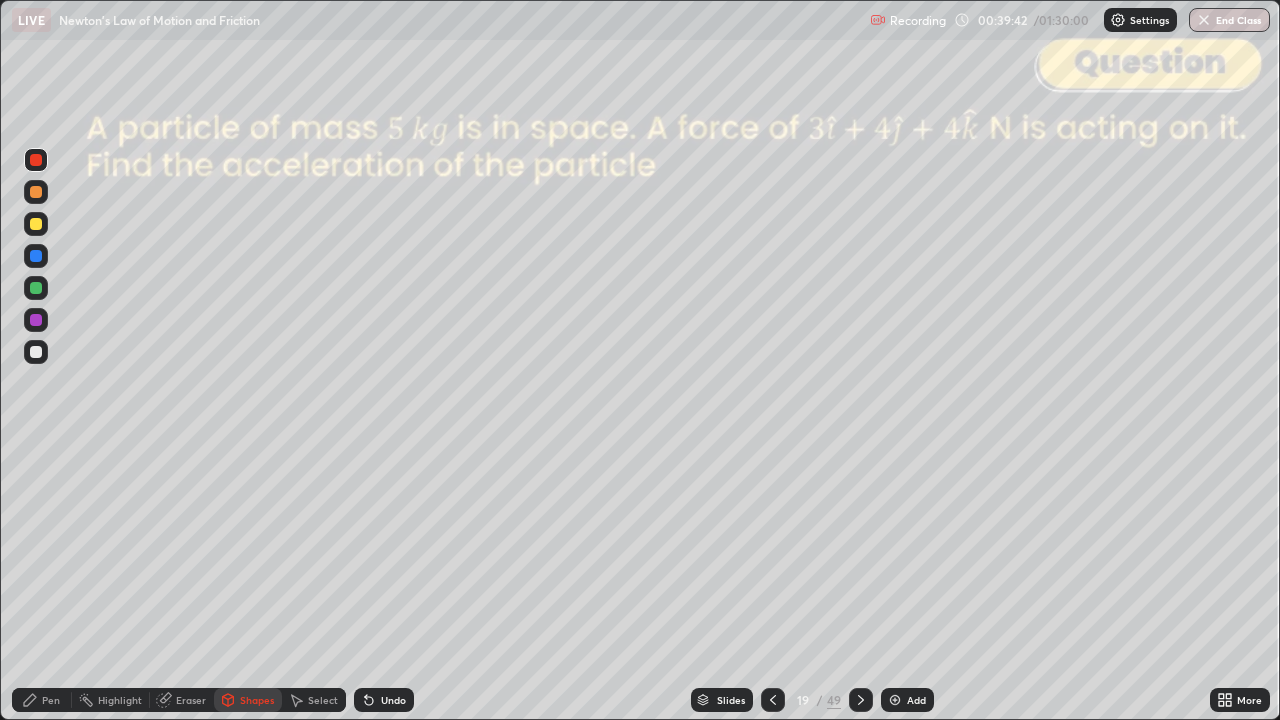 click on "Pen" at bounding box center (42, 700) 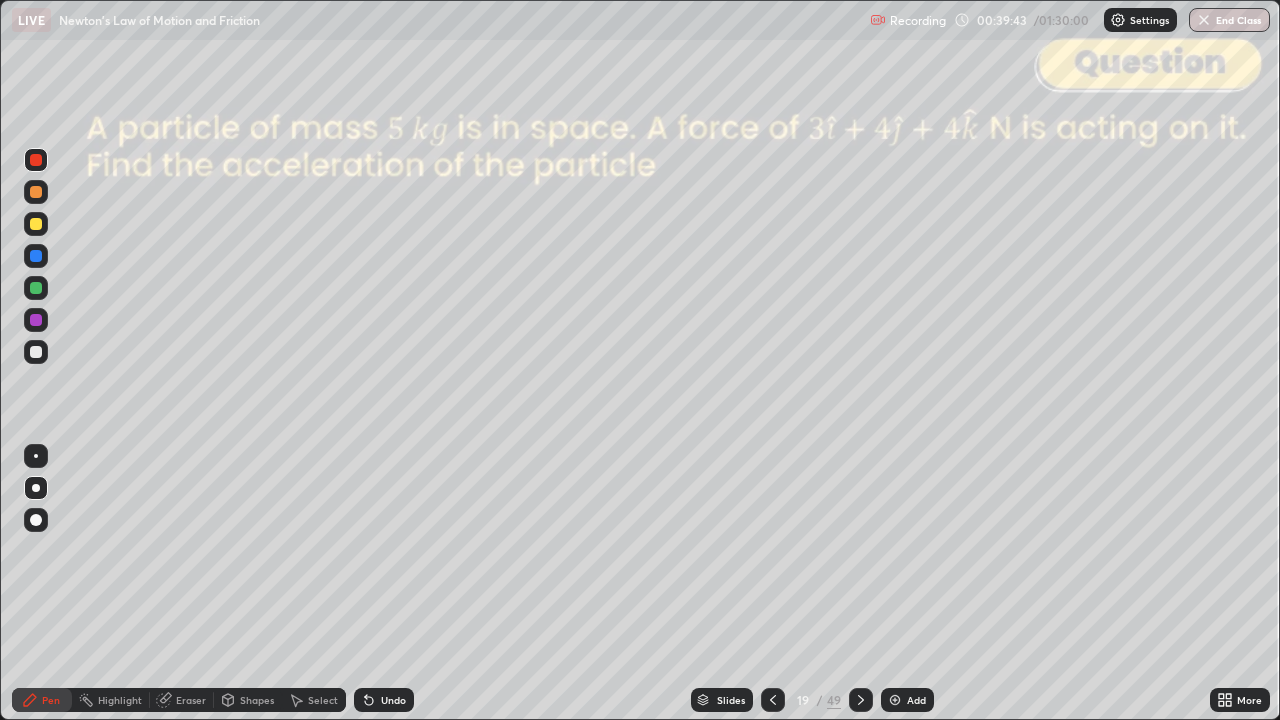 click at bounding box center [36, 352] 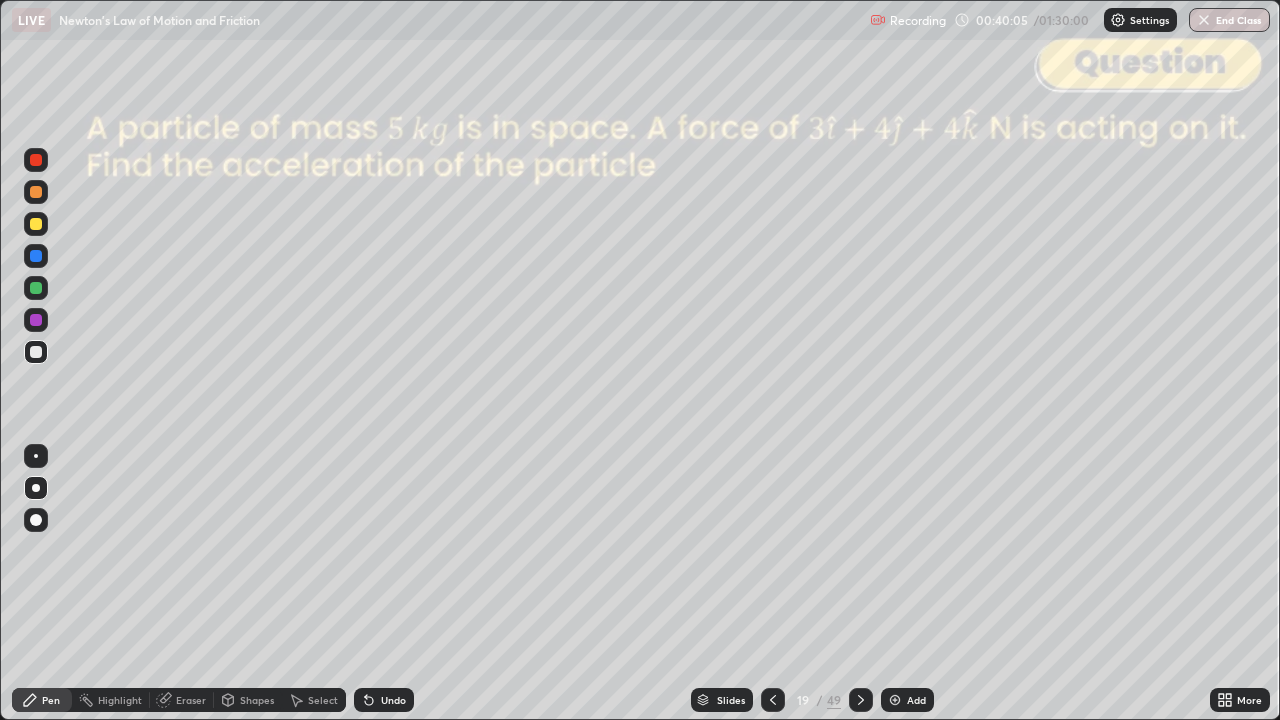 click on "Undo" at bounding box center (384, 700) 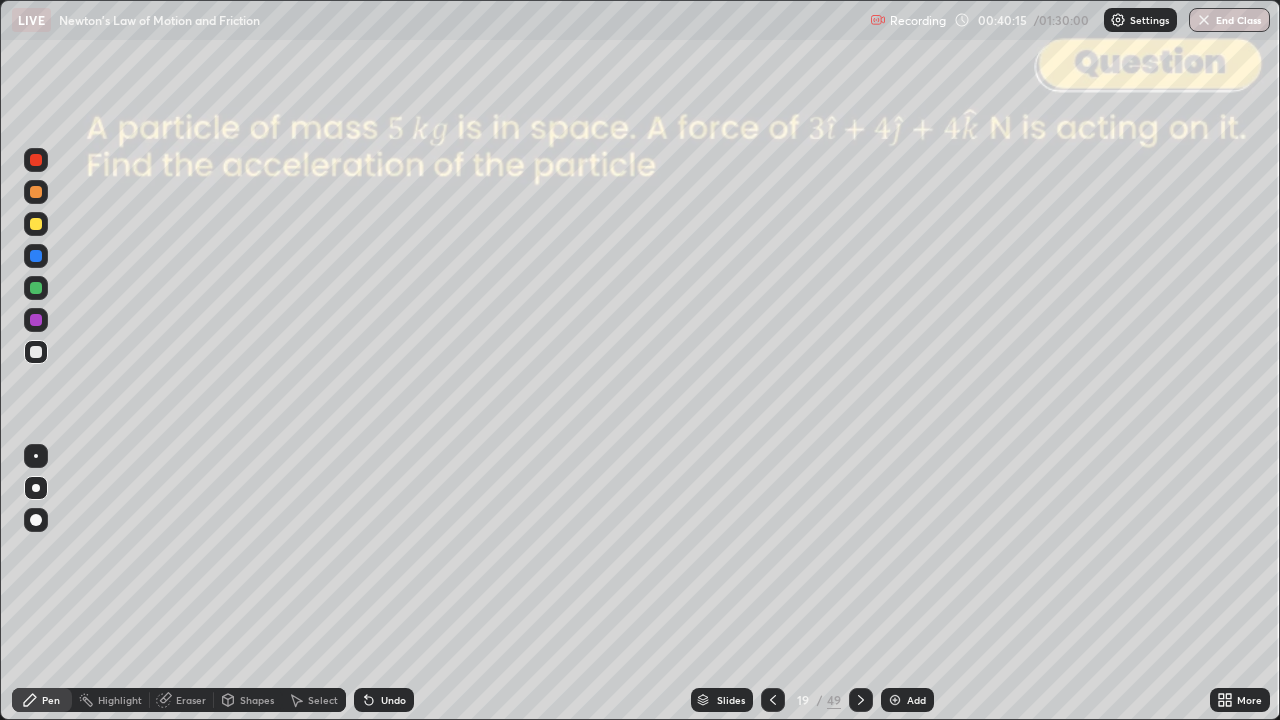 click on "Shapes" at bounding box center [257, 700] 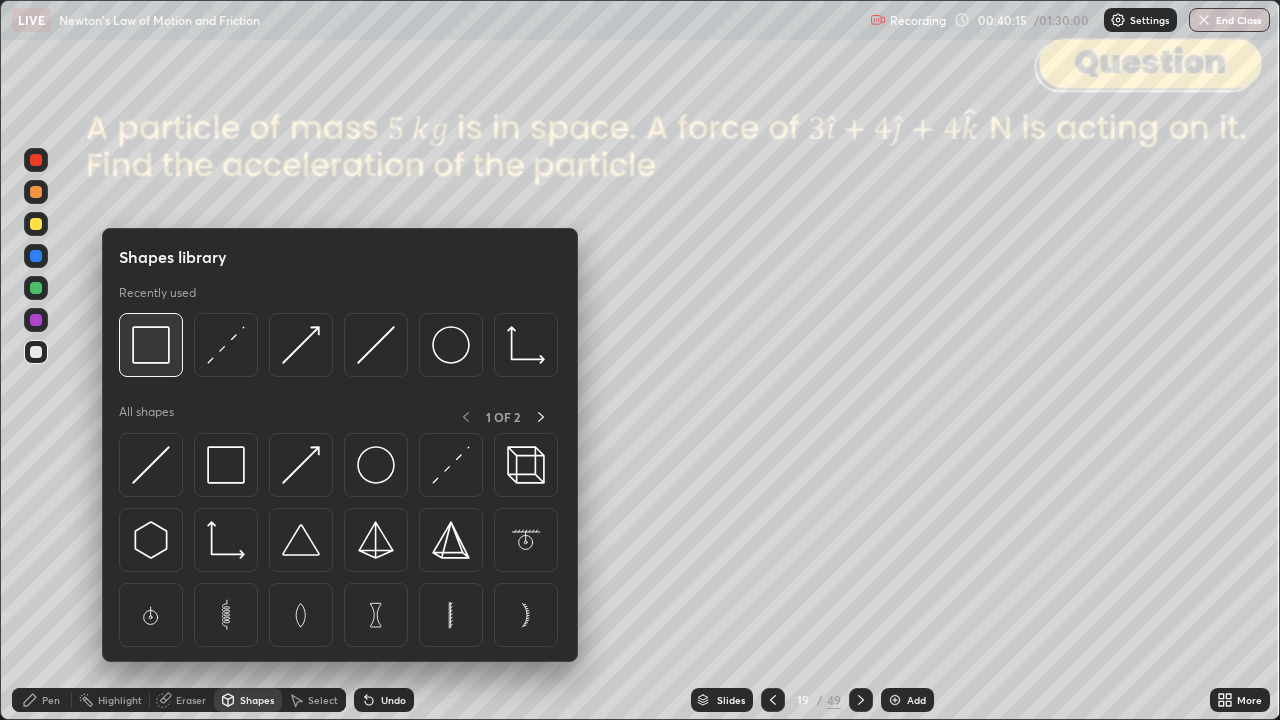 click at bounding box center (151, 345) 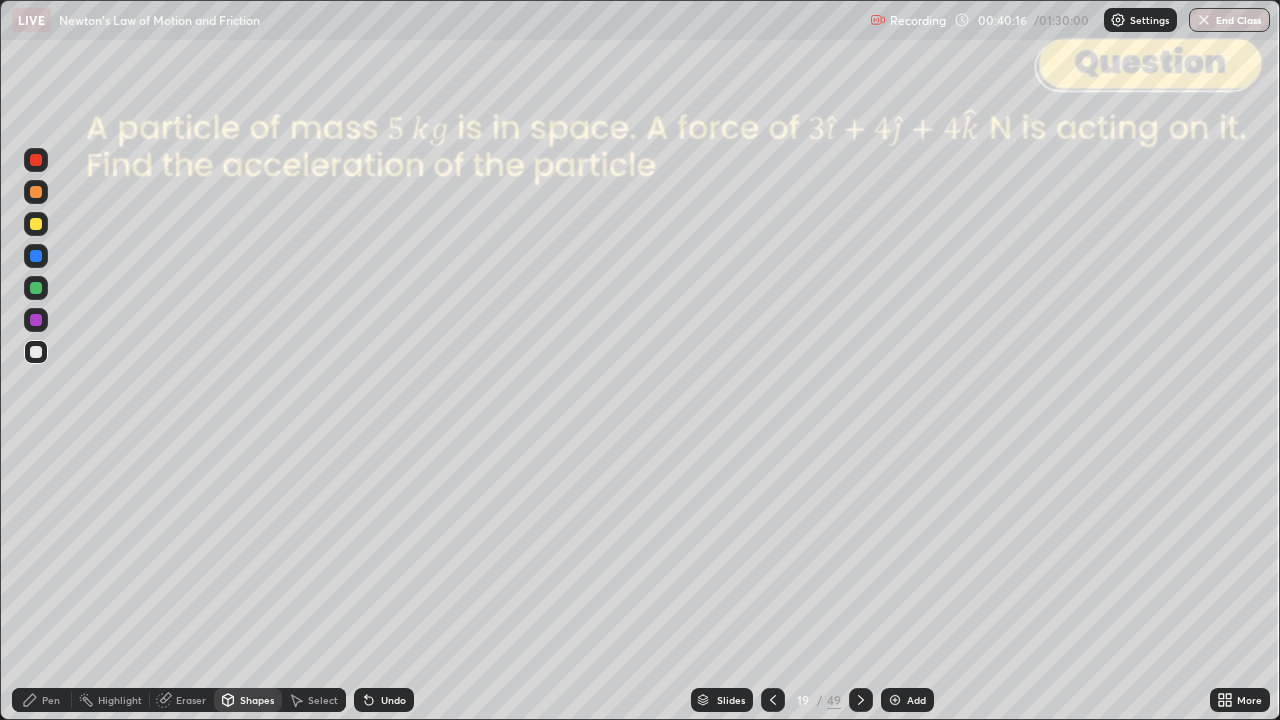 click at bounding box center (36, 160) 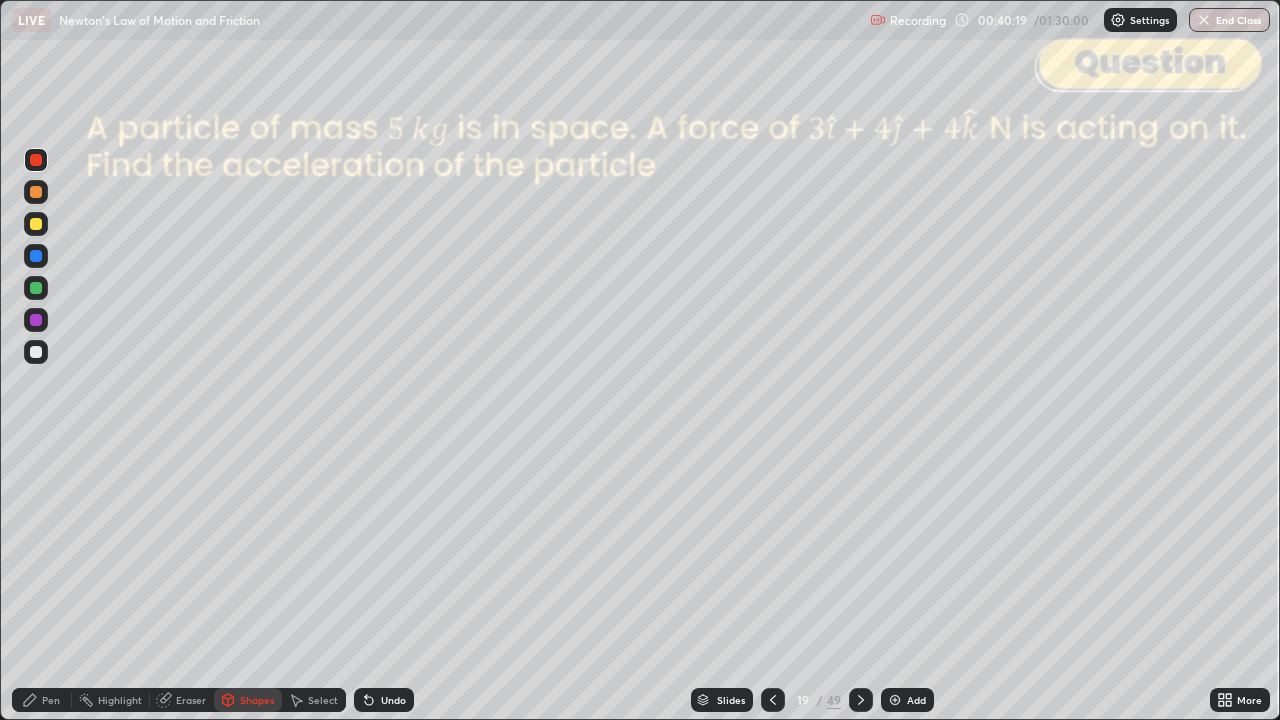 click on "Undo" at bounding box center [393, 700] 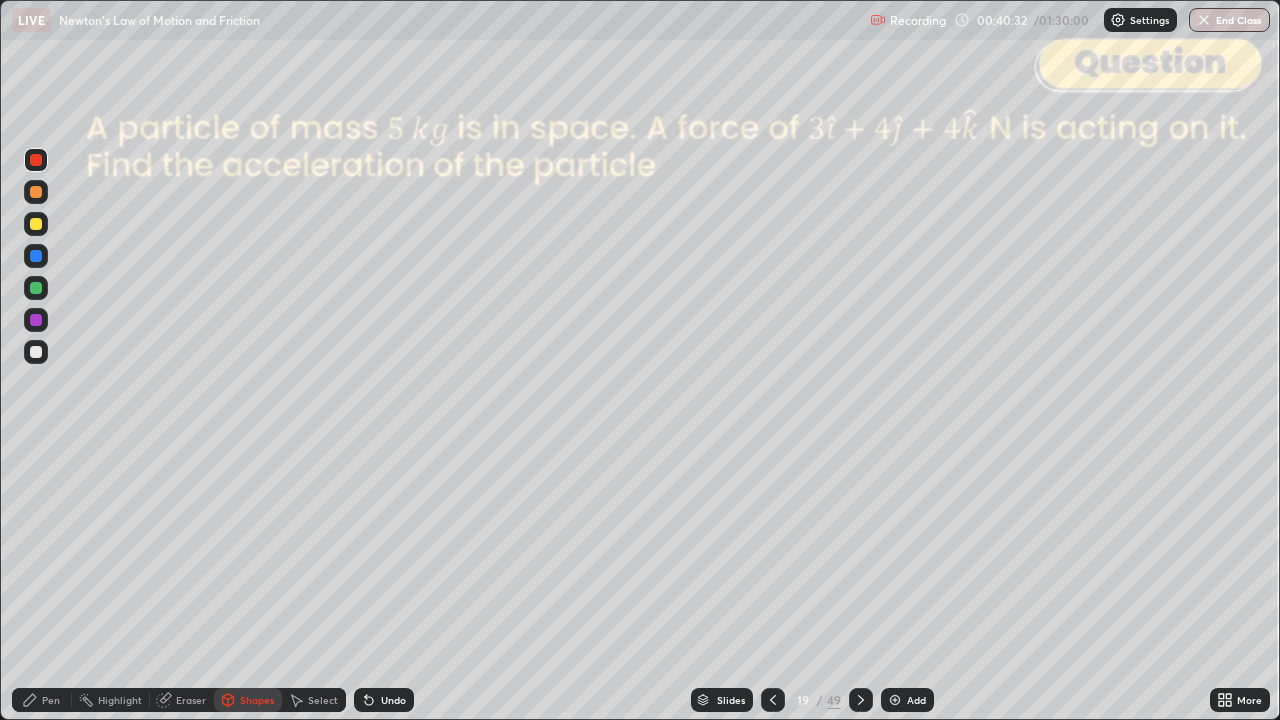 click on "Pen" at bounding box center (42, 700) 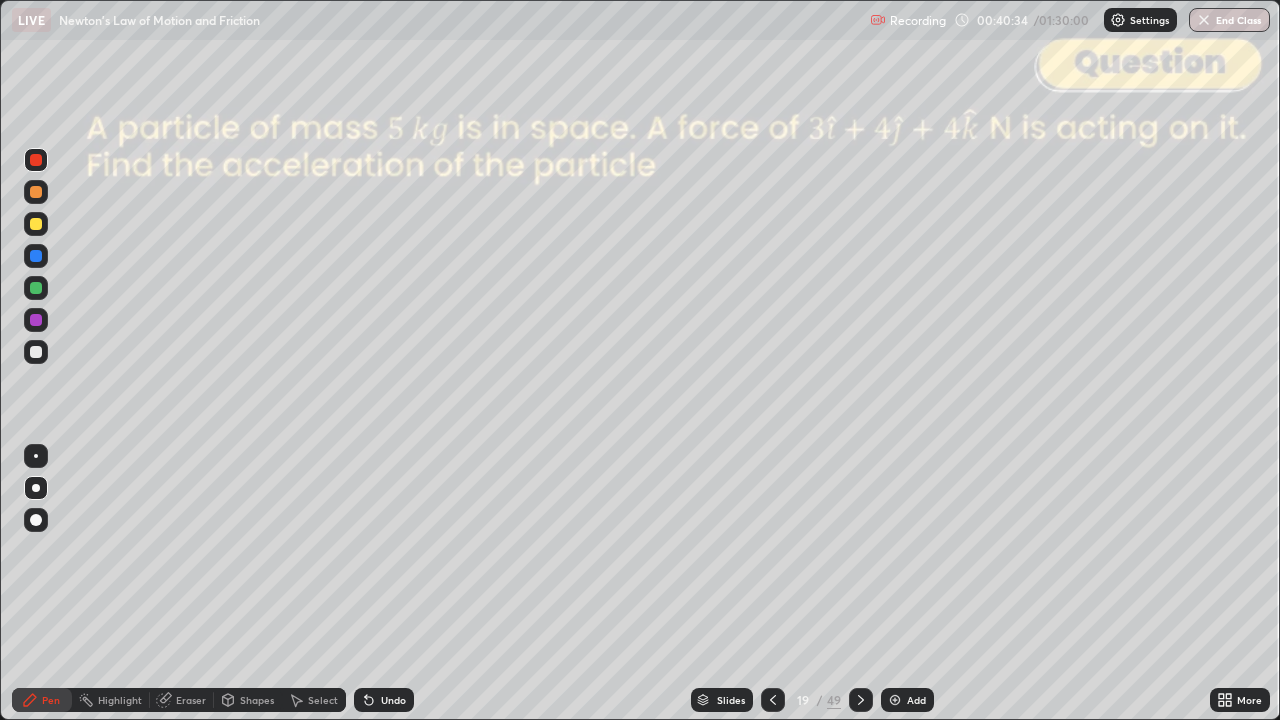 click 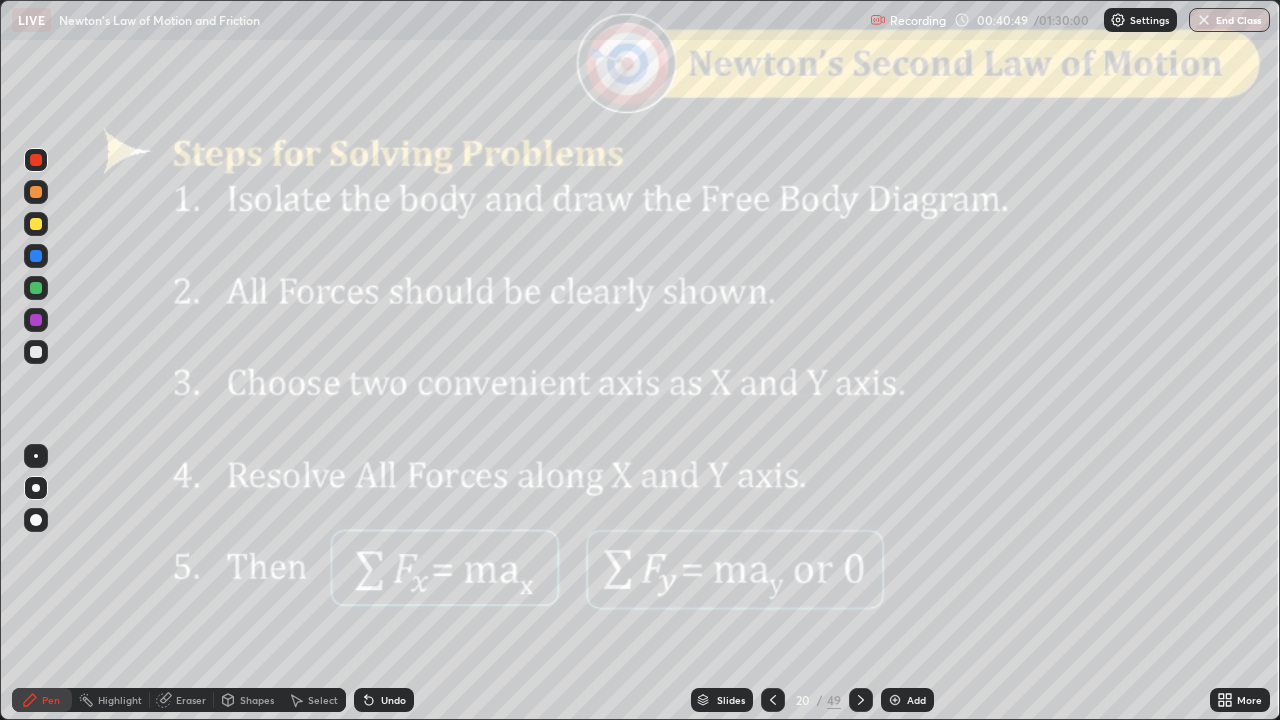 click 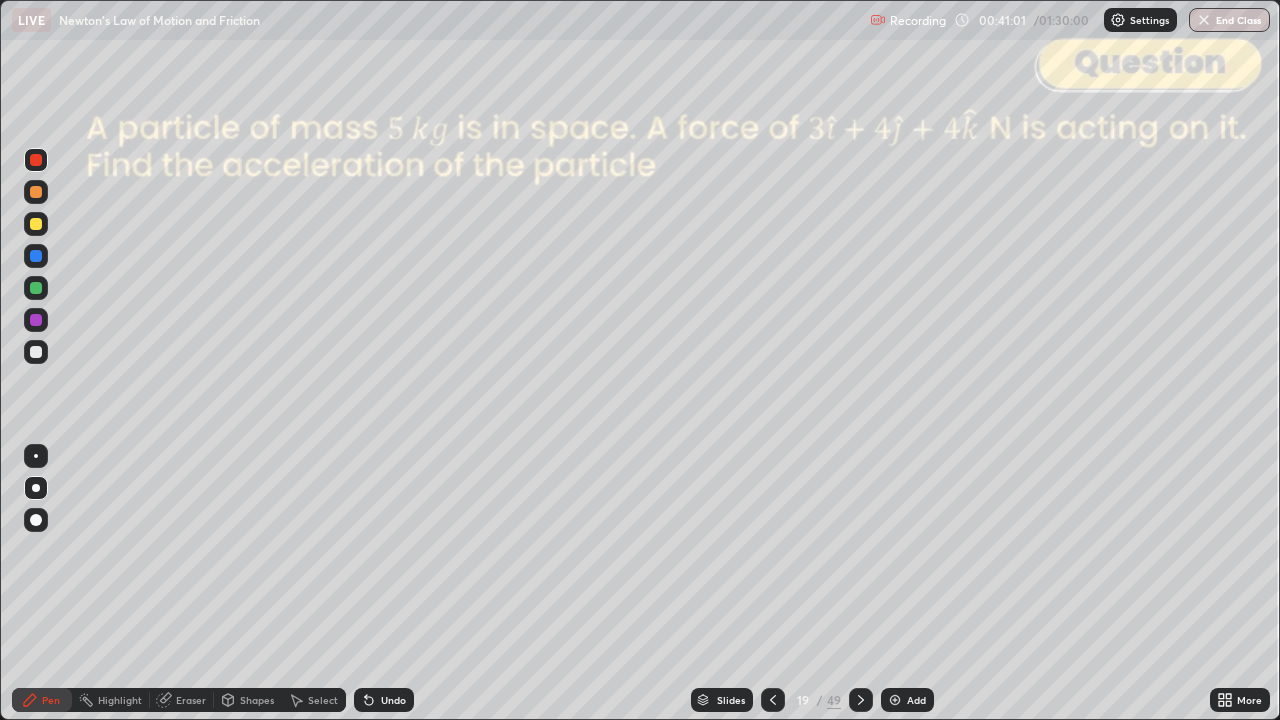 click 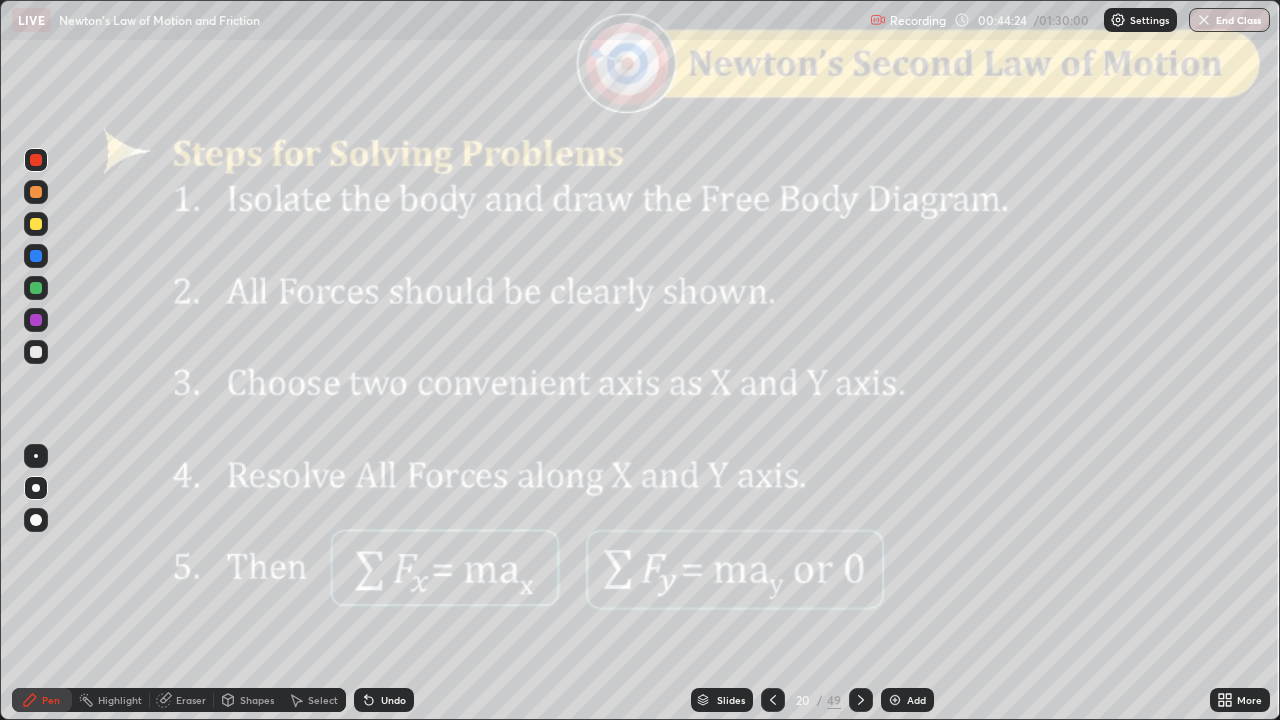 click 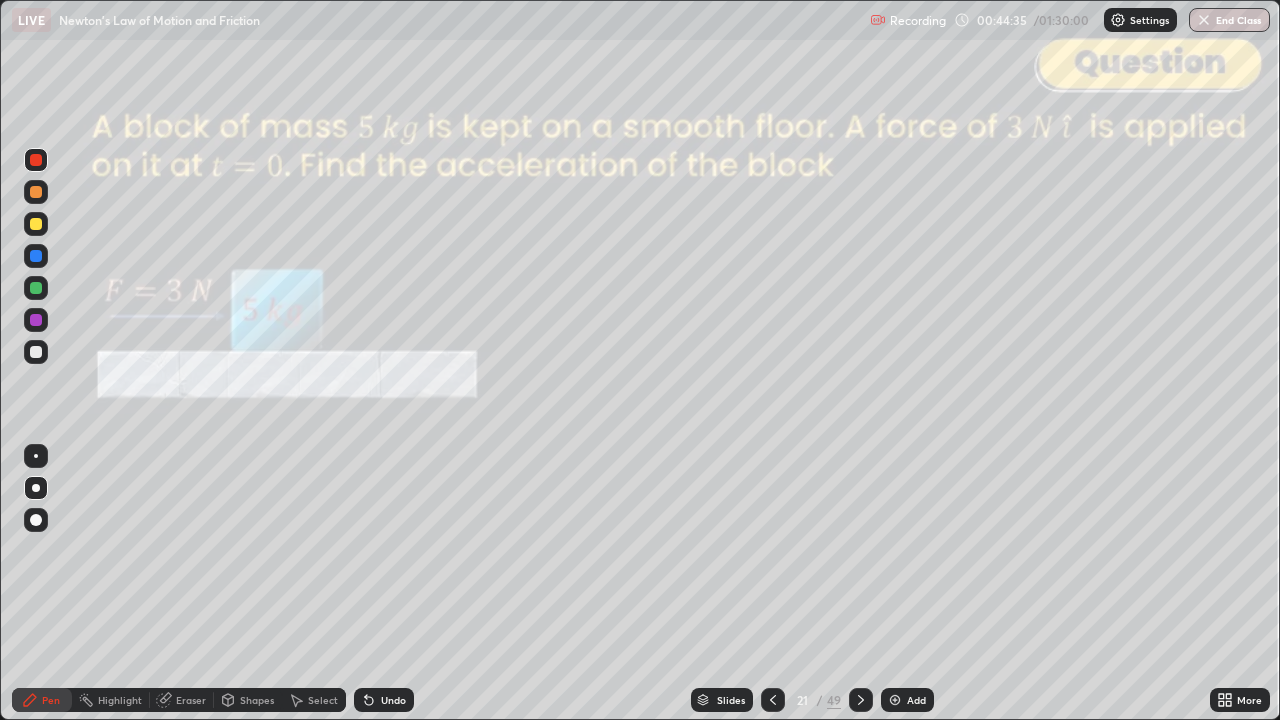 click on "Shapes" at bounding box center (257, 700) 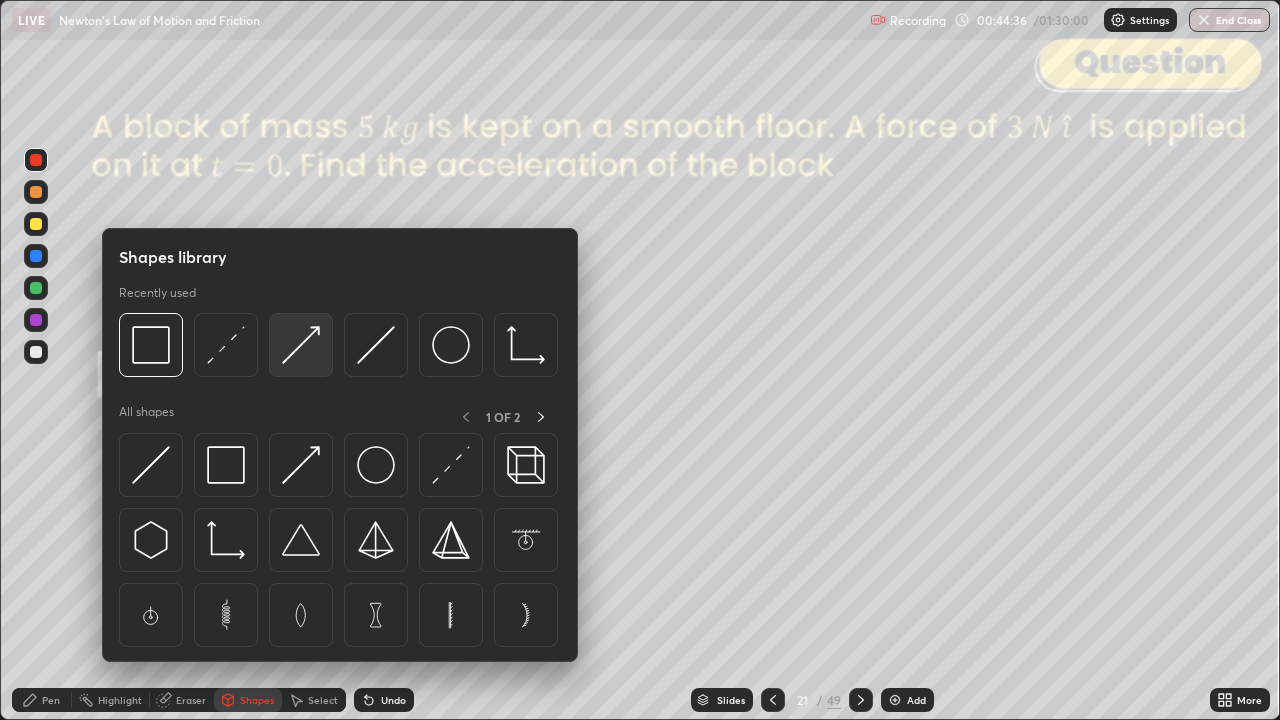 click at bounding box center (301, 345) 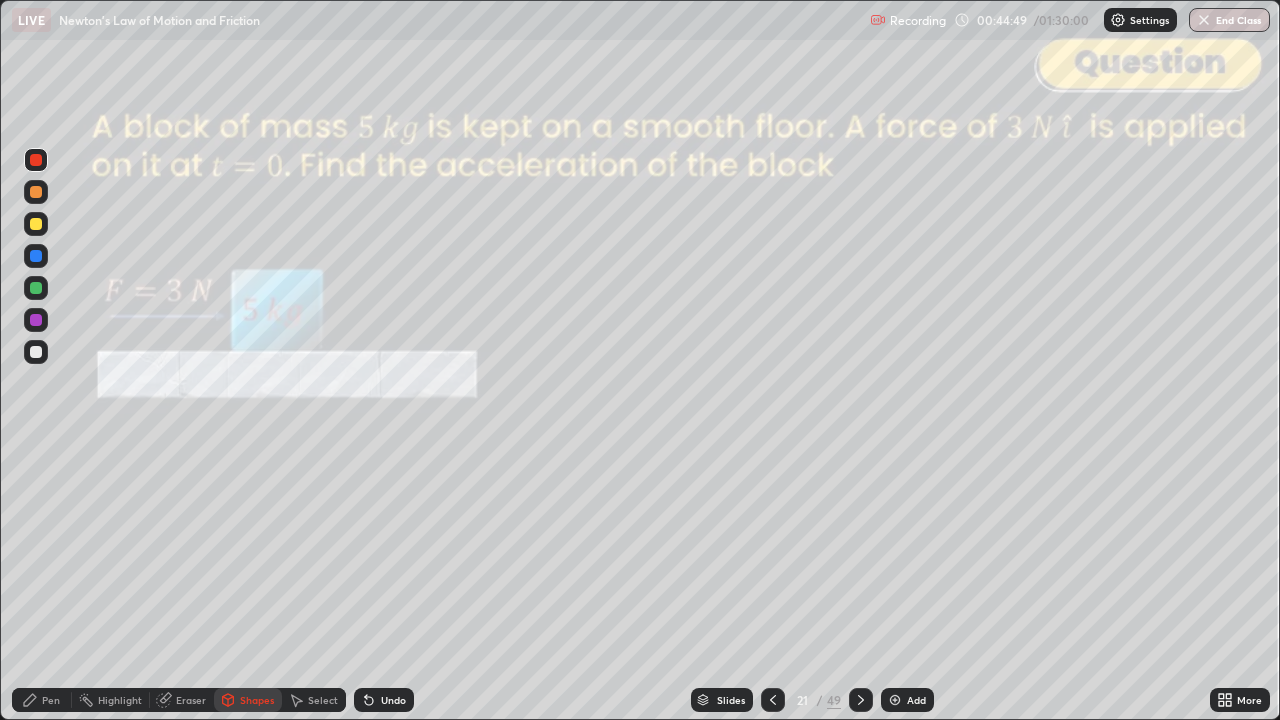 click 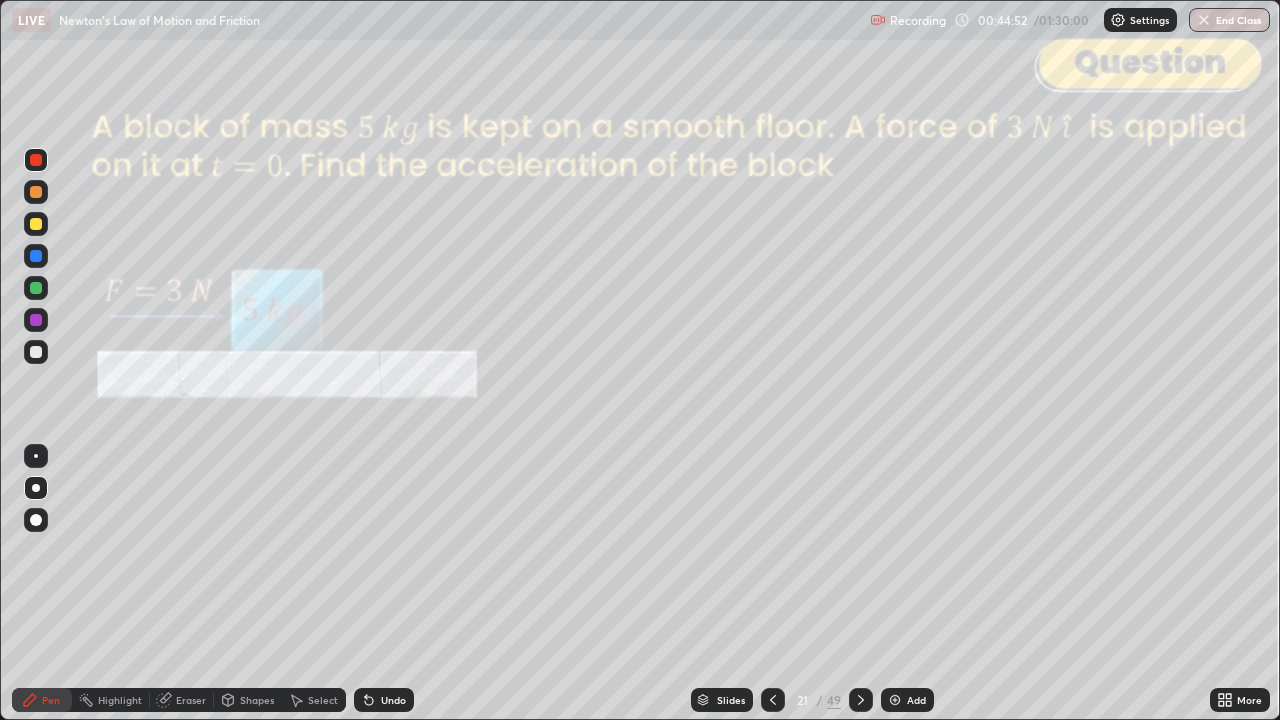 click at bounding box center [36, 192] 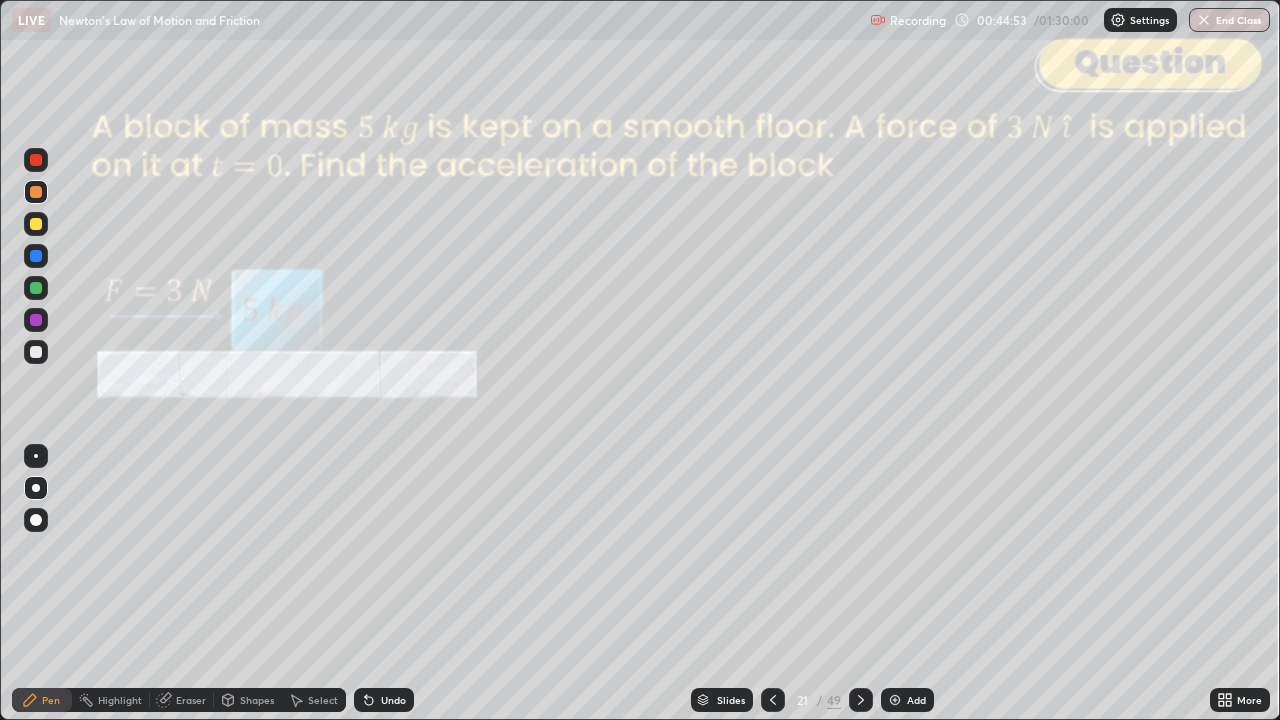 click on "Shapes" at bounding box center [257, 700] 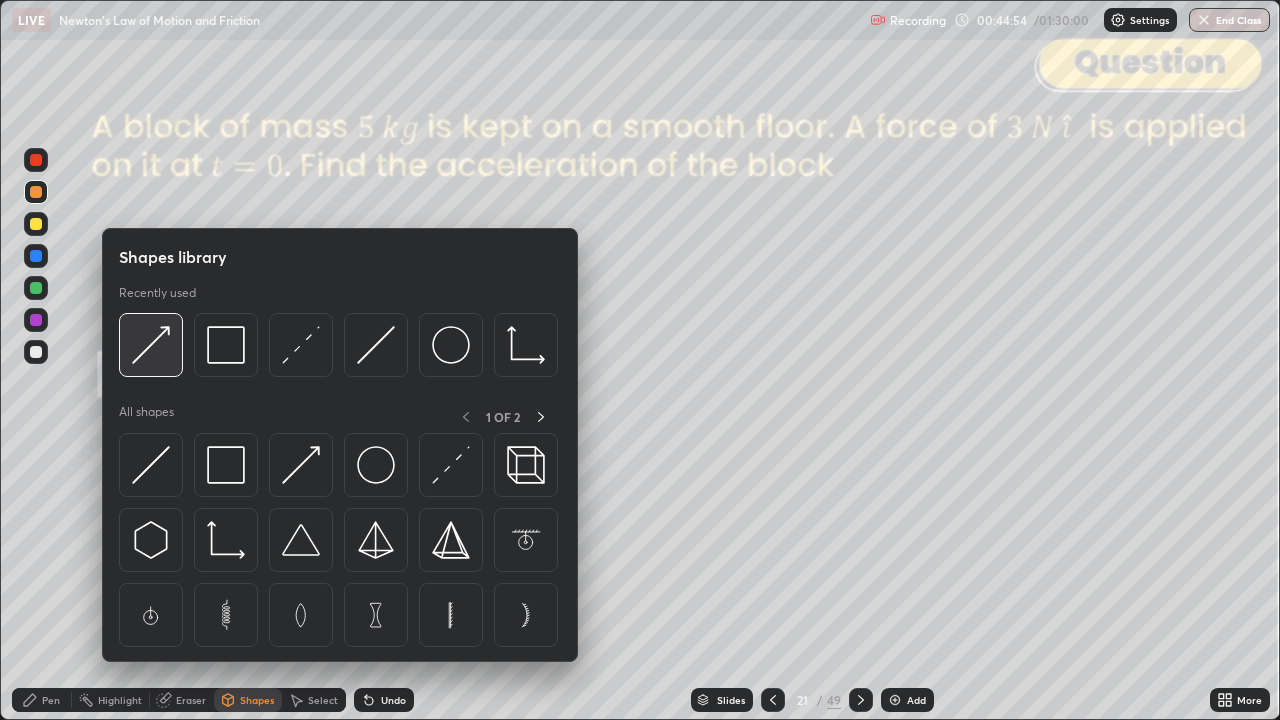 click at bounding box center [151, 345] 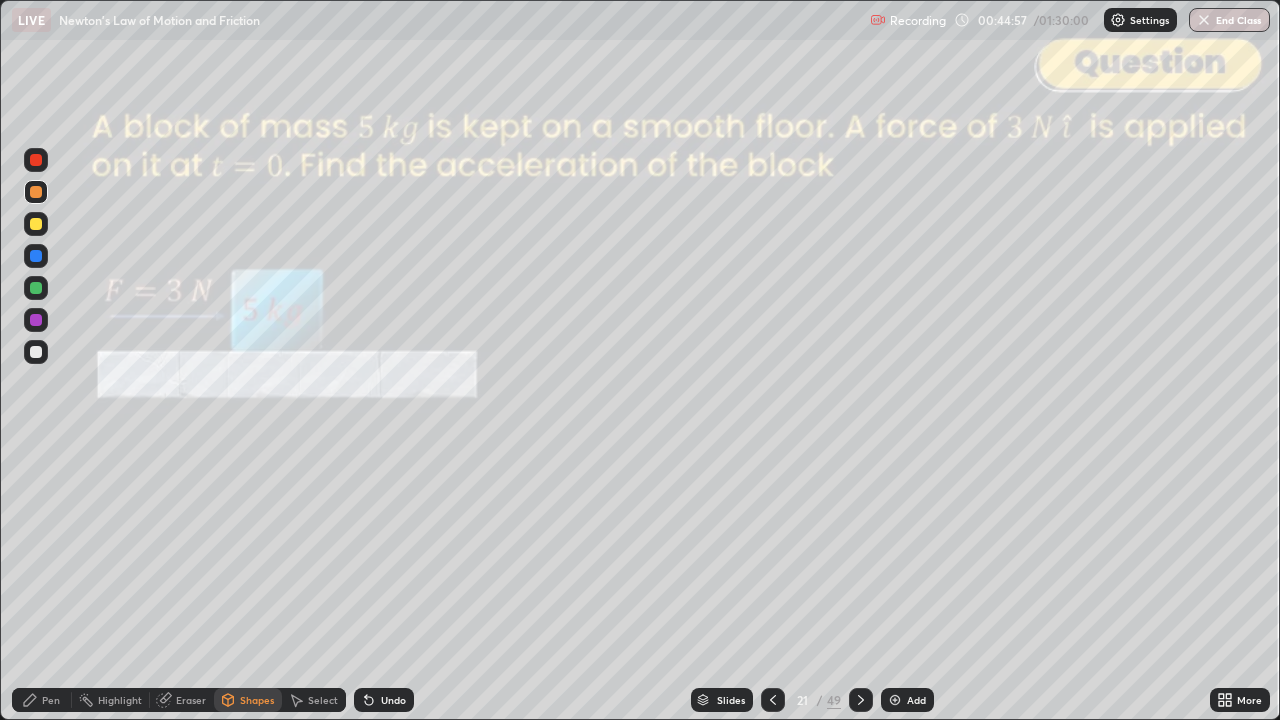 click 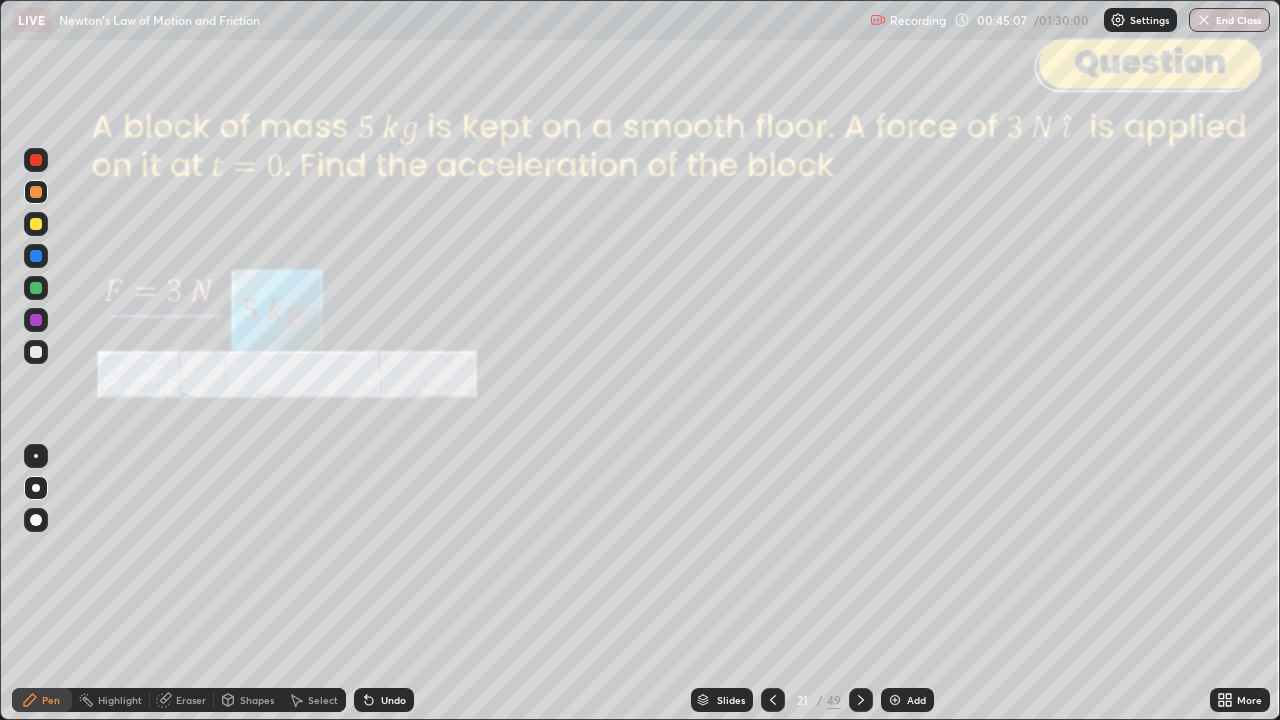 click 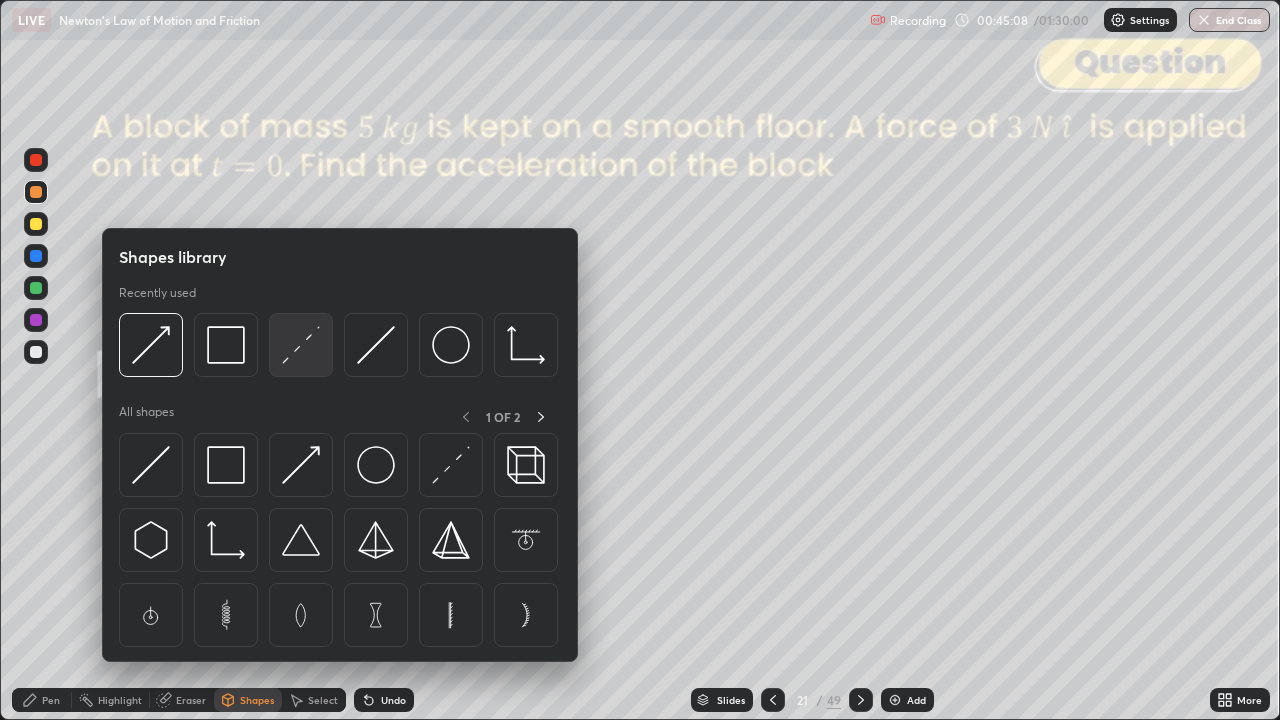 click at bounding box center (301, 345) 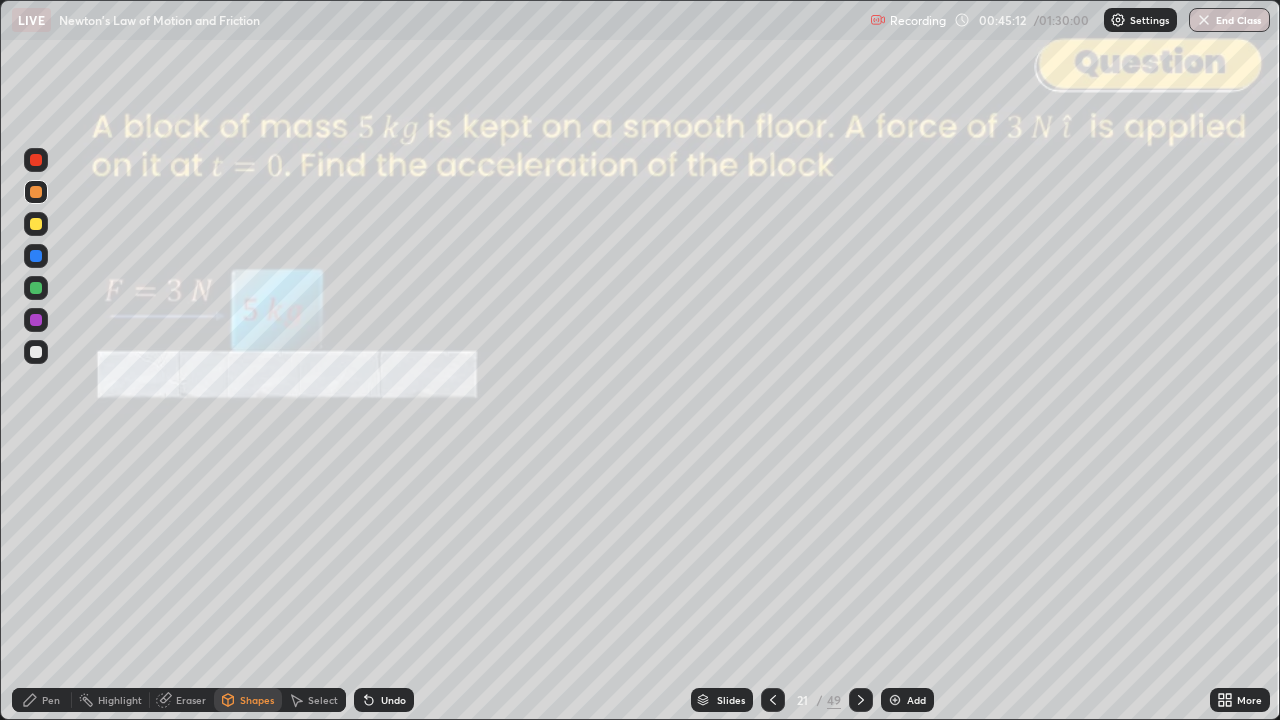click on "Undo" at bounding box center [384, 700] 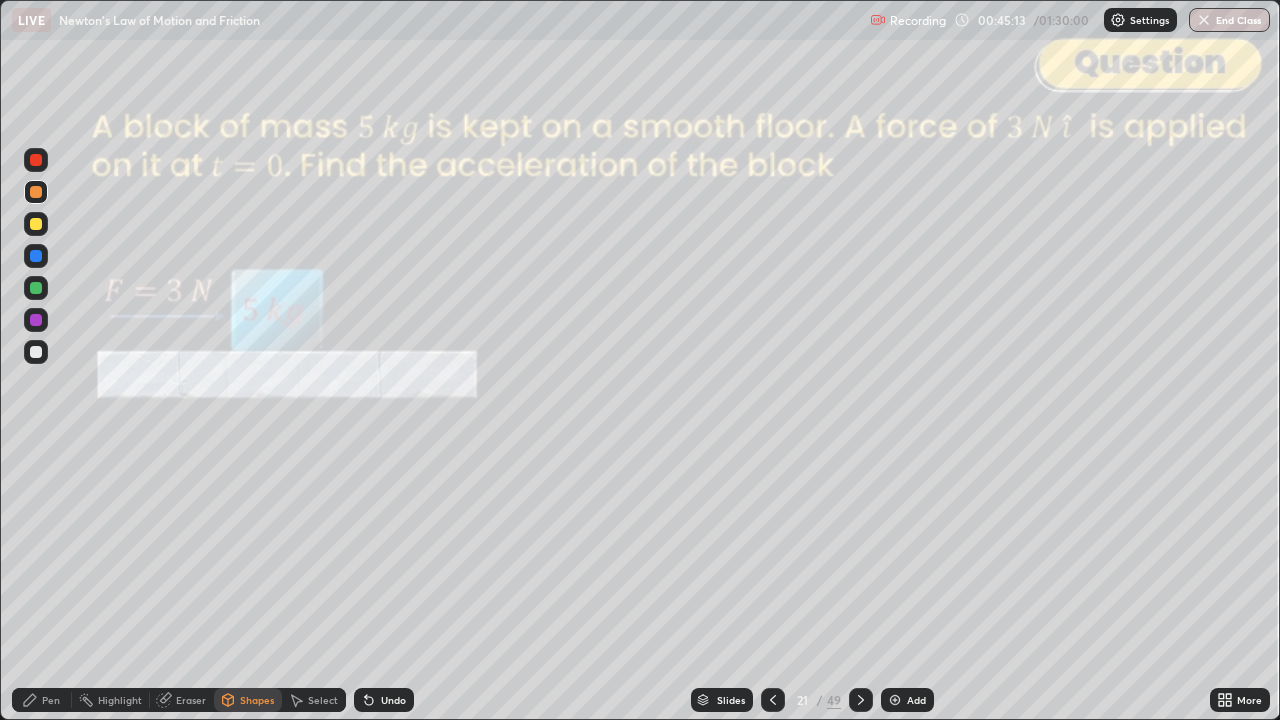 click at bounding box center [36, 352] 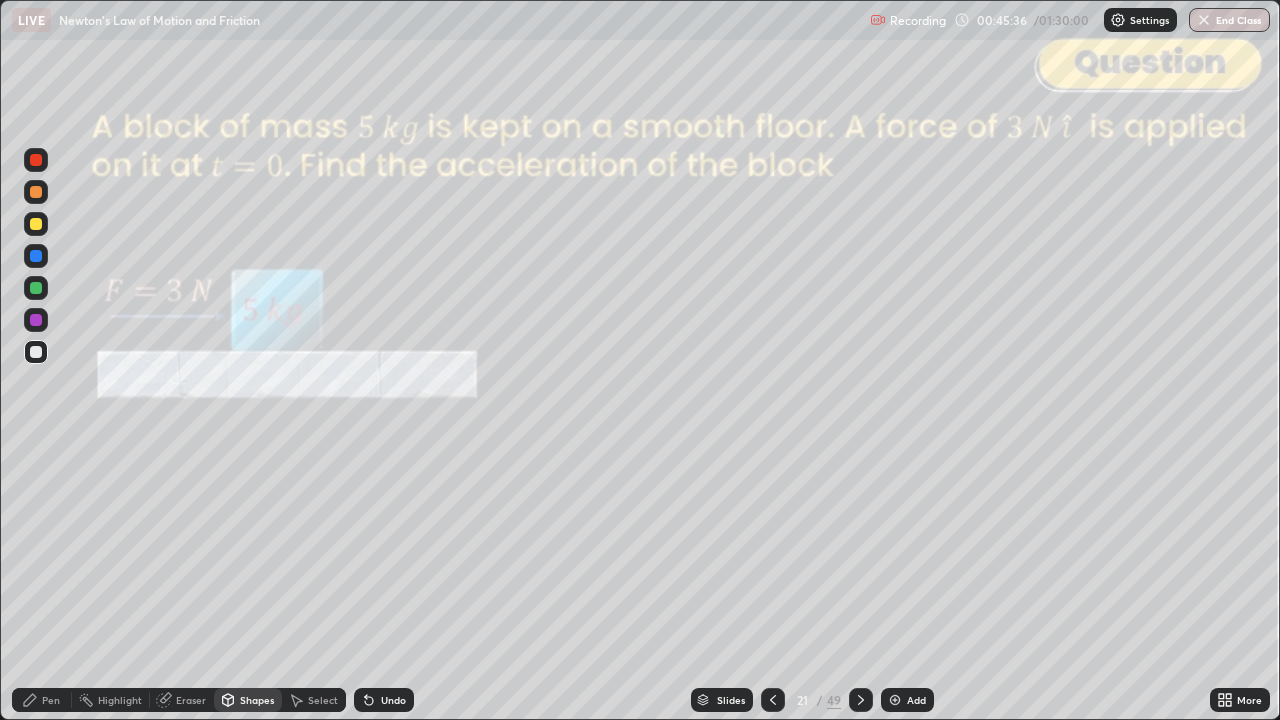 click on "Pen" at bounding box center (51, 700) 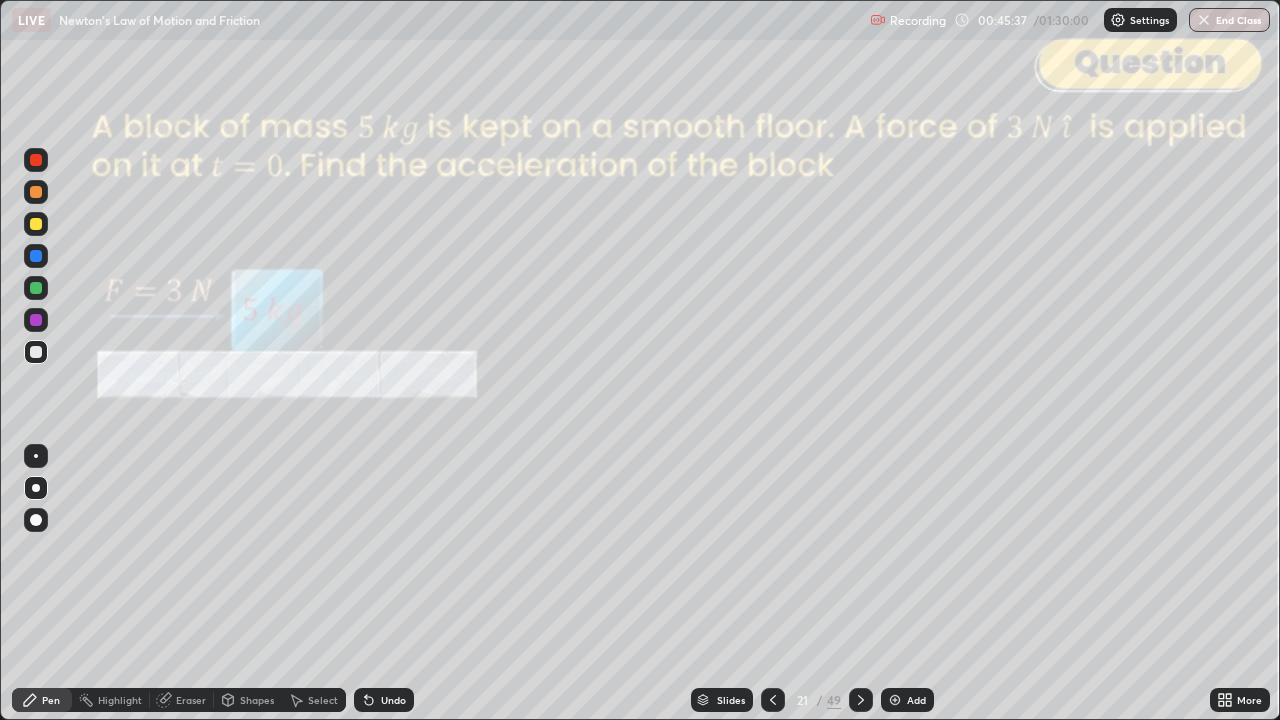 click at bounding box center (36, 192) 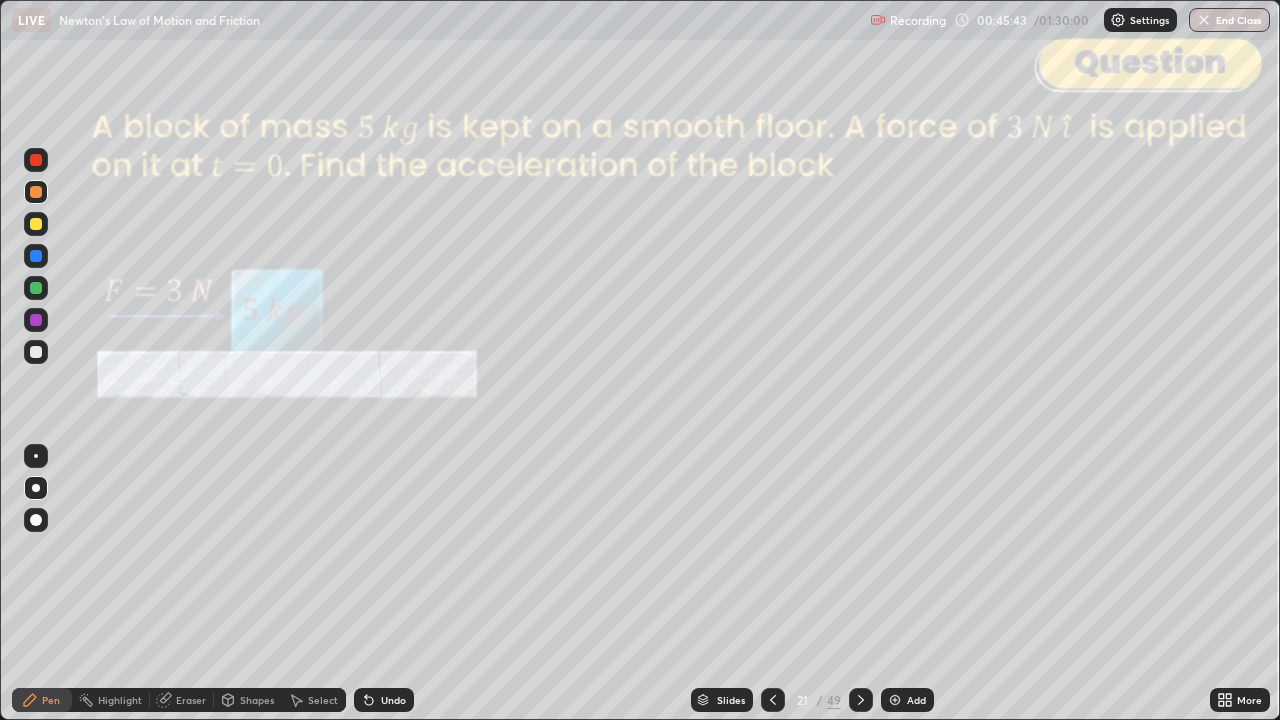 click on "Shapes" at bounding box center [257, 700] 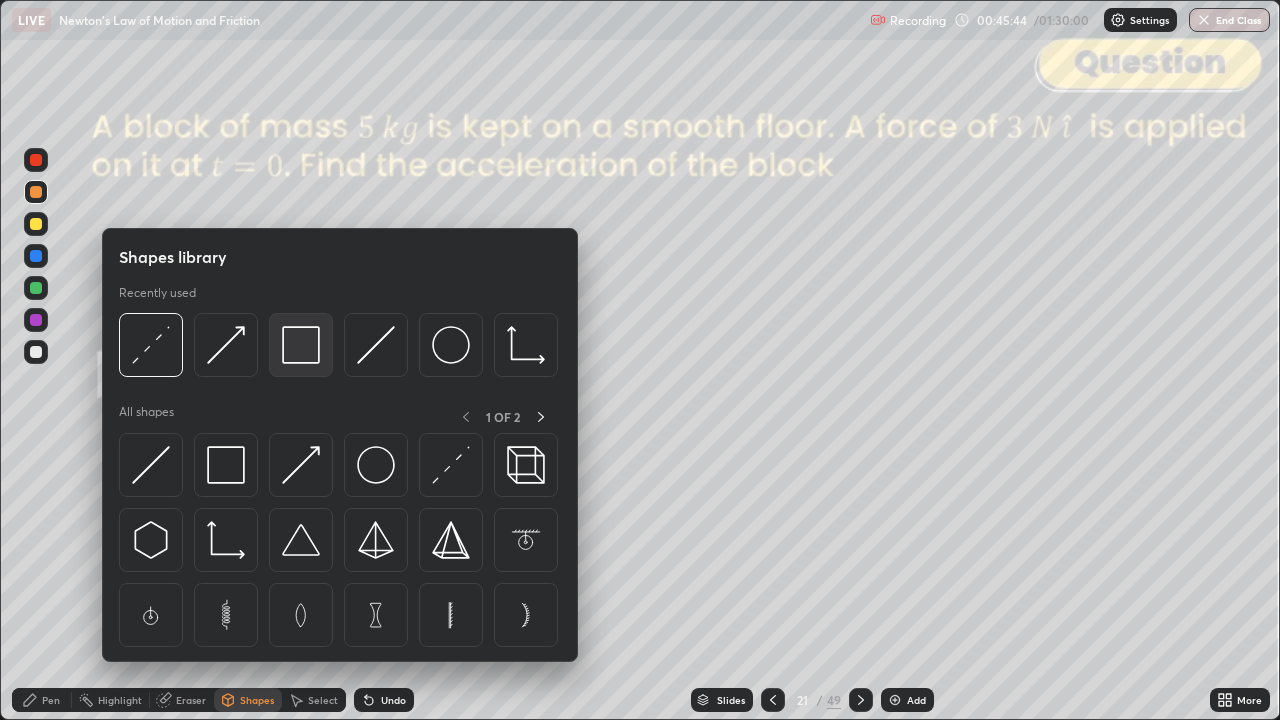 click at bounding box center (301, 345) 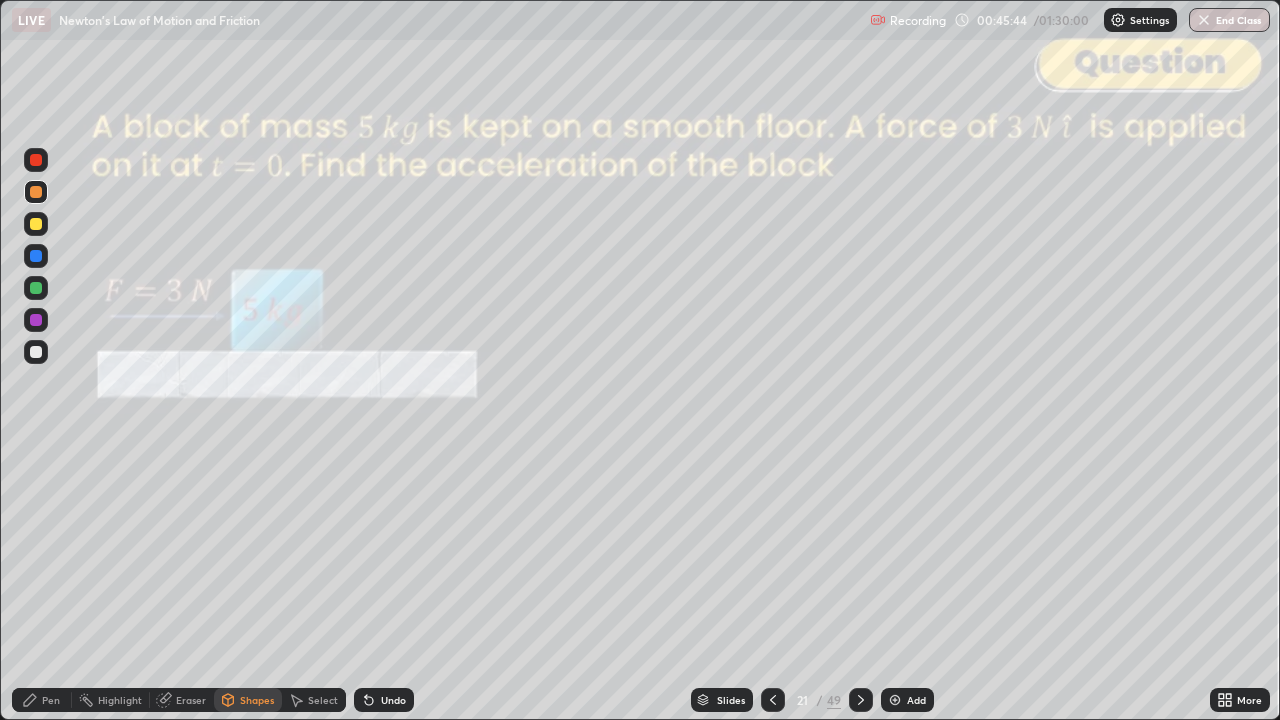 click at bounding box center [36, 160] 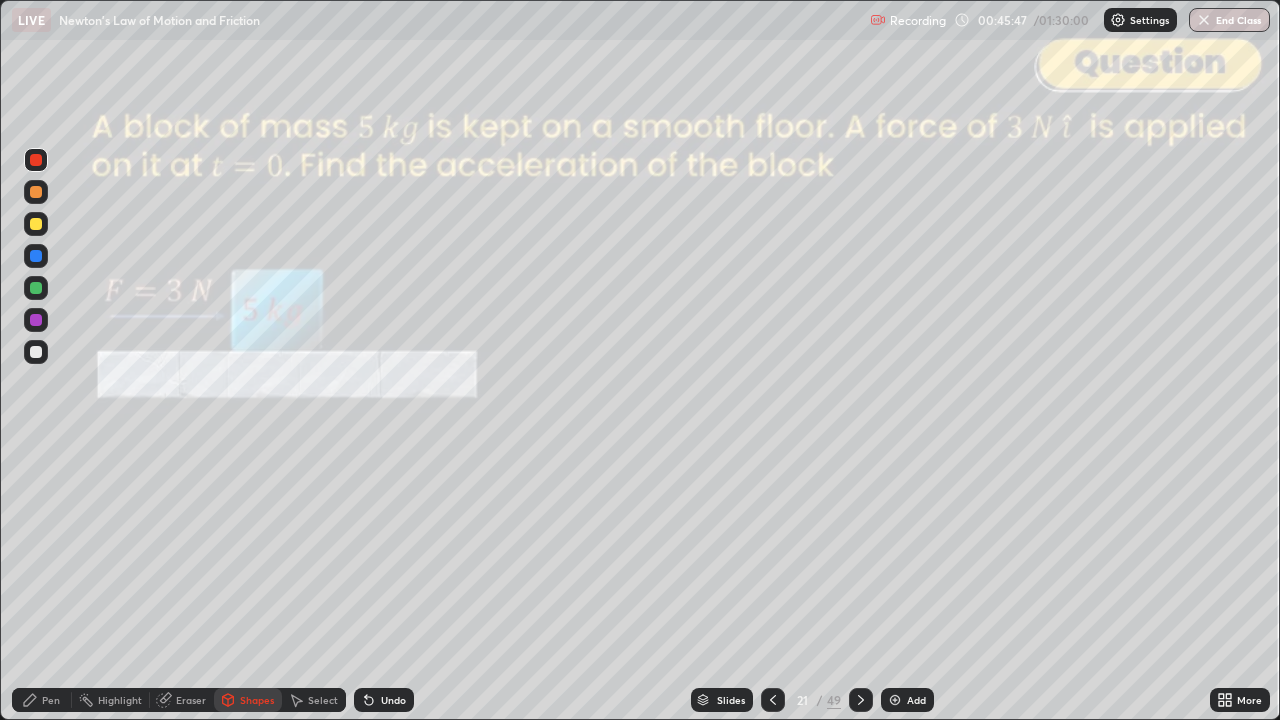 click on "Pen" at bounding box center (42, 700) 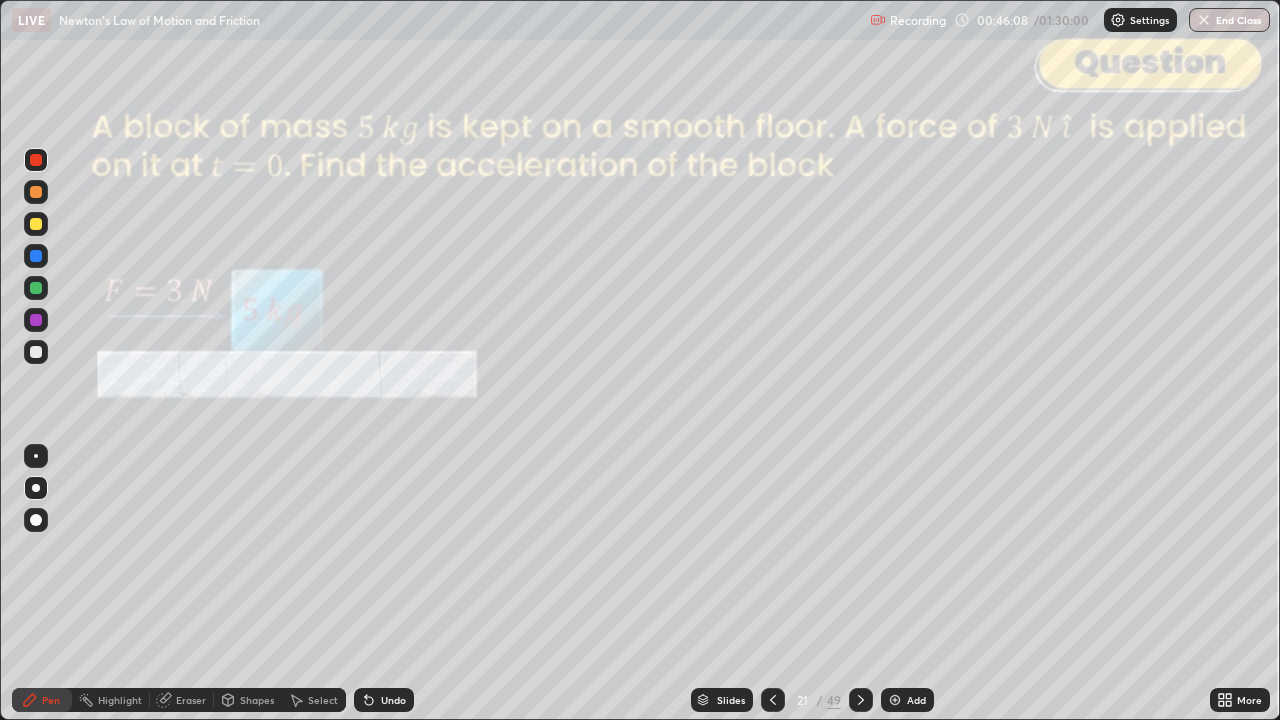 click at bounding box center (36, 192) 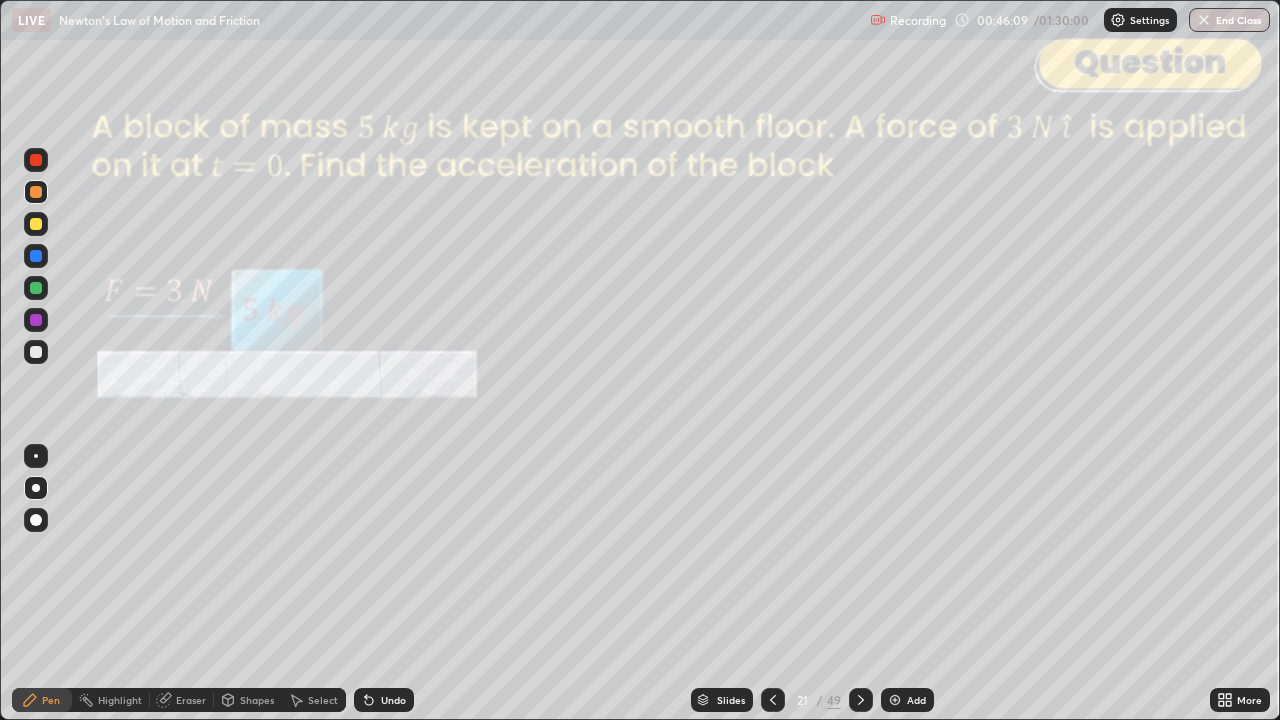 click at bounding box center [36, 224] 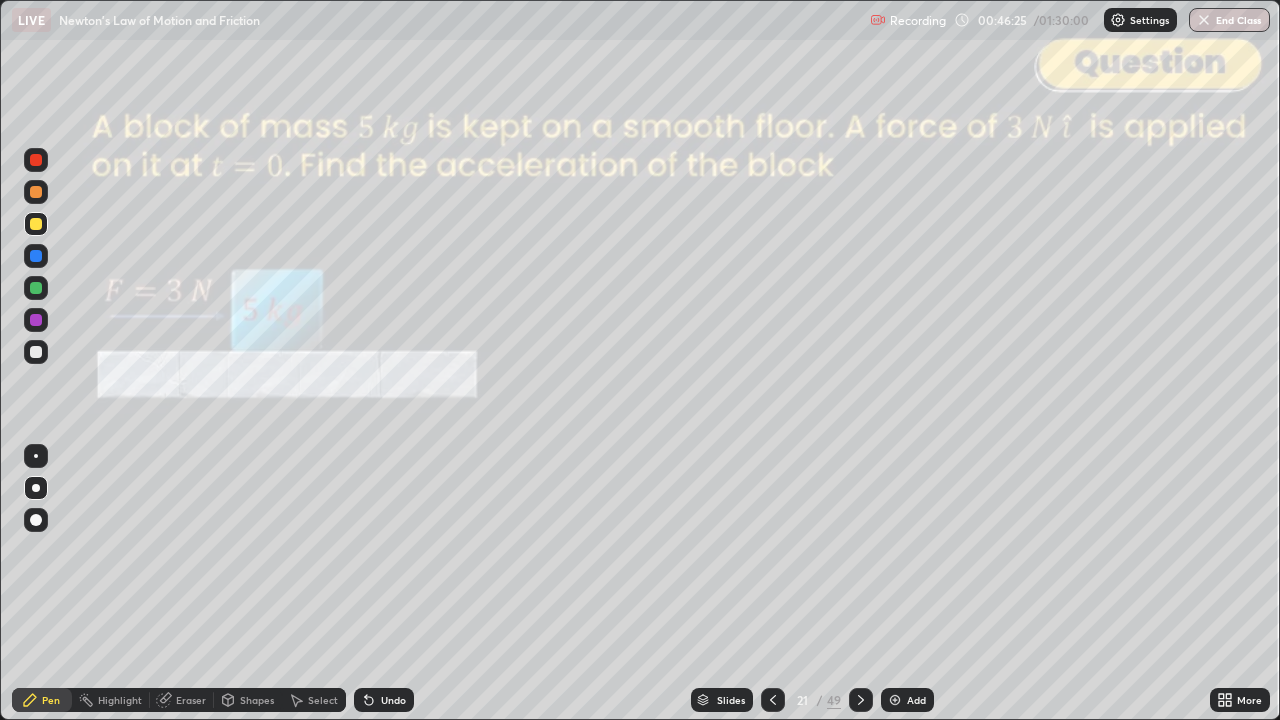 click on "Undo" at bounding box center (384, 700) 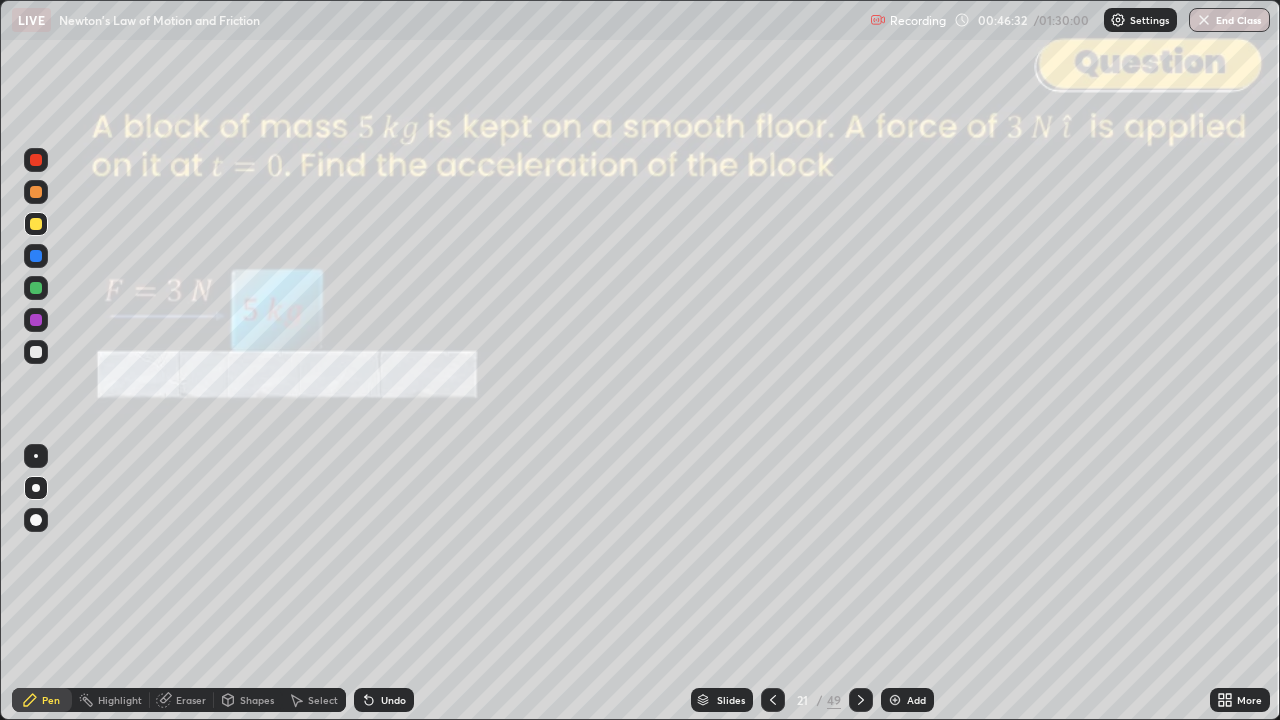 click on "Shapes" at bounding box center (257, 700) 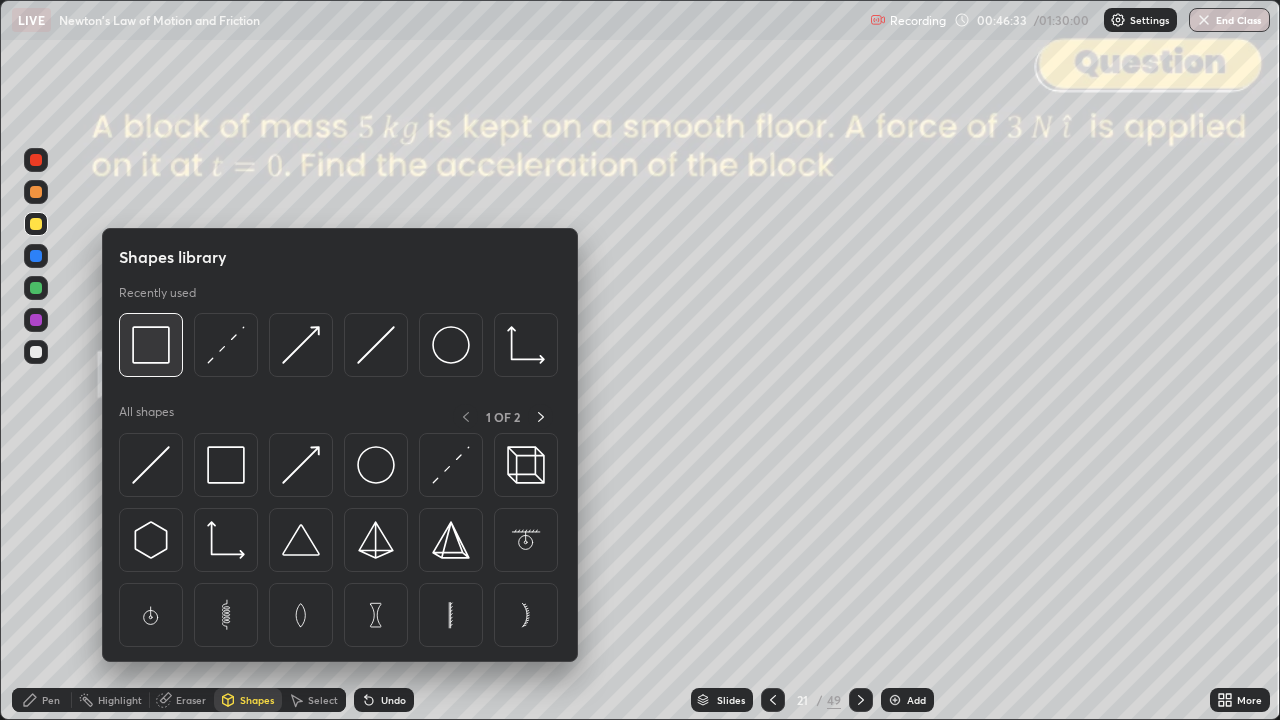 click at bounding box center (151, 345) 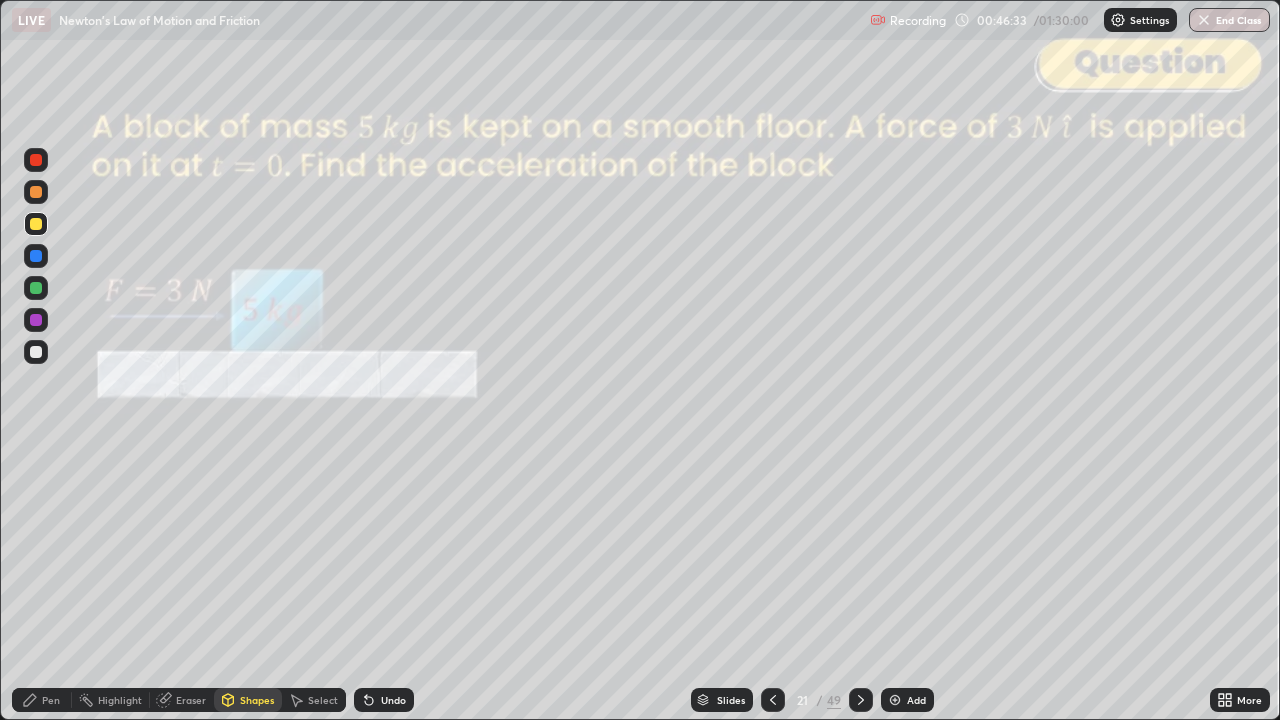 click at bounding box center [36, 160] 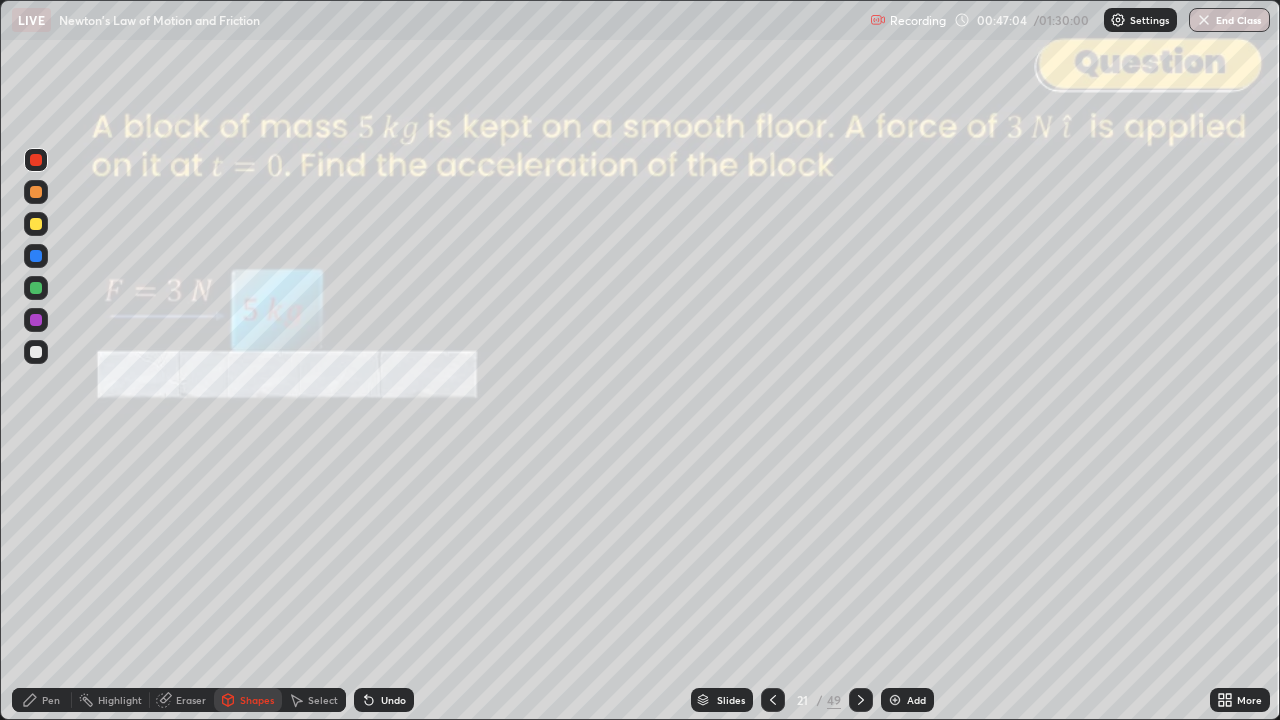 click on "Pen" at bounding box center (42, 700) 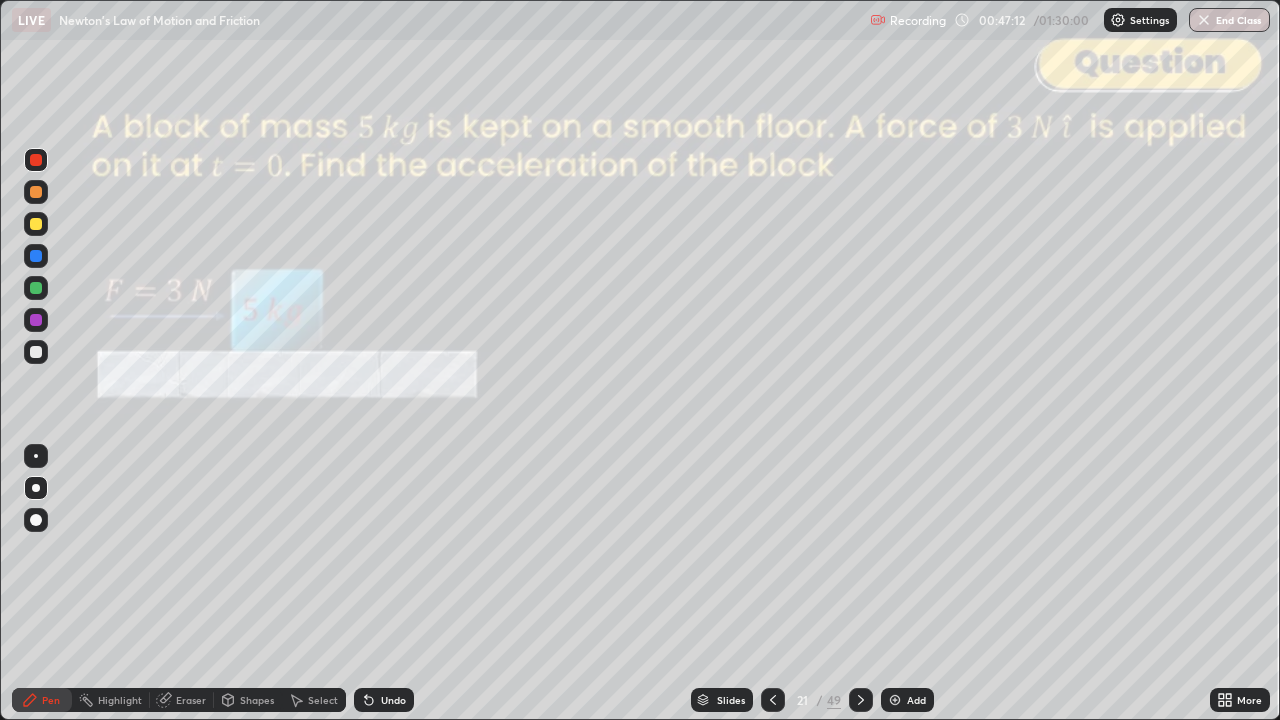 click at bounding box center [36, 224] 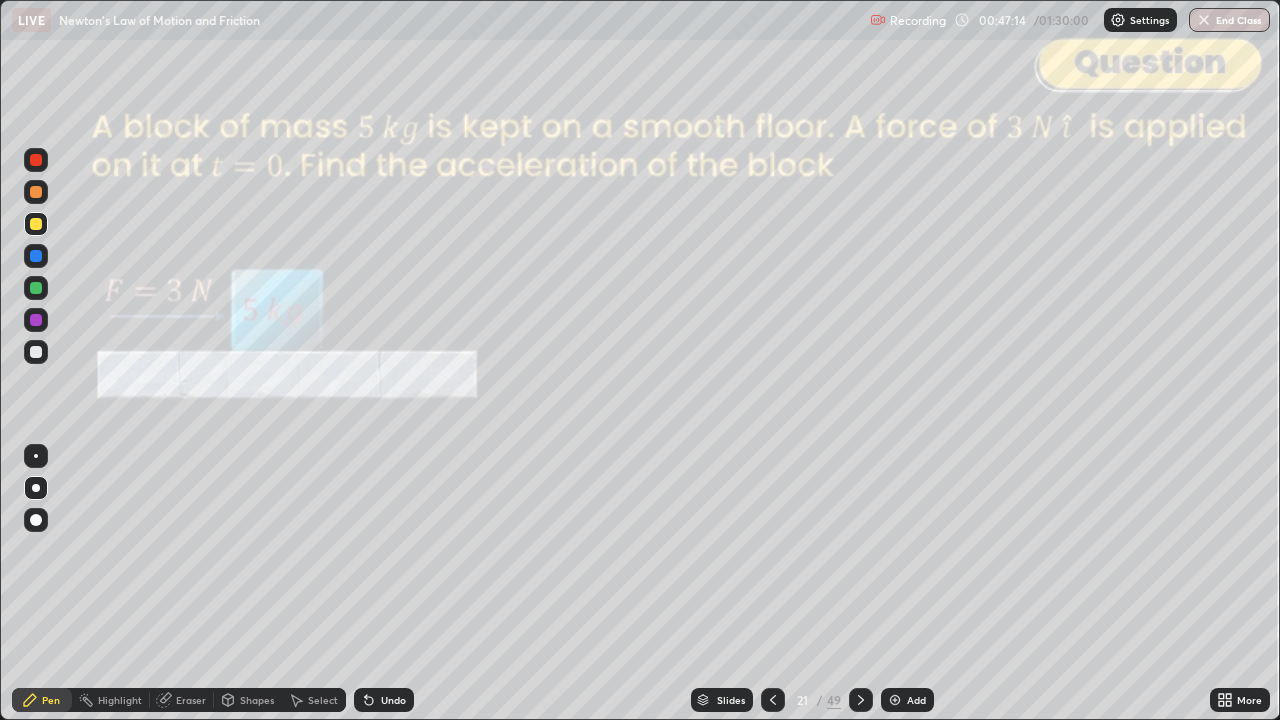 click at bounding box center [36, 192] 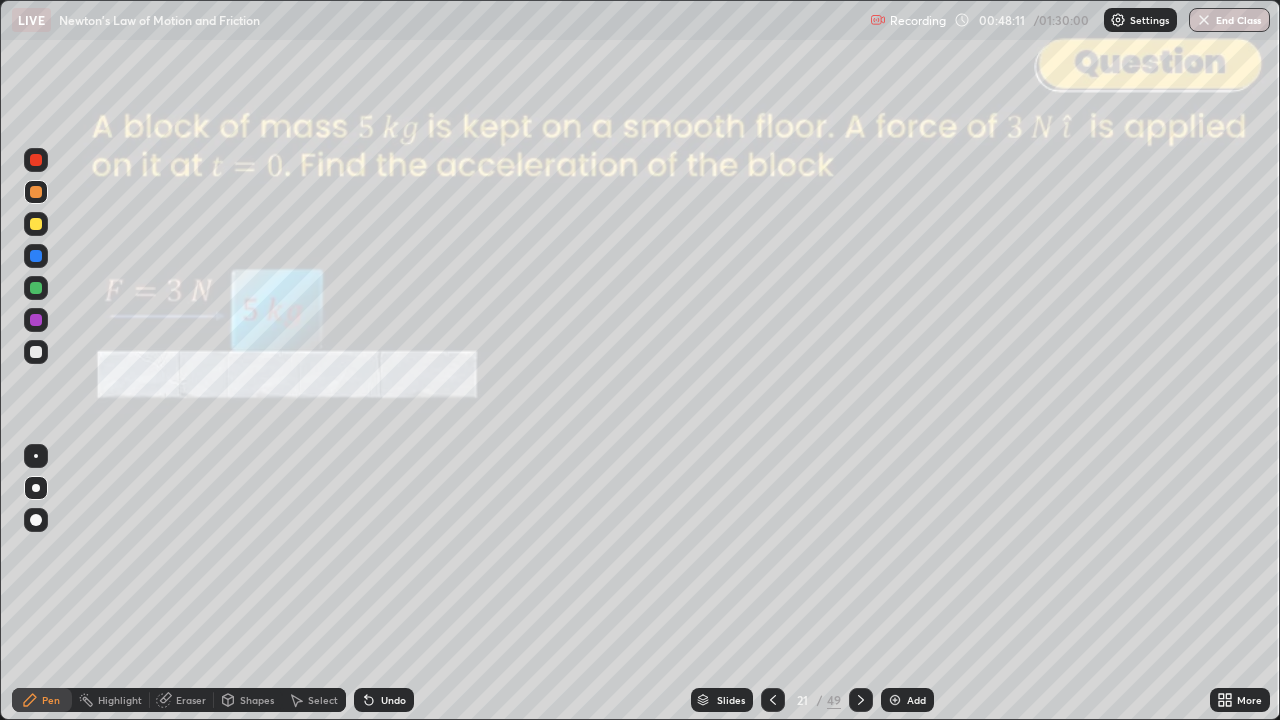 click on "Shapes" at bounding box center [257, 700] 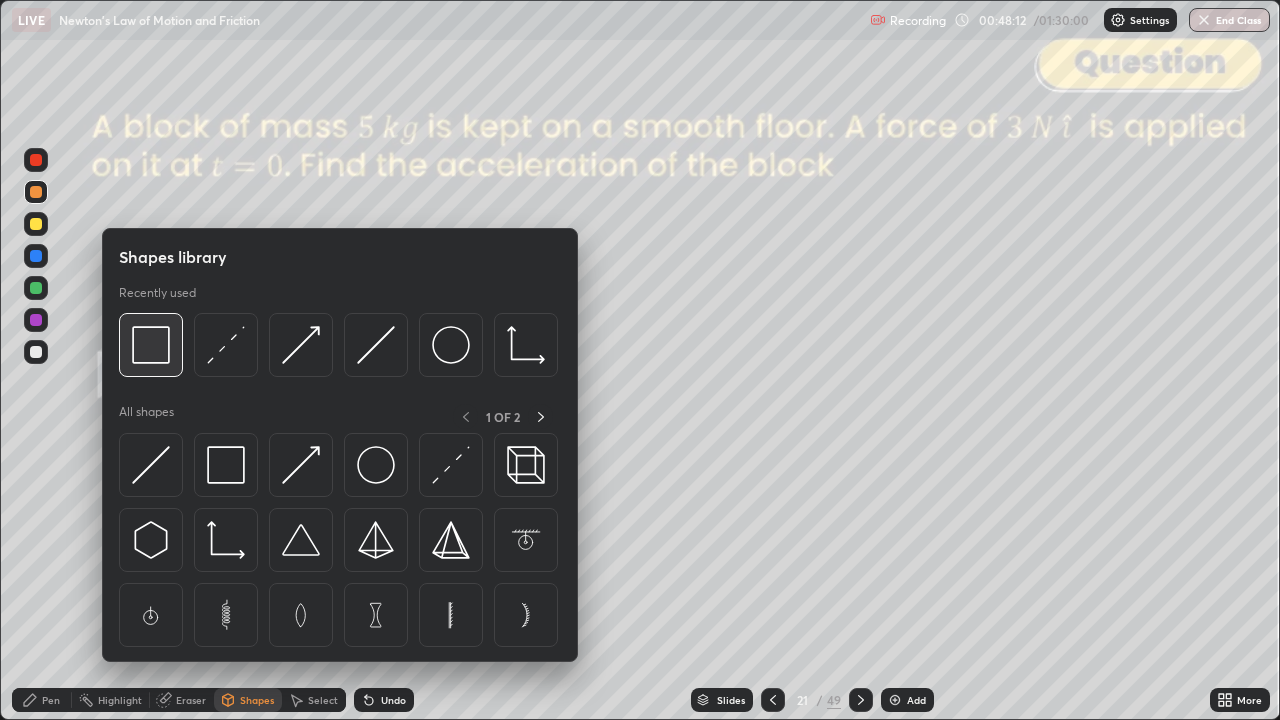 click at bounding box center [151, 345] 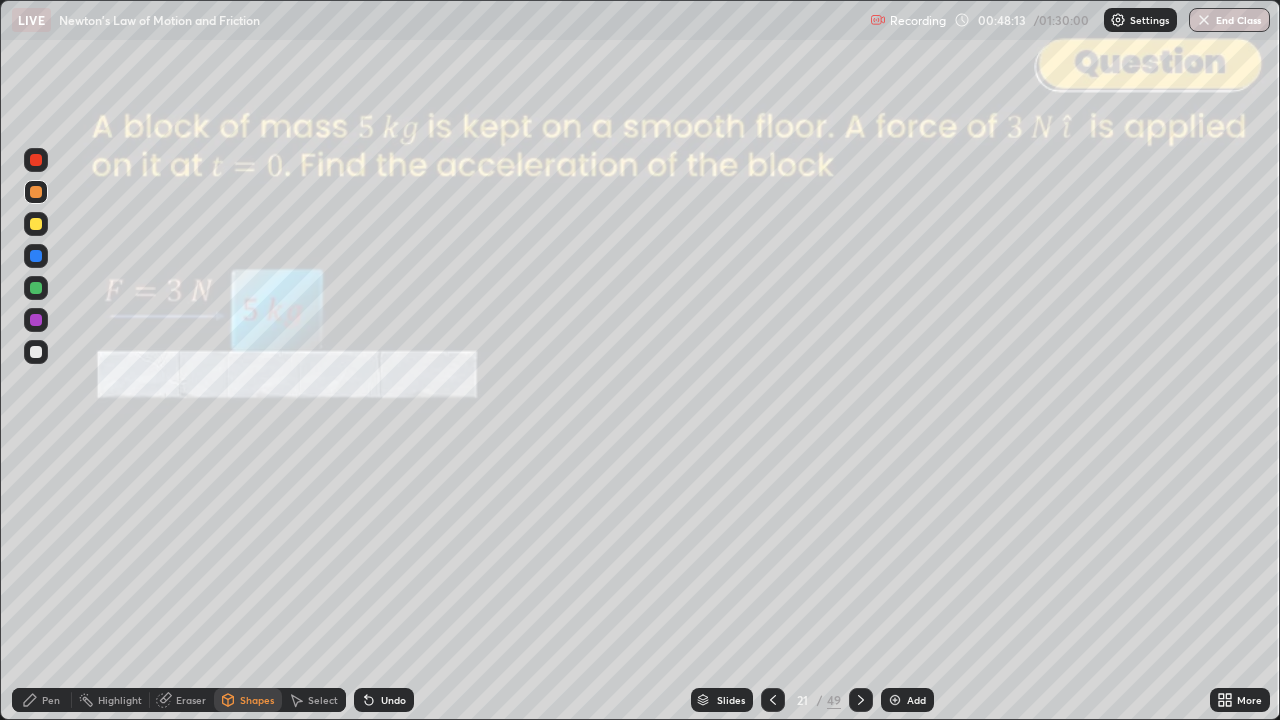 click at bounding box center [36, 160] 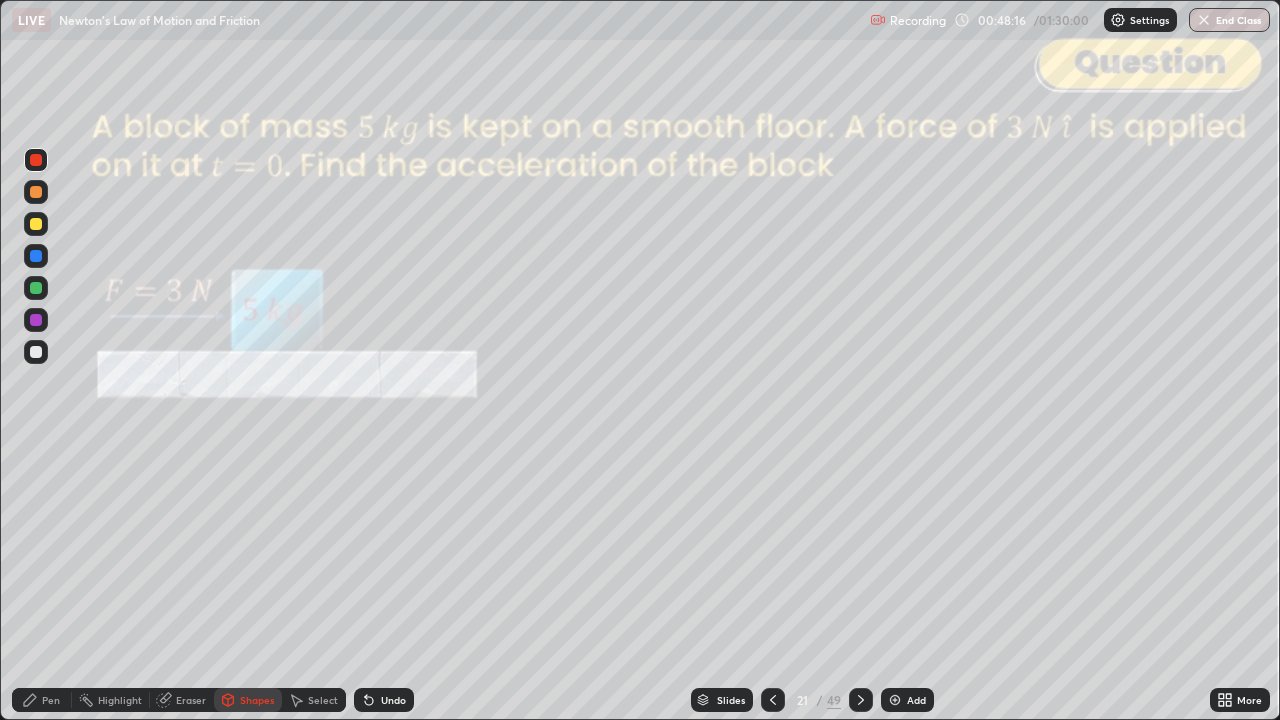 click on "Shapes" at bounding box center (257, 700) 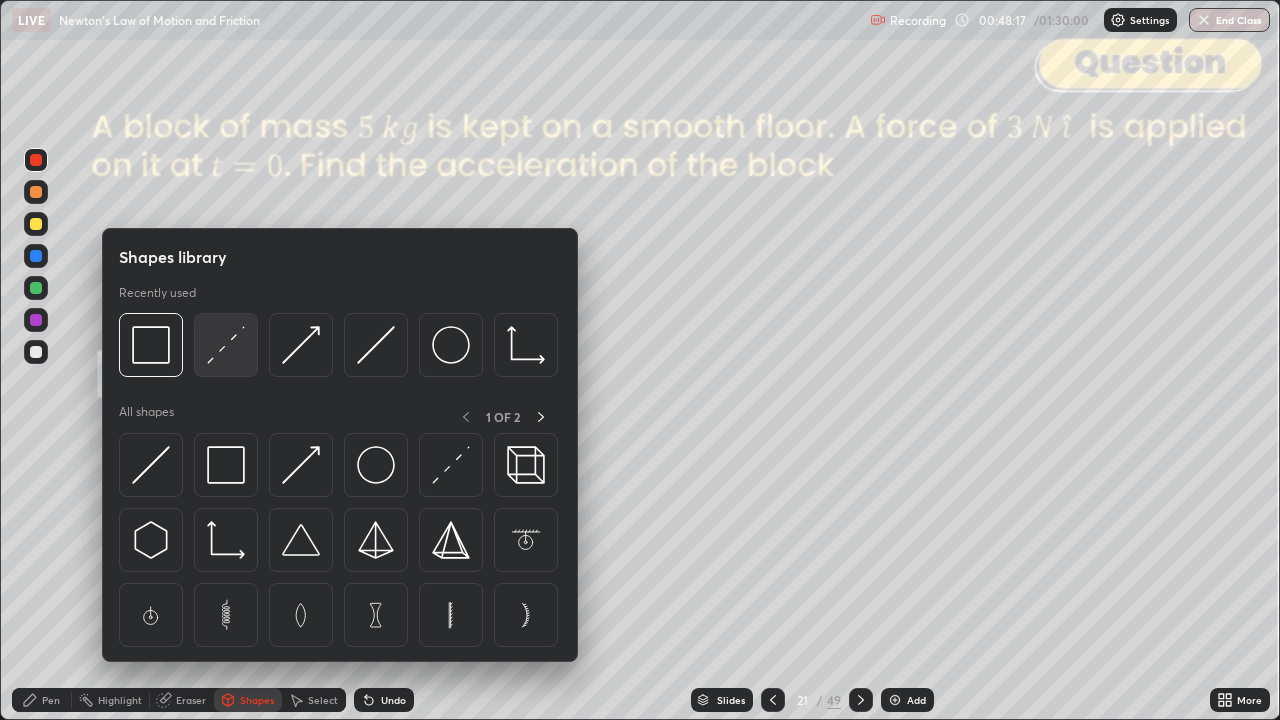 click at bounding box center [226, 345] 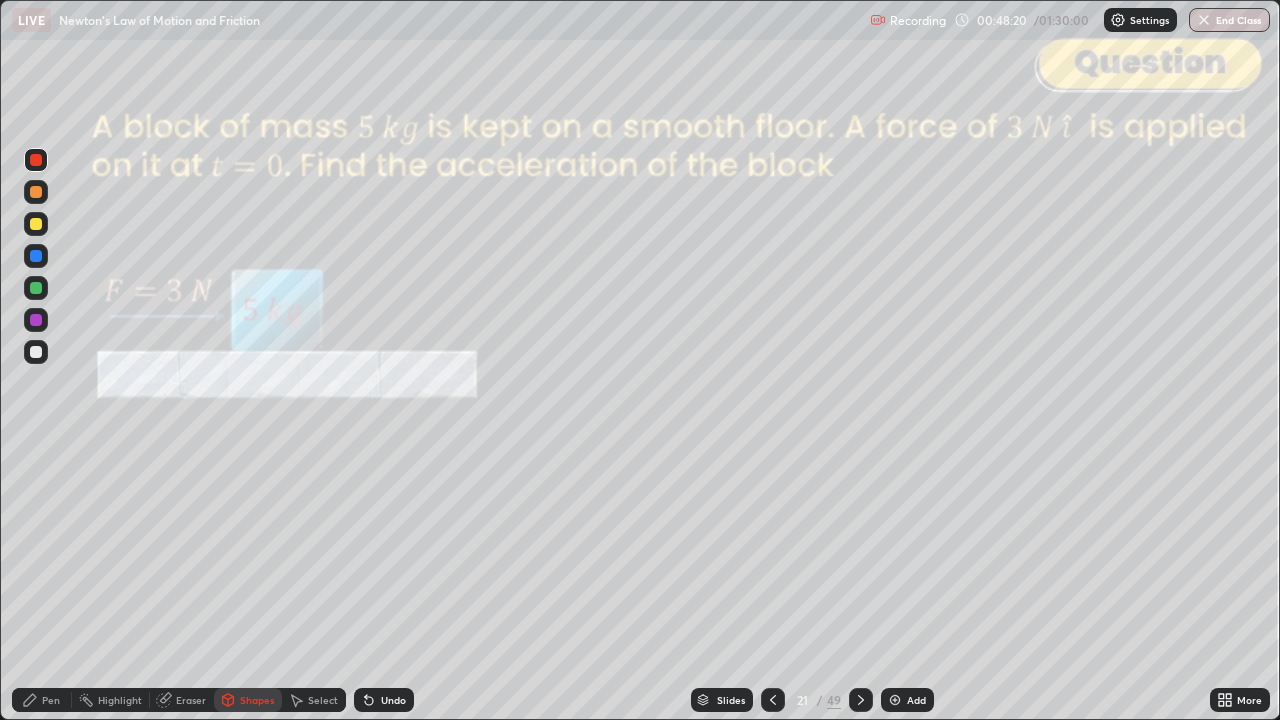 click on "Pen" at bounding box center (42, 700) 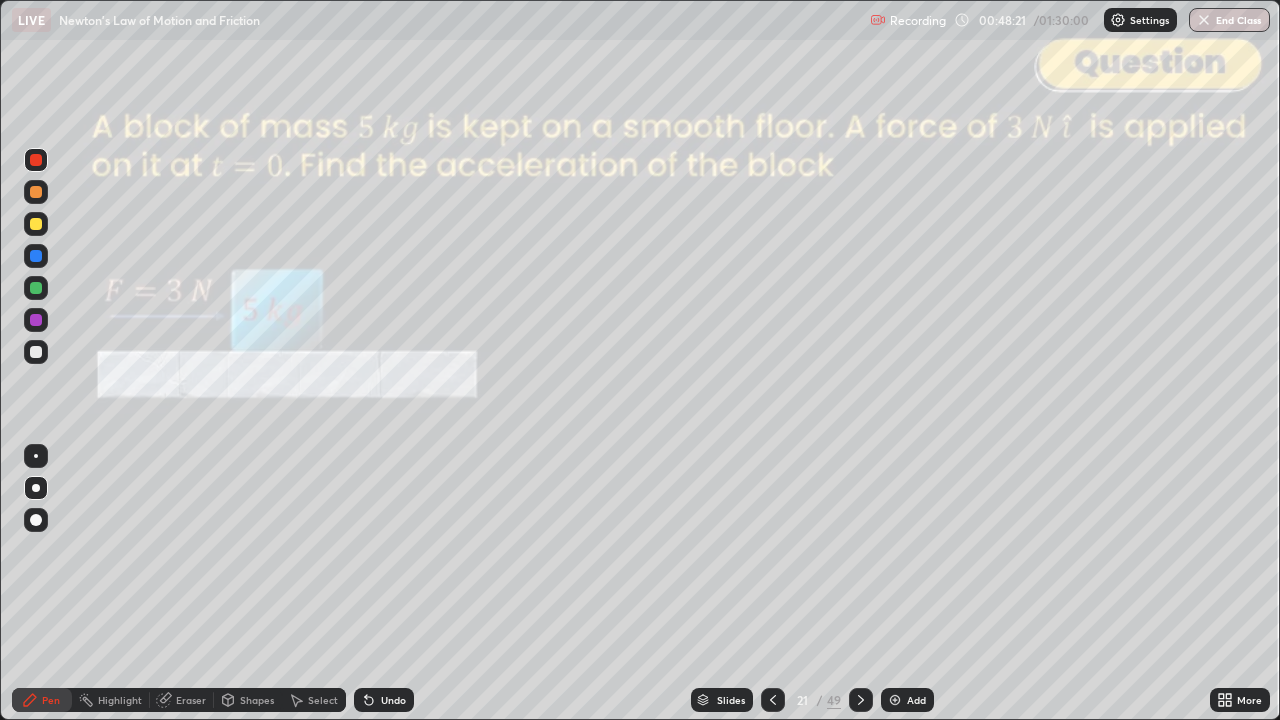 click at bounding box center [36, 288] 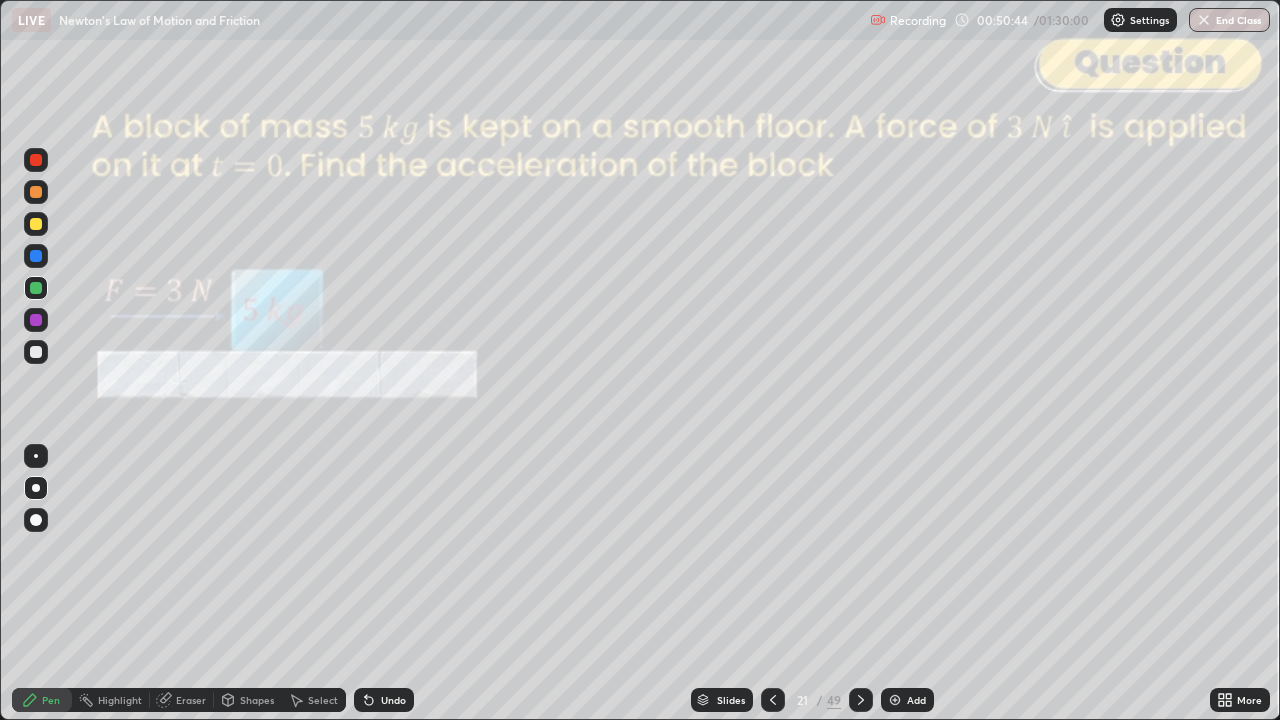 click 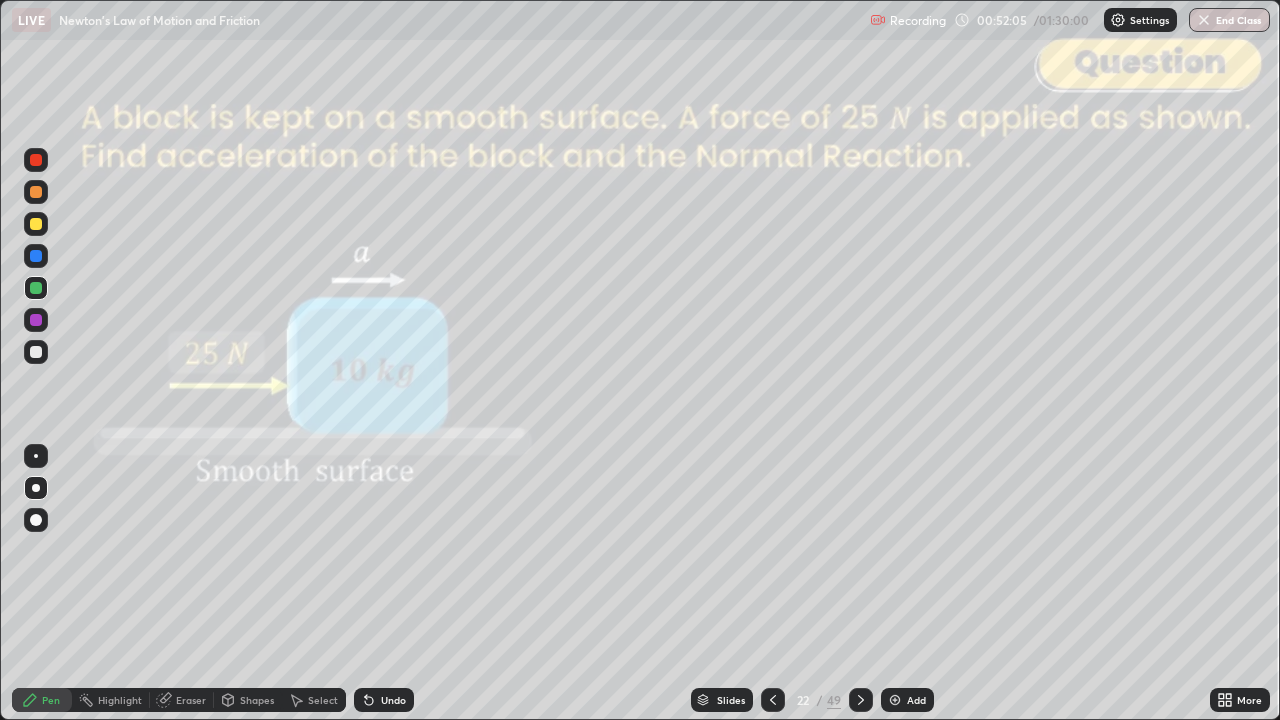 click on "Shapes" at bounding box center (257, 700) 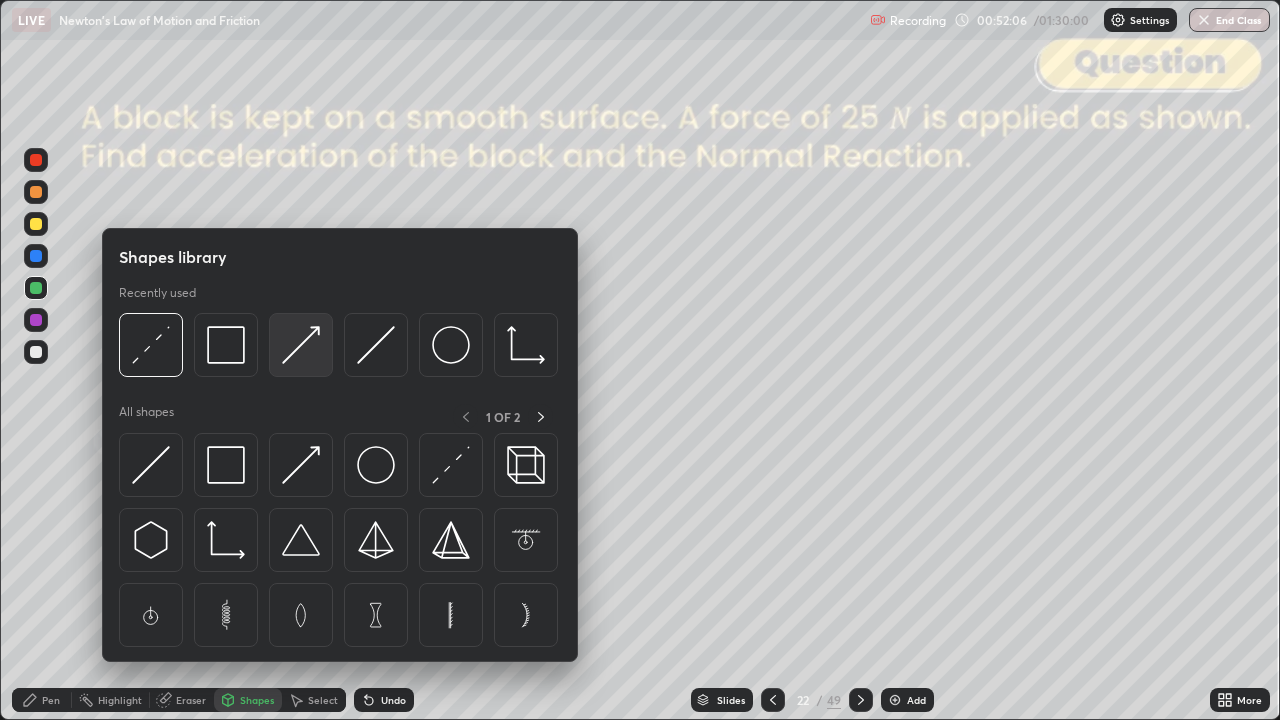 click at bounding box center (301, 345) 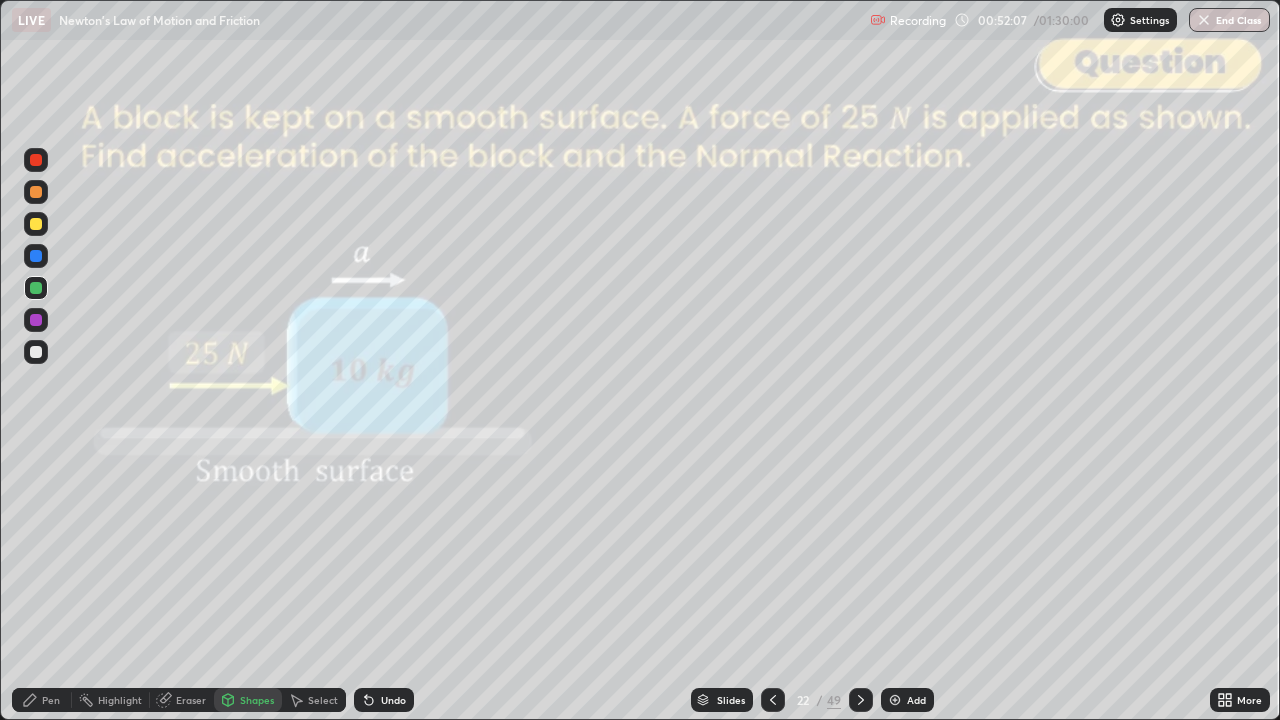 click at bounding box center [36, 160] 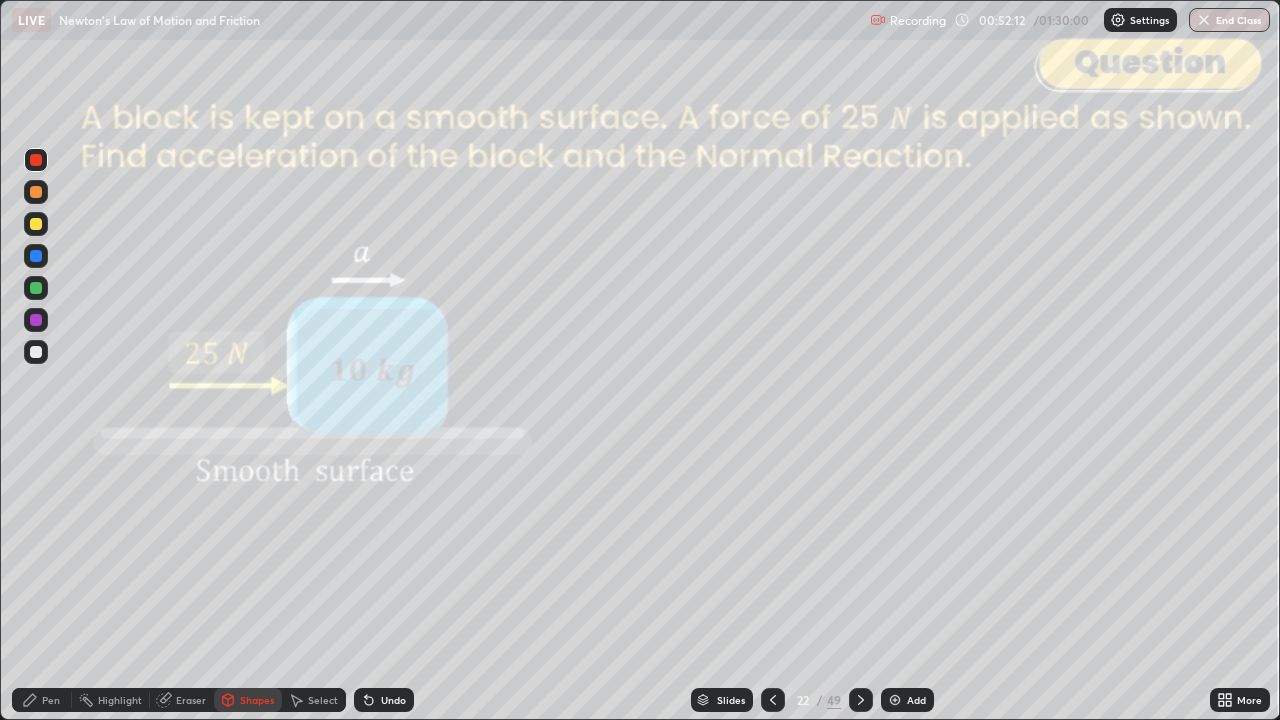 click 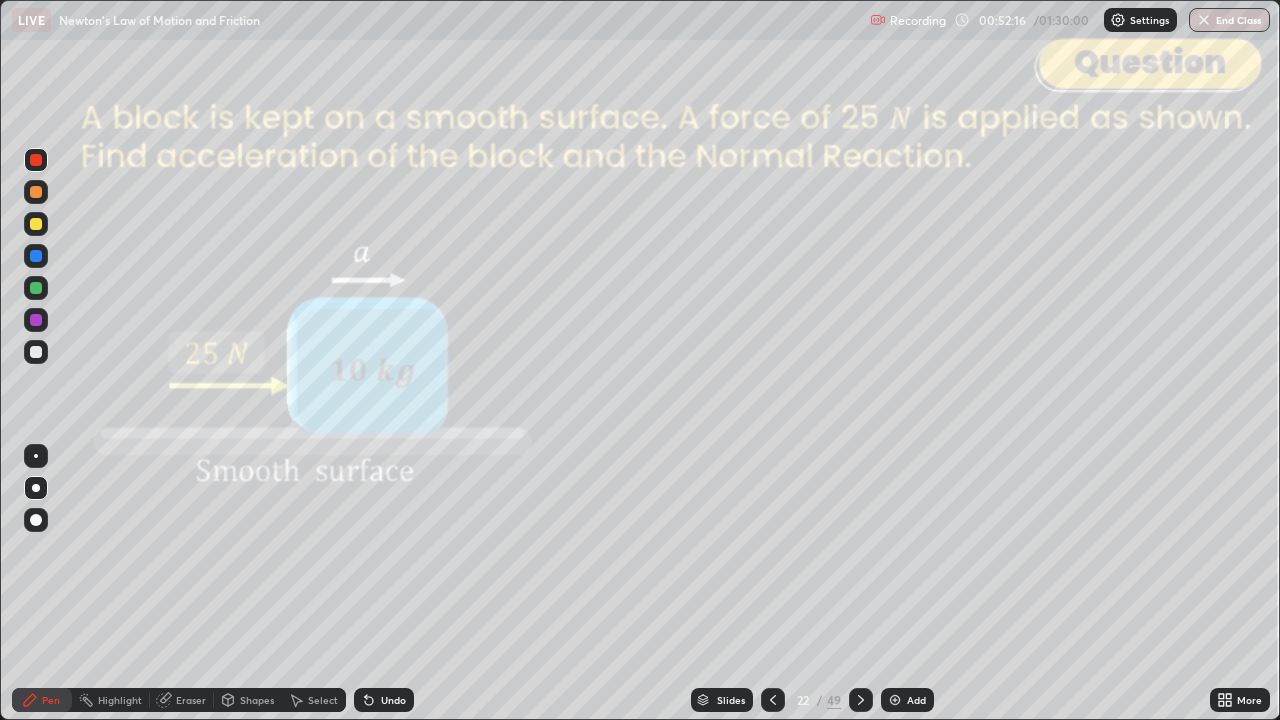 click on "Shapes" at bounding box center [248, 700] 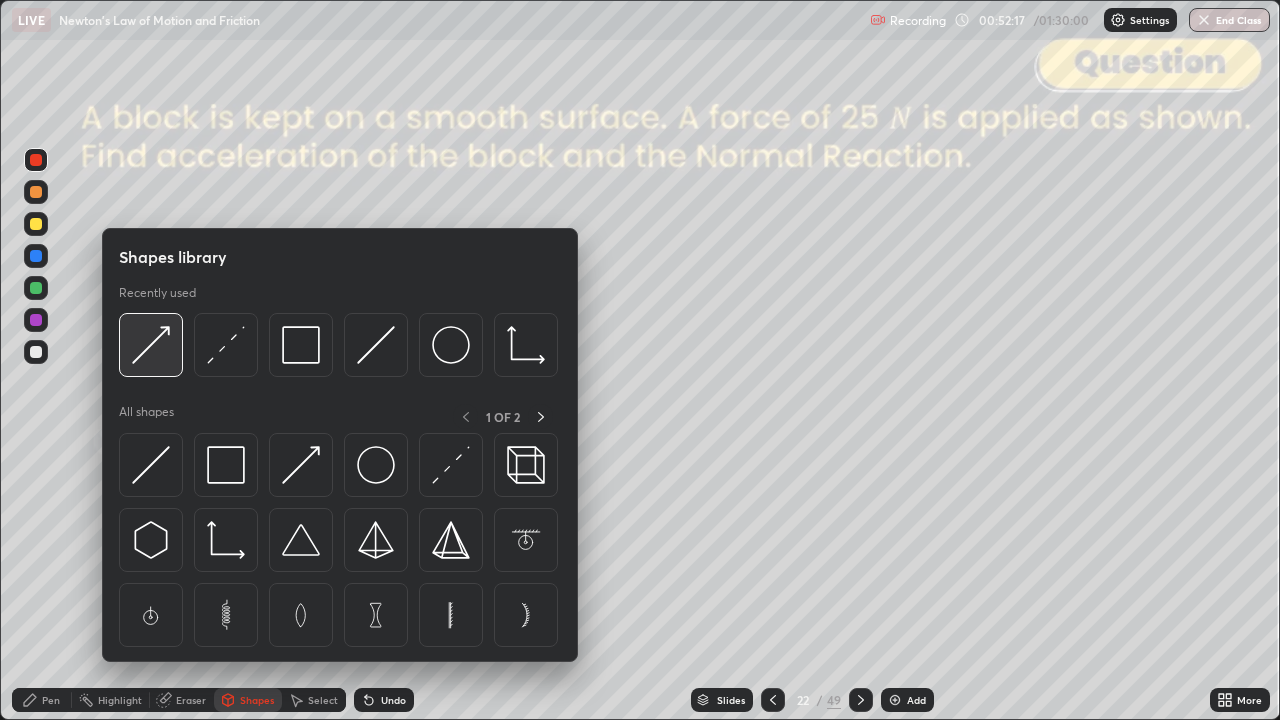 click at bounding box center [151, 345] 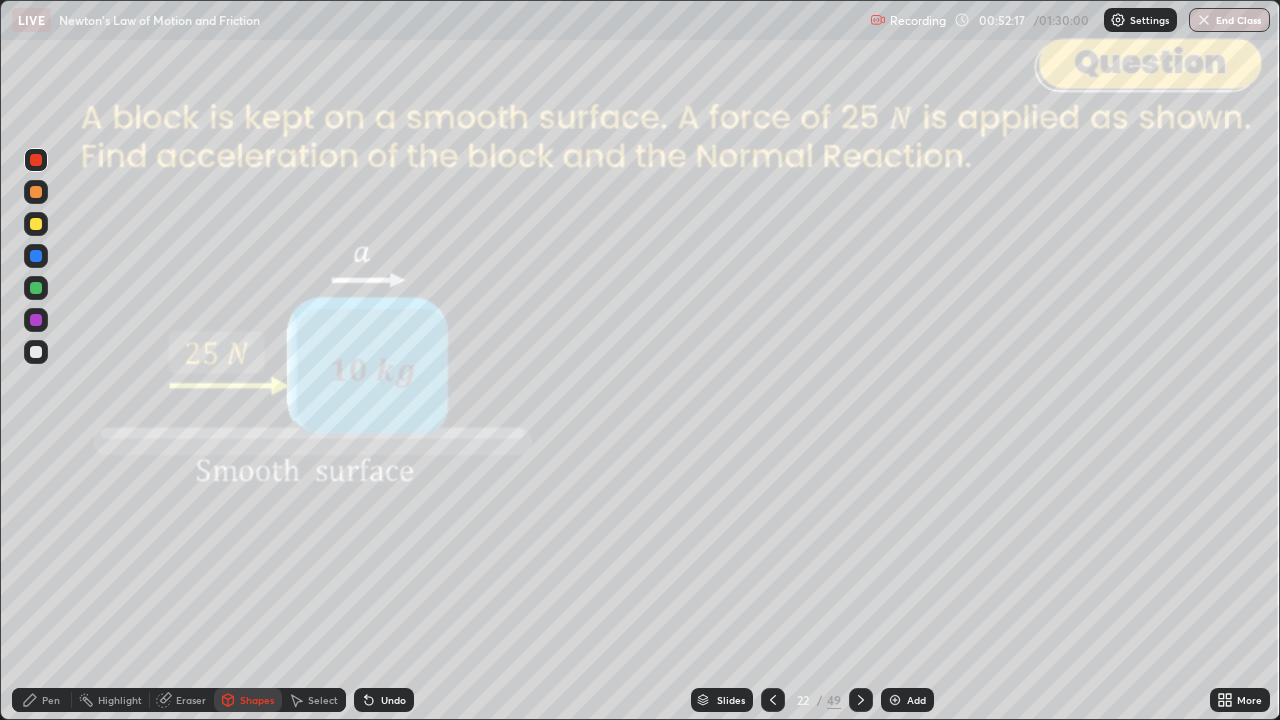 click at bounding box center (36, 192) 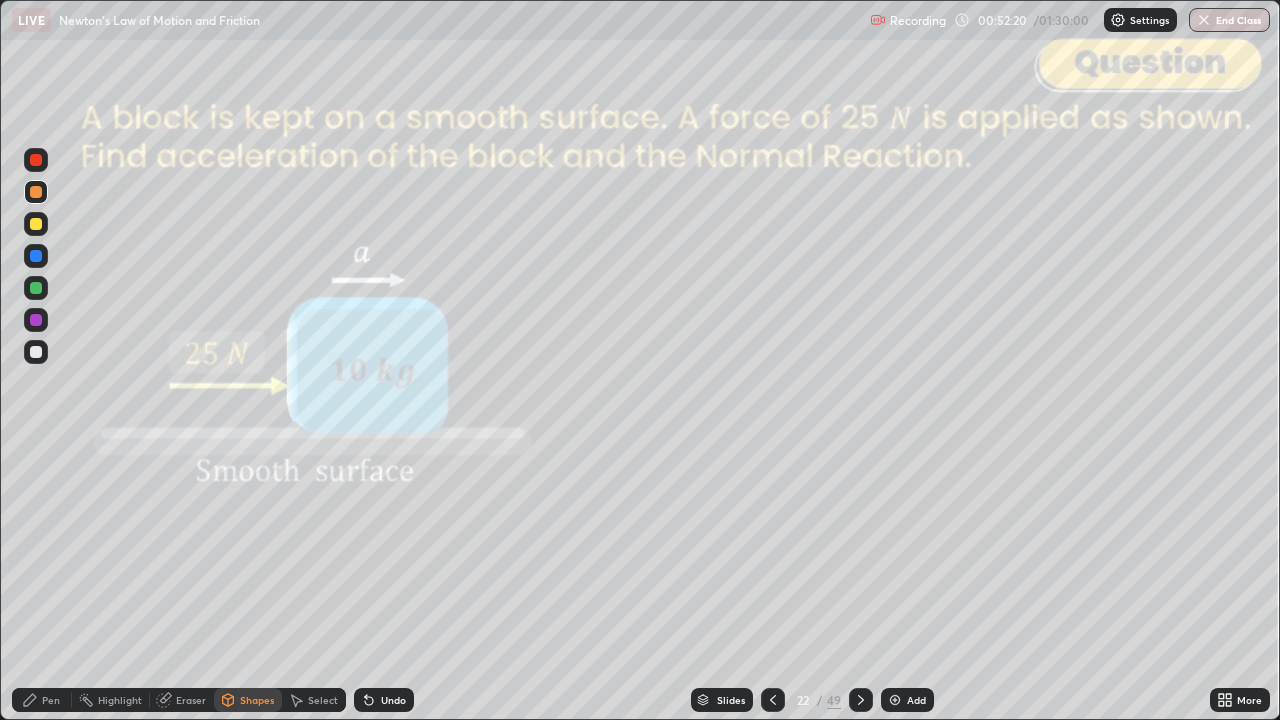 click 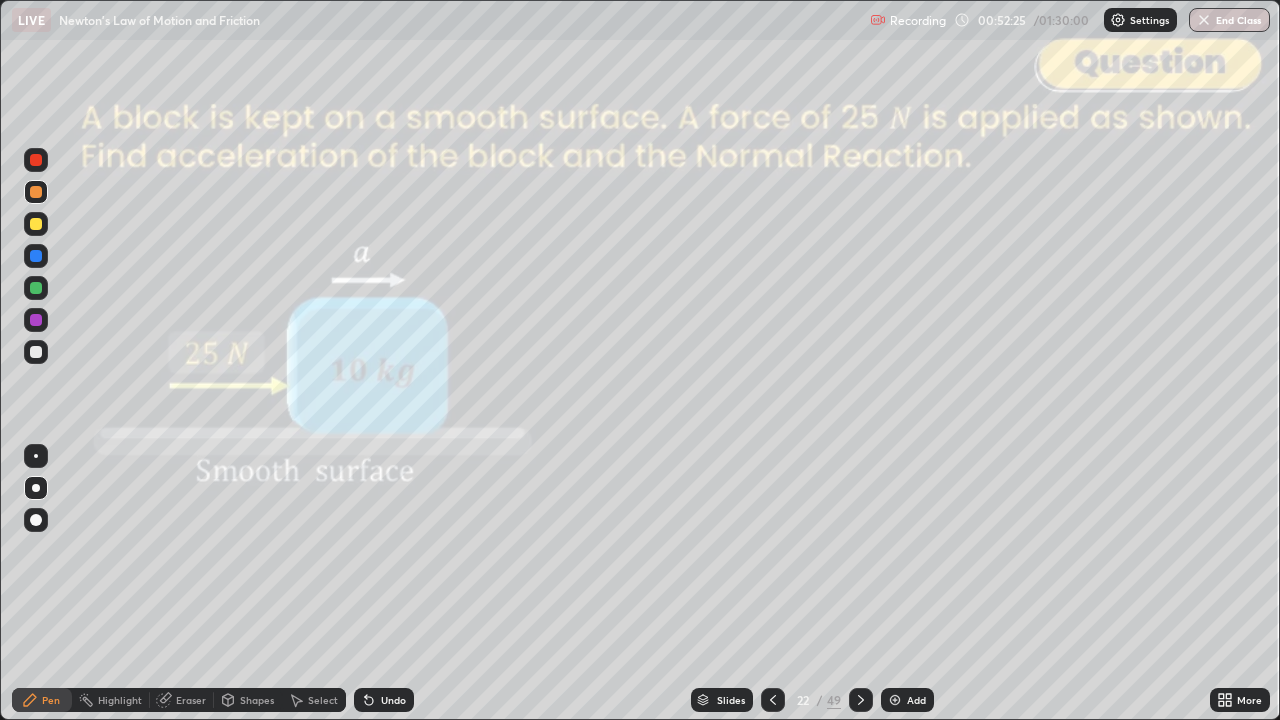 click on "Shapes" at bounding box center (257, 700) 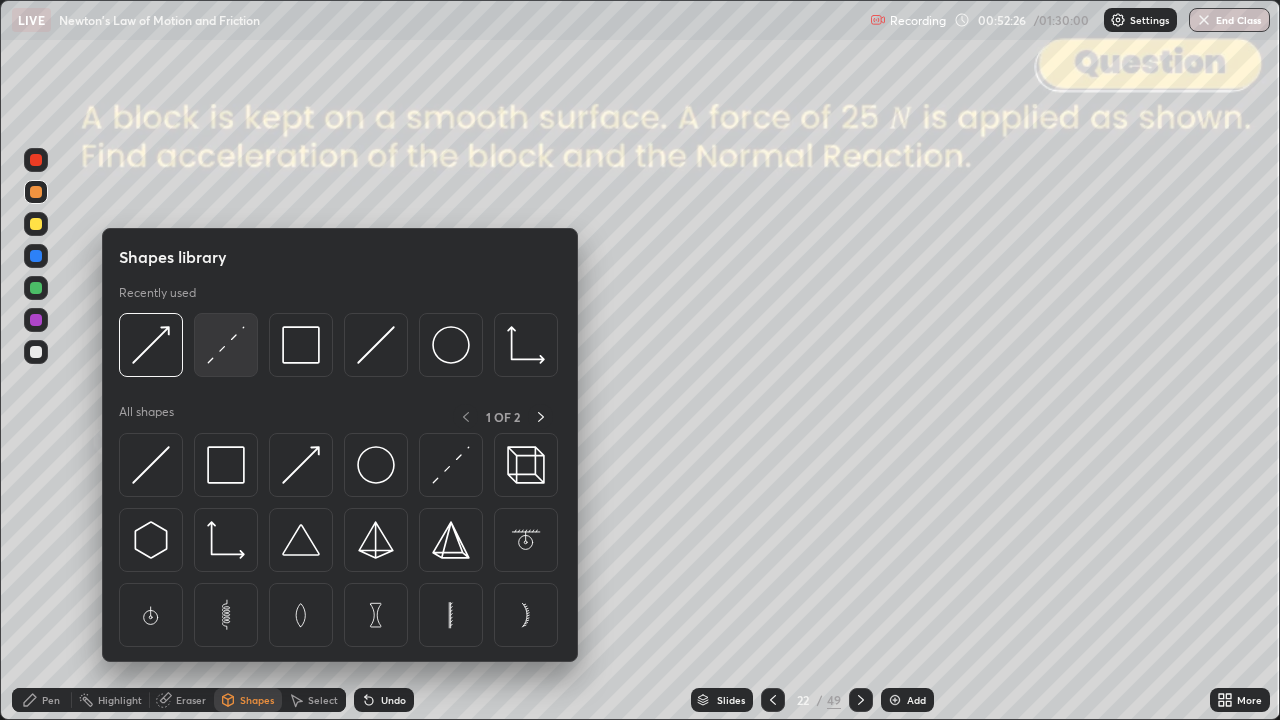 click at bounding box center (226, 345) 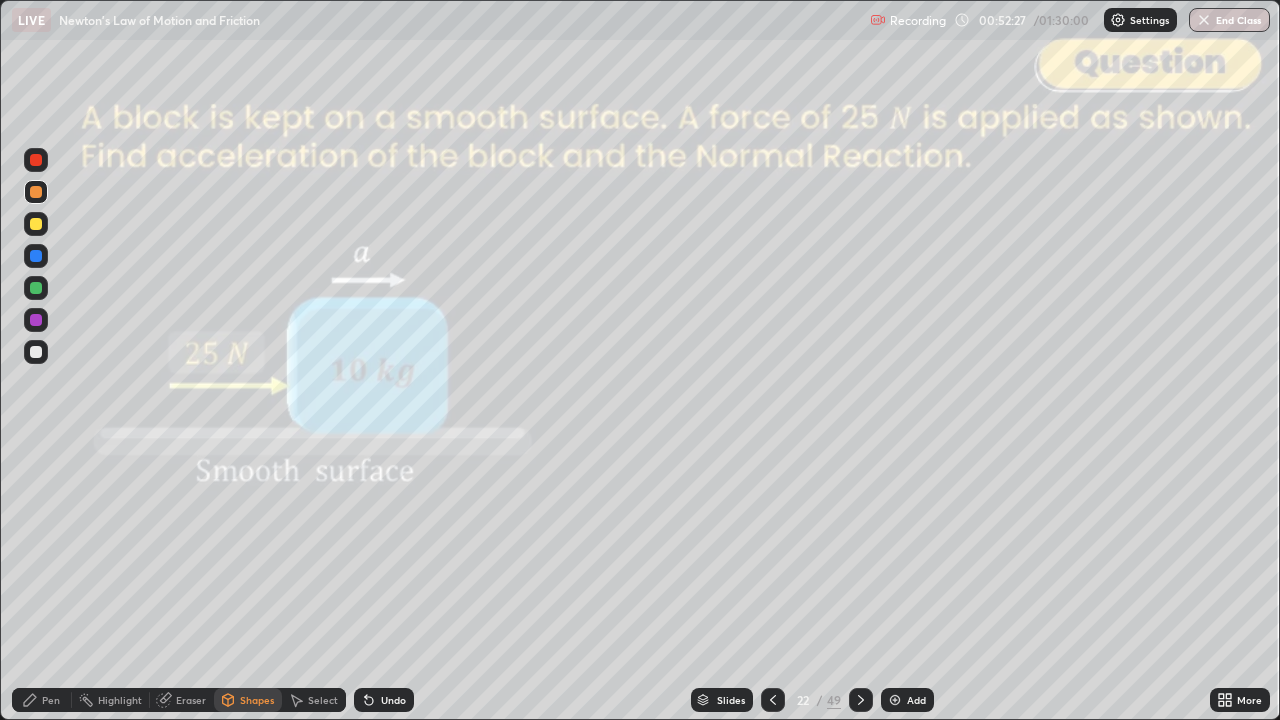 click at bounding box center (36, 352) 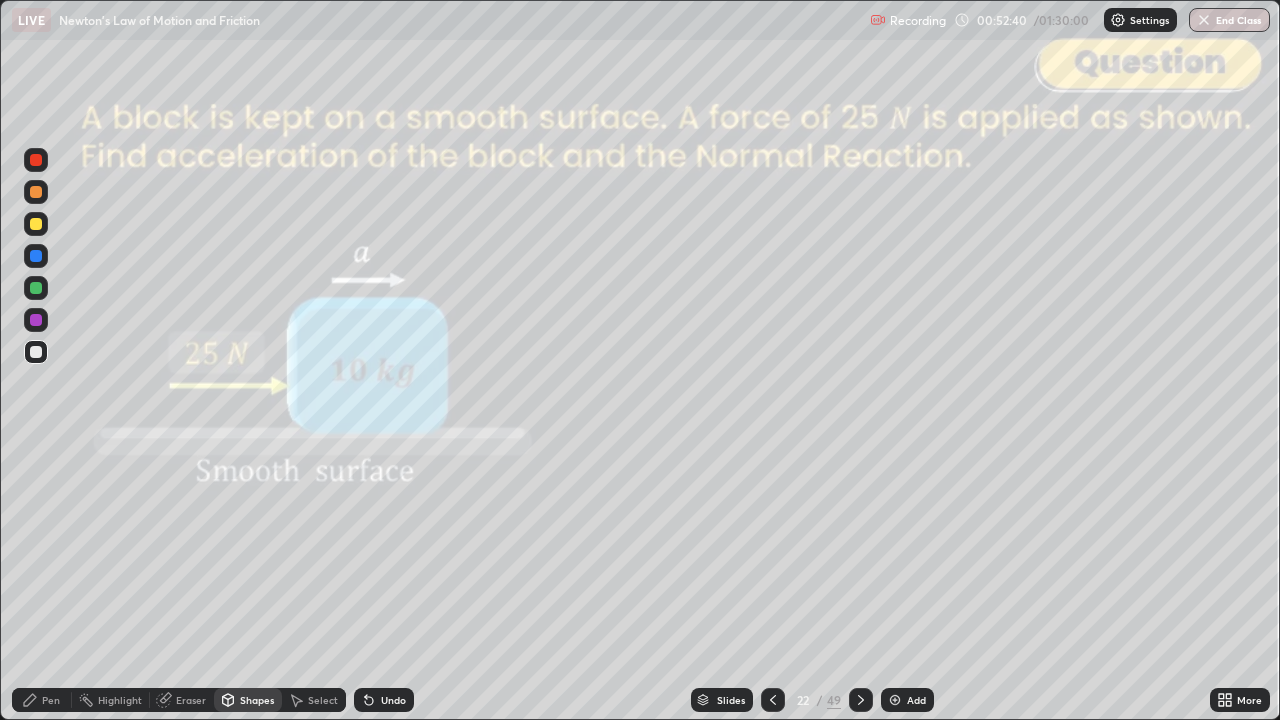 click 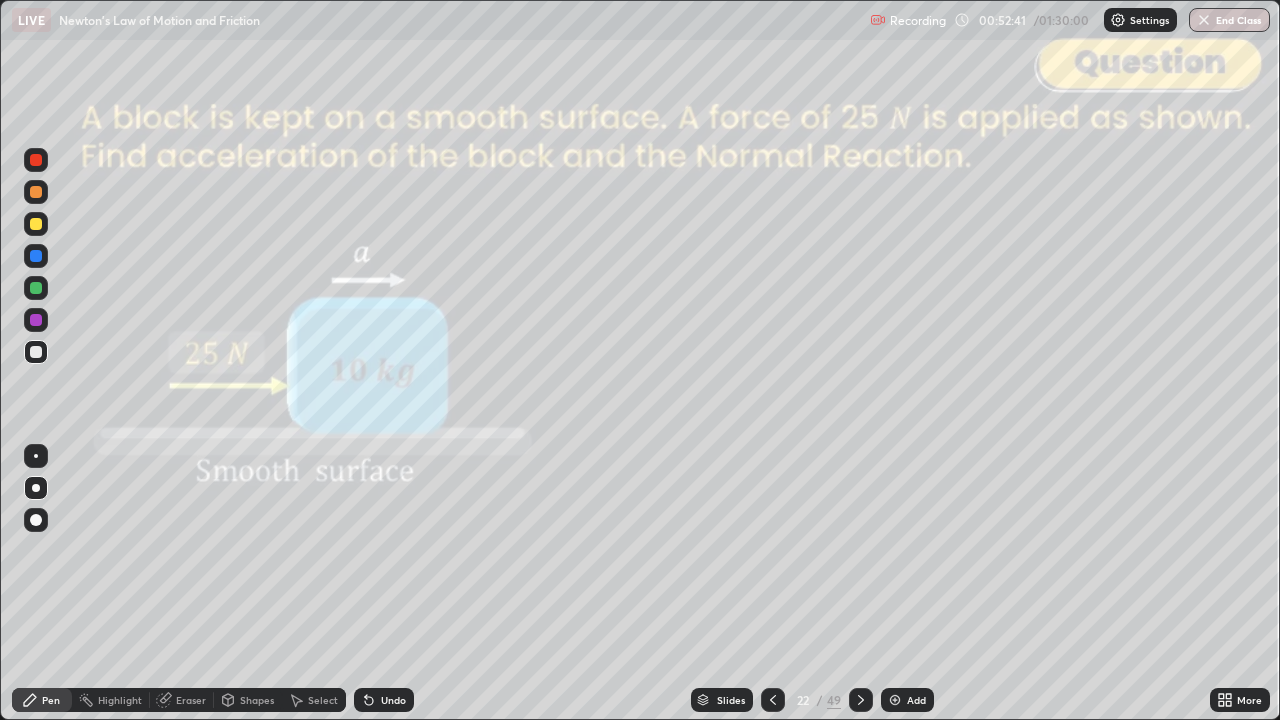 click at bounding box center [36, 192] 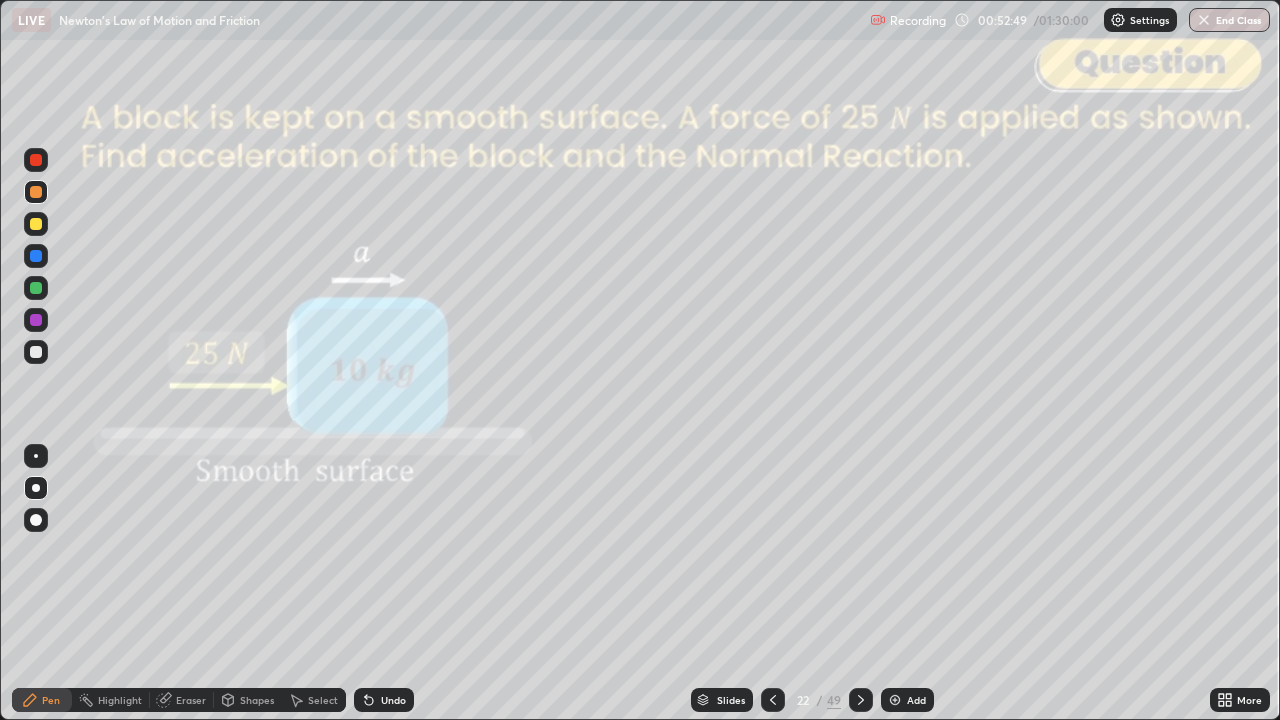 click on "Shapes" at bounding box center [257, 700] 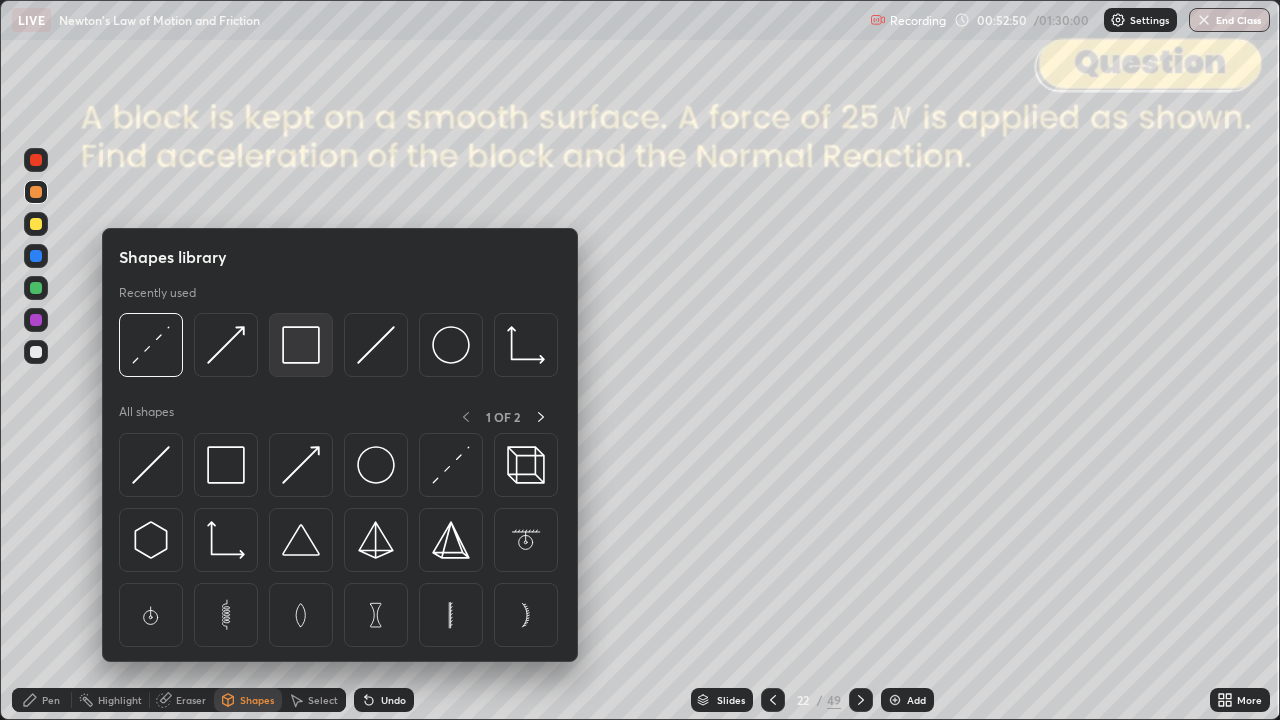 click at bounding box center (301, 345) 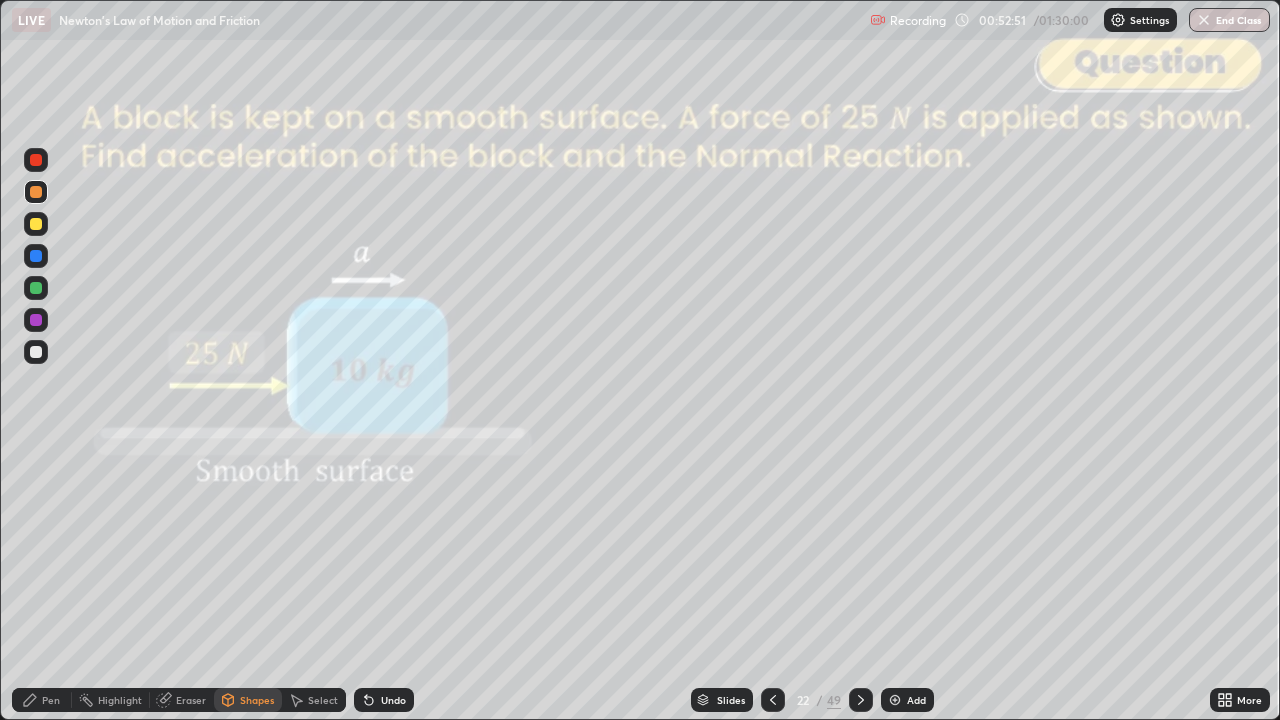 click at bounding box center (36, 160) 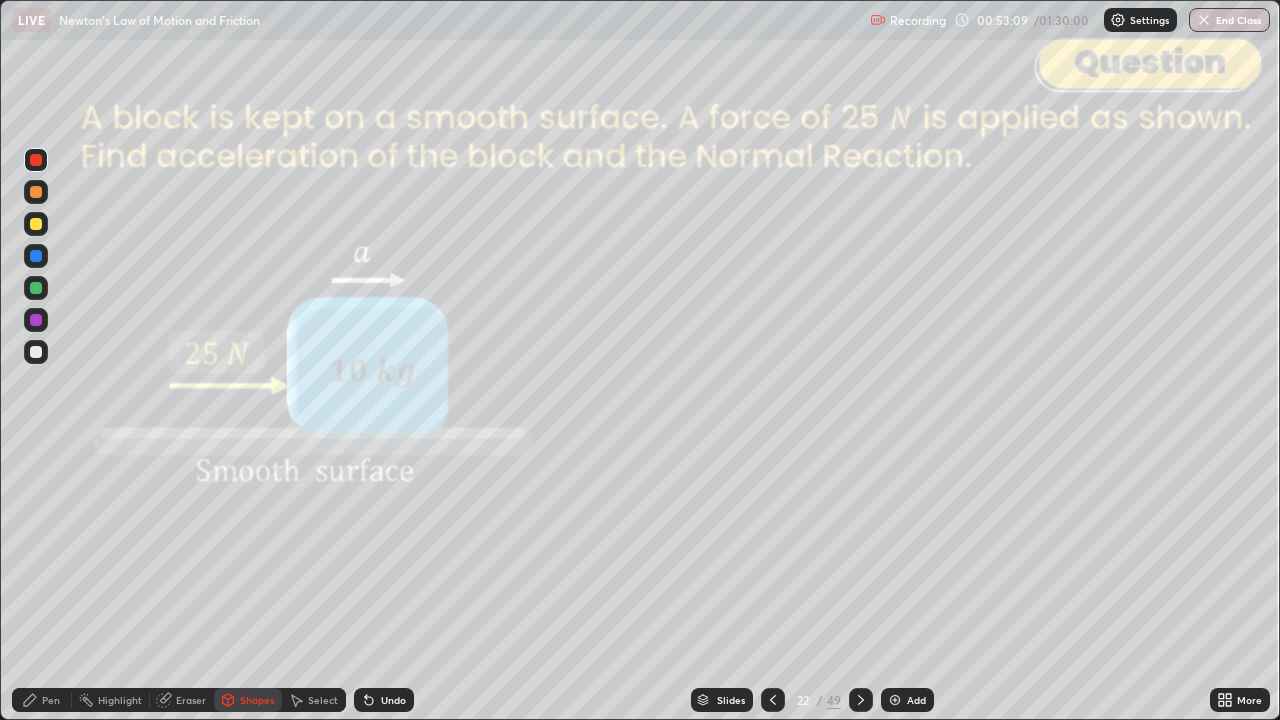 click at bounding box center (36, 224) 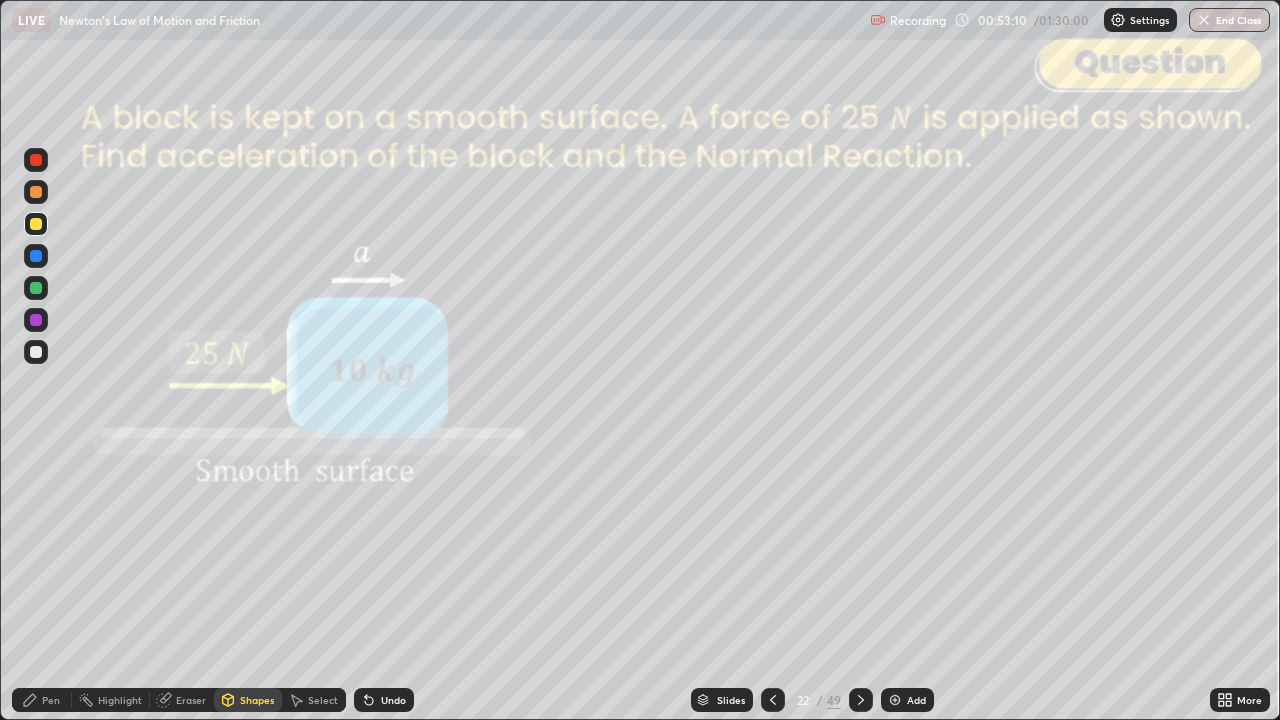 click on "Pen" at bounding box center [42, 700] 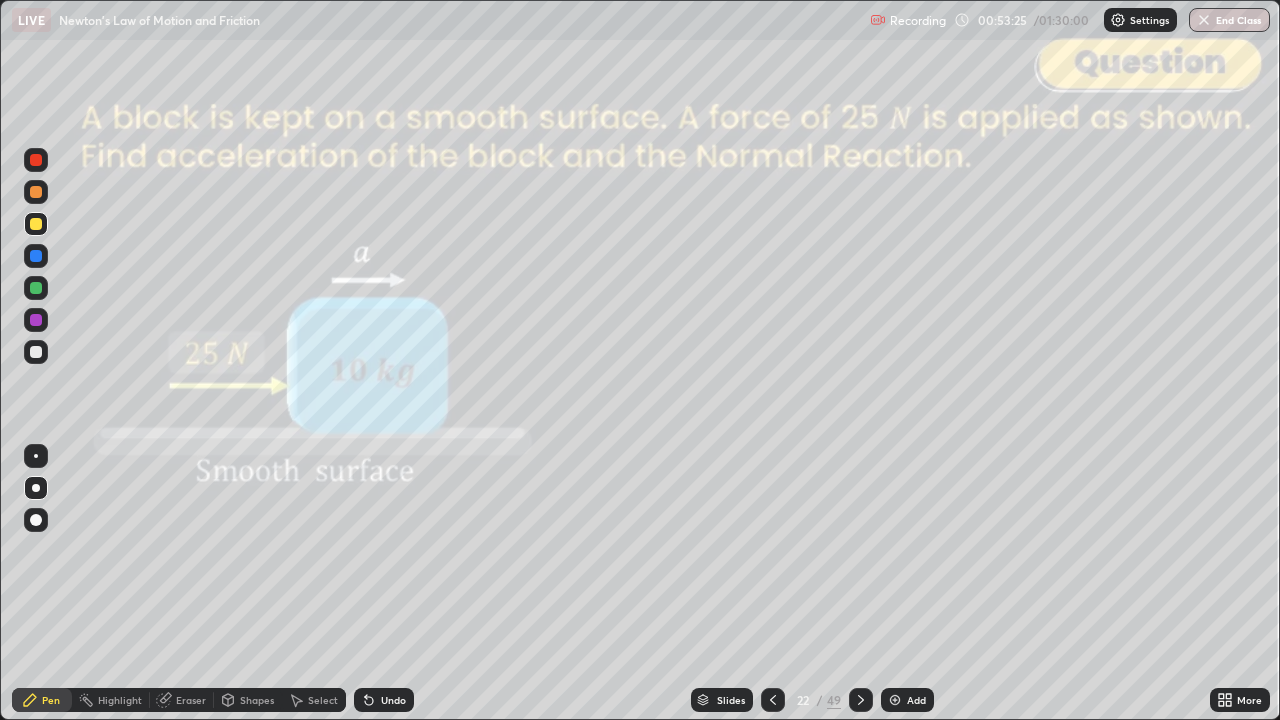click on "Shapes" at bounding box center [248, 700] 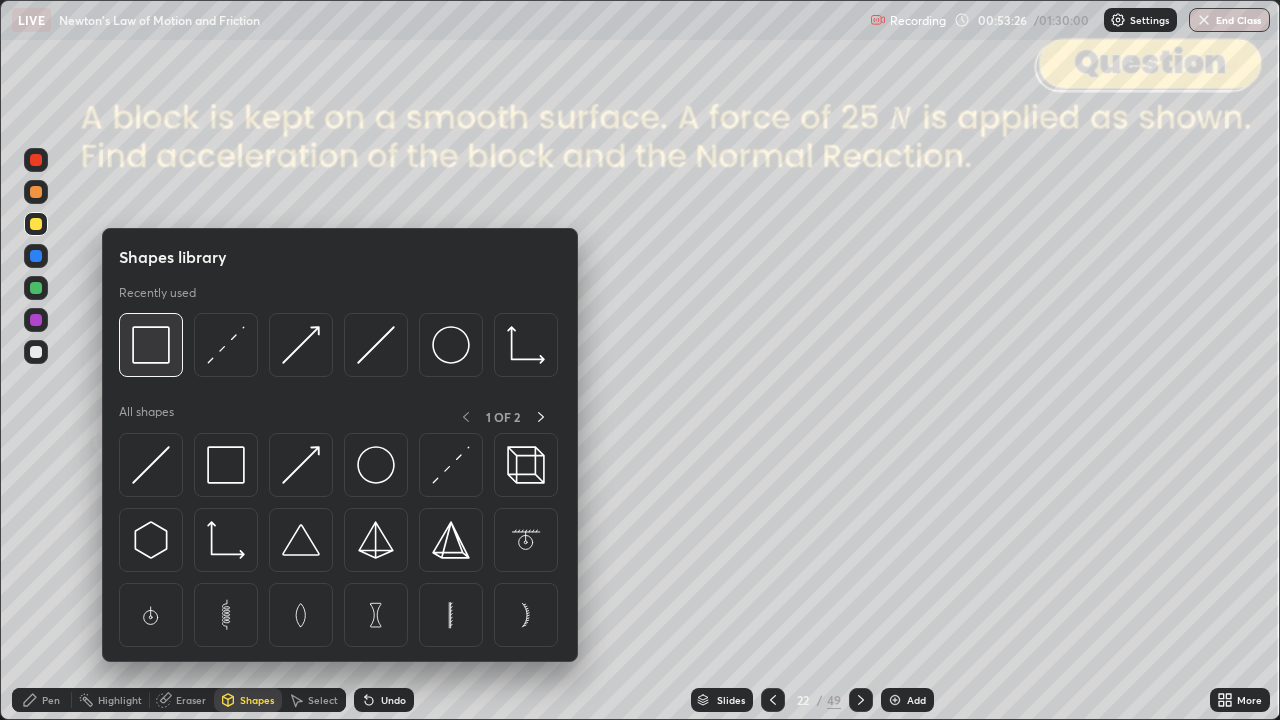 click at bounding box center [151, 345] 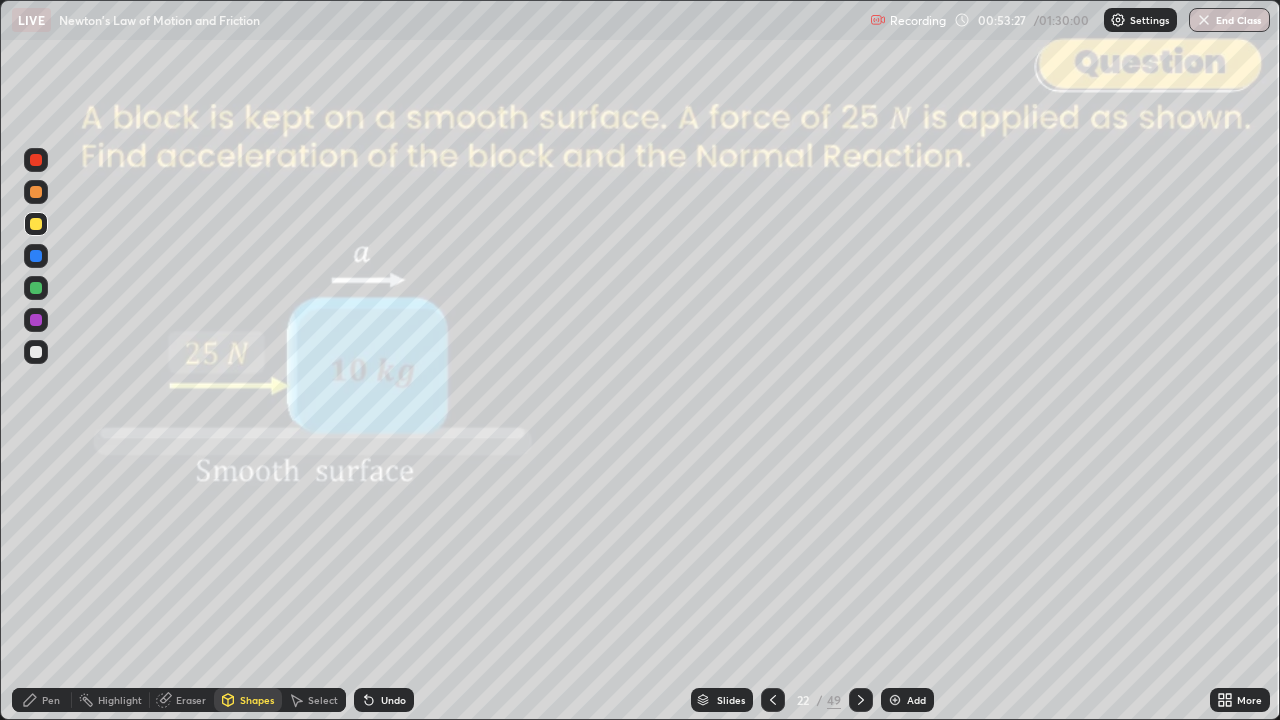 click at bounding box center (36, 160) 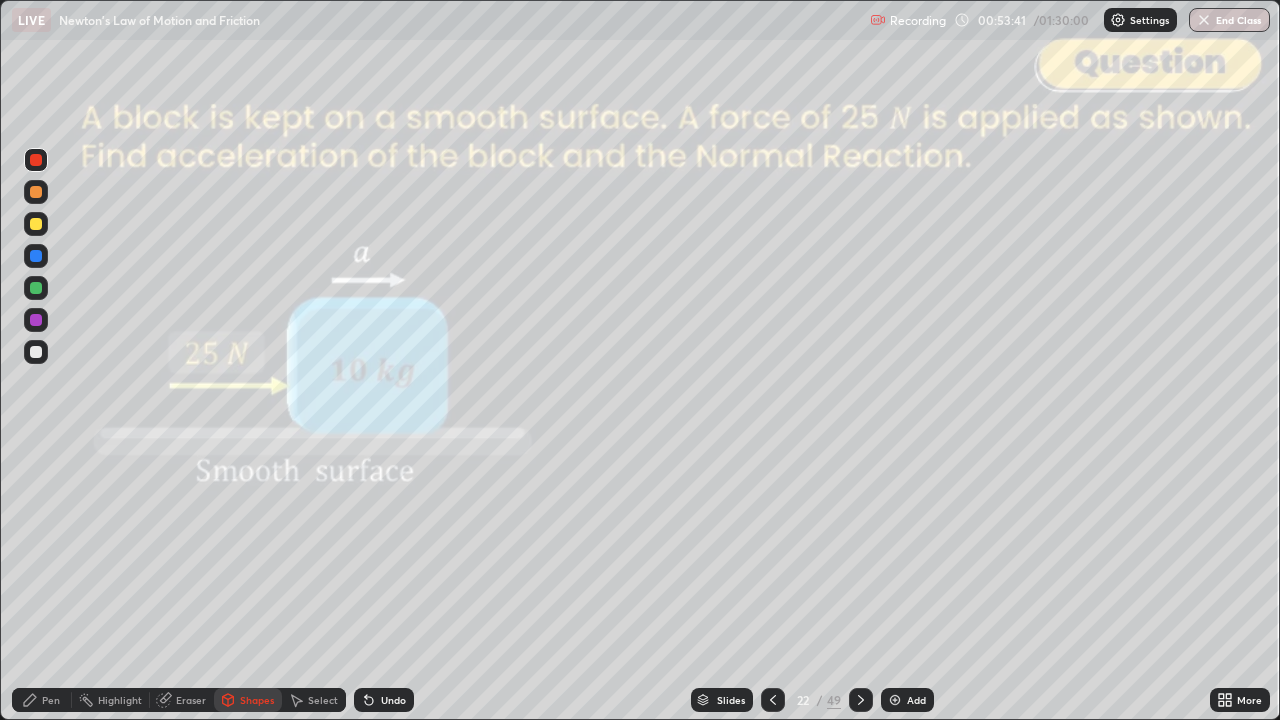 click on "Slides" at bounding box center (731, 700) 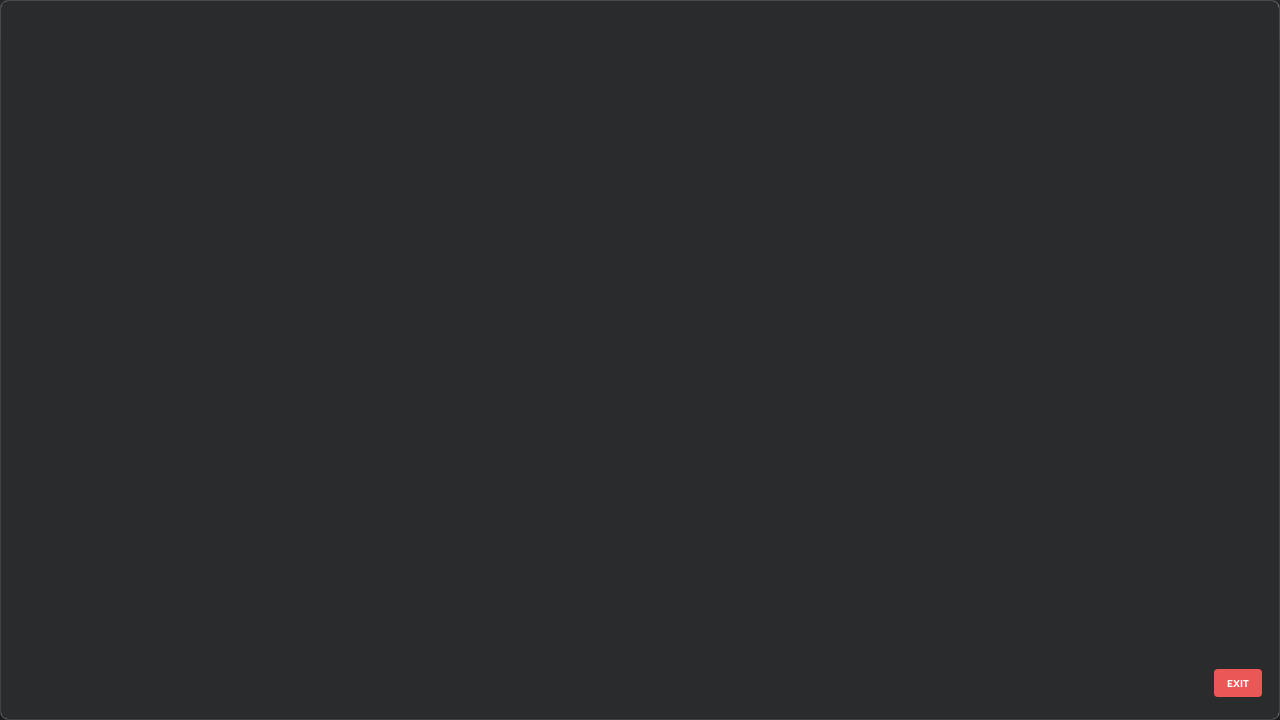 scroll, scrollTop: 1079, scrollLeft: 0, axis: vertical 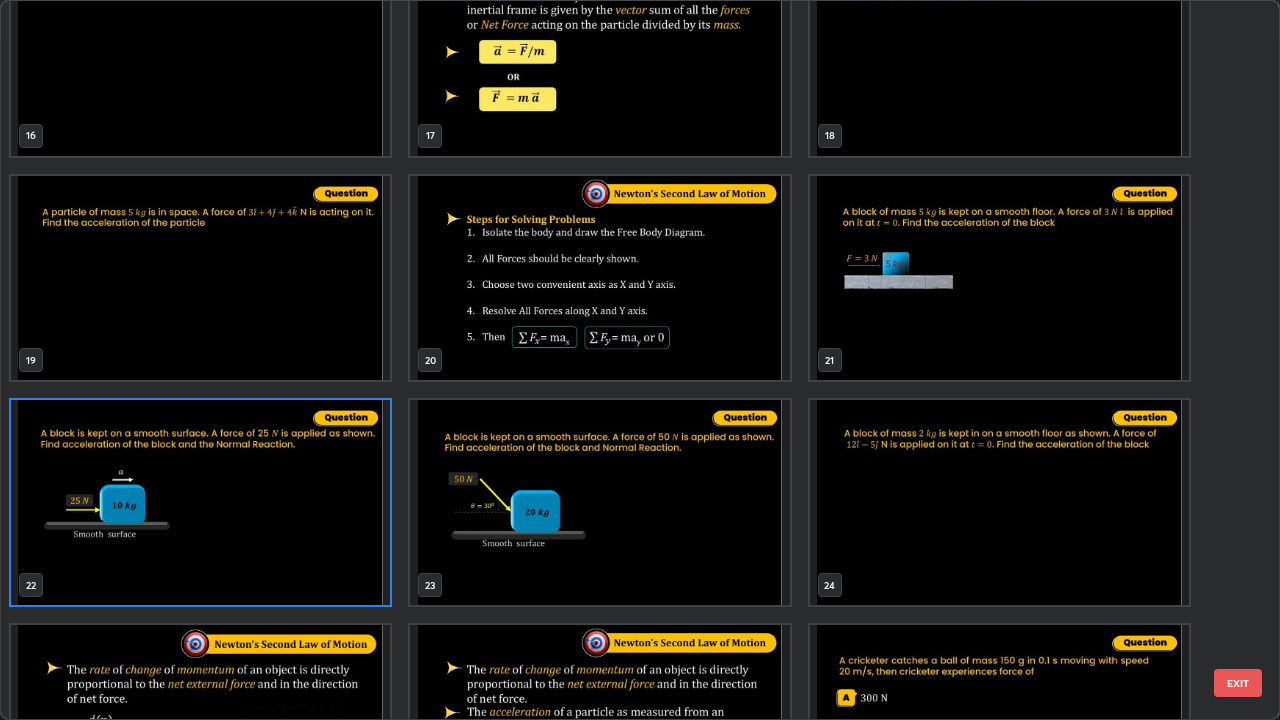 click on "EXIT" at bounding box center [1238, 683] 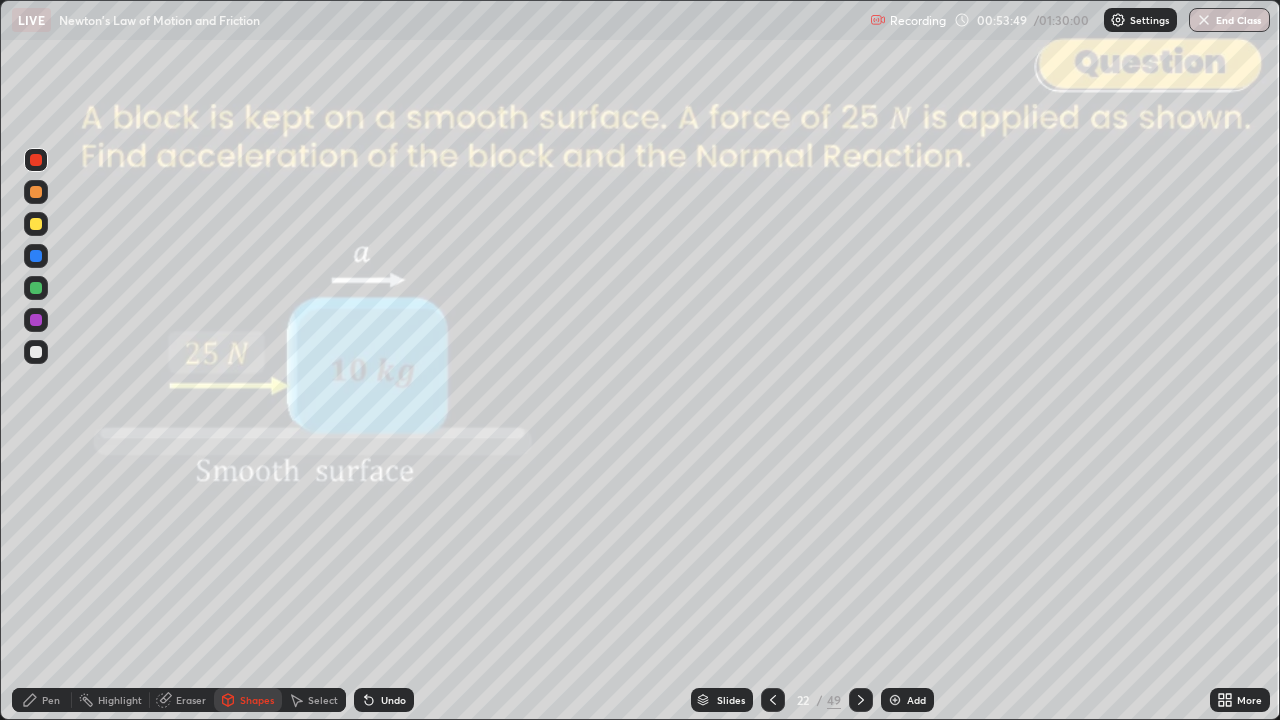 click on "Add" at bounding box center (907, 700) 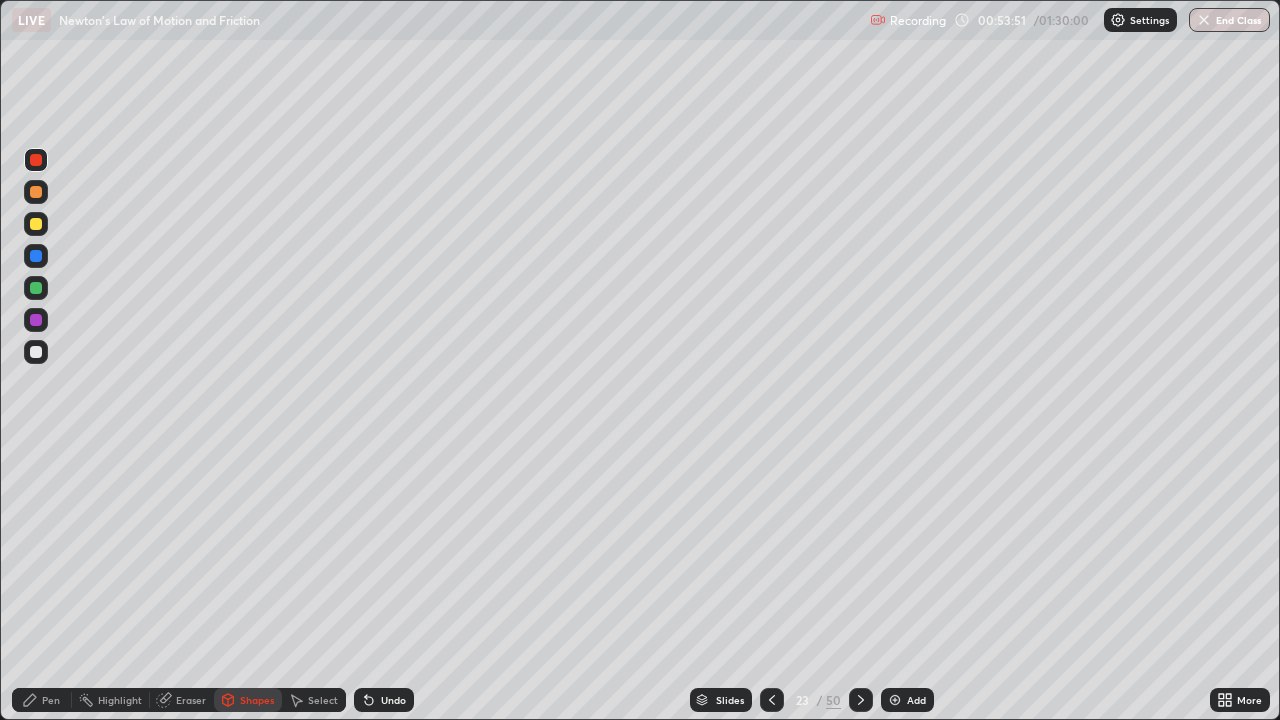click at bounding box center (36, 352) 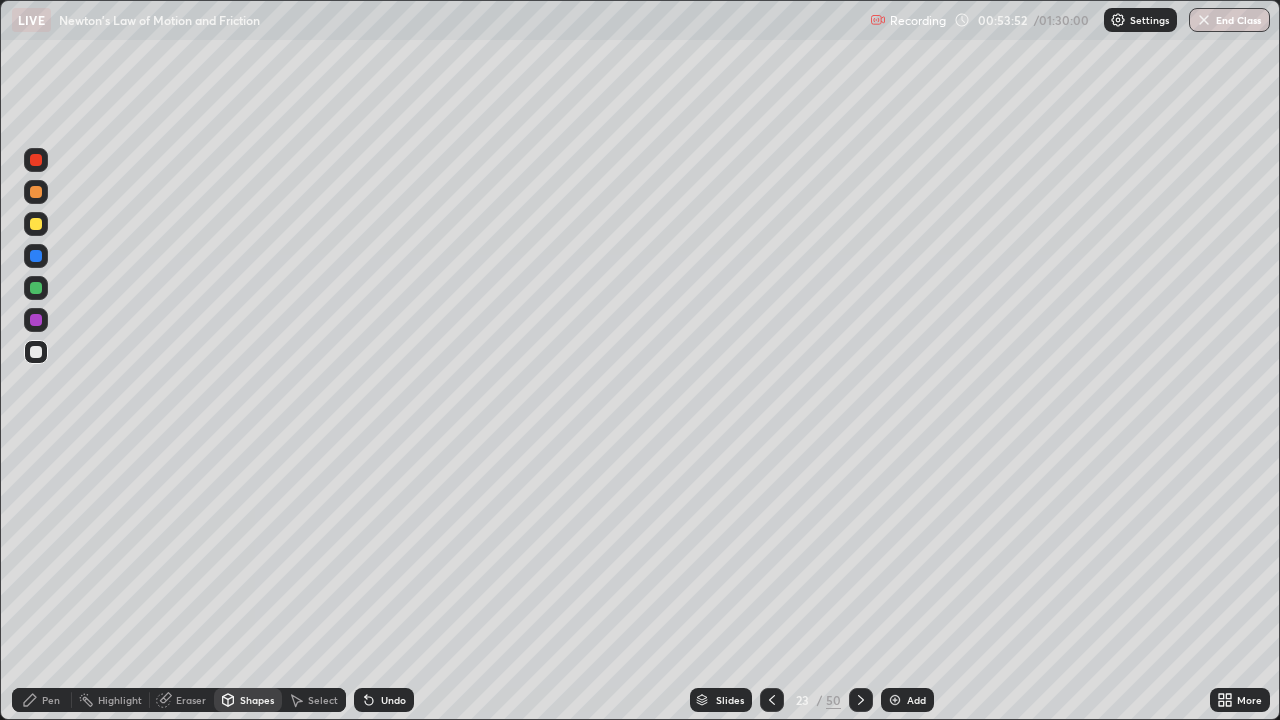 click on "Pen" at bounding box center [51, 700] 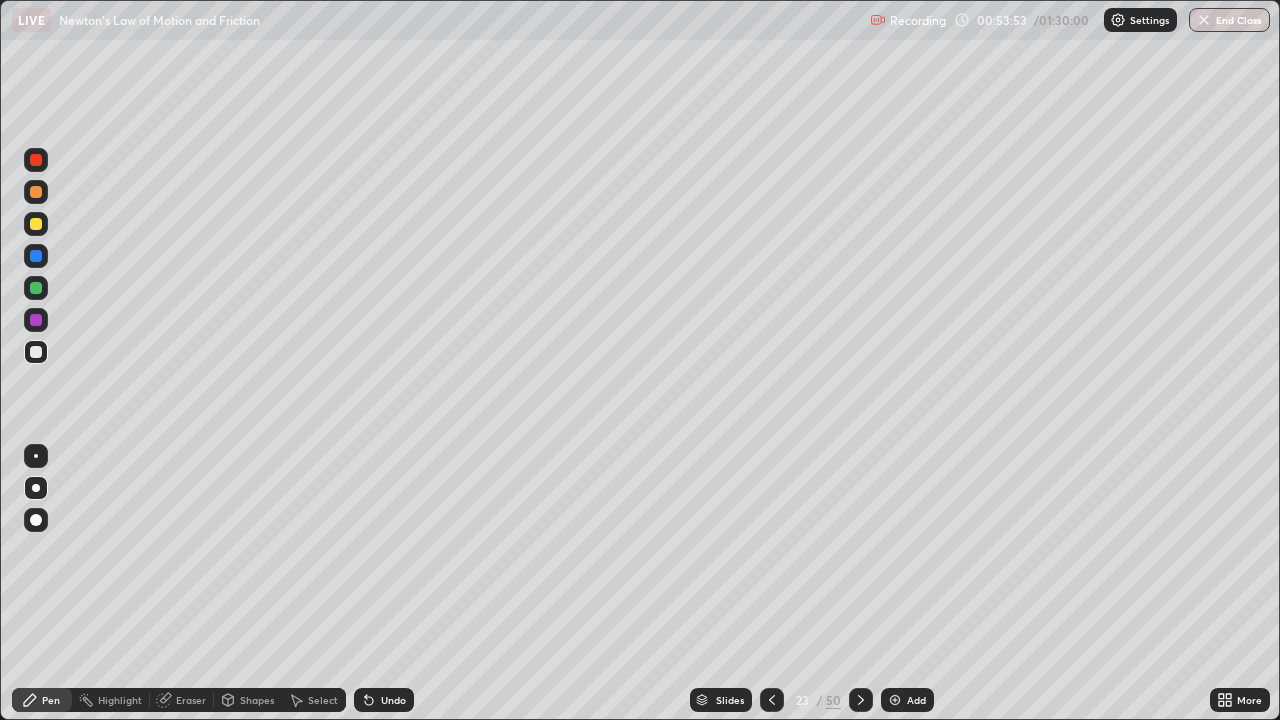 click on "Shapes" at bounding box center [257, 700] 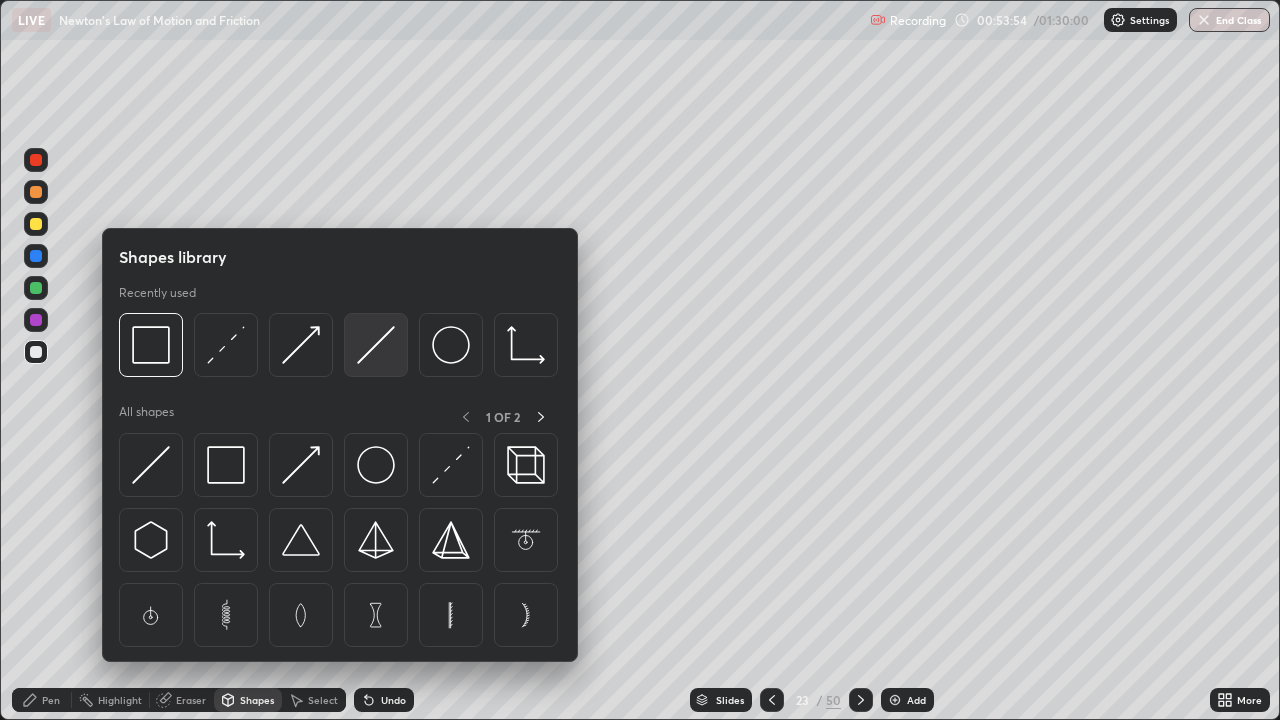 click at bounding box center [376, 345] 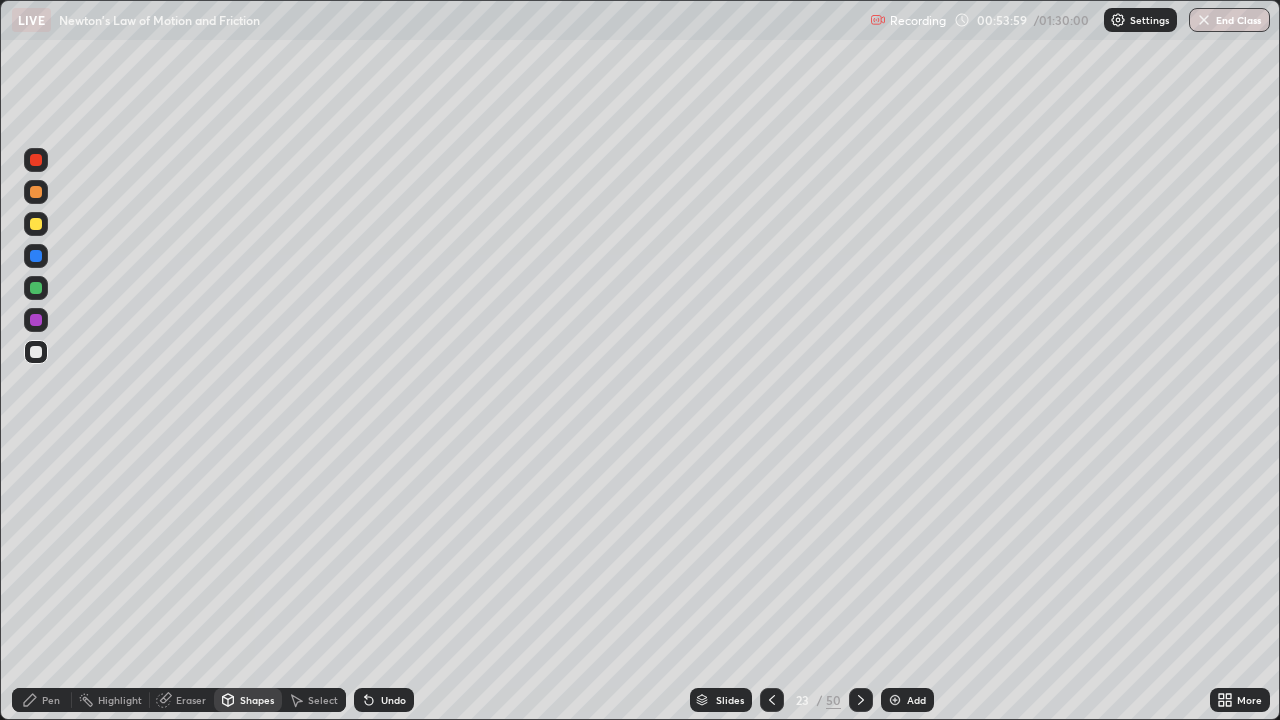 click on "Shapes" at bounding box center (257, 700) 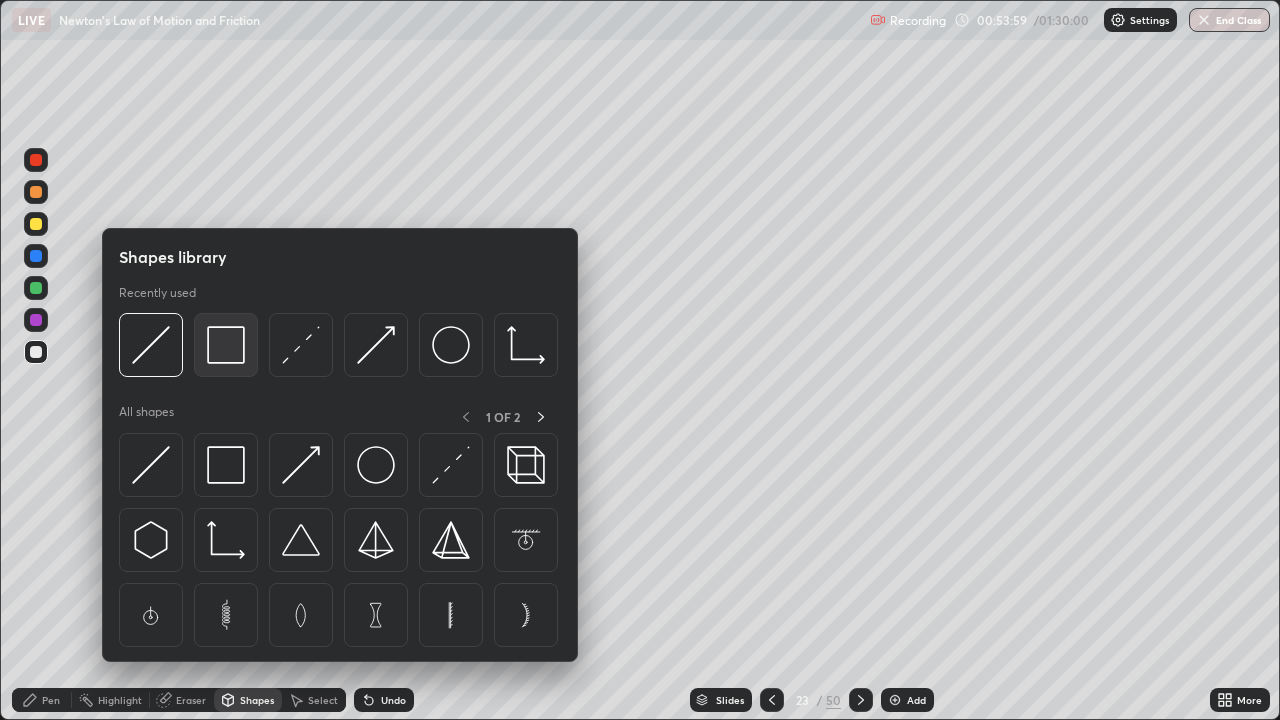 click at bounding box center [226, 345] 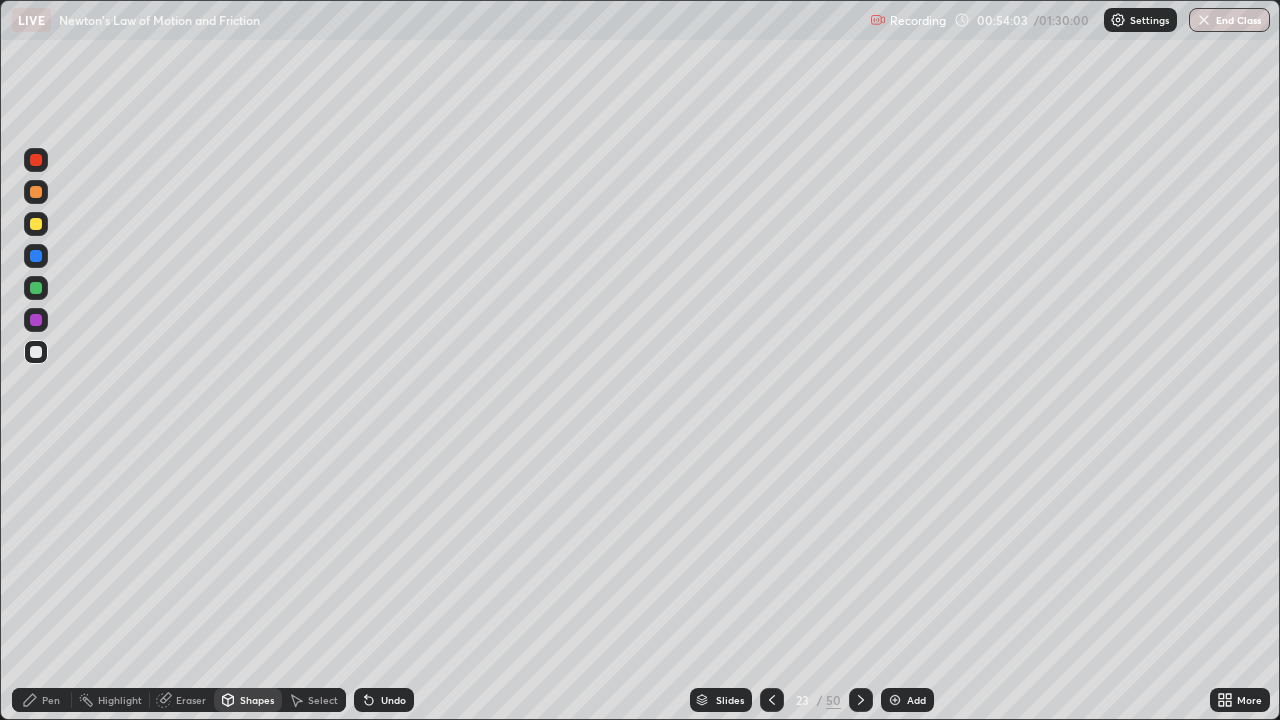 click on "Undo" at bounding box center [384, 700] 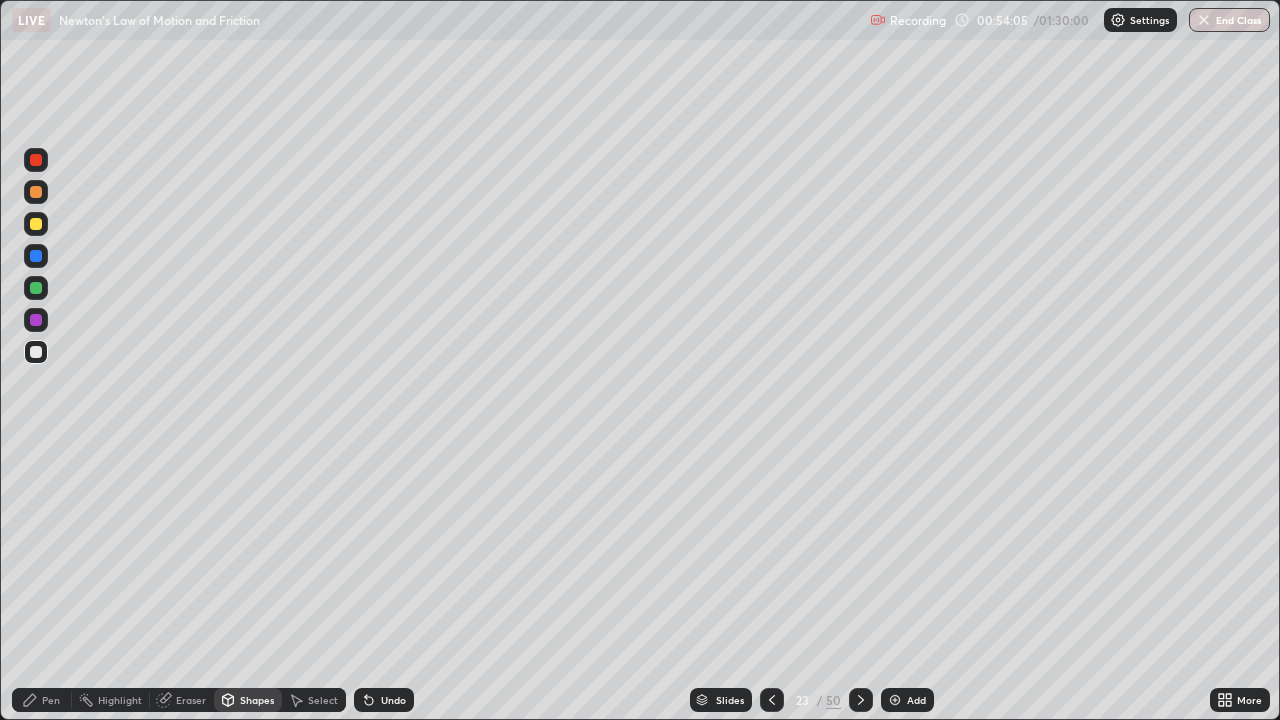 click on "Shapes" at bounding box center (248, 700) 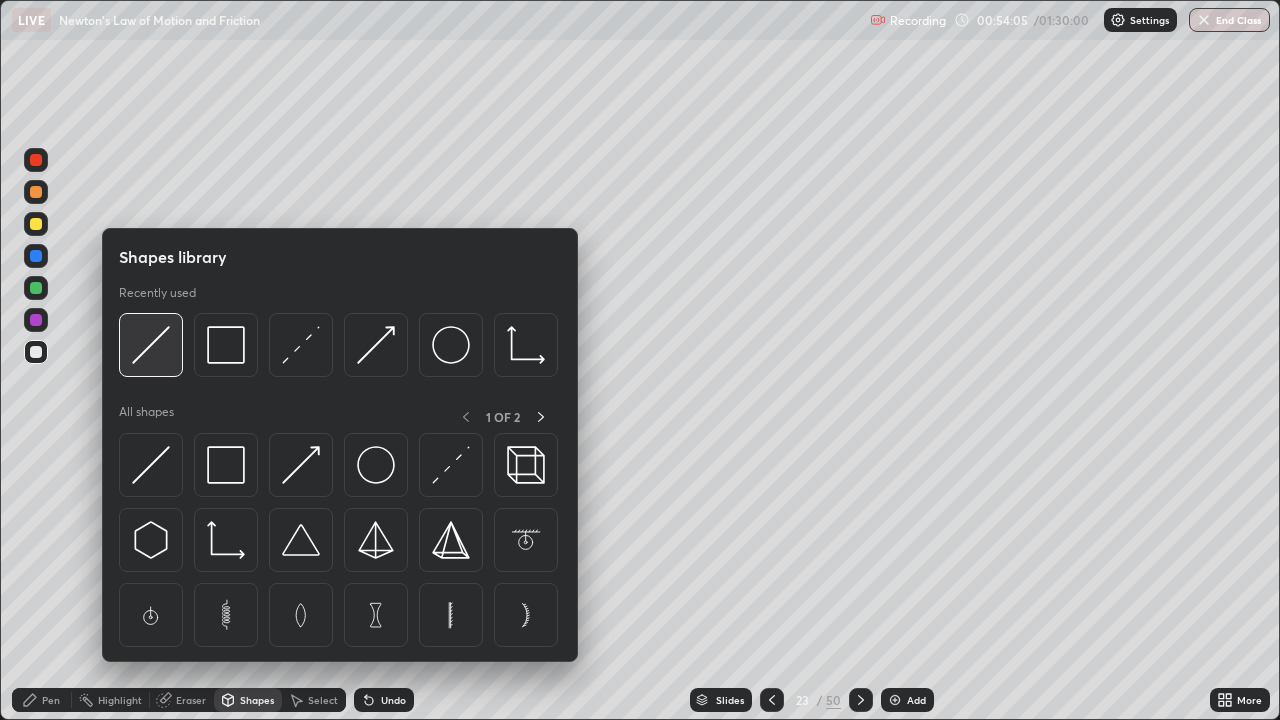 click at bounding box center (151, 345) 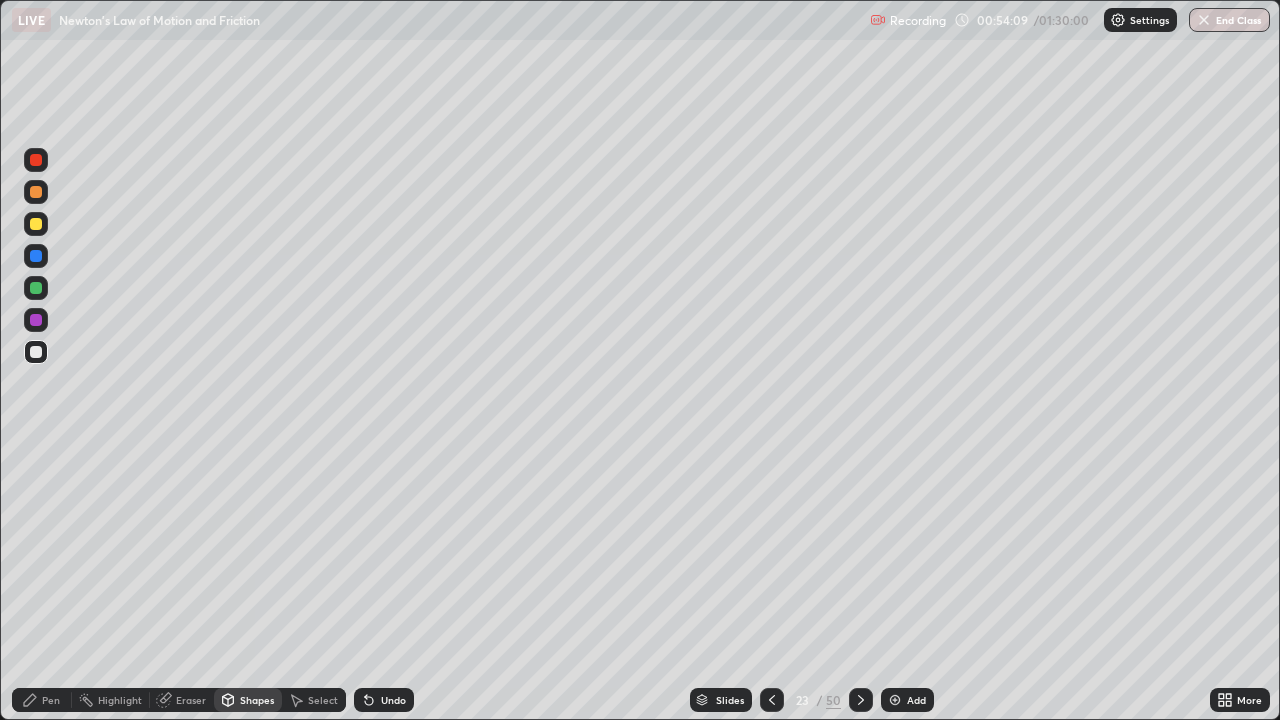 click on "Shapes" at bounding box center (257, 700) 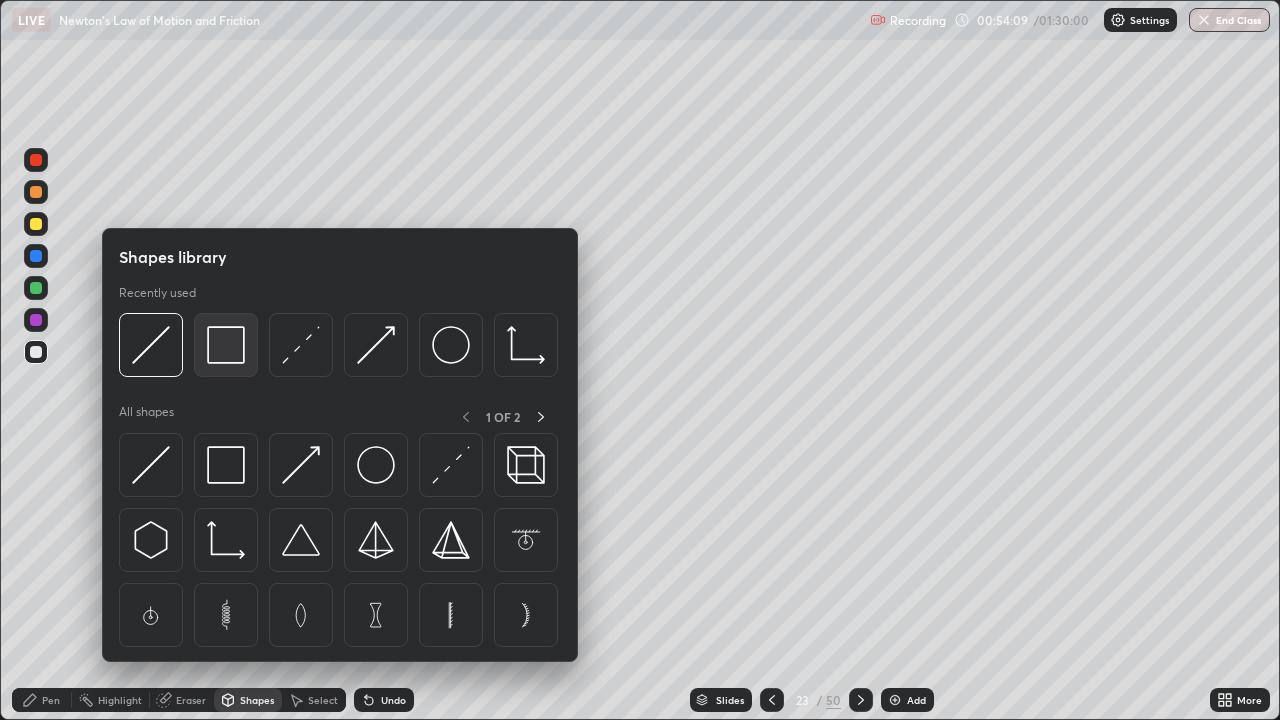 click at bounding box center (226, 345) 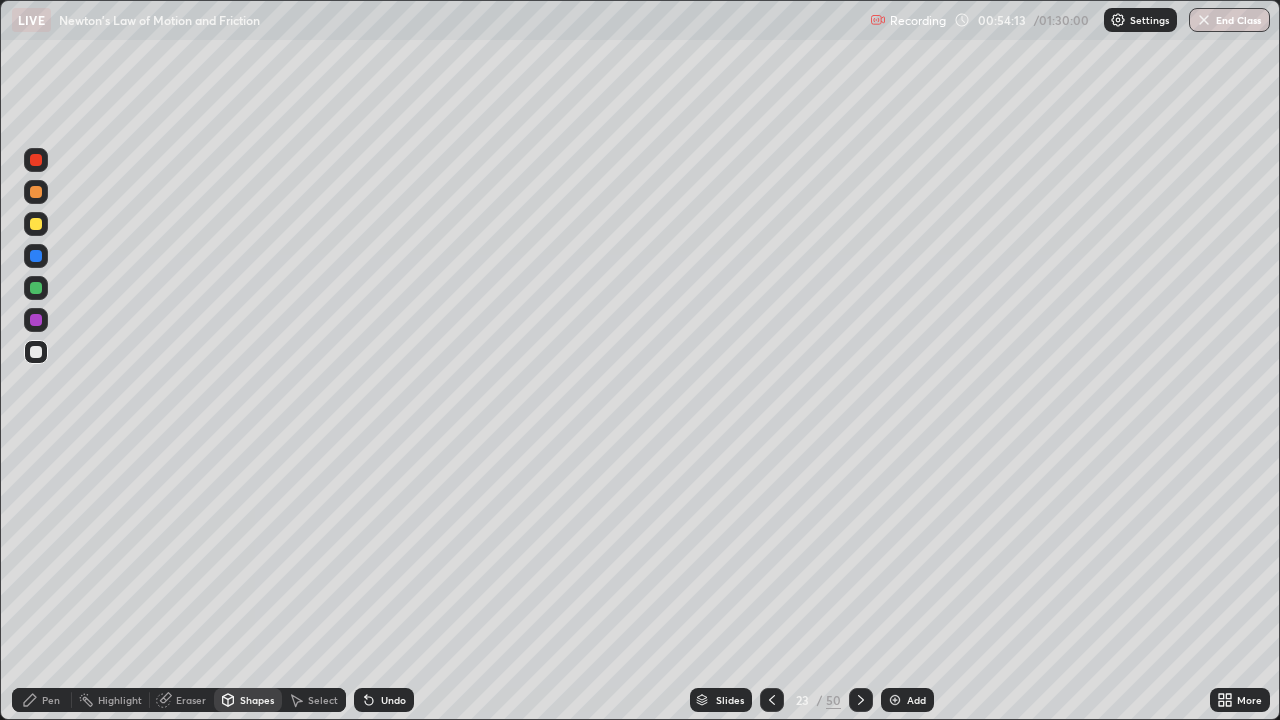 click on "Pen" at bounding box center [51, 700] 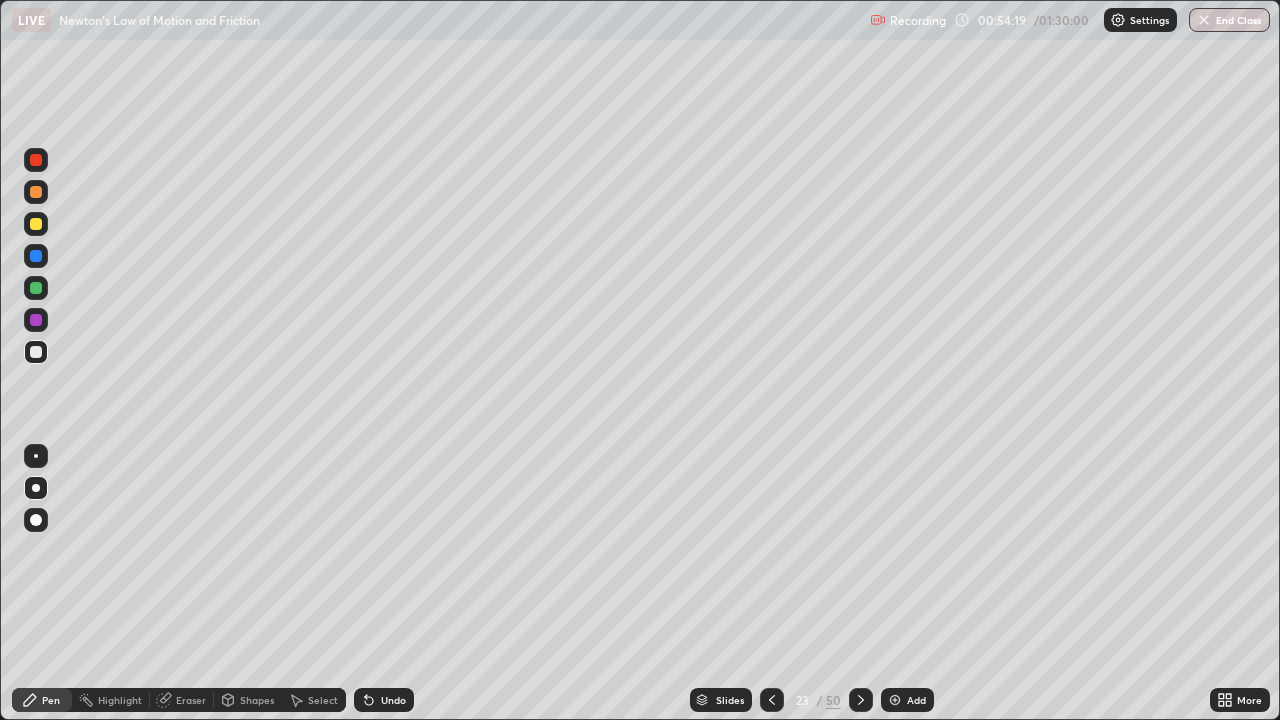click at bounding box center [36, 192] 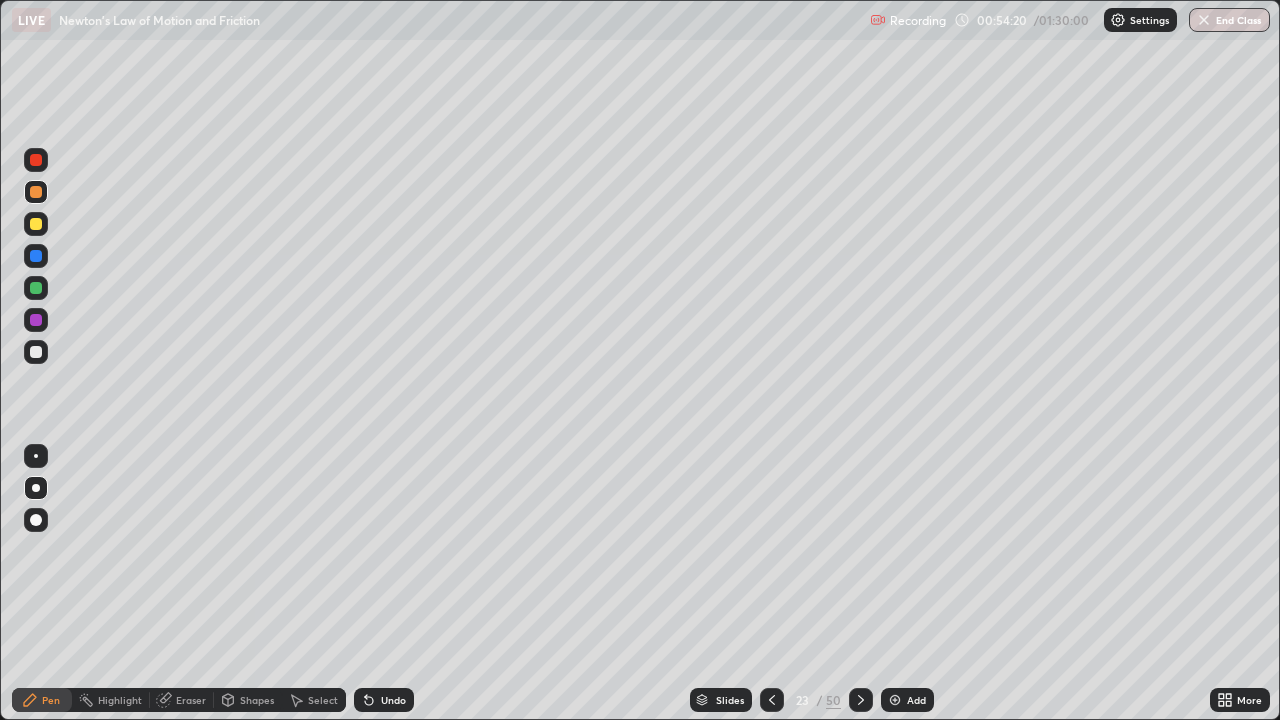 click on "Shapes" at bounding box center (257, 700) 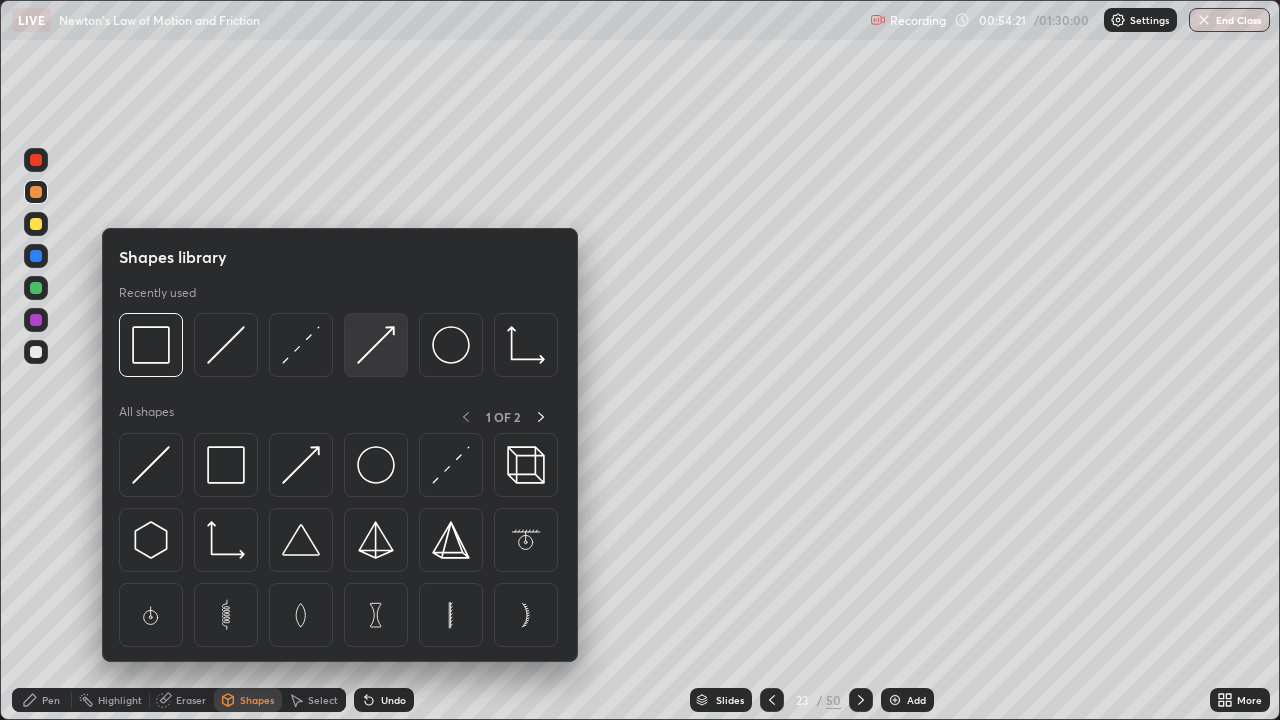 click at bounding box center [376, 345] 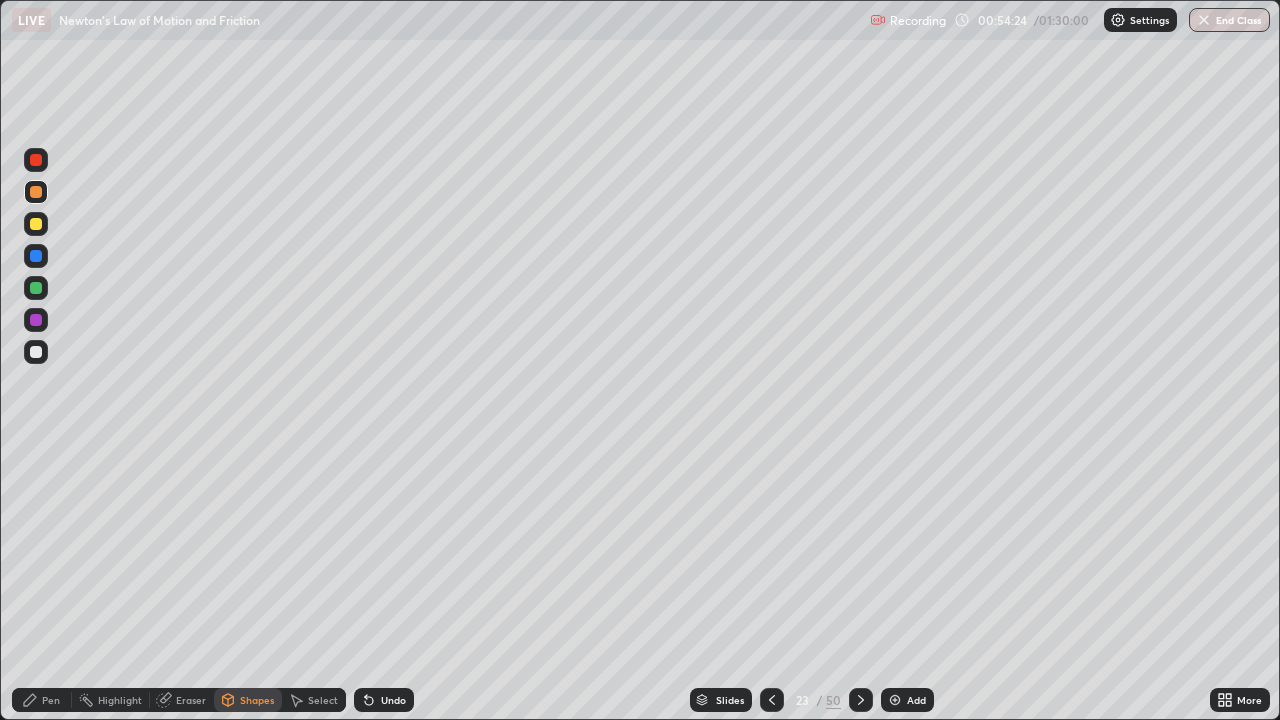 click on "Pen" at bounding box center (51, 700) 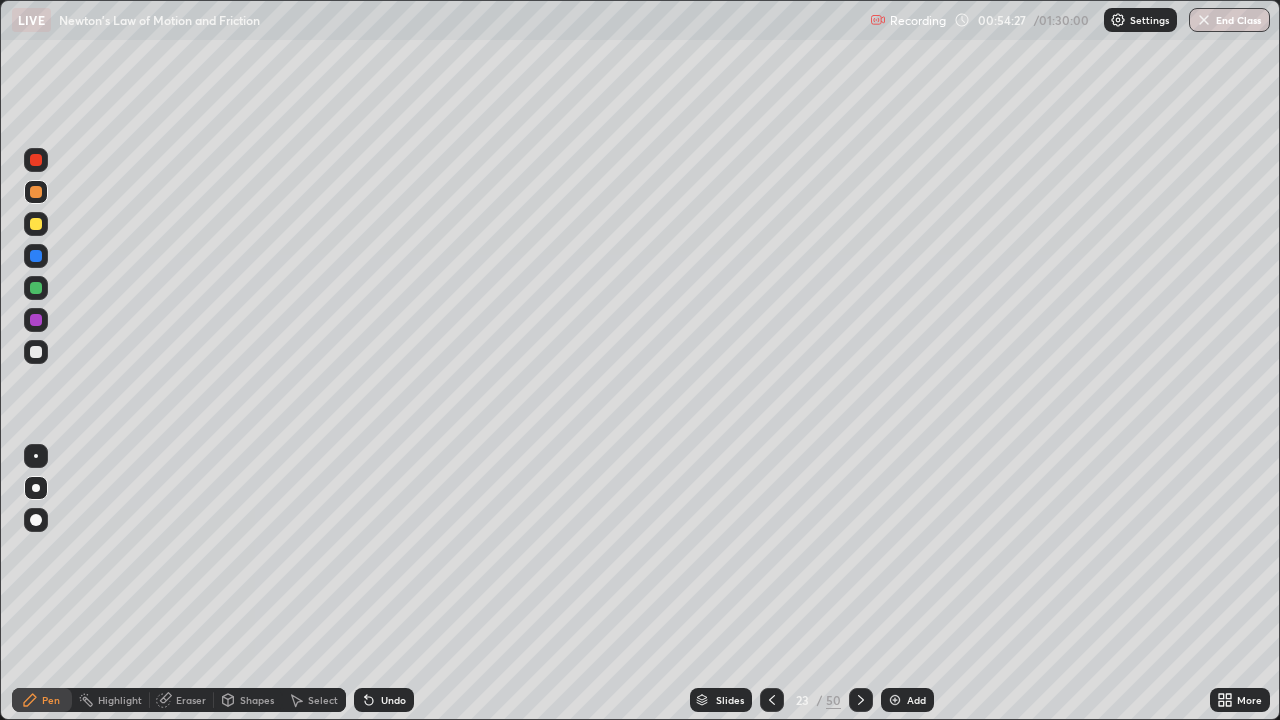 click on "Shapes" at bounding box center (257, 700) 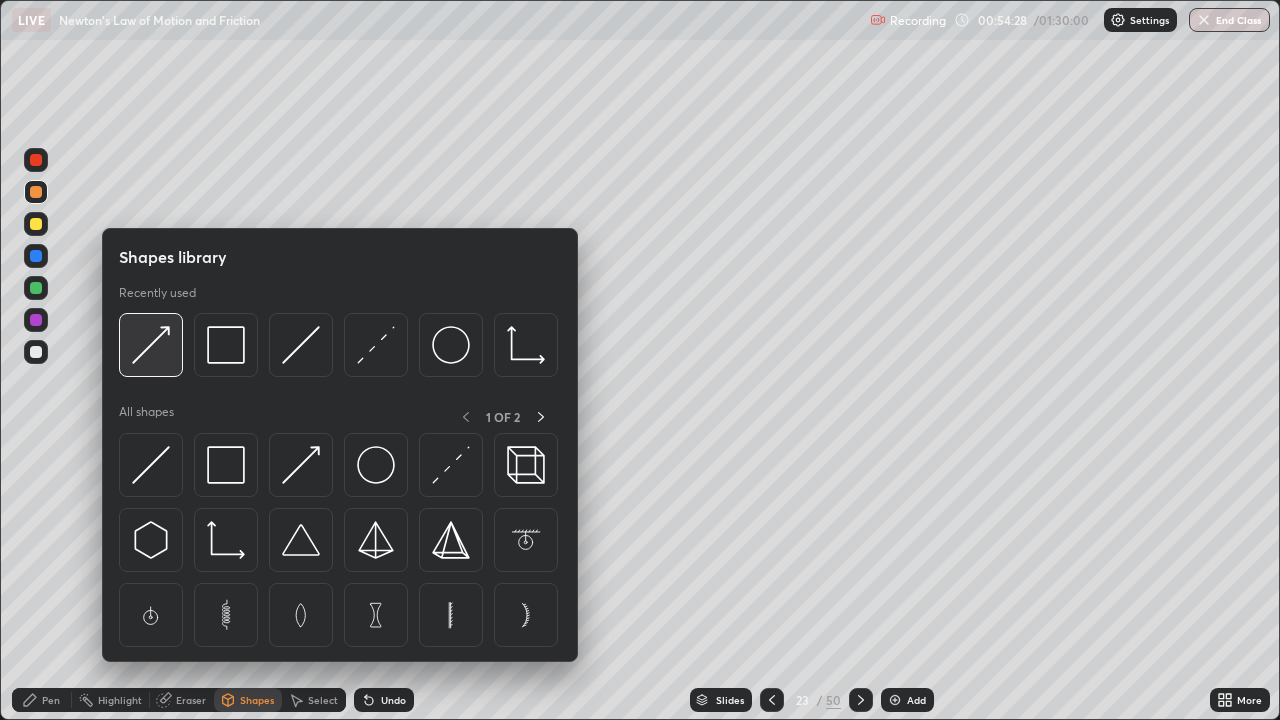 click at bounding box center (151, 345) 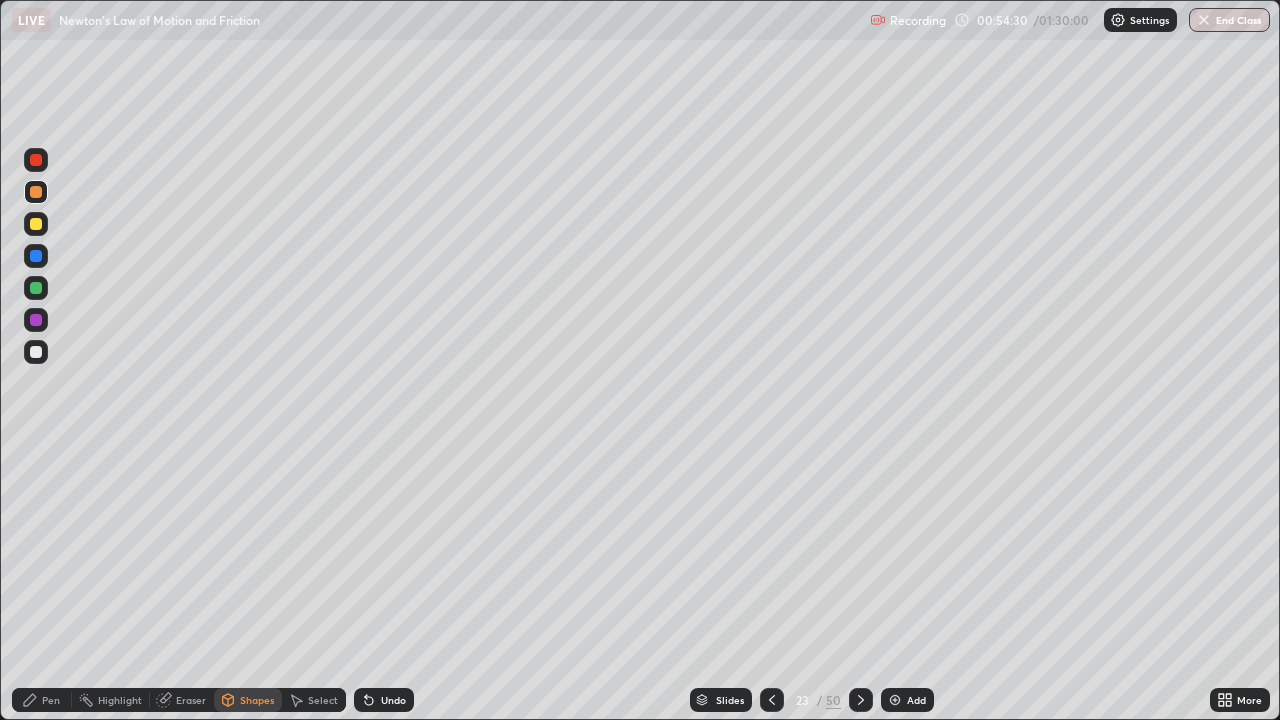 click at bounding box center [36, 224] 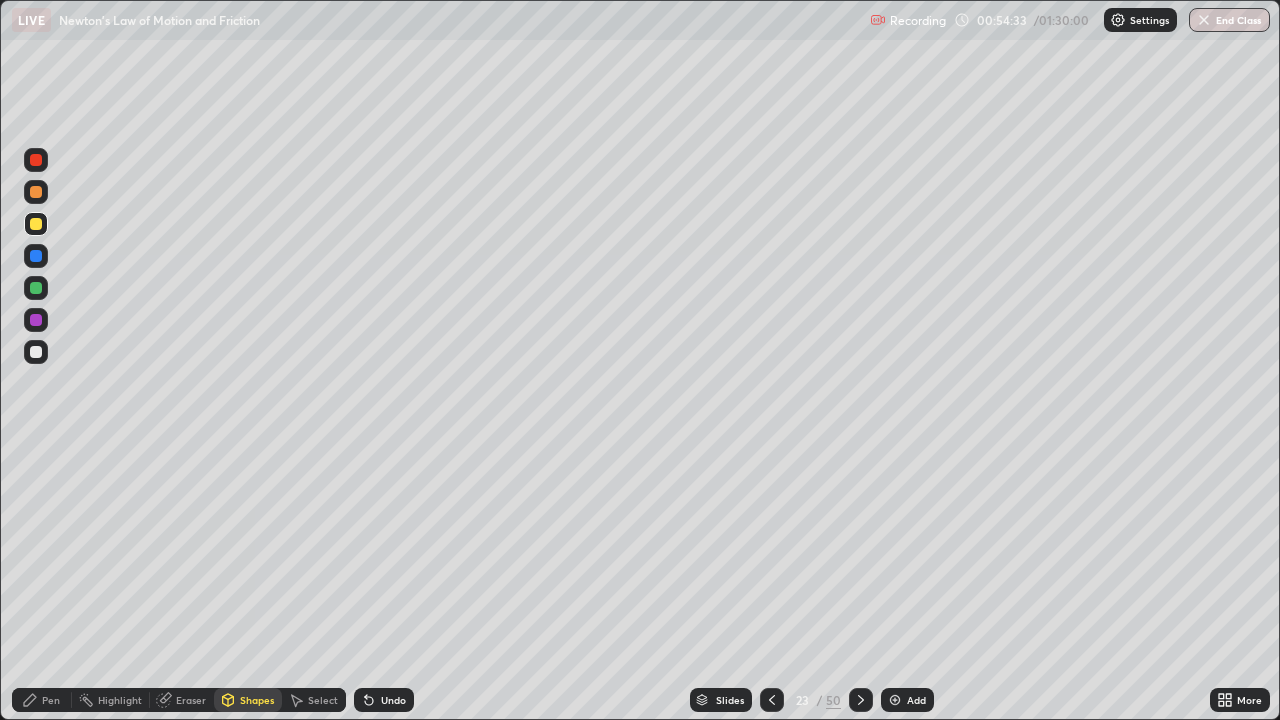 click 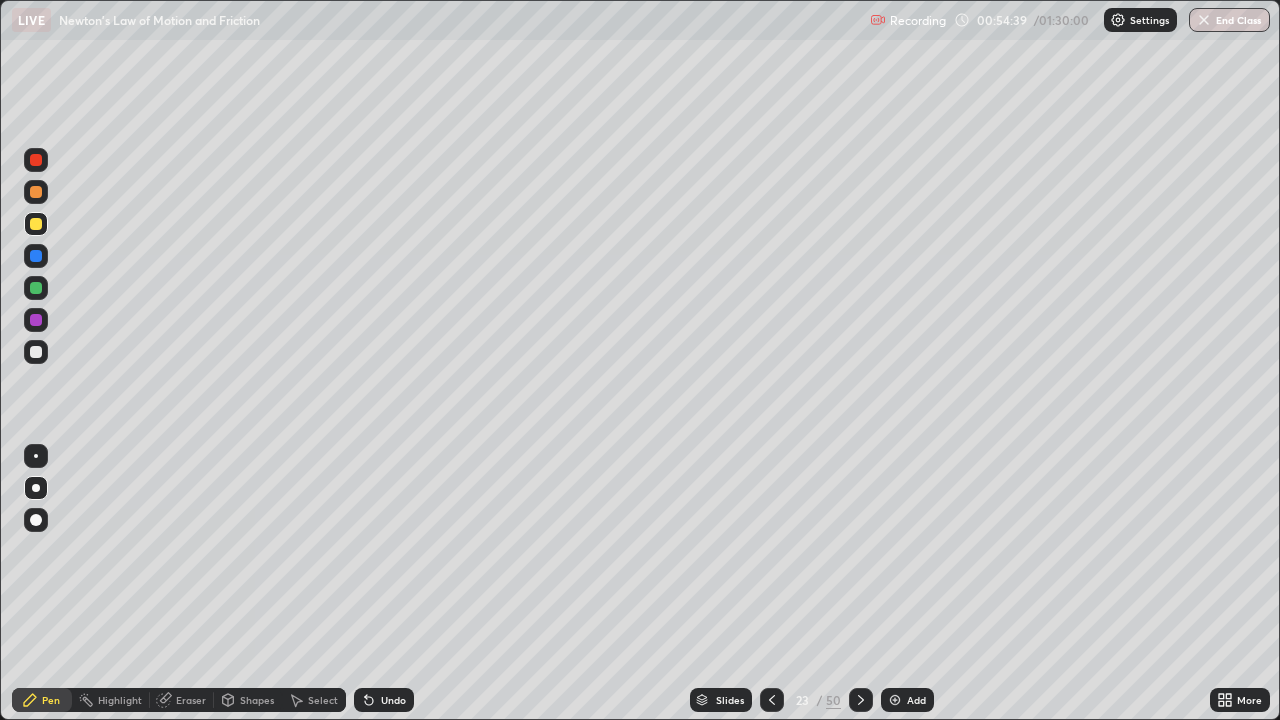 click at bounding box center [36, 352] 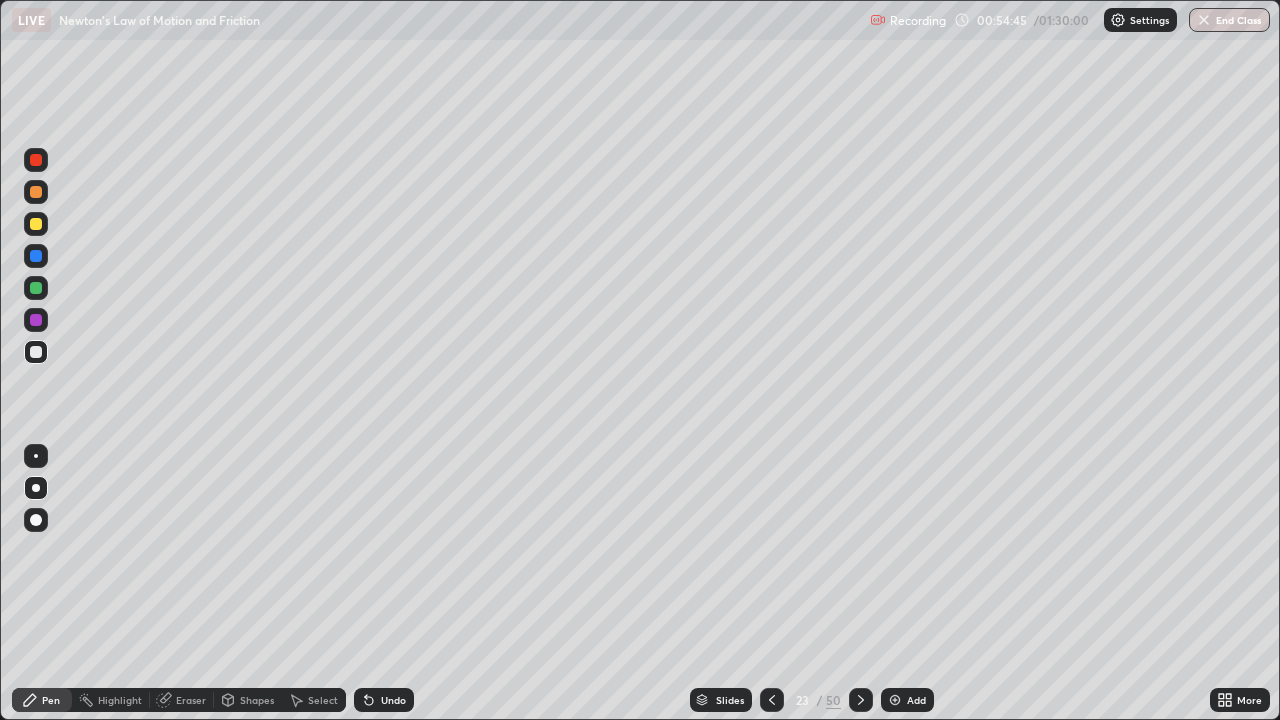 click on "Undo" at bounding box center [393, 700] 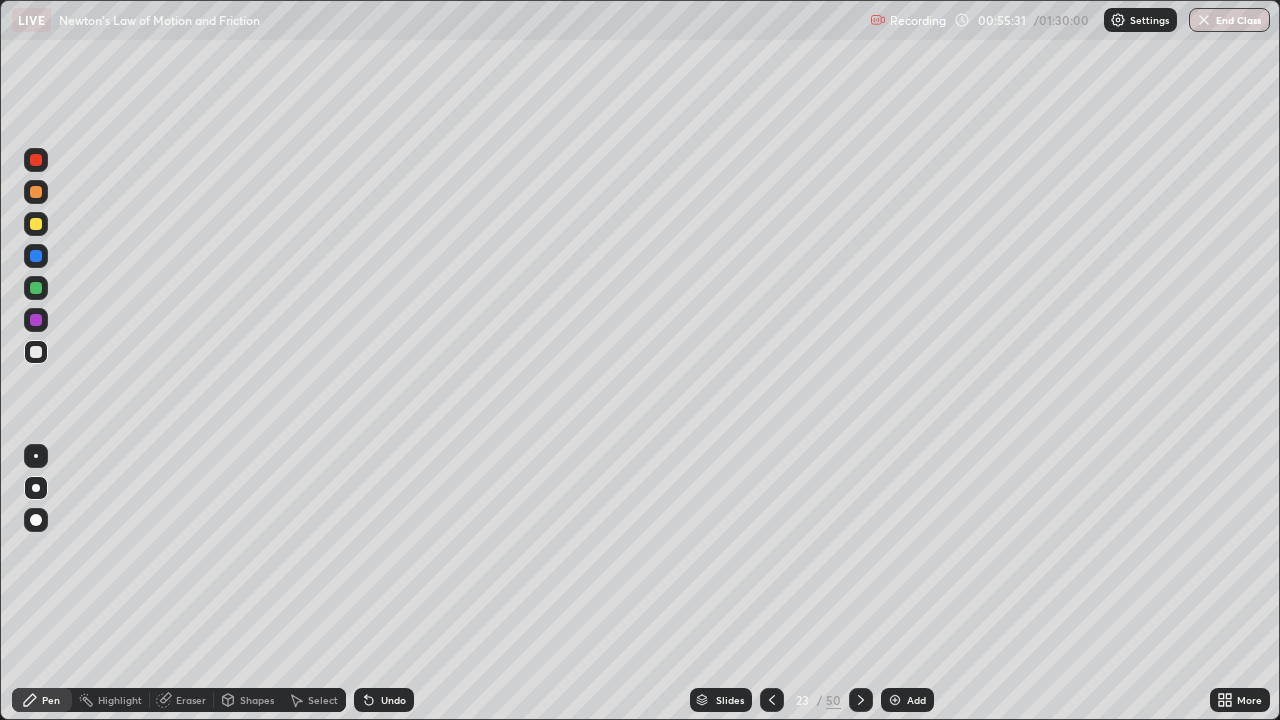 click at bounding box center (36, 160) 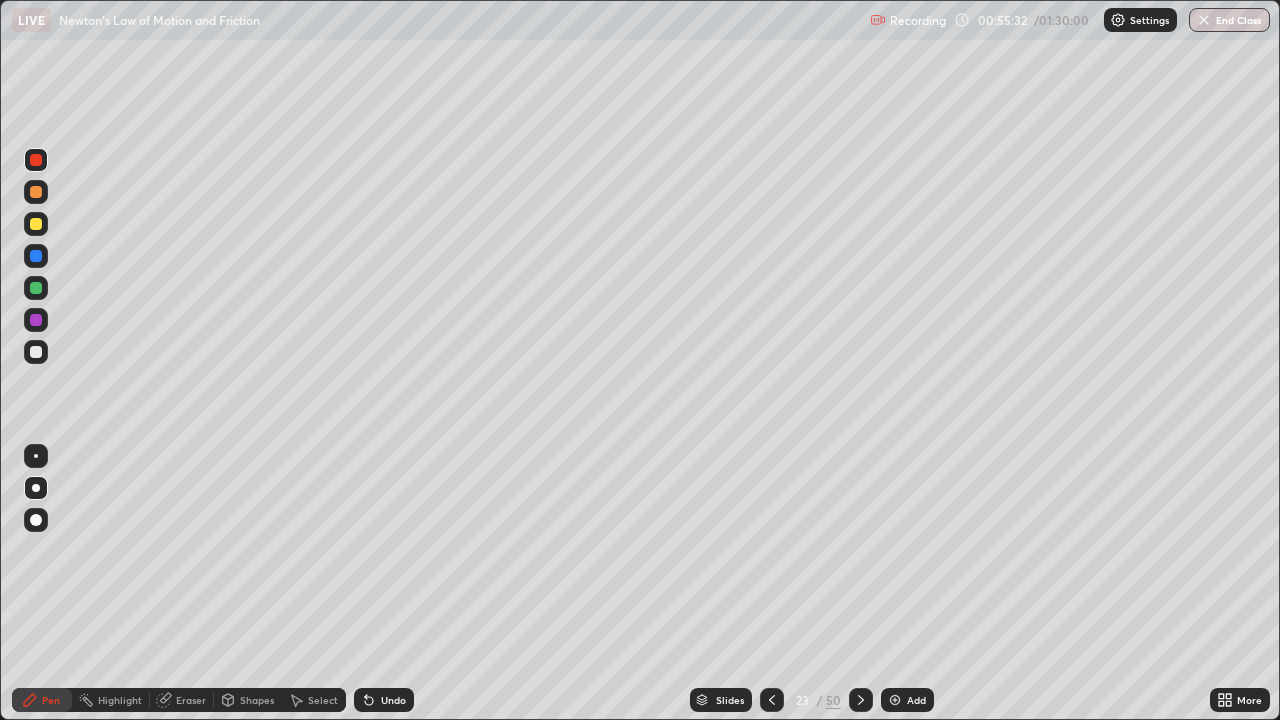 click on "Shapes" at bounding box center [248, 700] 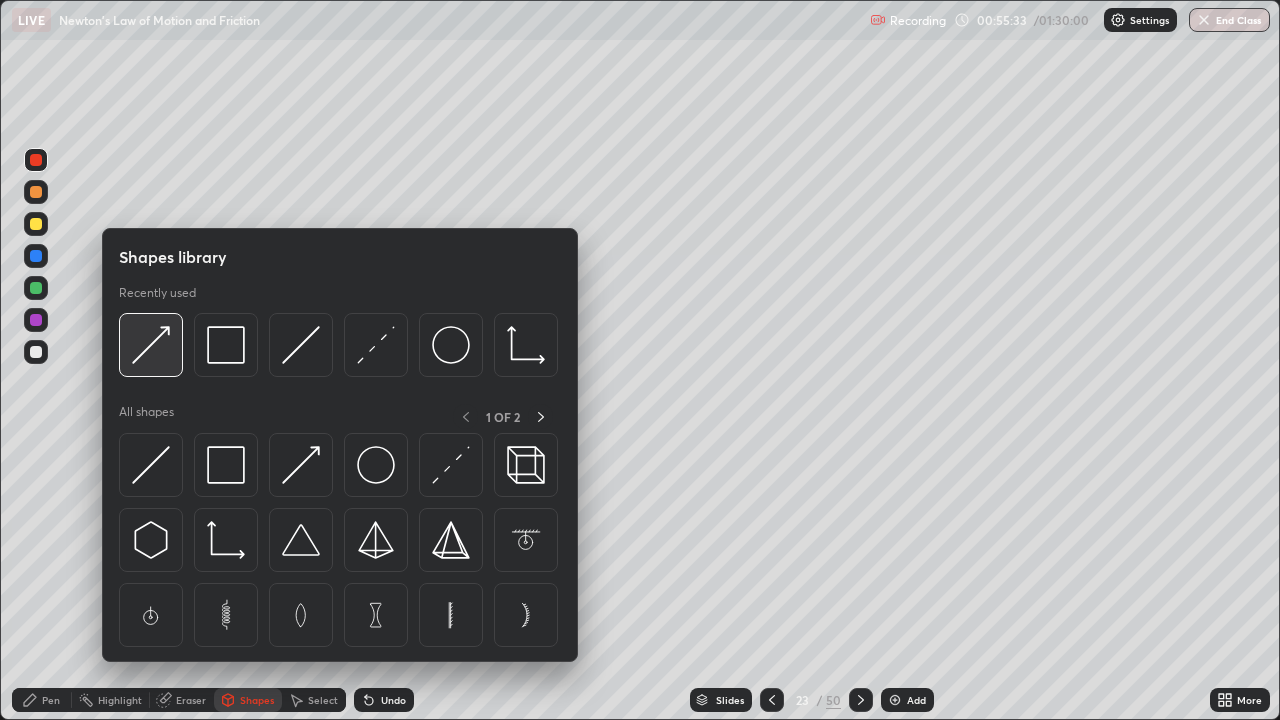 click at bounding box center (151, 345) 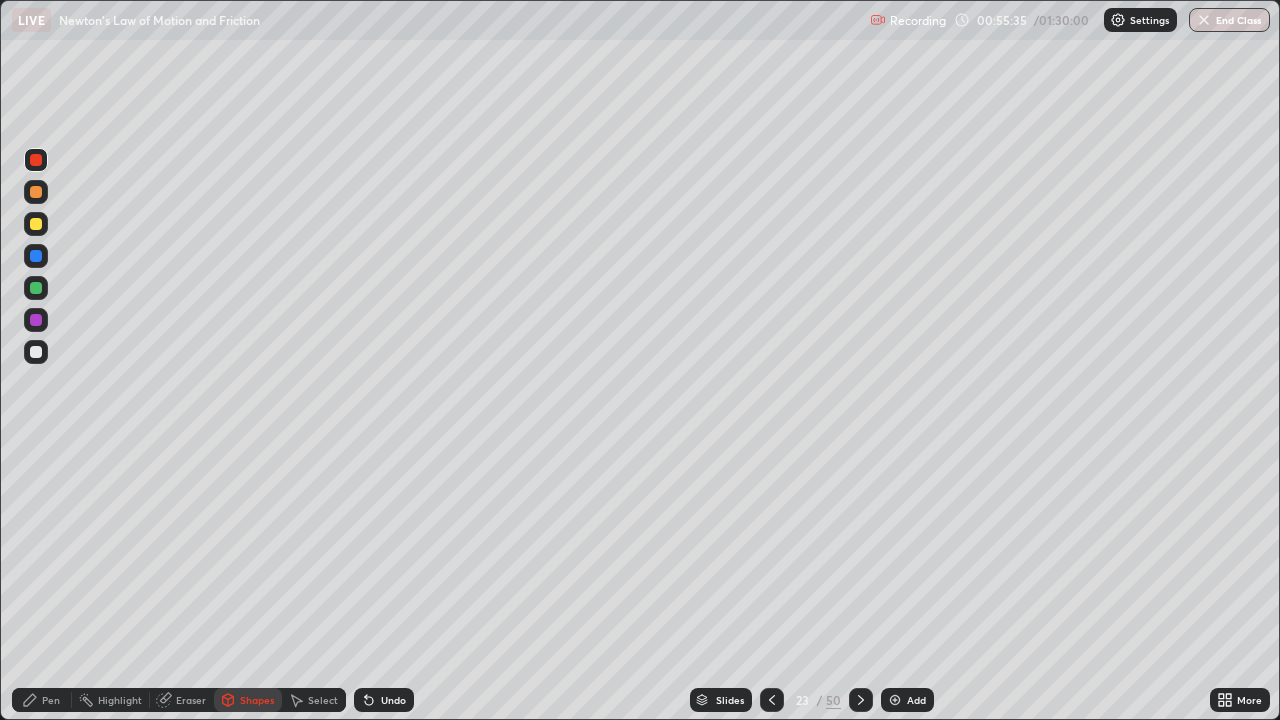 click 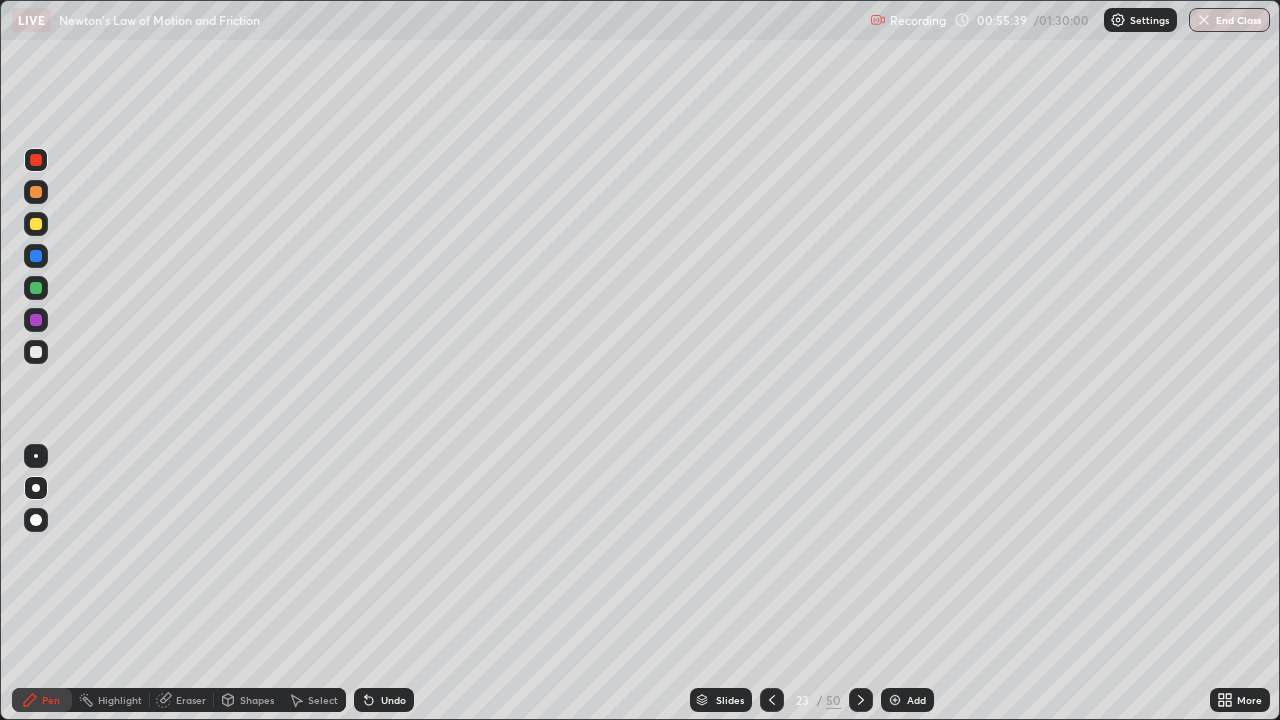 click at bounding box center [36, 288] 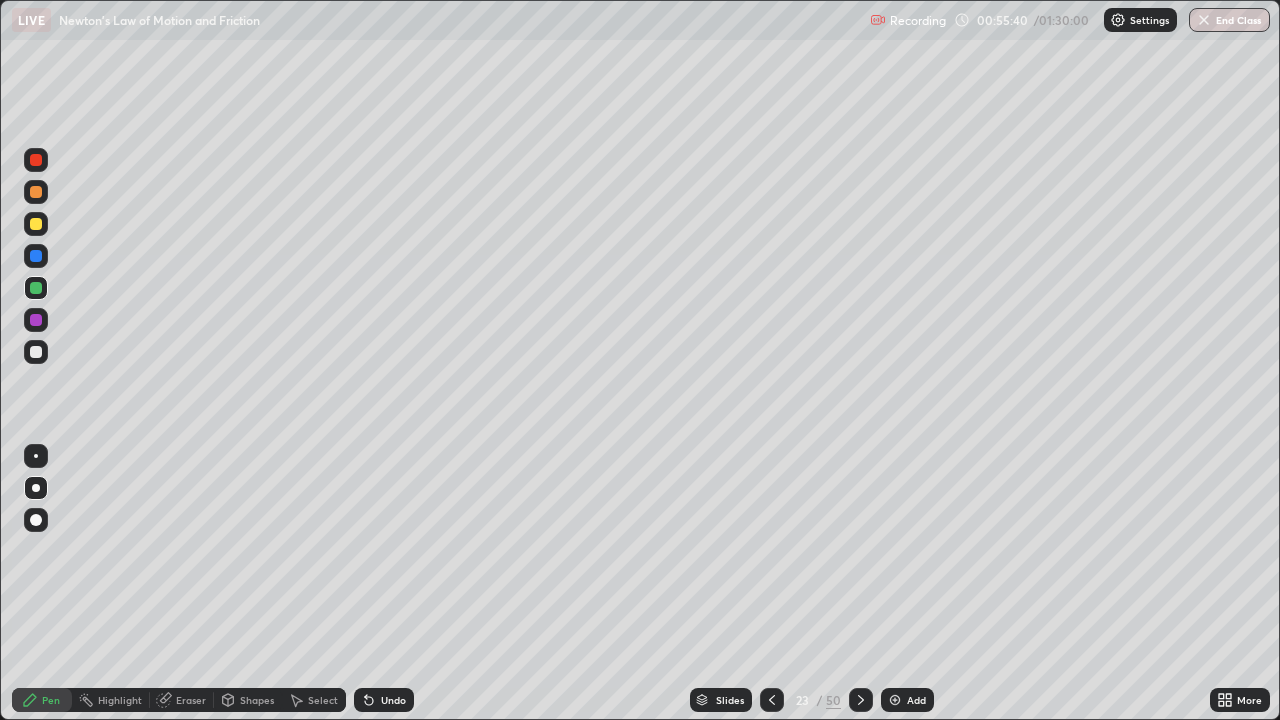 click on "Shapes" at bounding box center [248, 700] 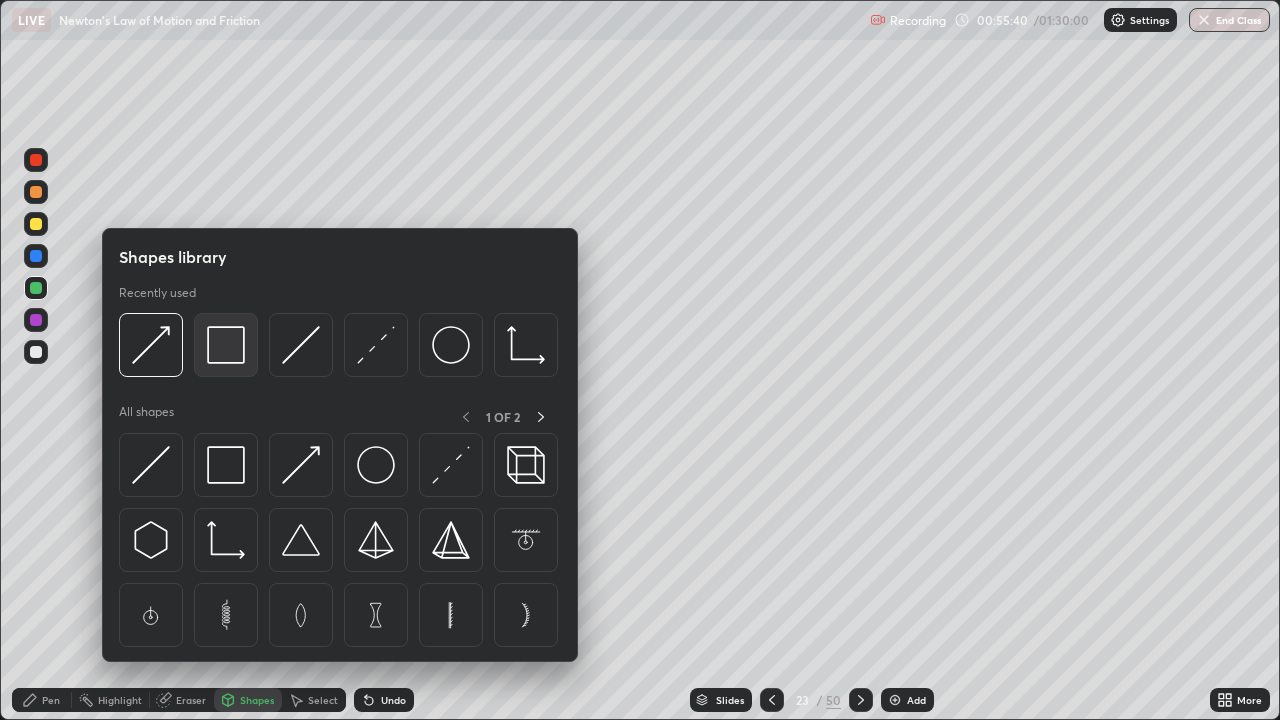 click at bounding box center [226, 345] 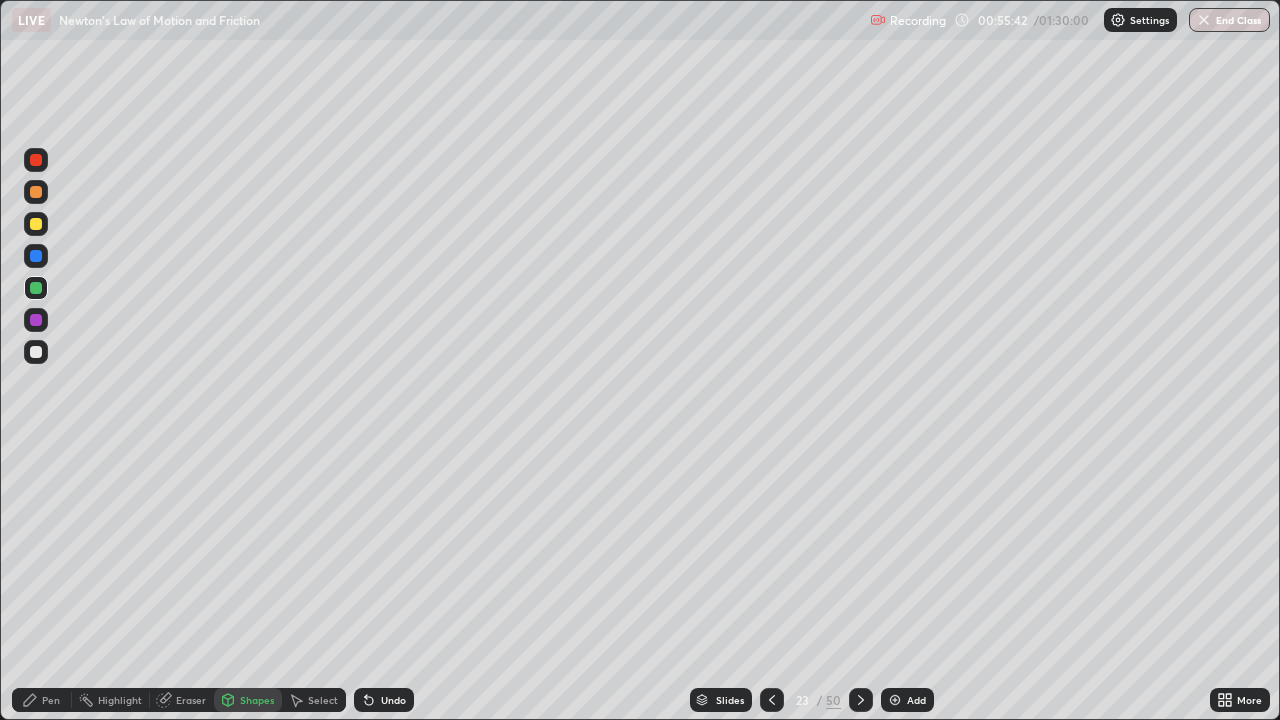 click on "Undo" at bounding box center (384, 700) 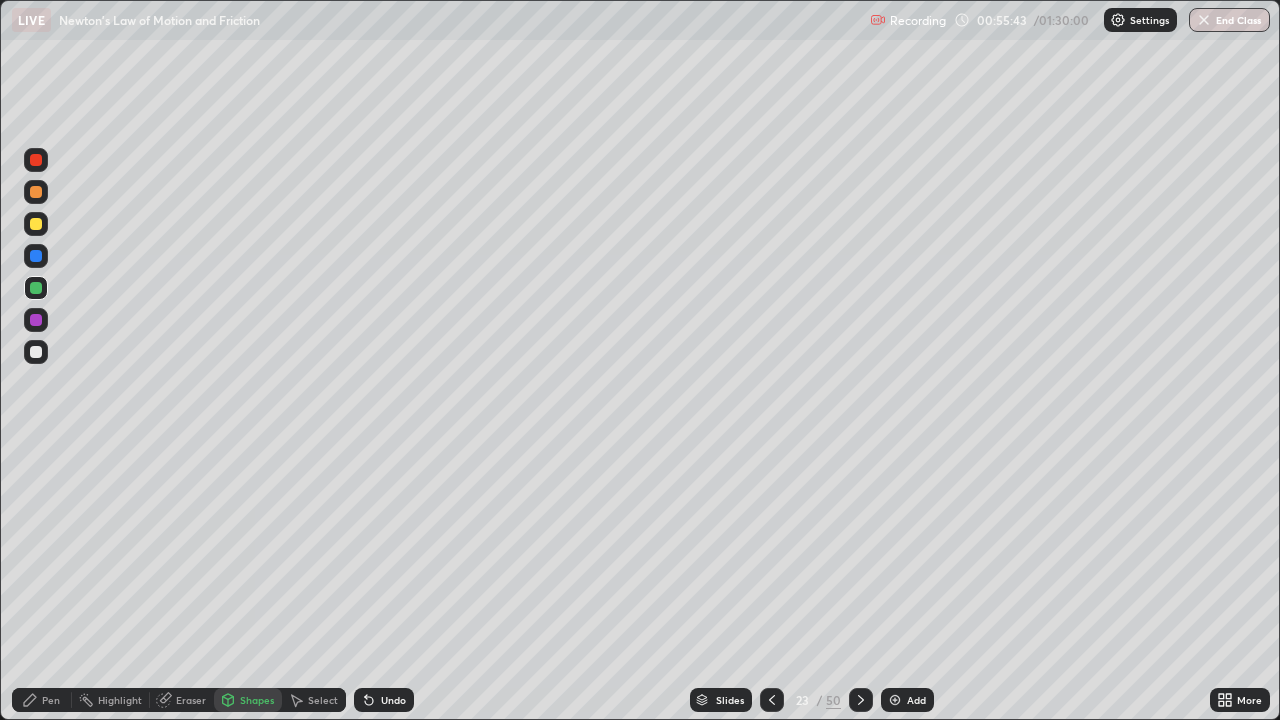 click on "Shapes" at bounding box center (248, 700) 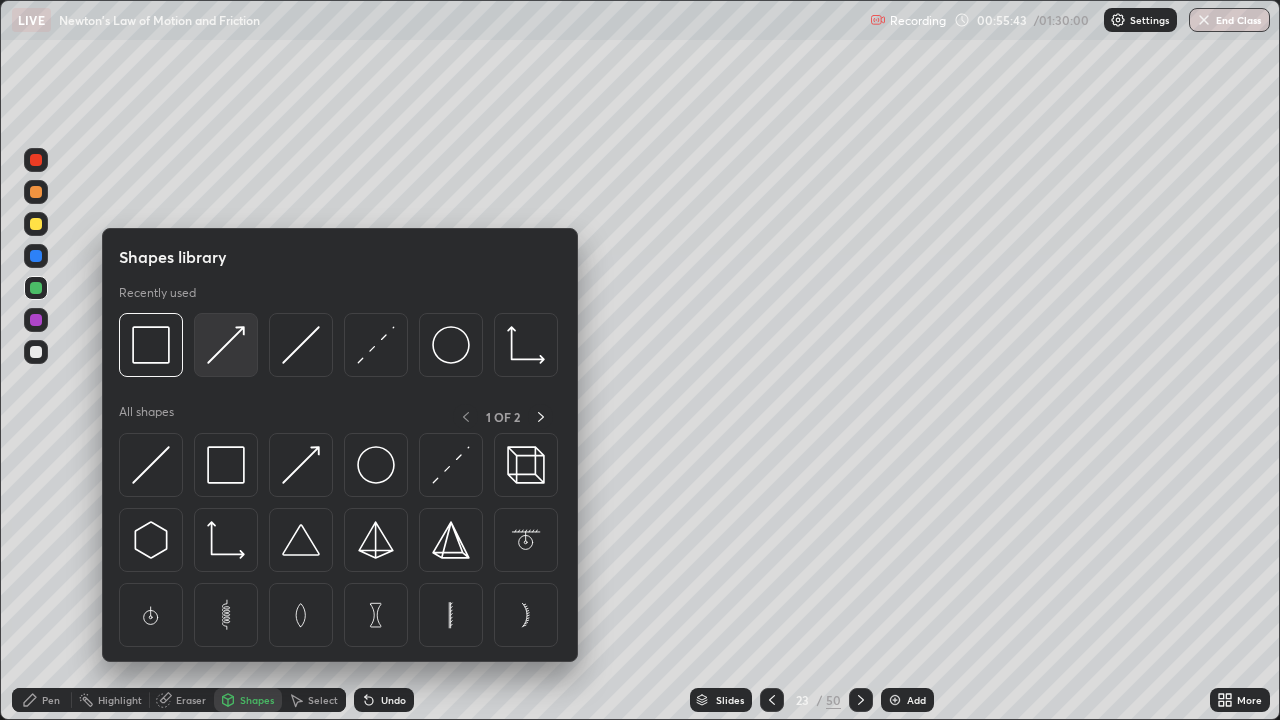 click at bounding box center [226, 345] 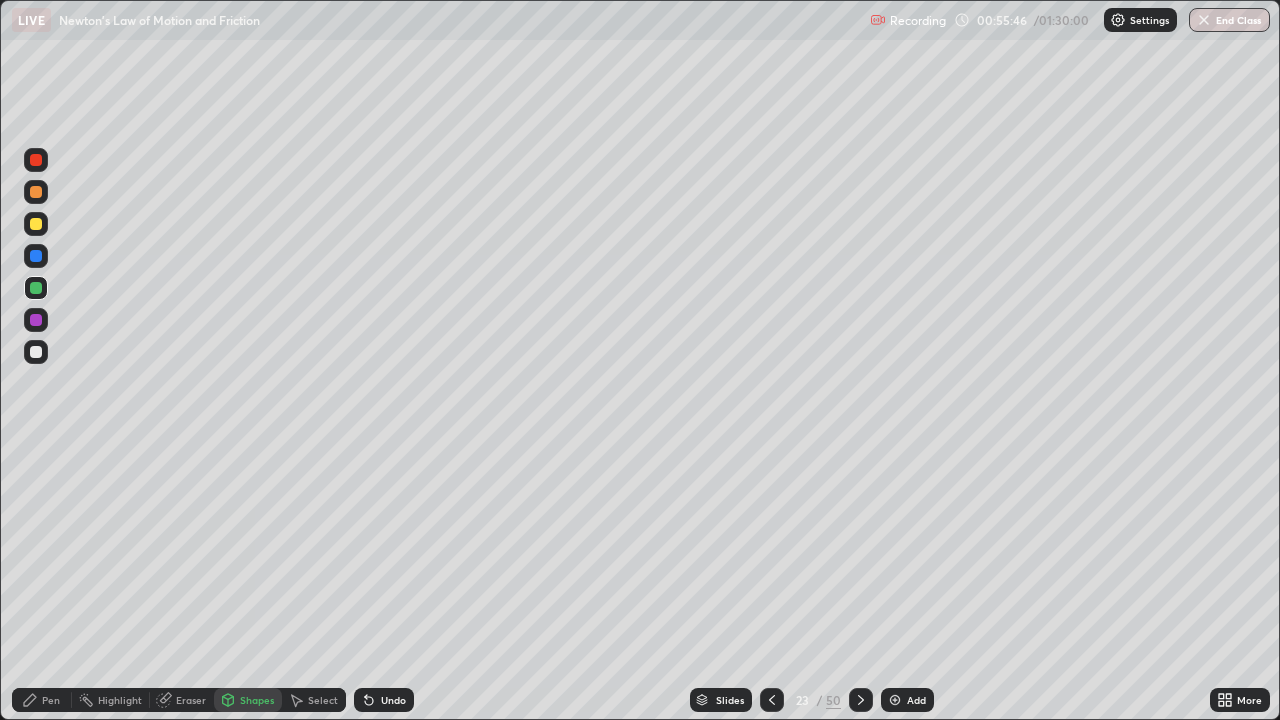 click on "Pen" at bounding box center (42, 700) 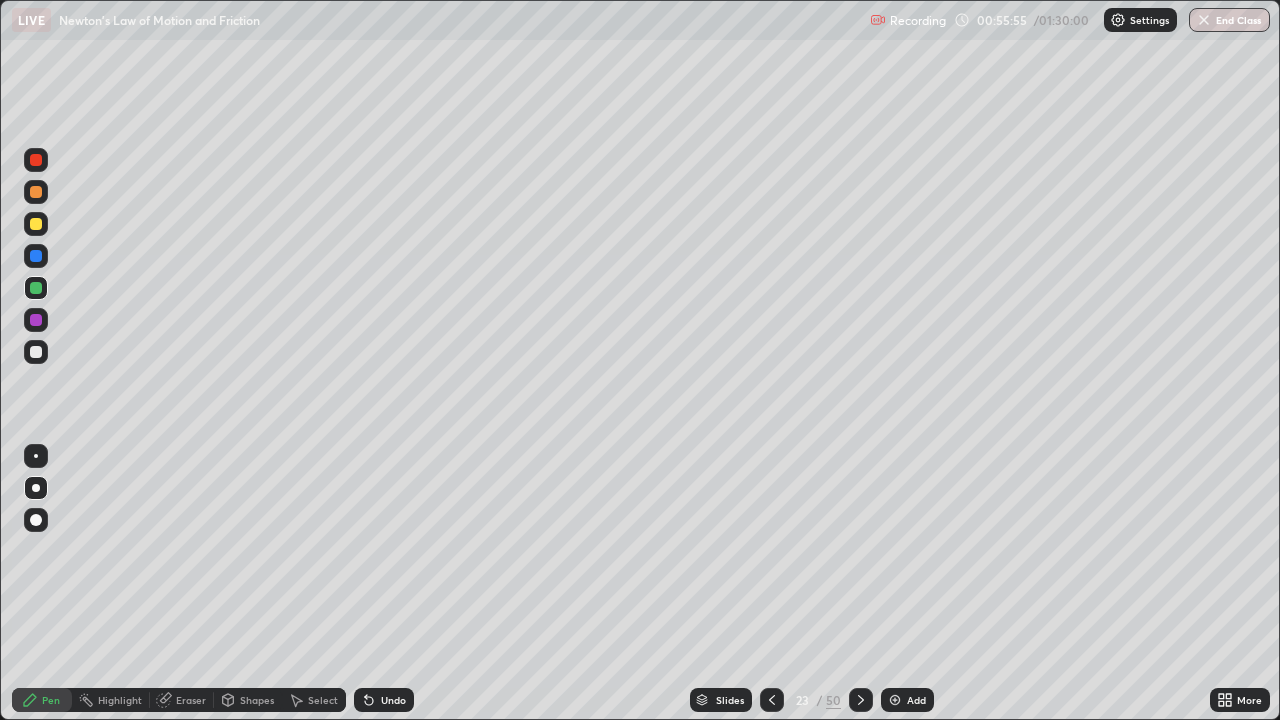 click on "Shapes" at bounding box center [257, 700] 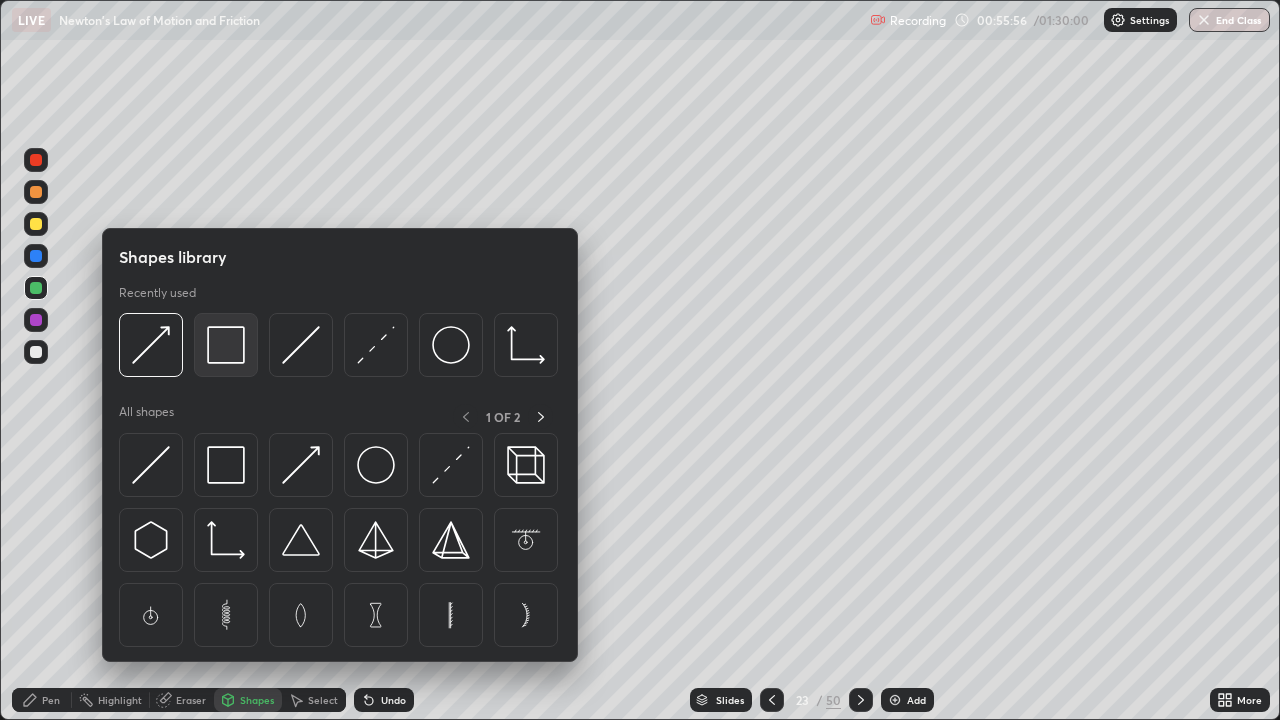 click at bounding box center (226, 345) 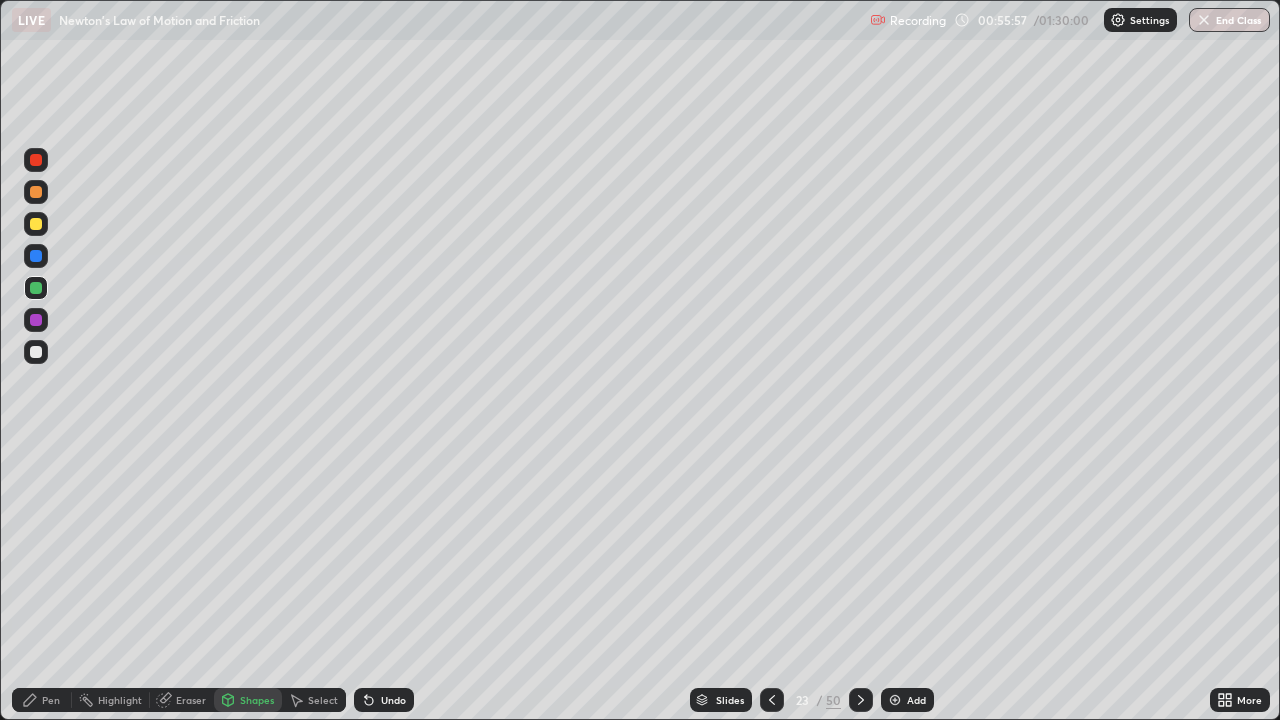 click at bounding box center (36, 160) 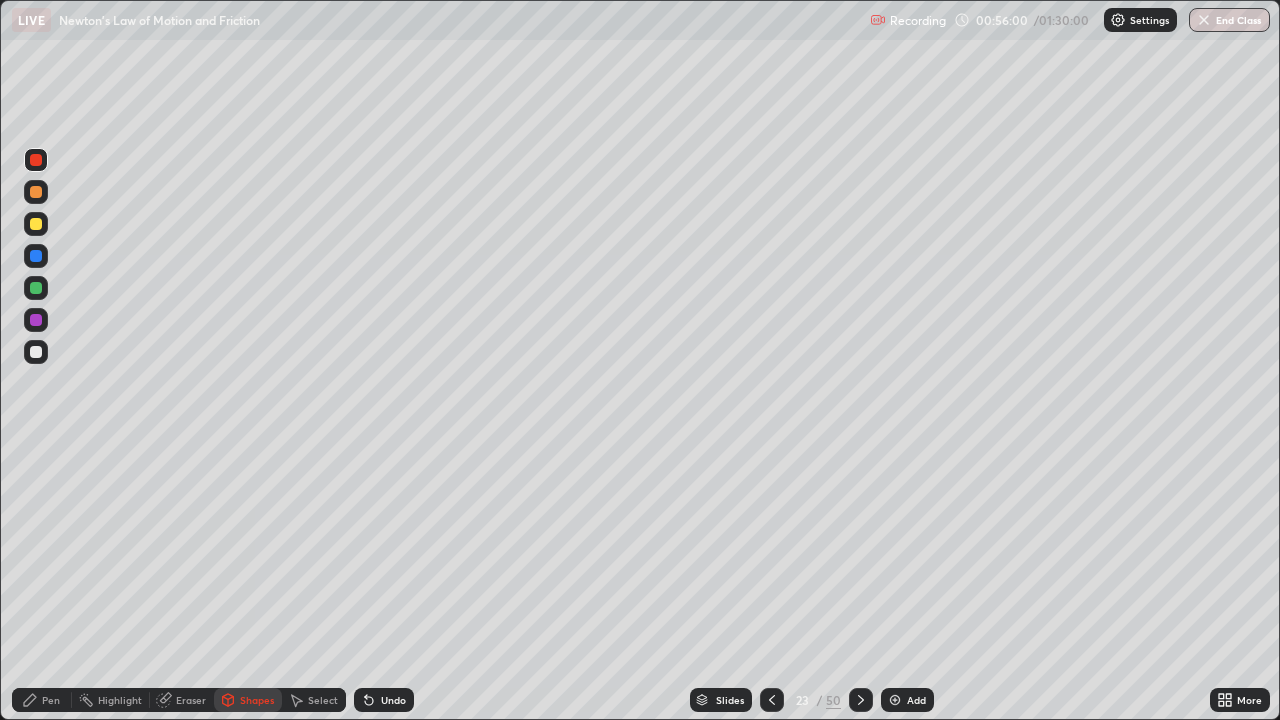 click on "Pen" at bounding box center (51, 700) 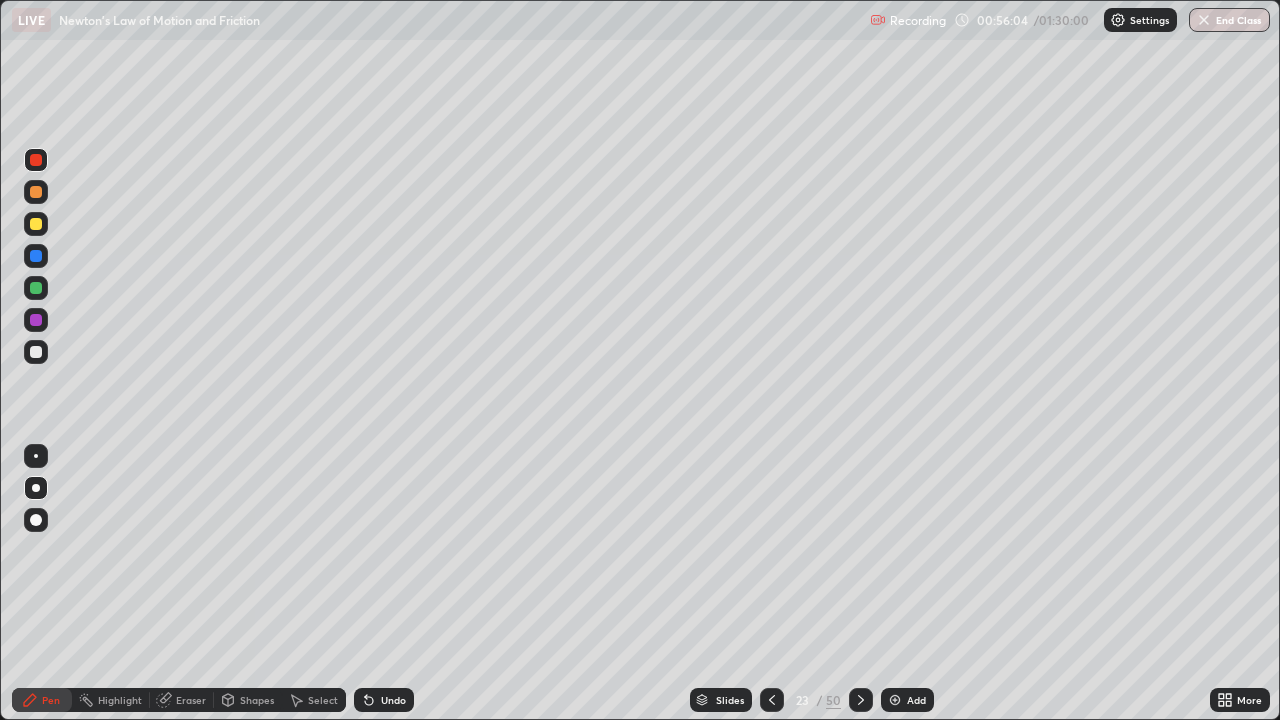 click on "Shapes" at bounding box center (248, 700) 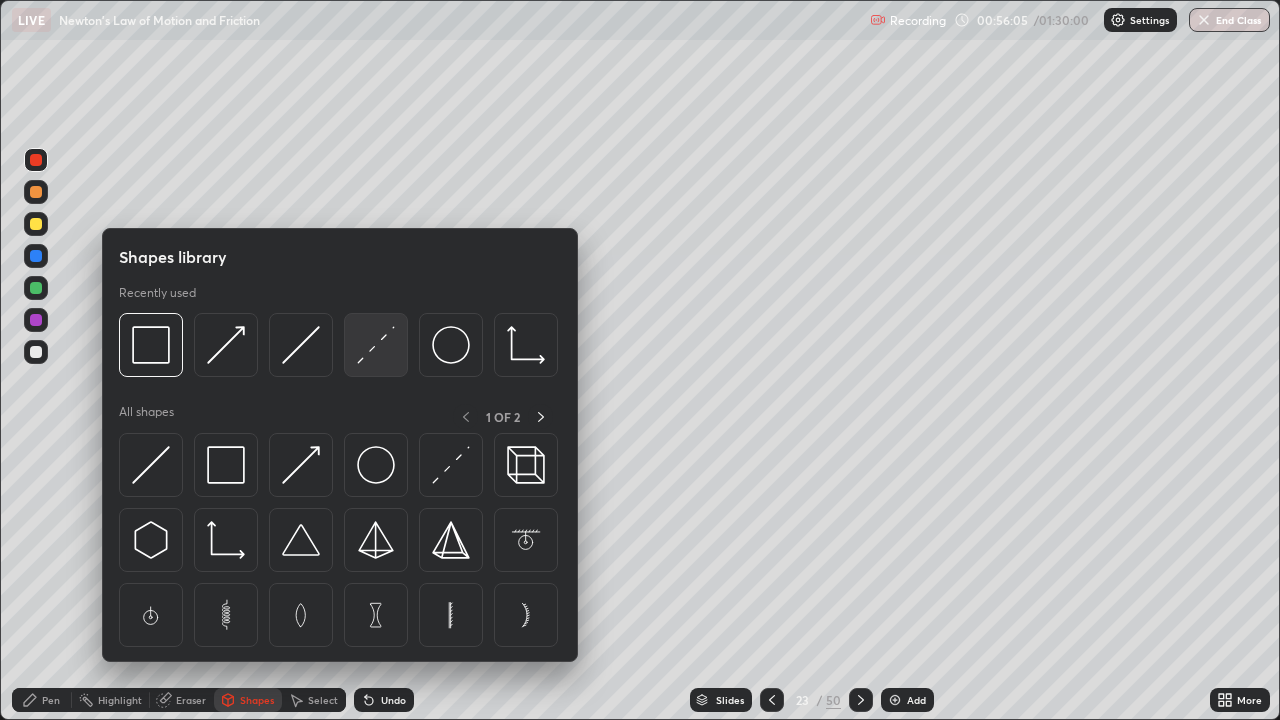 click at bounding box center (376, 345) 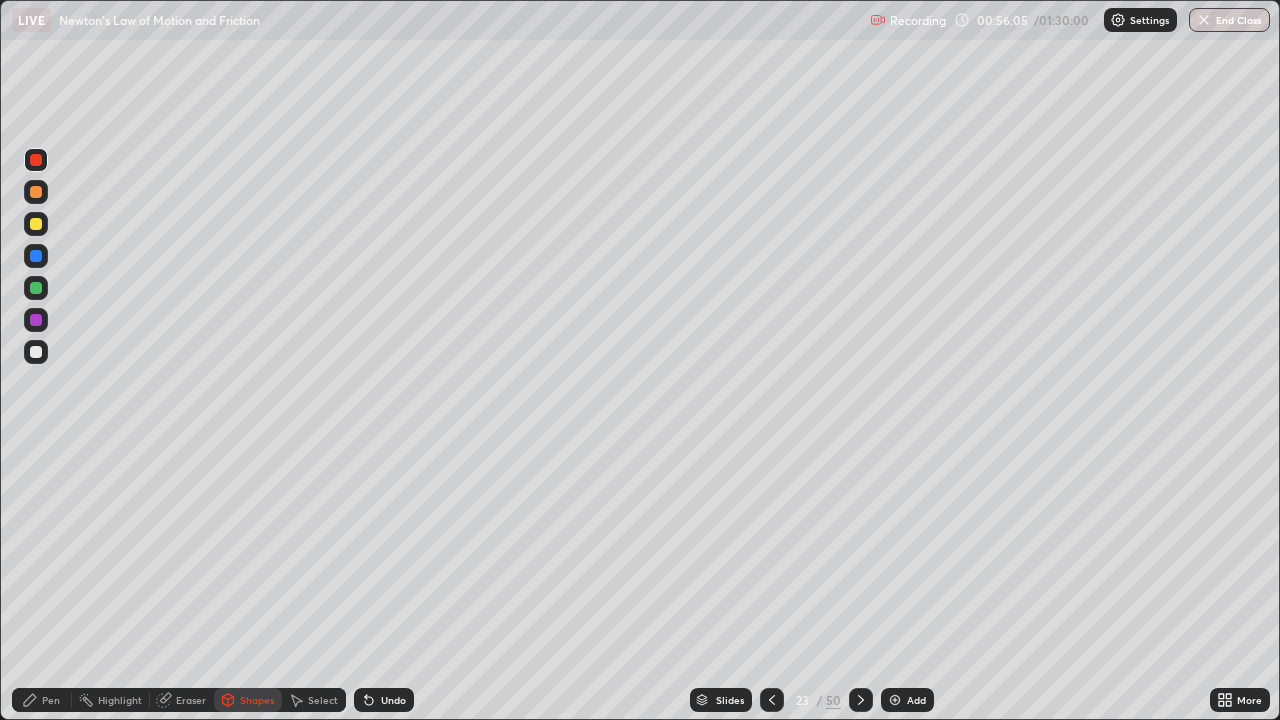 click at bounding box center (36, 352) 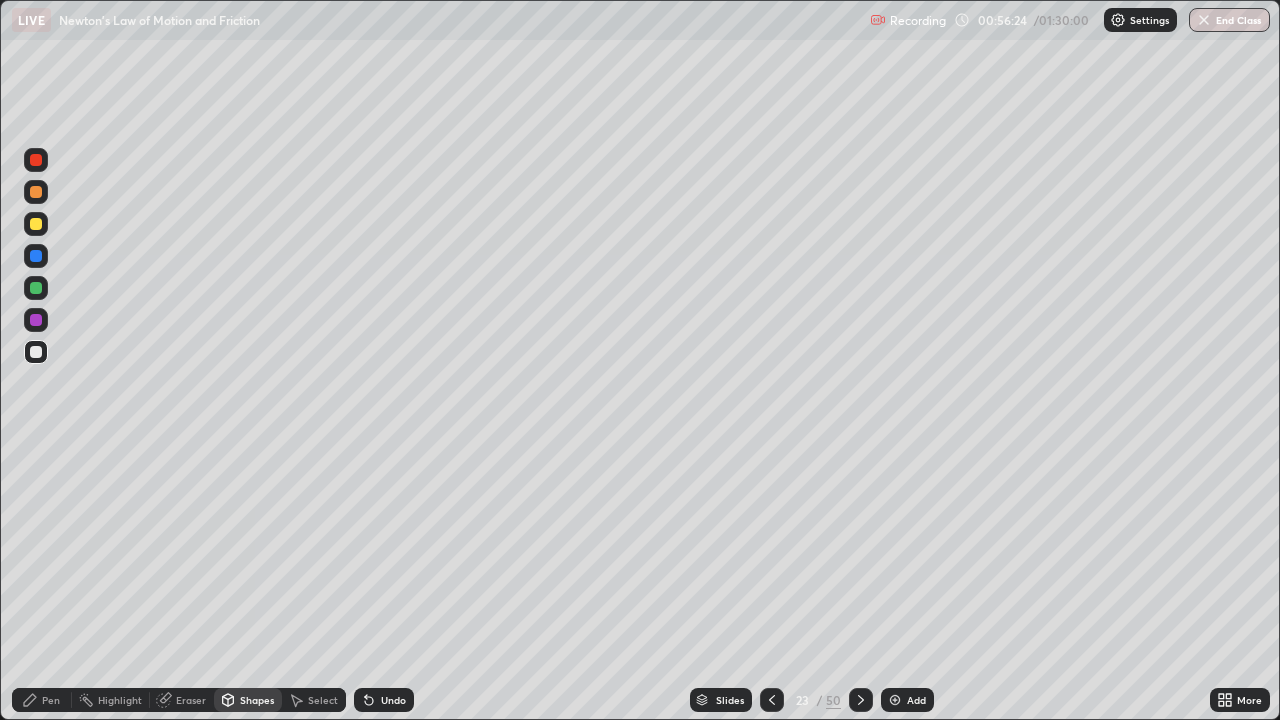click at bounding box center (36, 256) 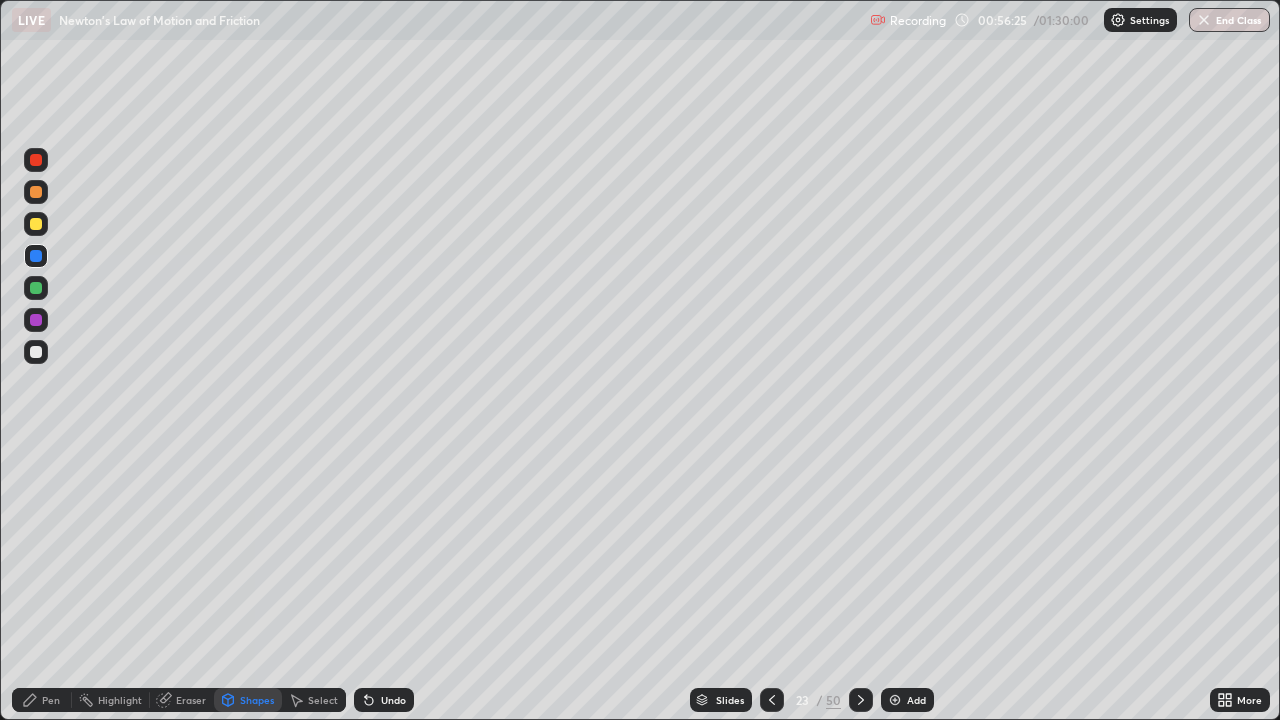 click 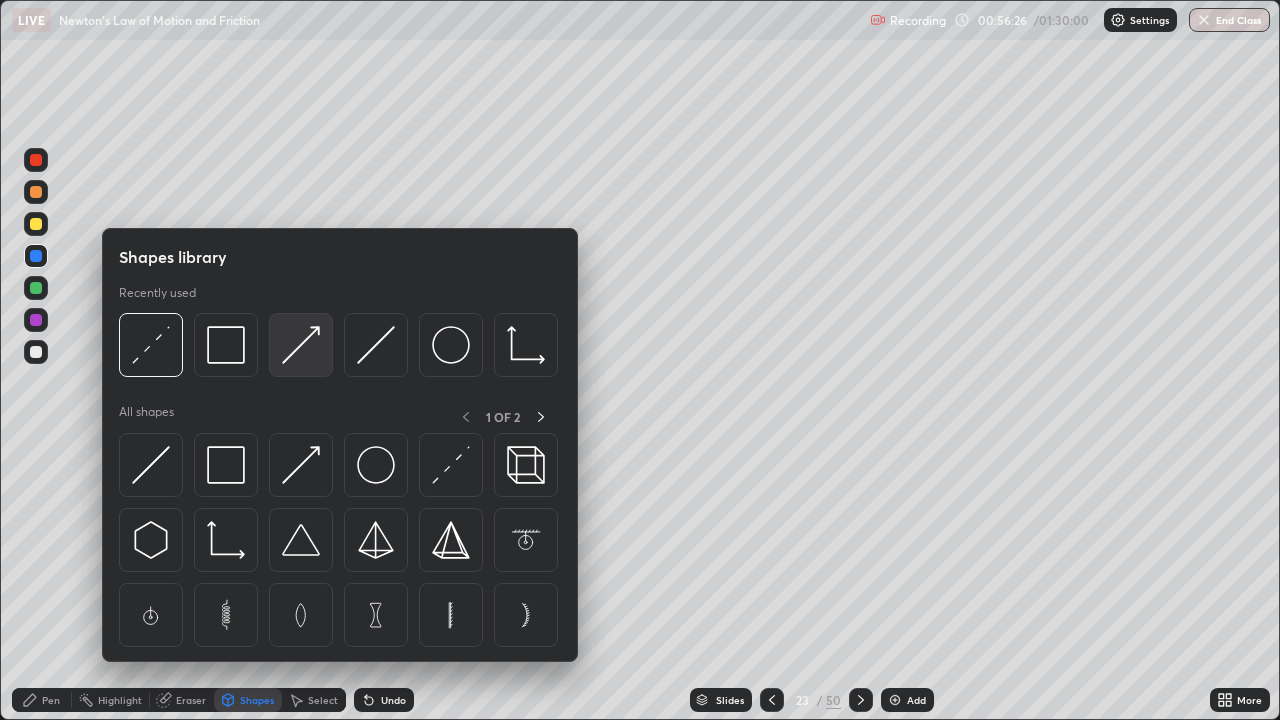 click at bounding box center (301, 345) 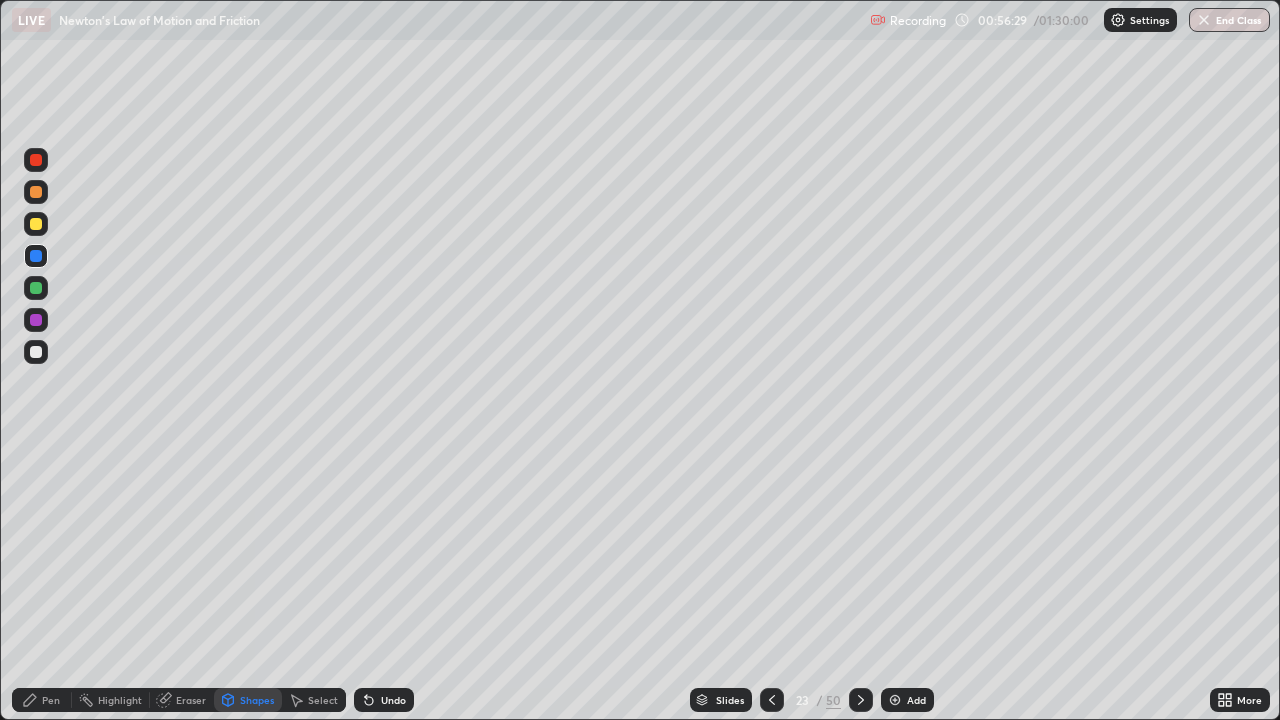 click on "Pen" at bounding box center (51, 700) 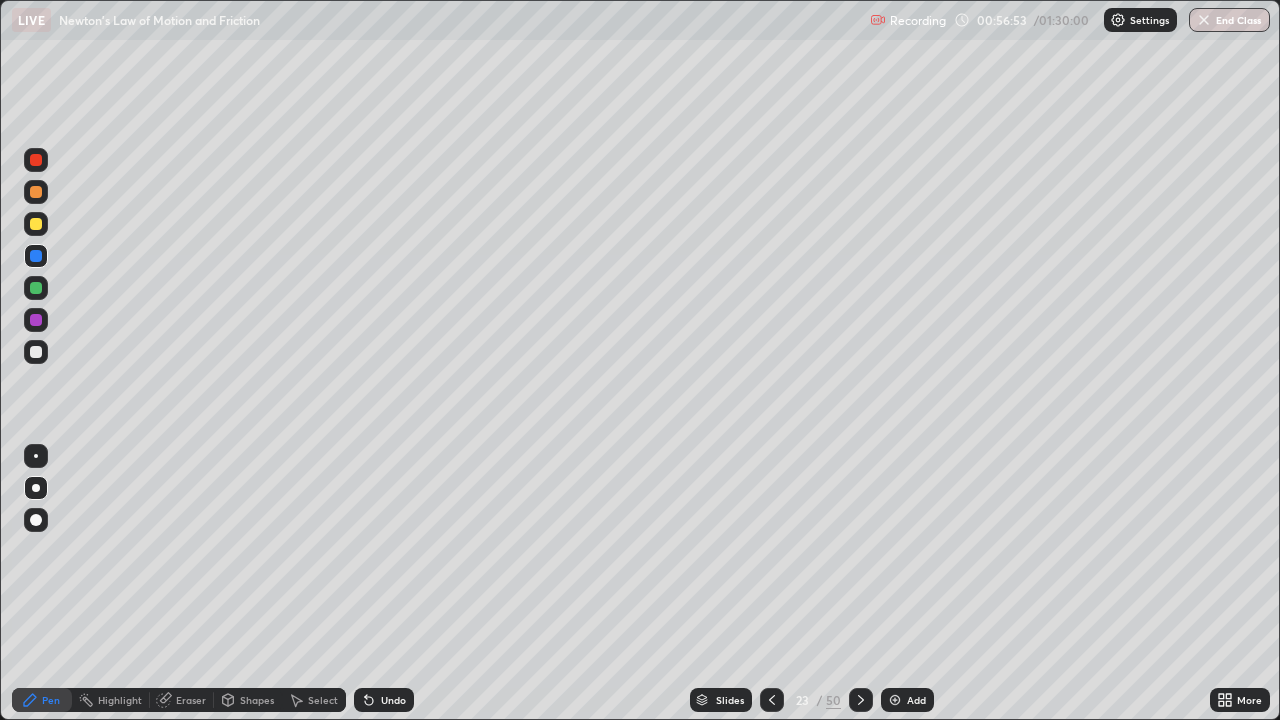 click on "Shapes" at bounding box center (257, 700) 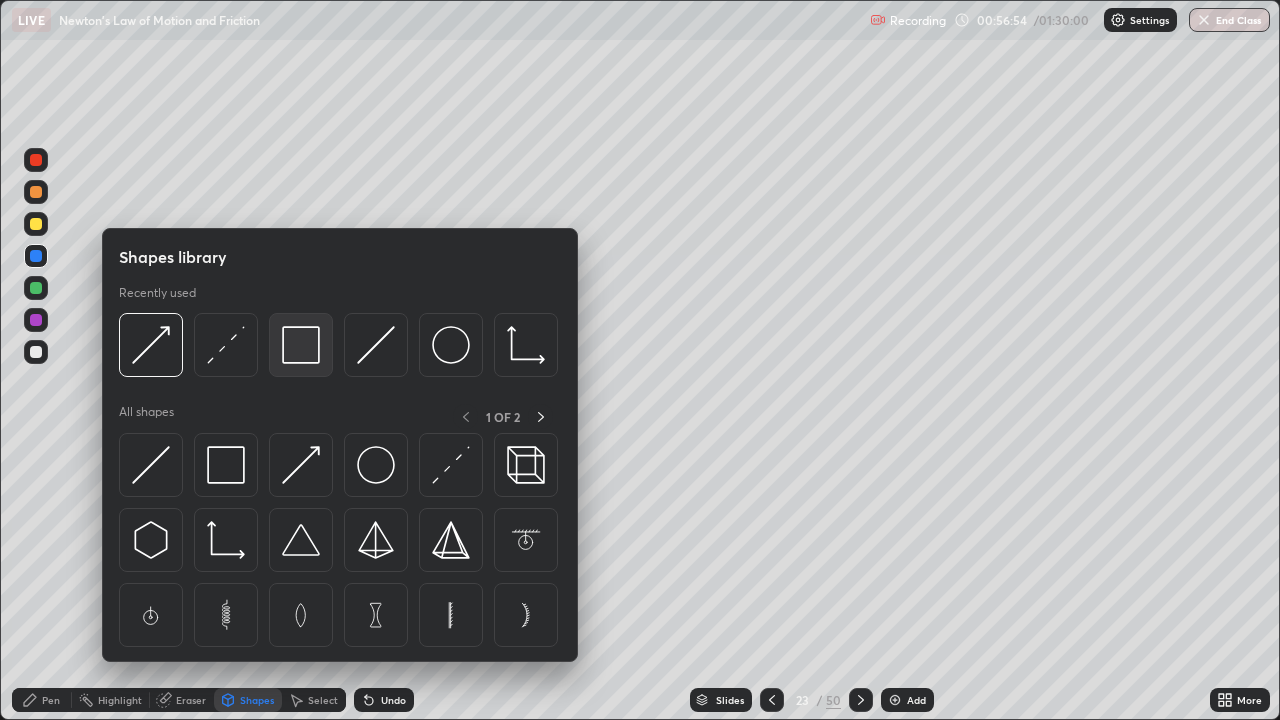 click at bounding box center [301, 345] 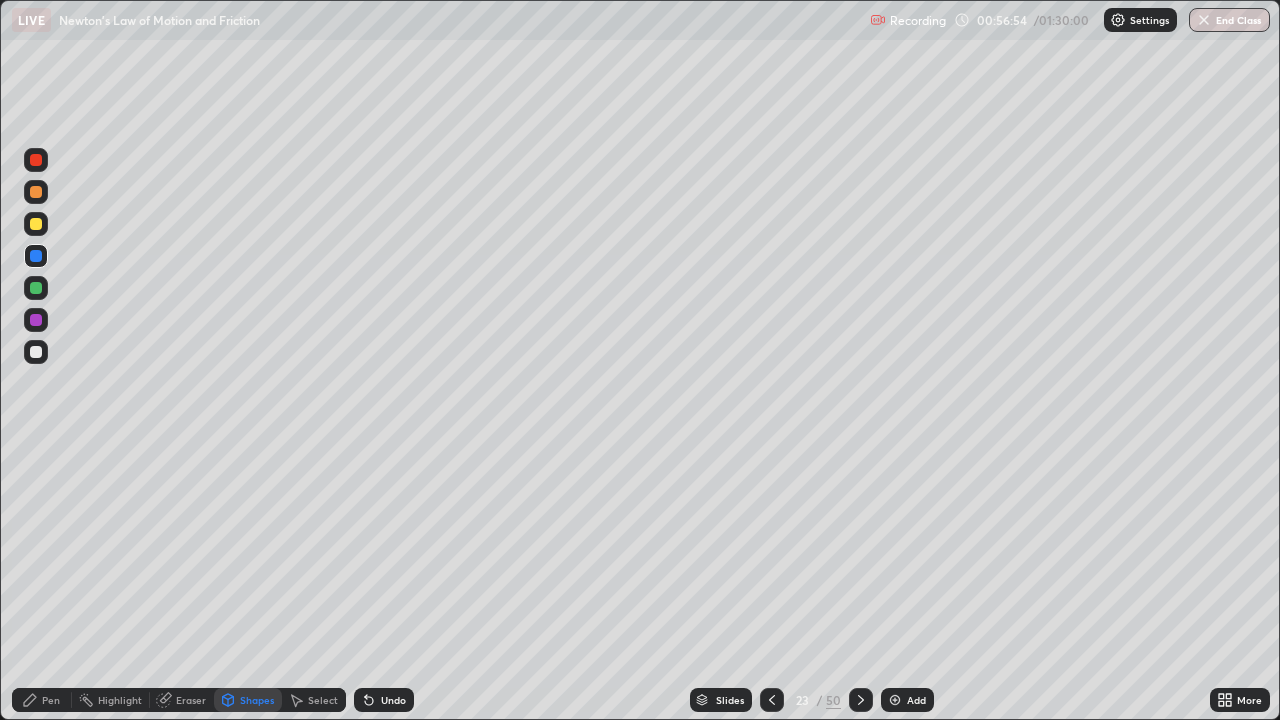 click at bounding box center [36, 160] 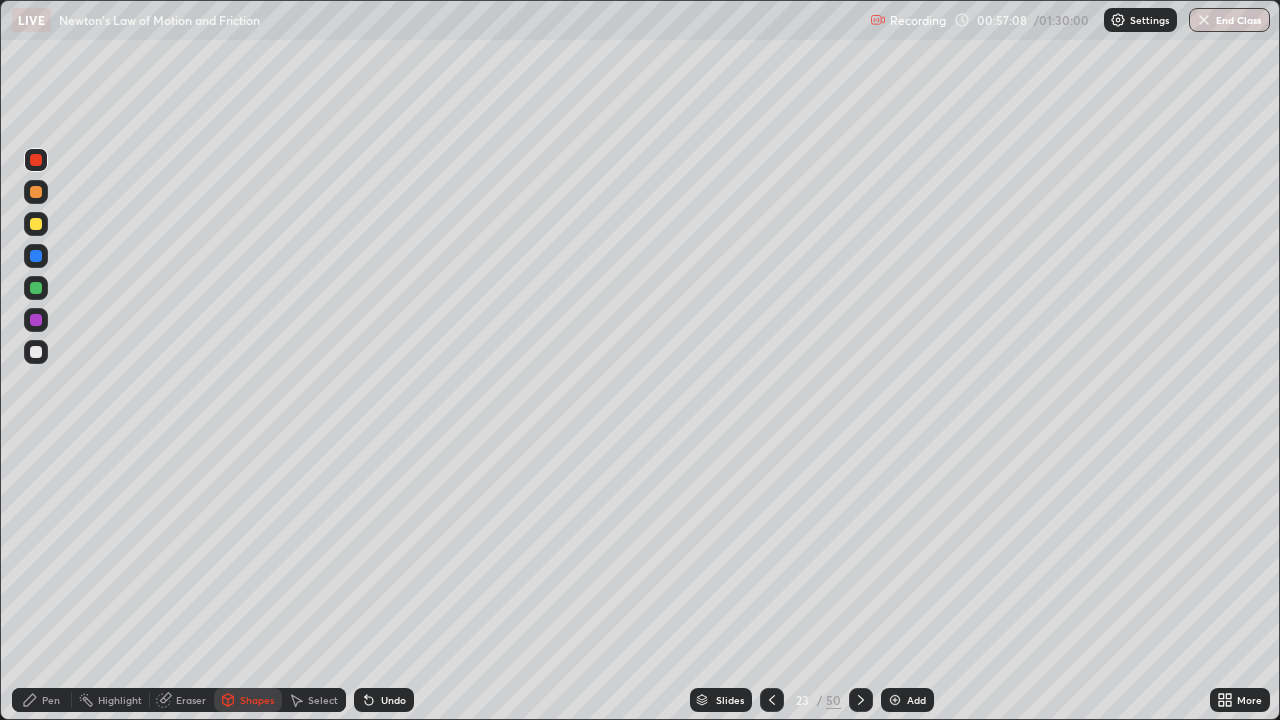 click 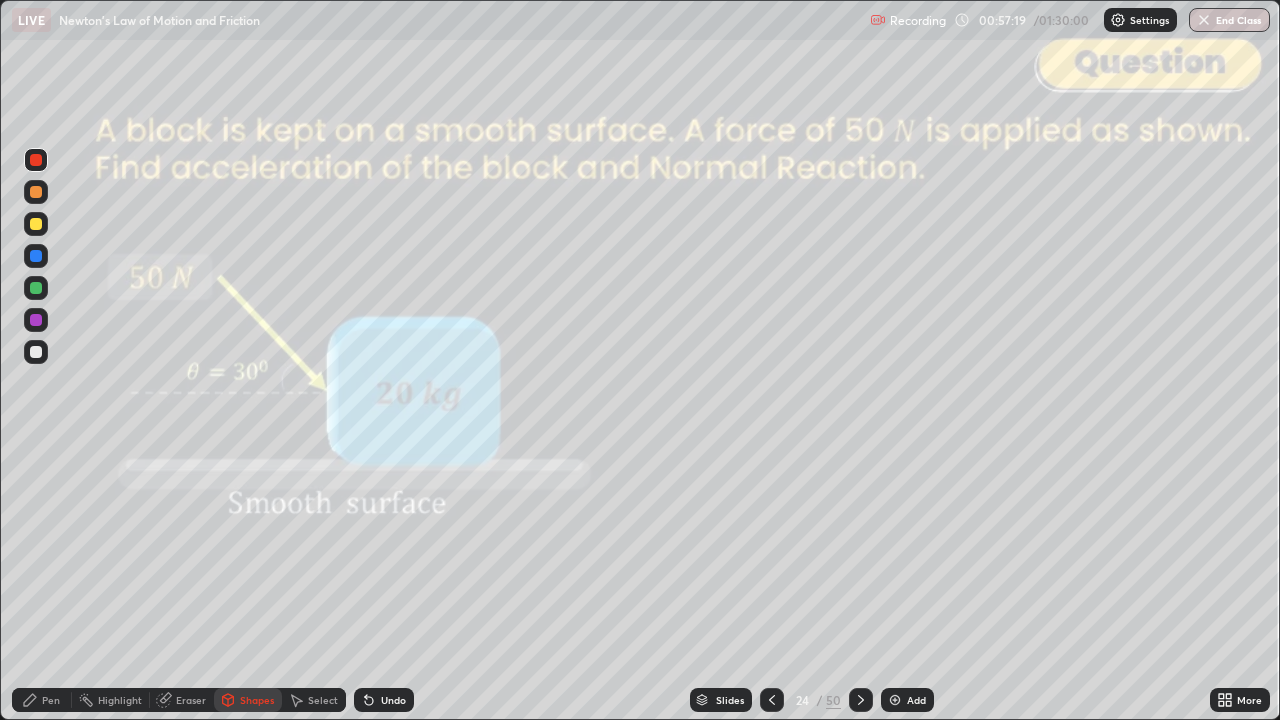 click on "Slides" at bounding box center [730, 700] 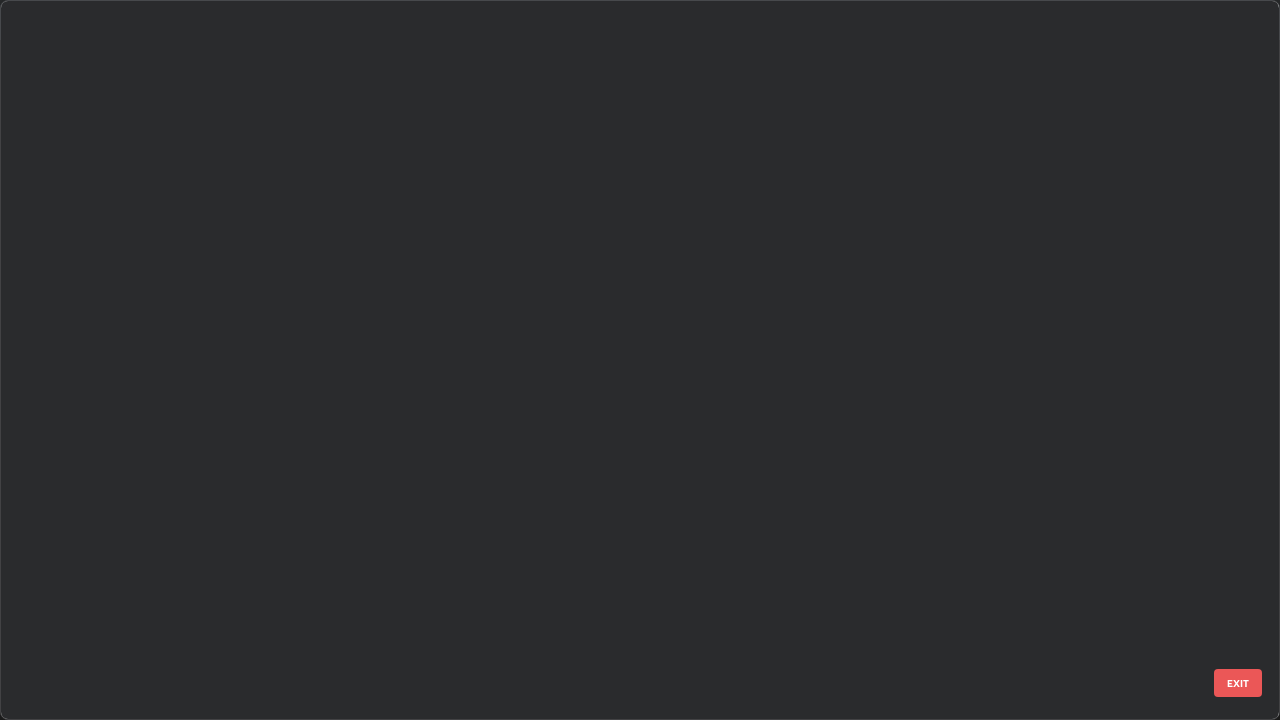 scroll, scrollTop: 1079, scrollLeft: 0, axis: vertical 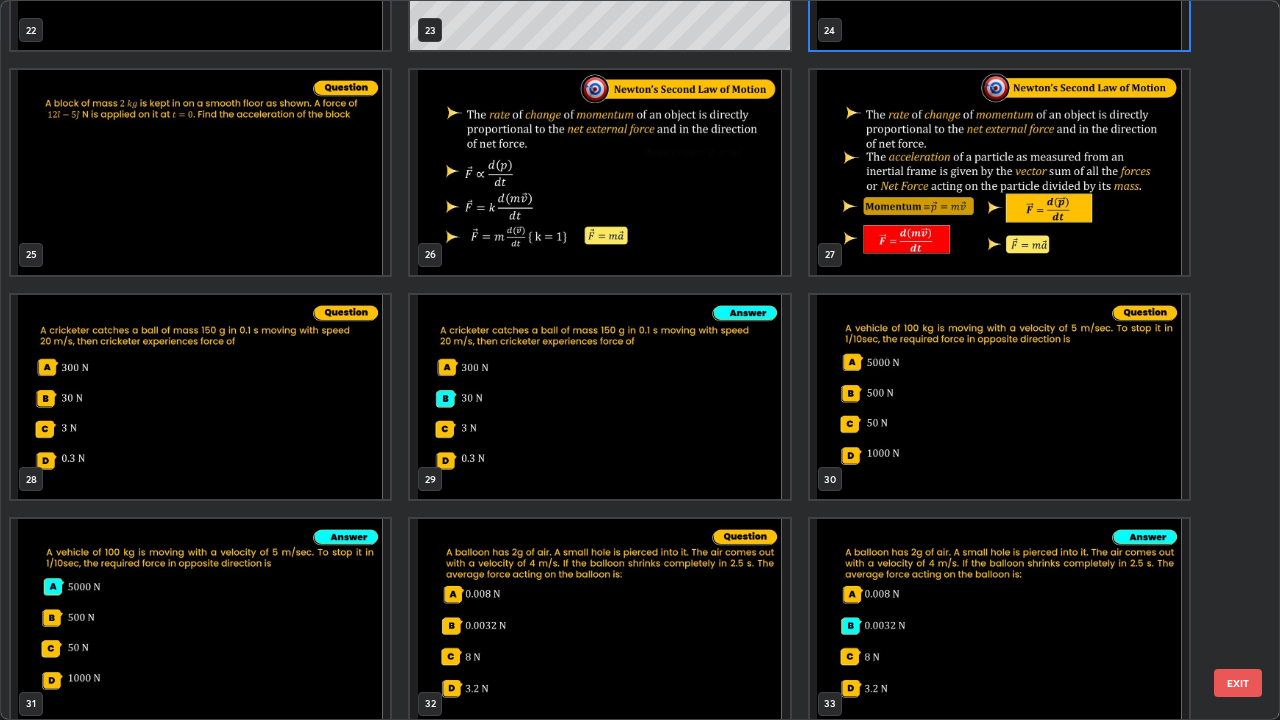 click on "EXIT" at bounding box center (1238, 683) 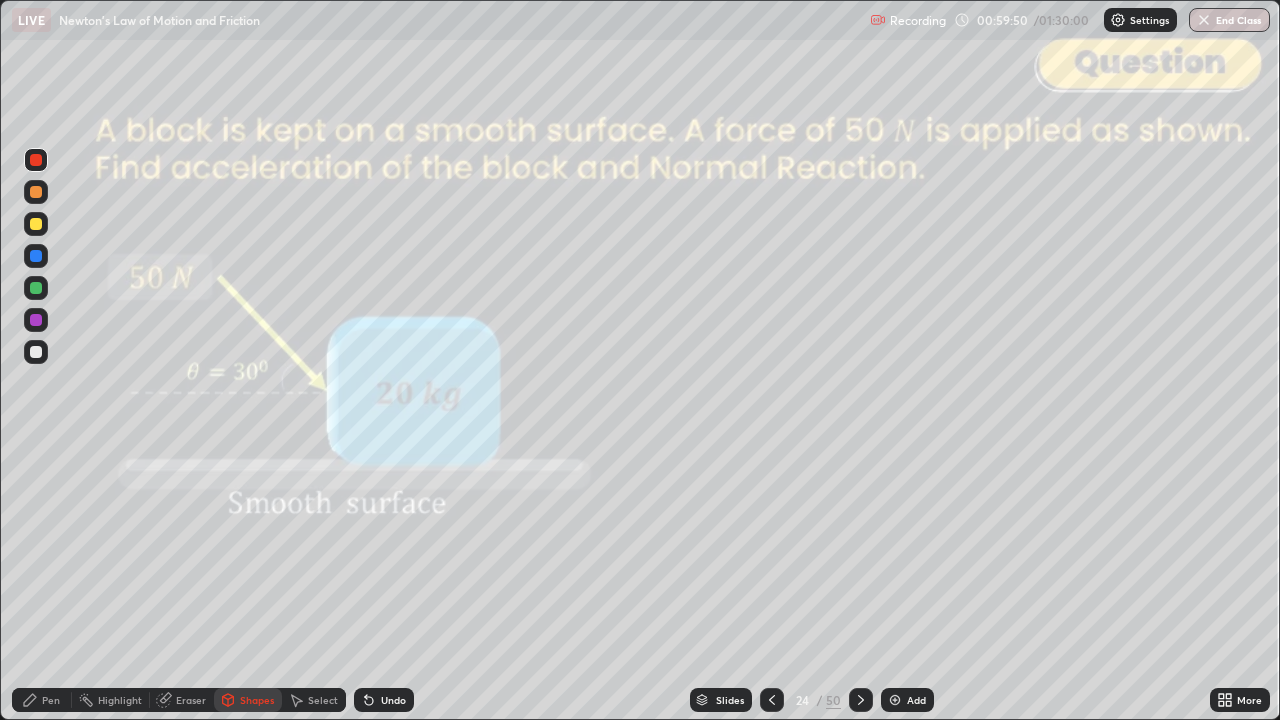 click on "Shapes" at bounding box center [248, 700] 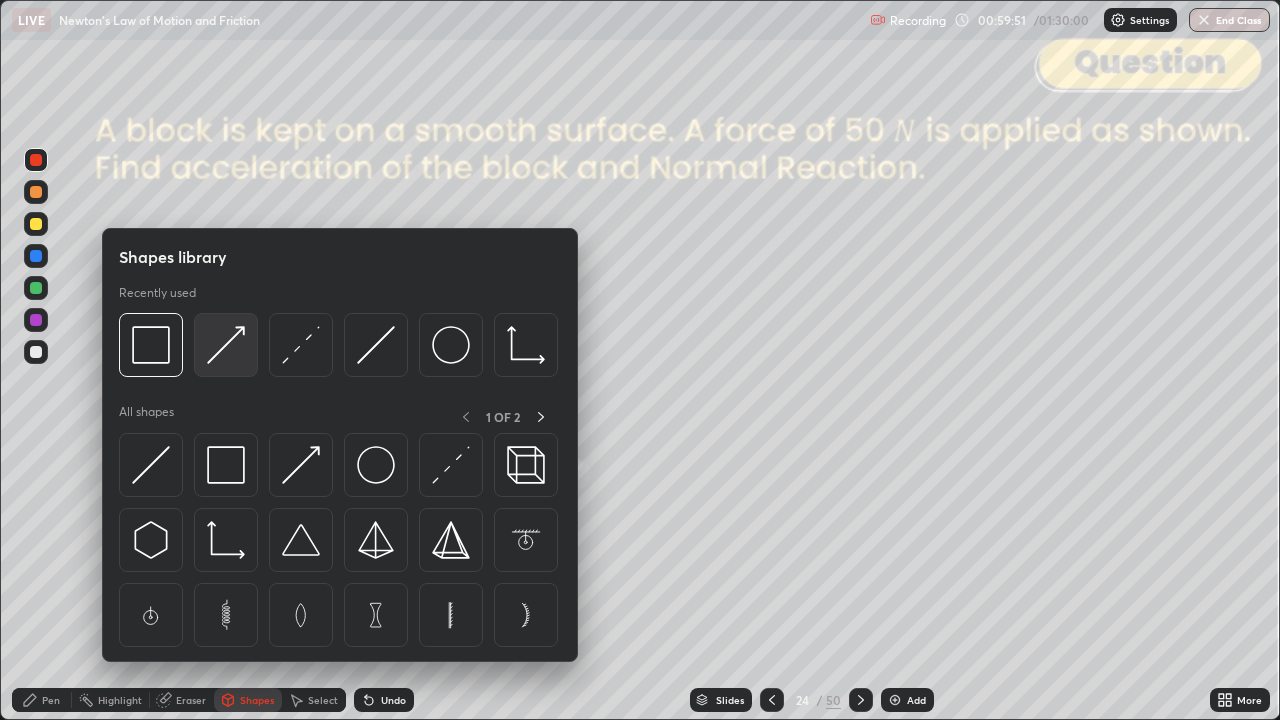 click at bounding box center [226, 345] 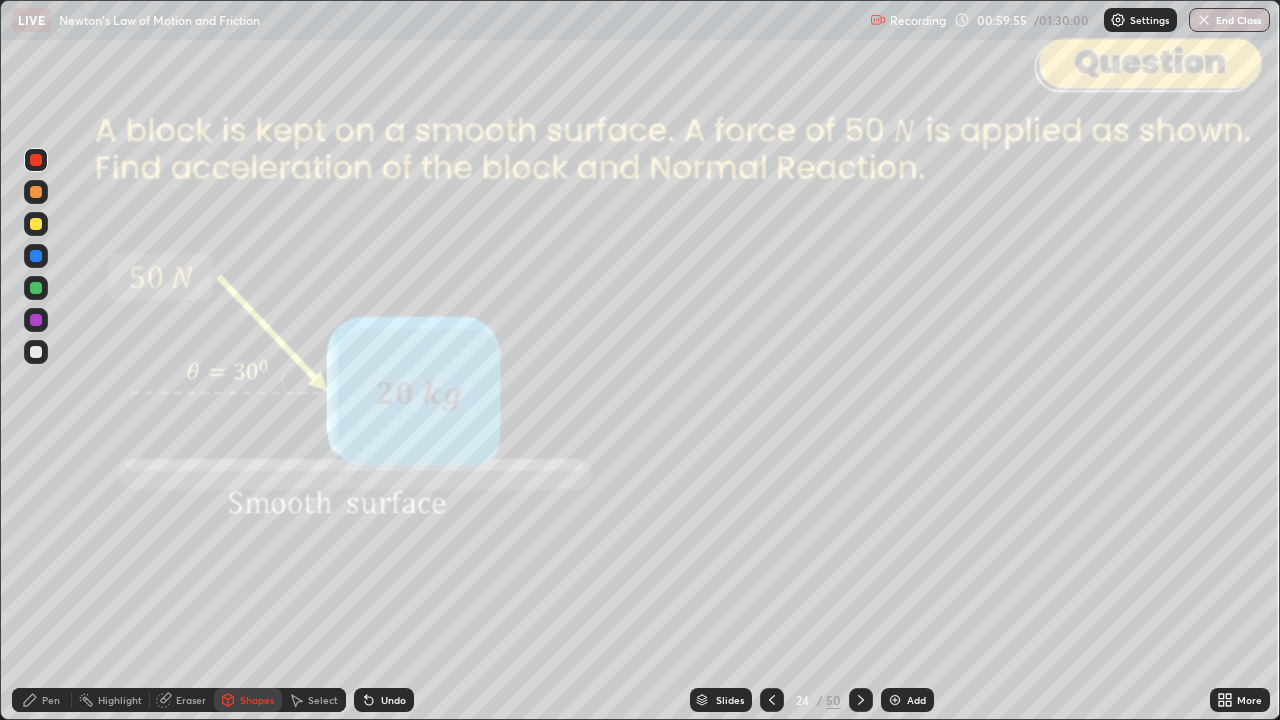 click on "Pen" at bounding box center [42, 700] 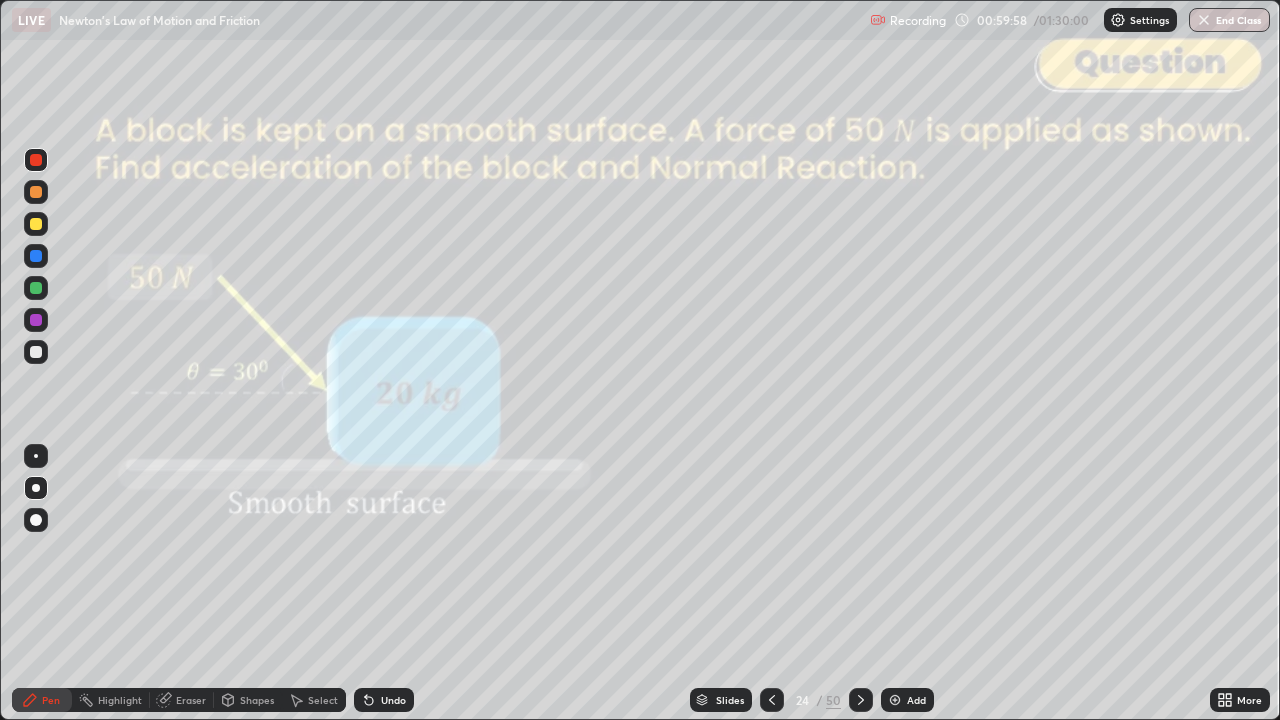 click on "Shapes" at bounding box center (257, 700) 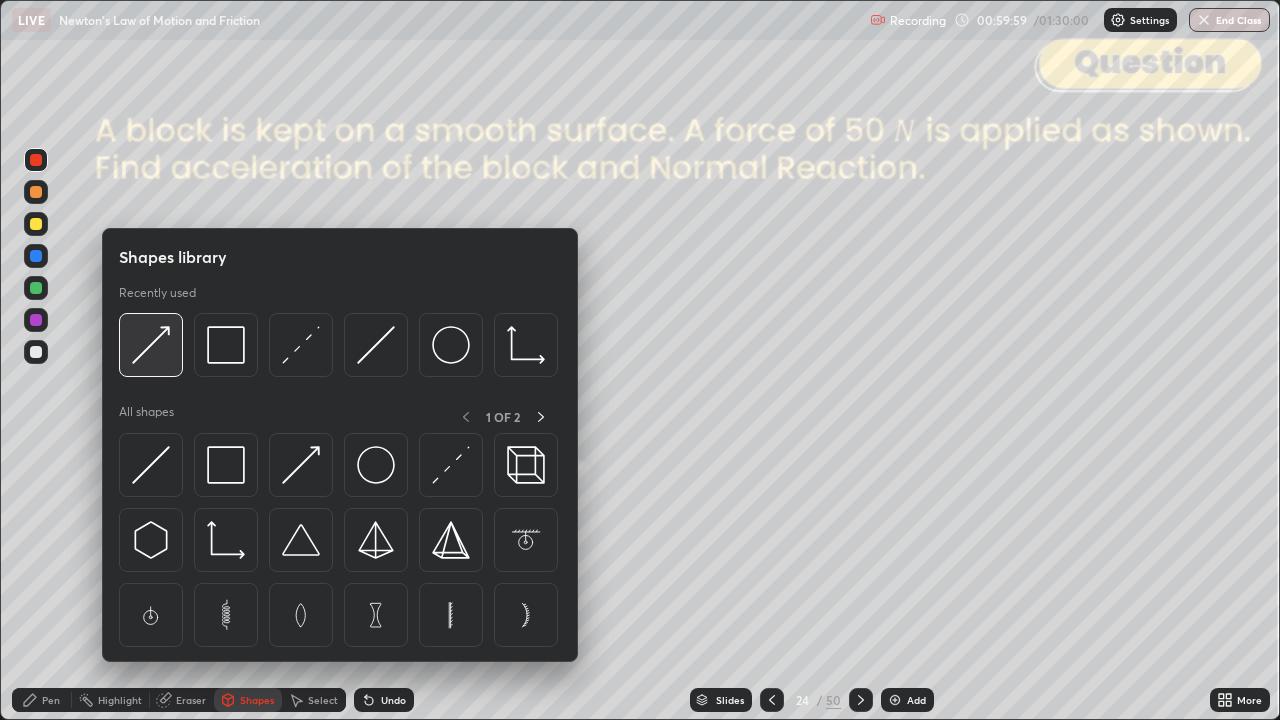 click at bounding box center (151, 345) 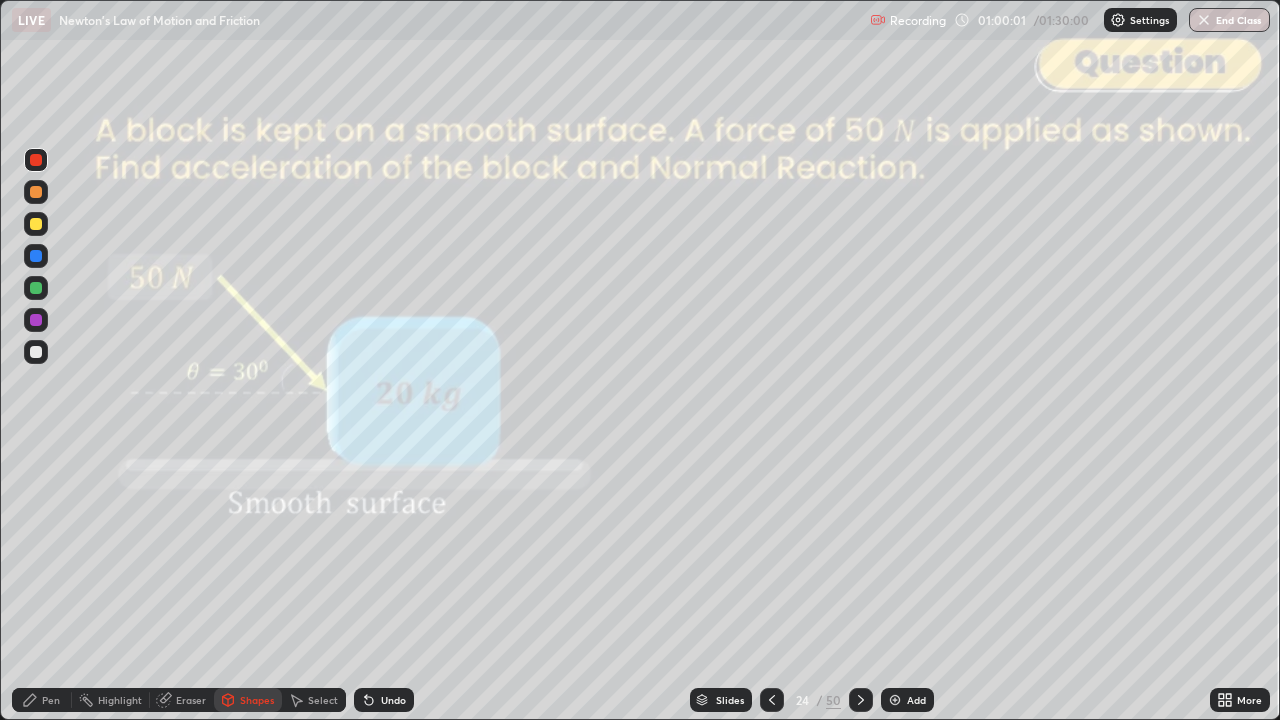 click at bounding box center [36, 192] 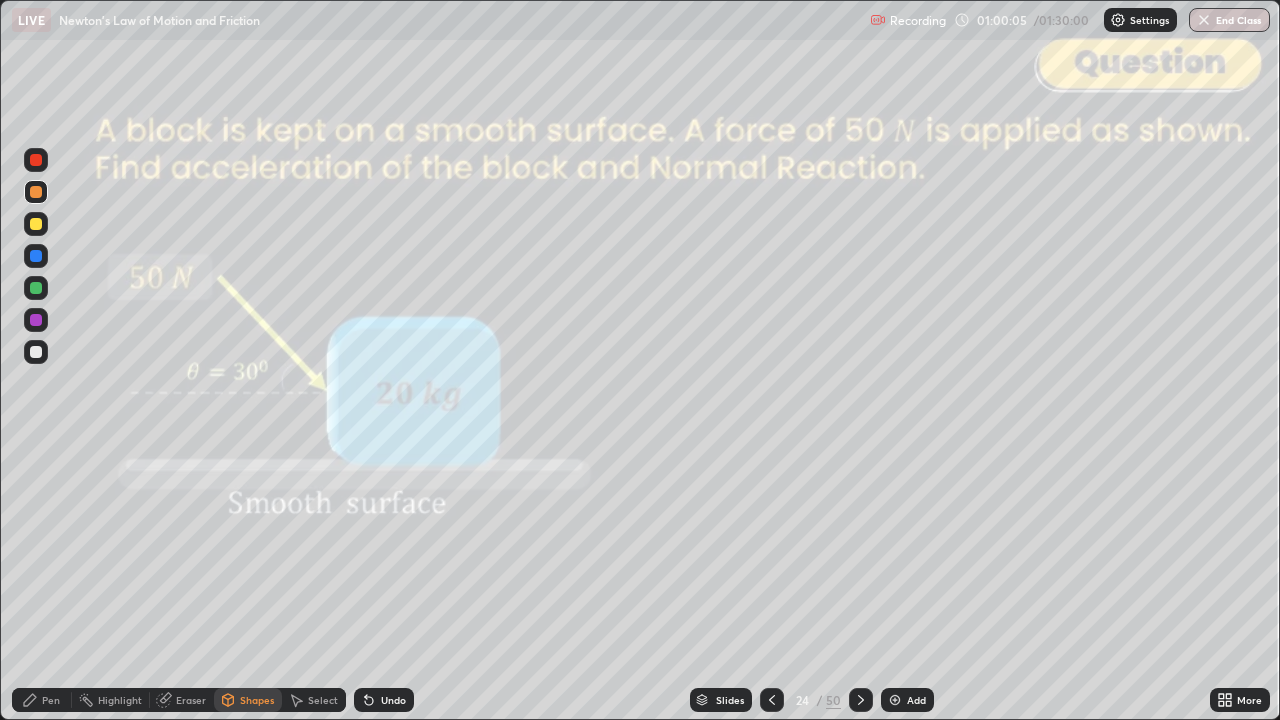 click on "Pen" at bounding box center (42, 700) 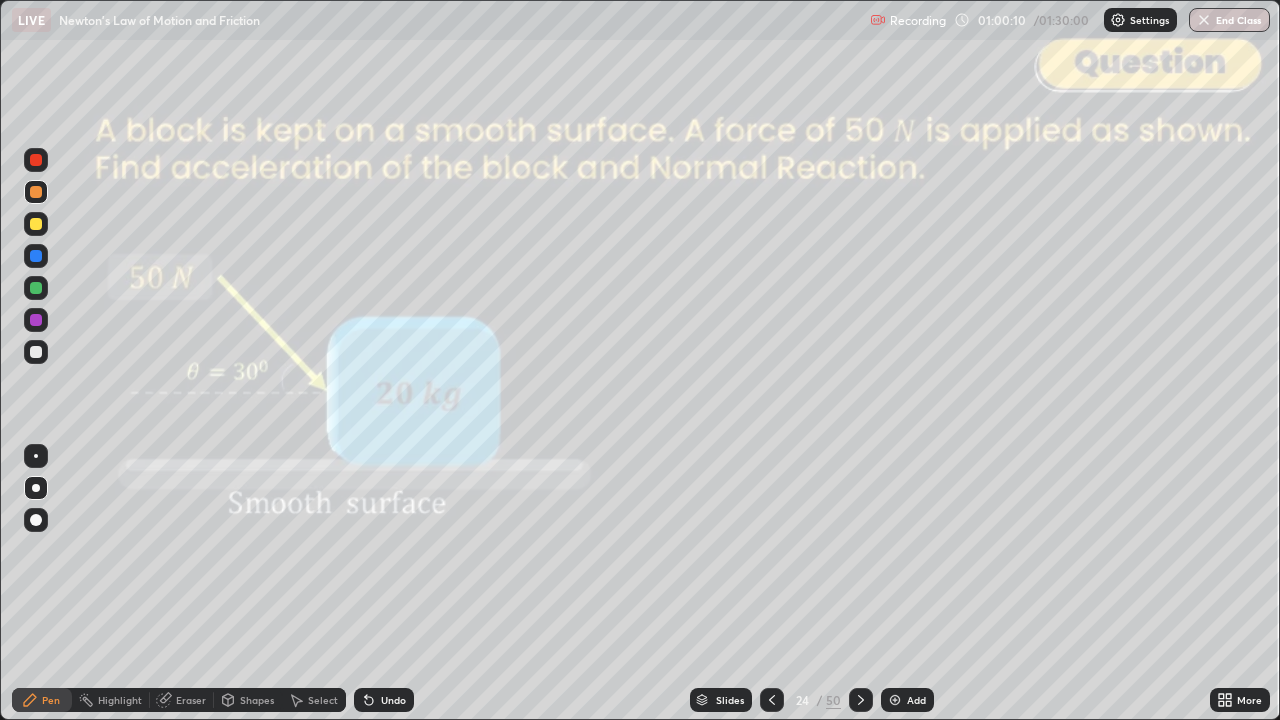 click on "Shapes" at bounding box center (248, 700) 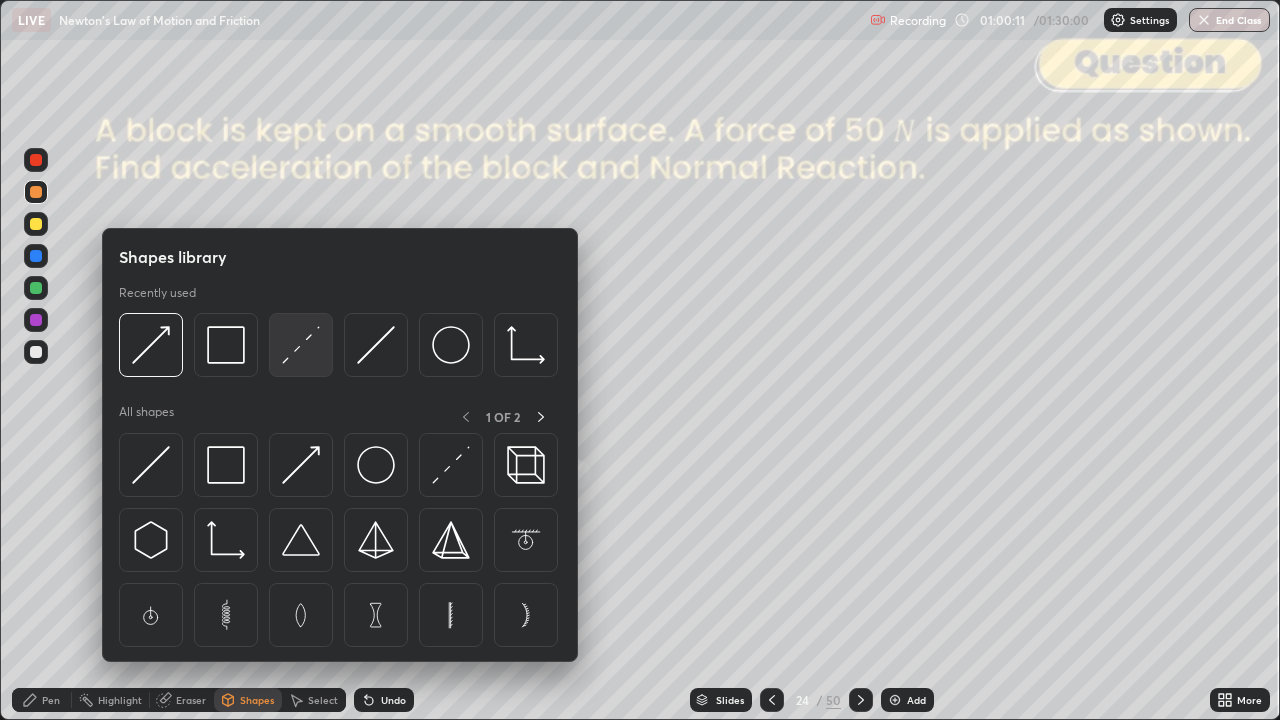 click at bounding box center [301, 345] 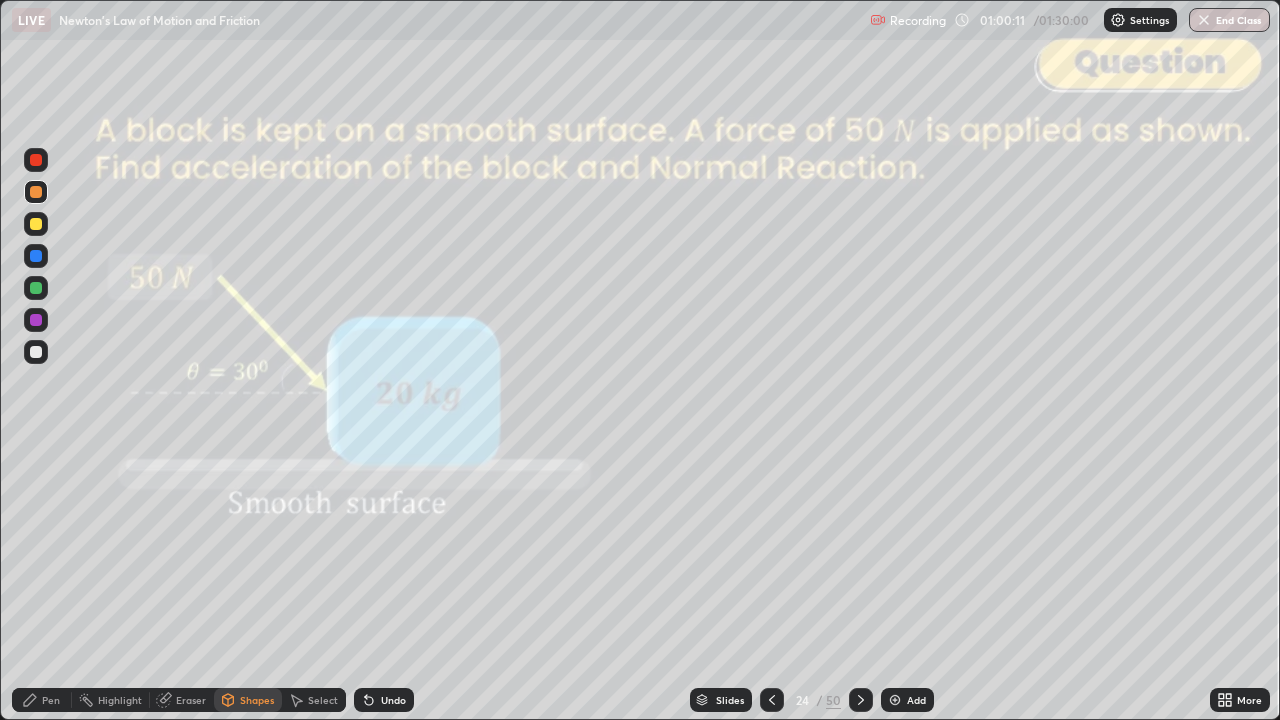 click at bounding box center [36, 352] 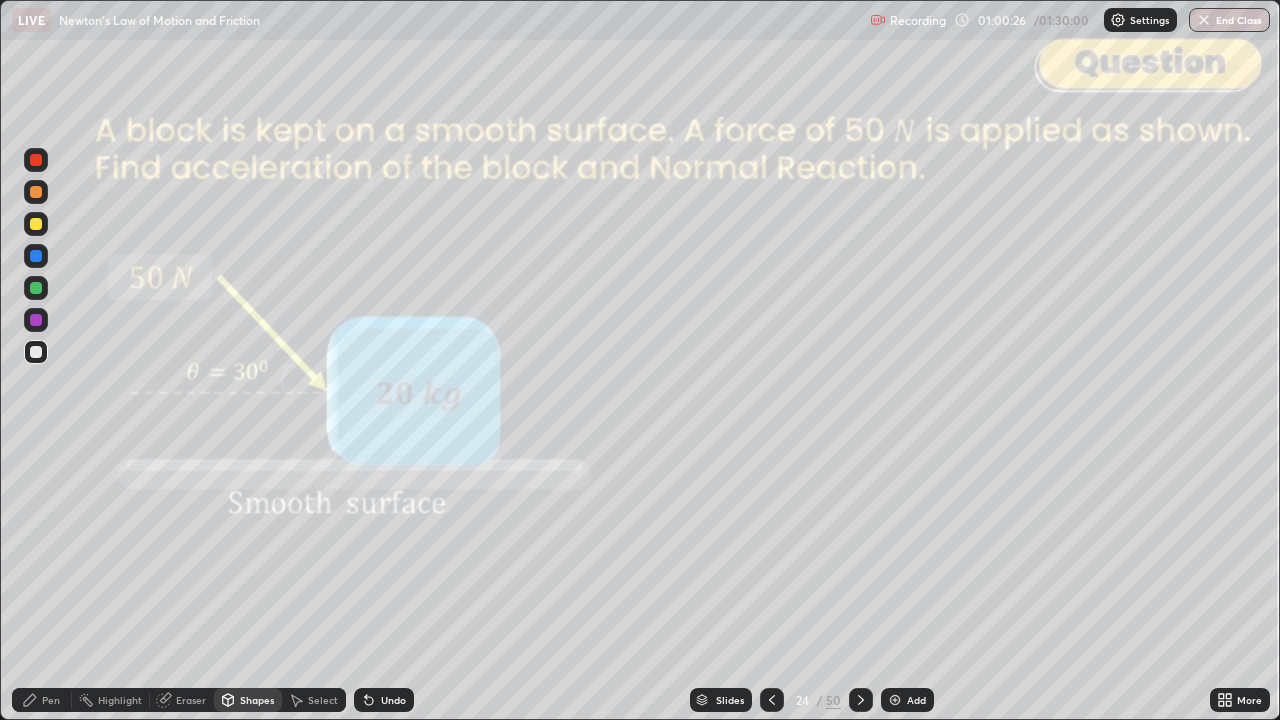 click at bounding box center (36, 224) 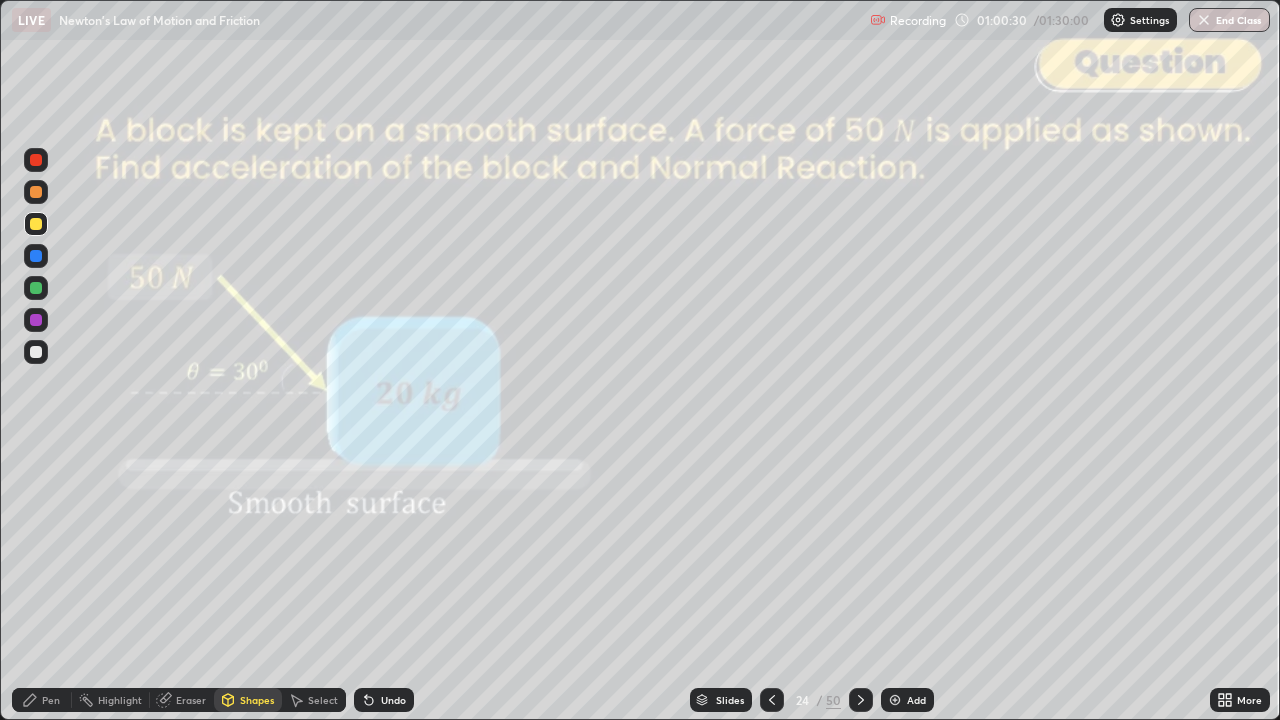 click on "Shapes" at bounding box center (257, 700) 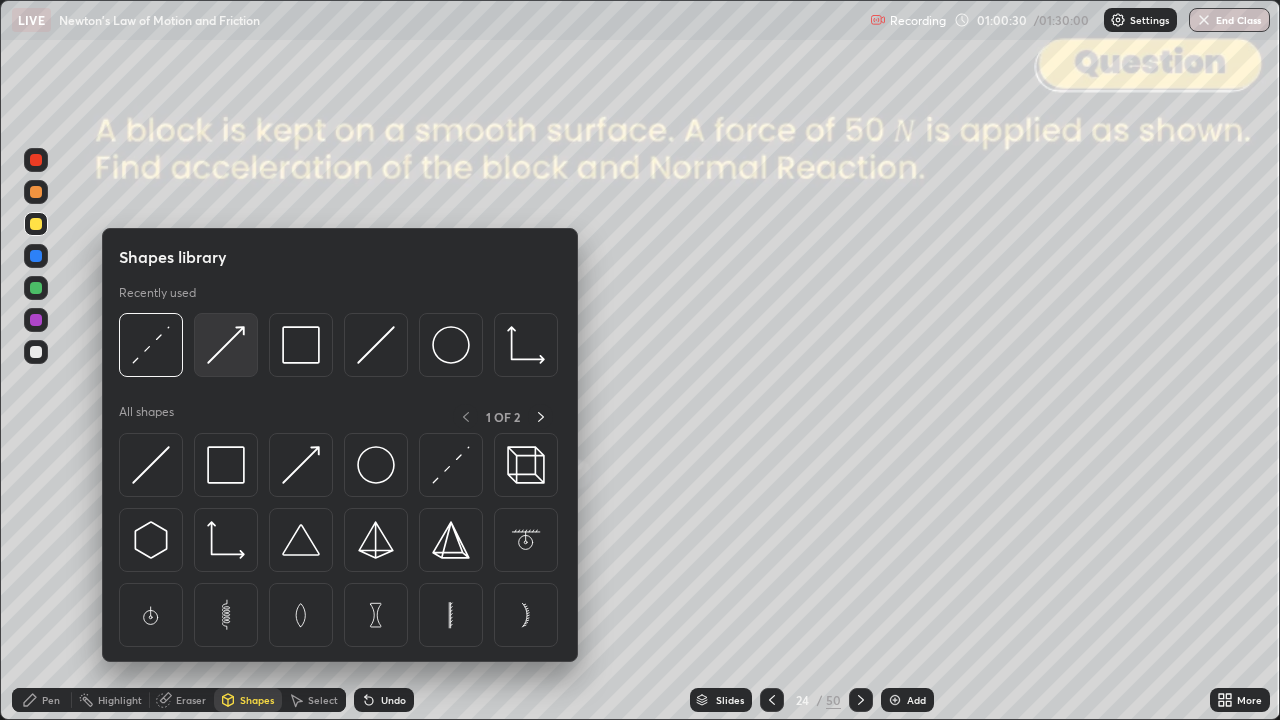 click at bounding box center (226, 345) 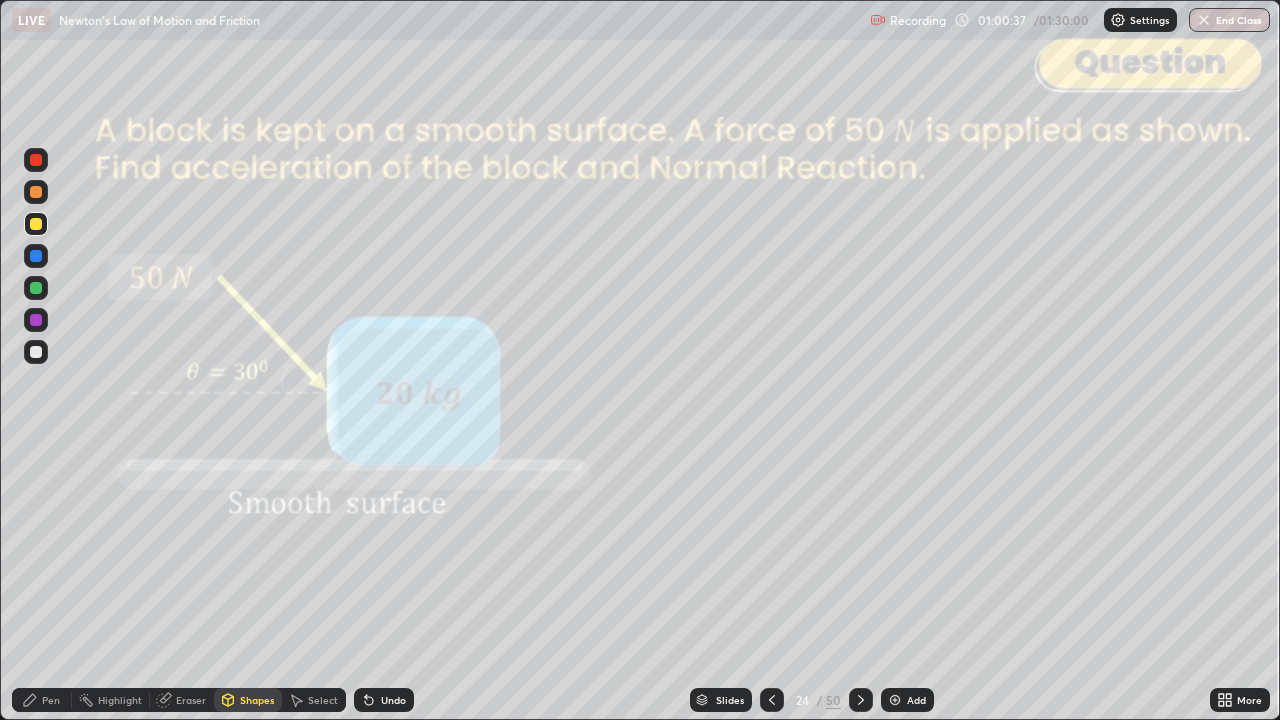 click on "Pen" at bounding box center (51, 700) 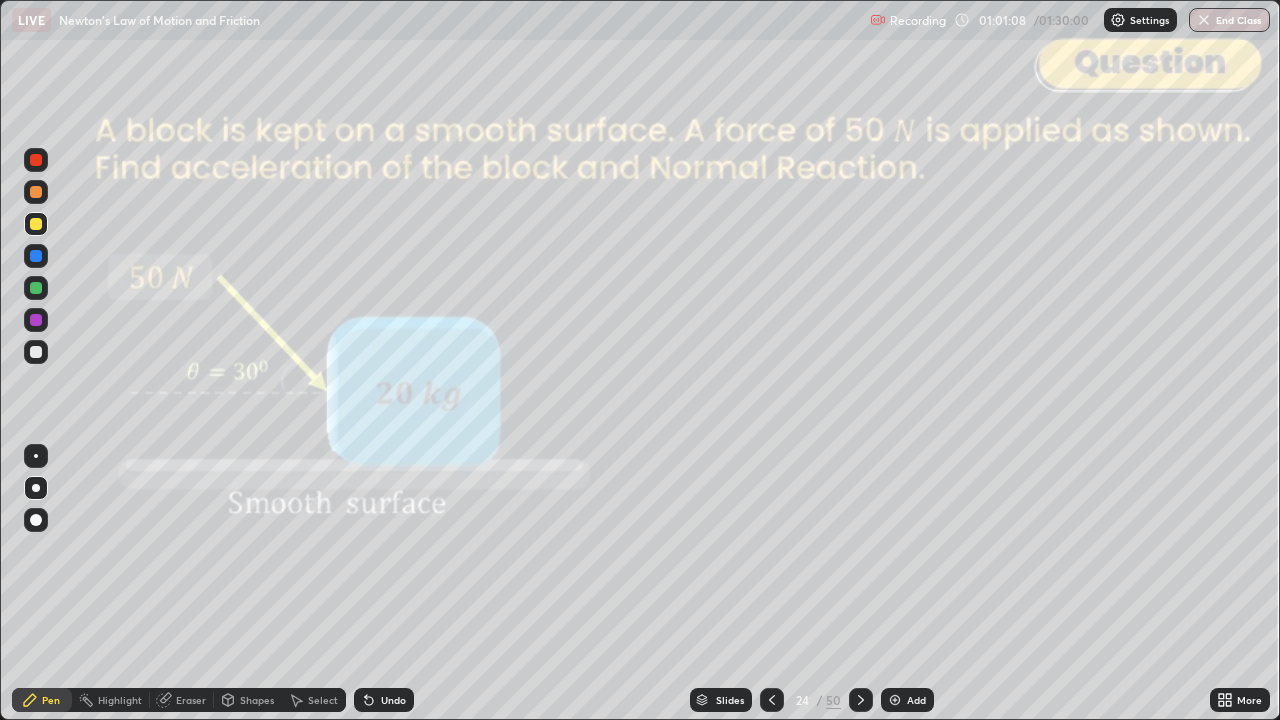 click at bounding box center [36, 192] 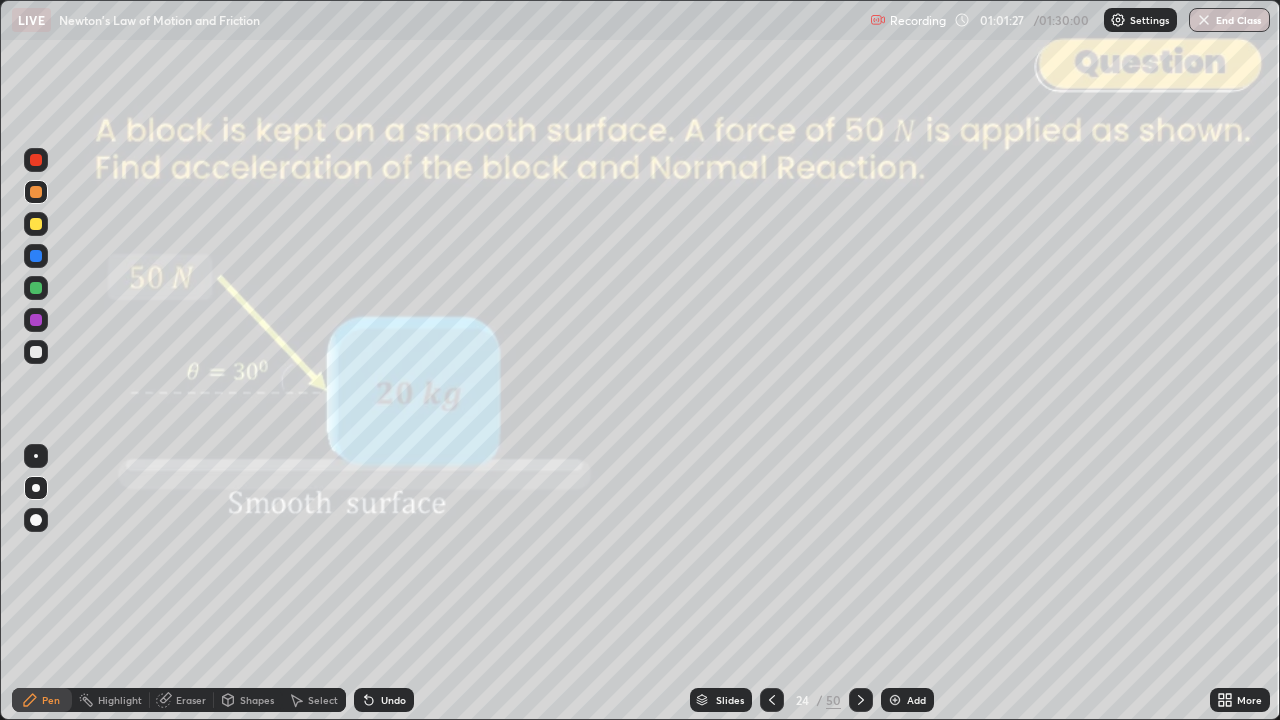 click on "Shapes" at bounding box center (257, 700) 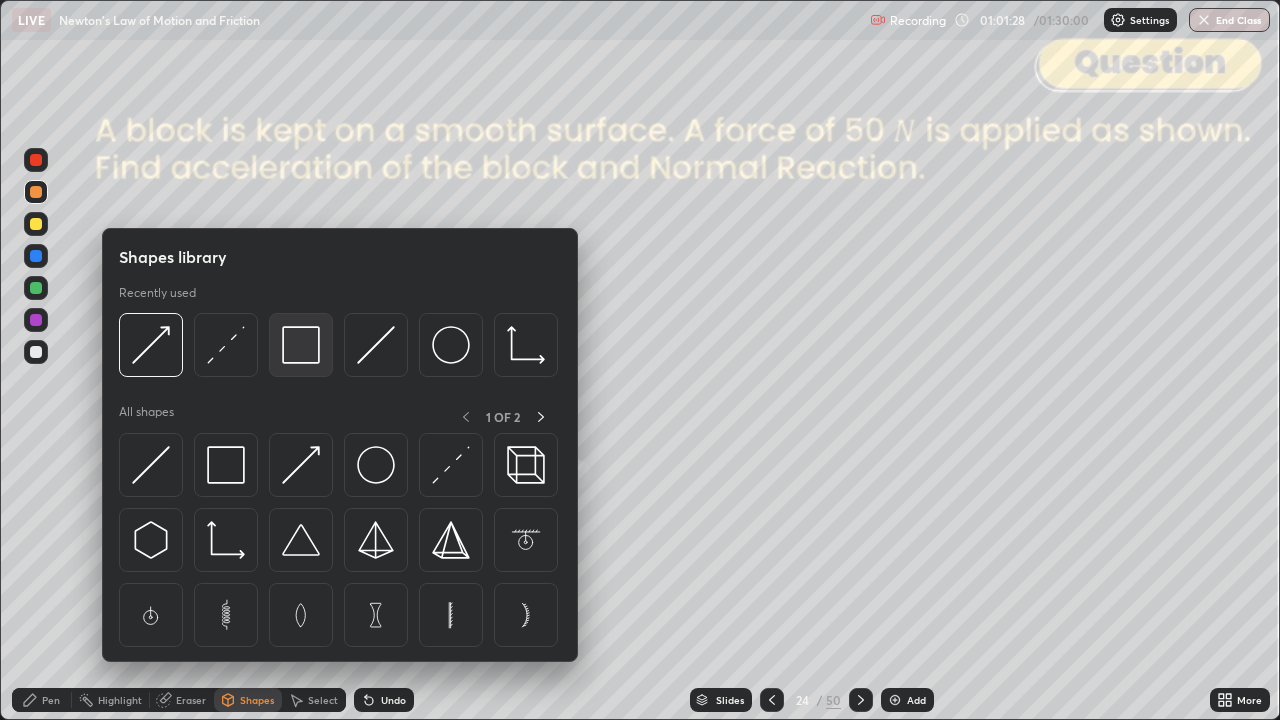 click at bounding box center [301, 345] 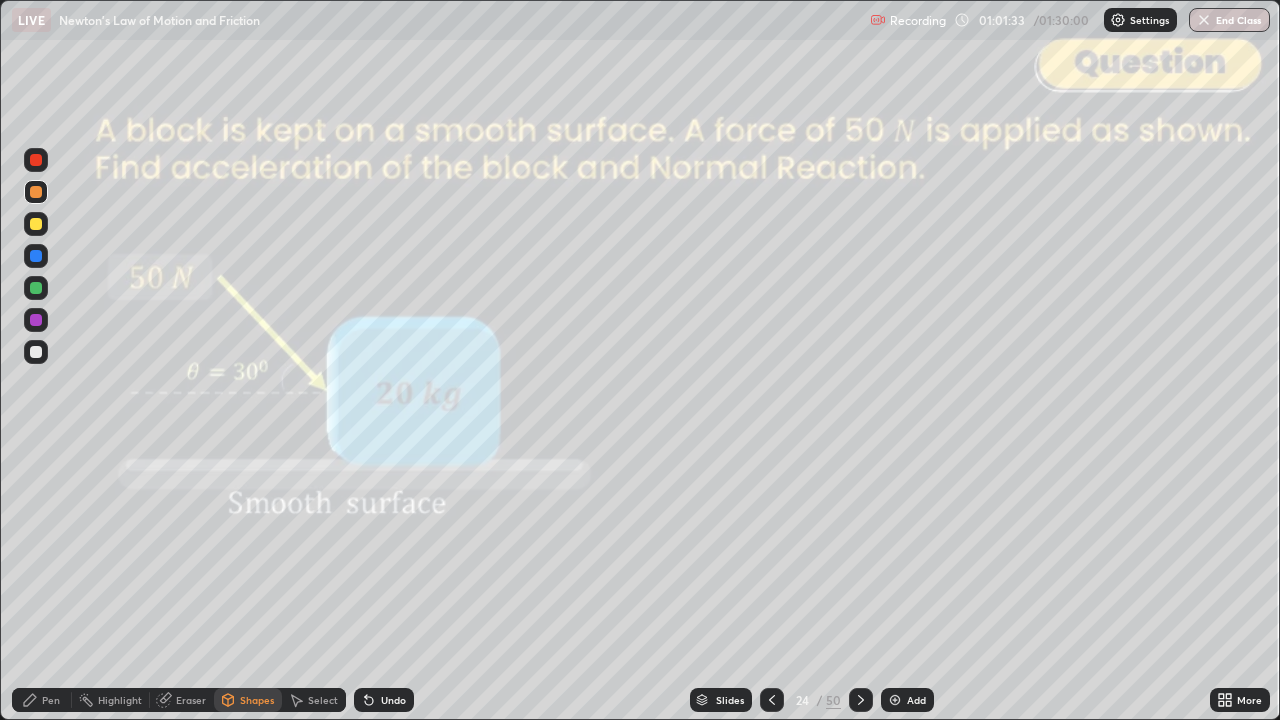 click on "Undo" at bounding box center (384, 700) 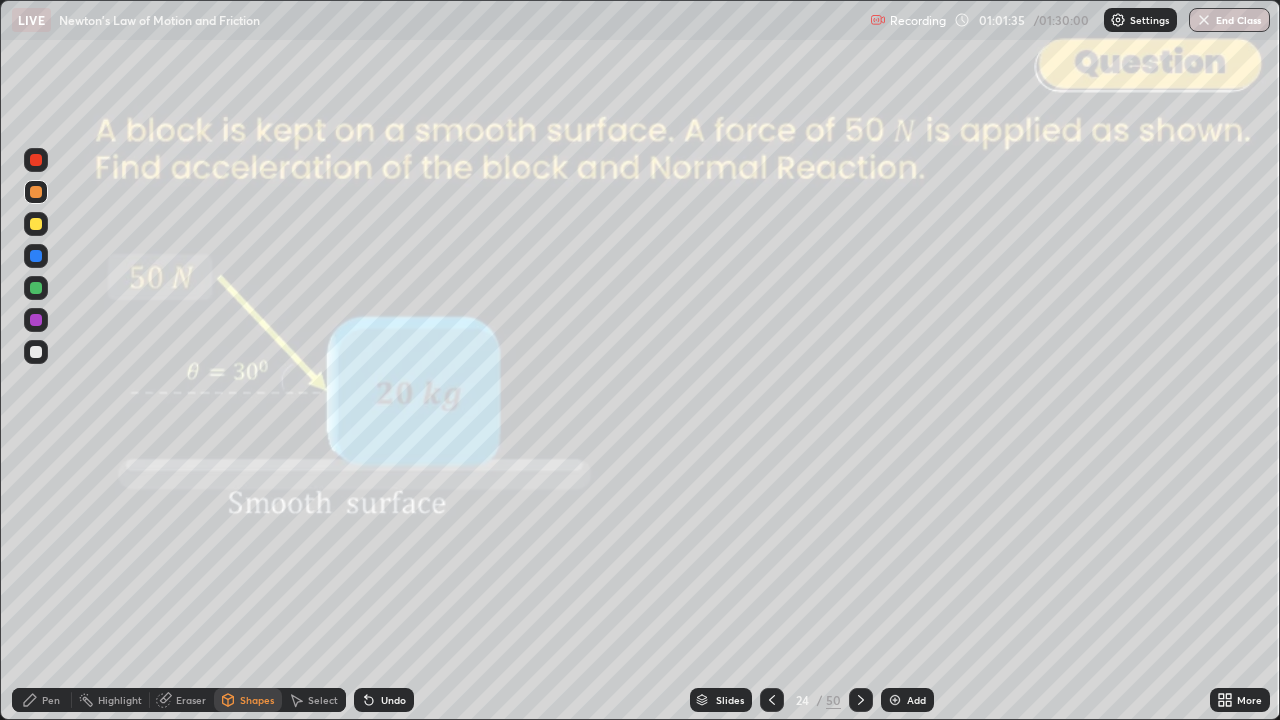 click at bounding box center [36, 160] 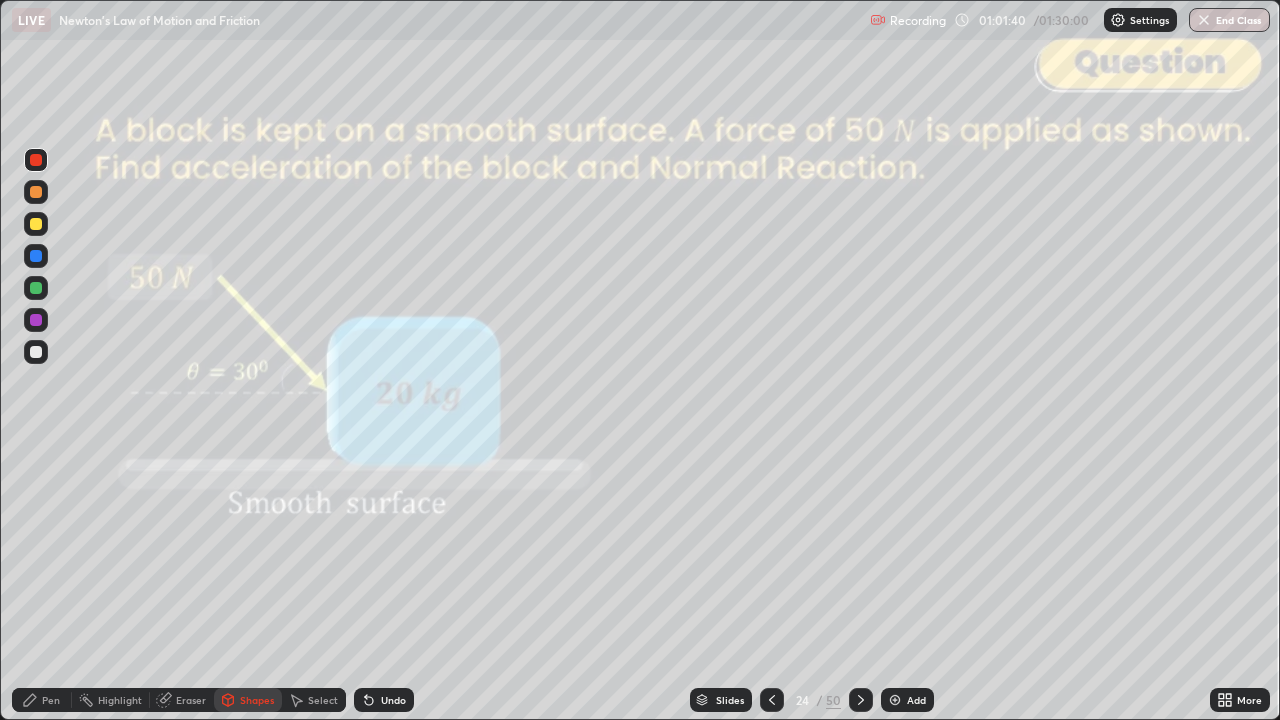 click on "Eraser" at bounding box center (182, 700) 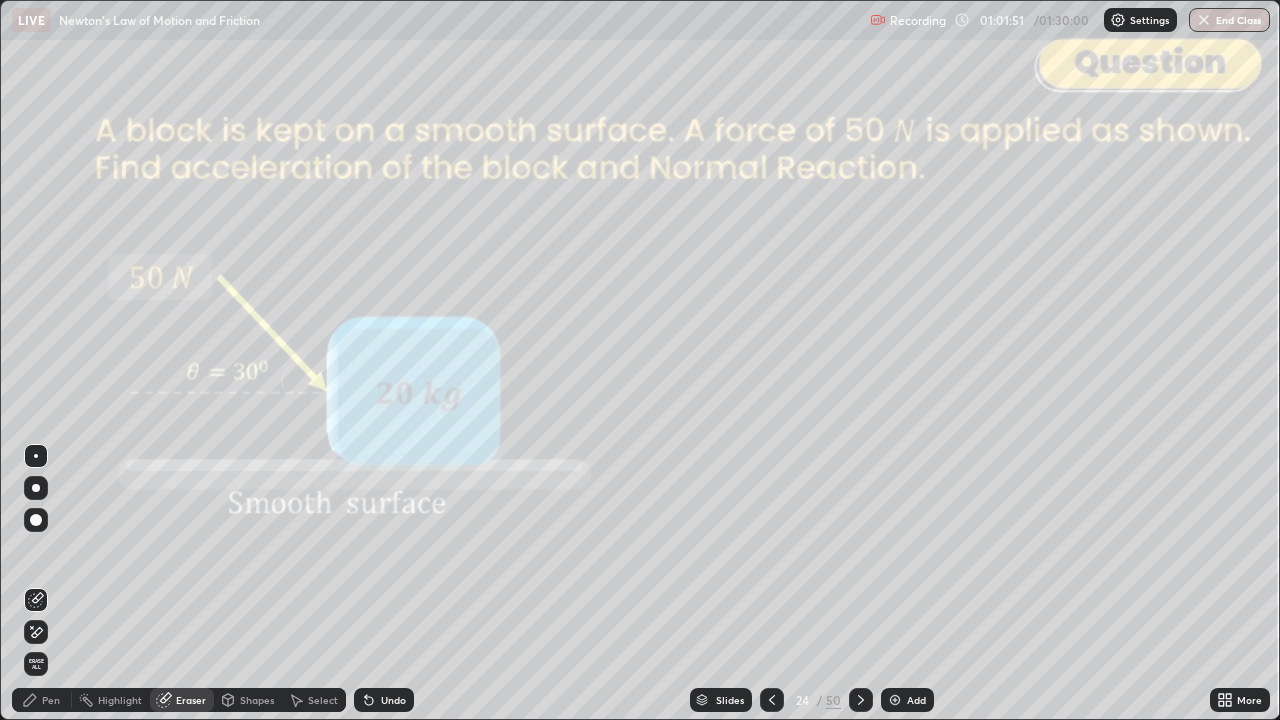 click on "Pen" at bounding box center (42, 700) 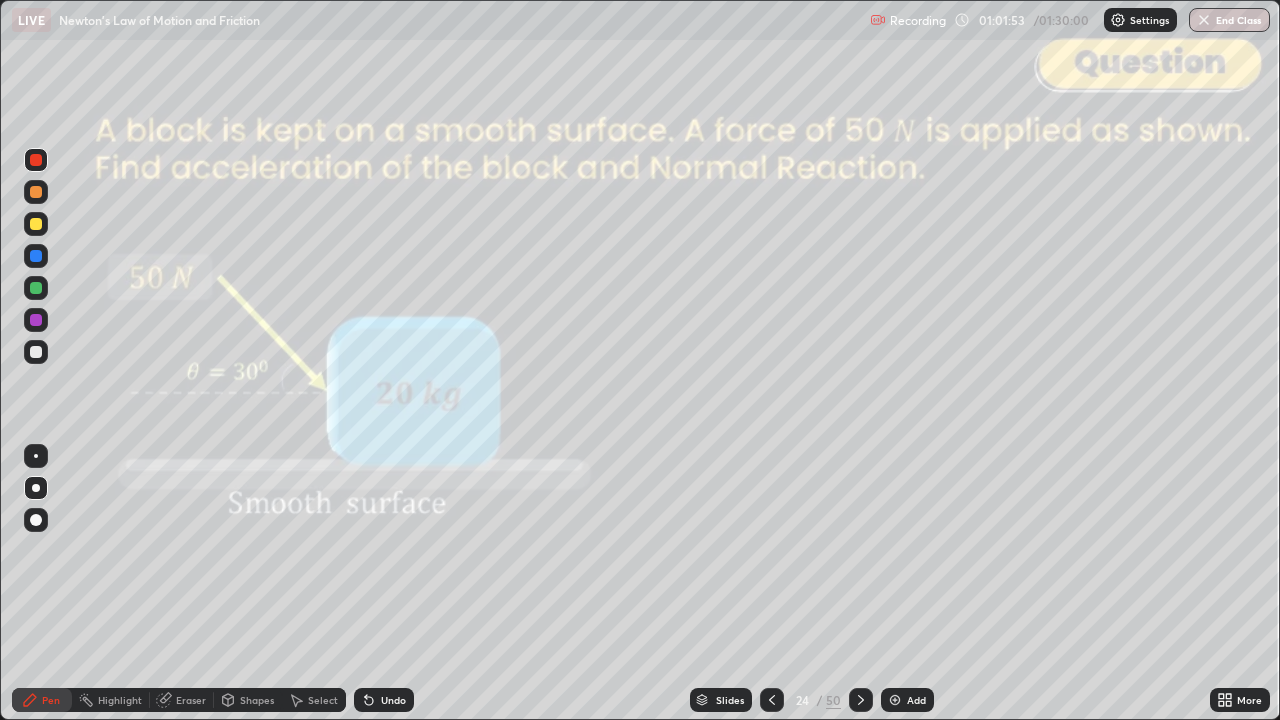 click at bounding box center [36, 192] 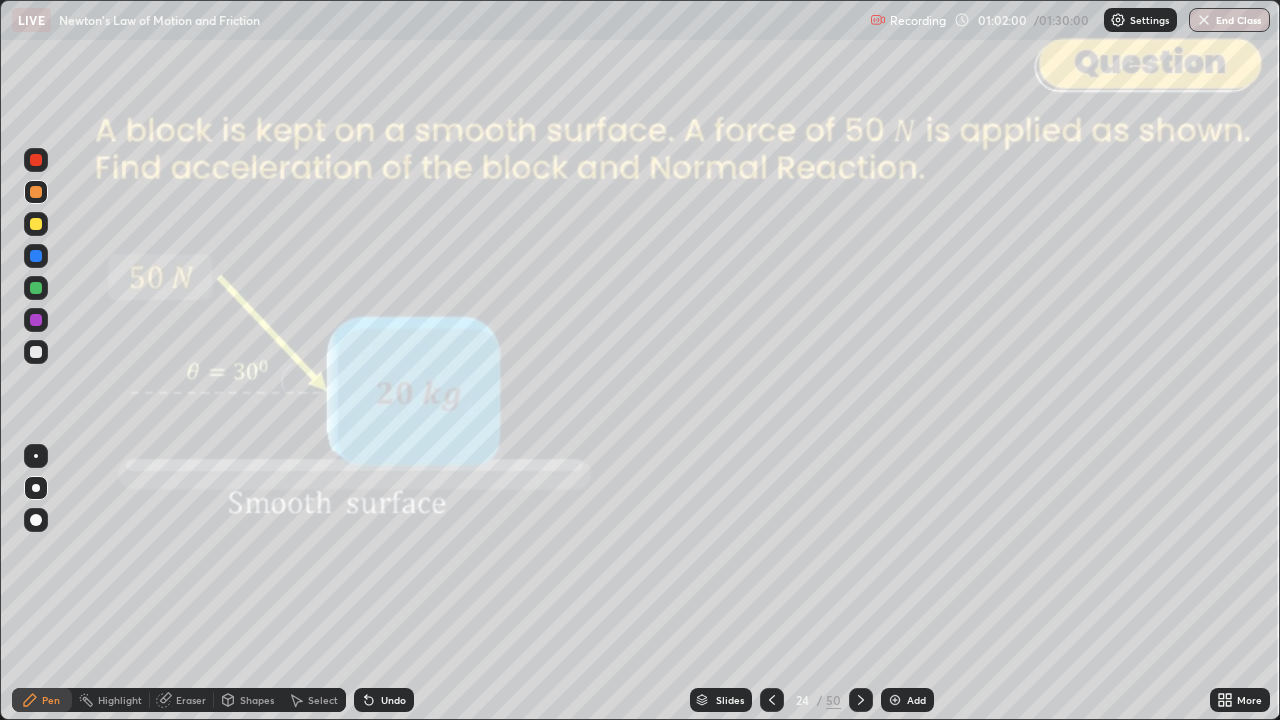 click on "Shapes" at bounding box center (257, 700) 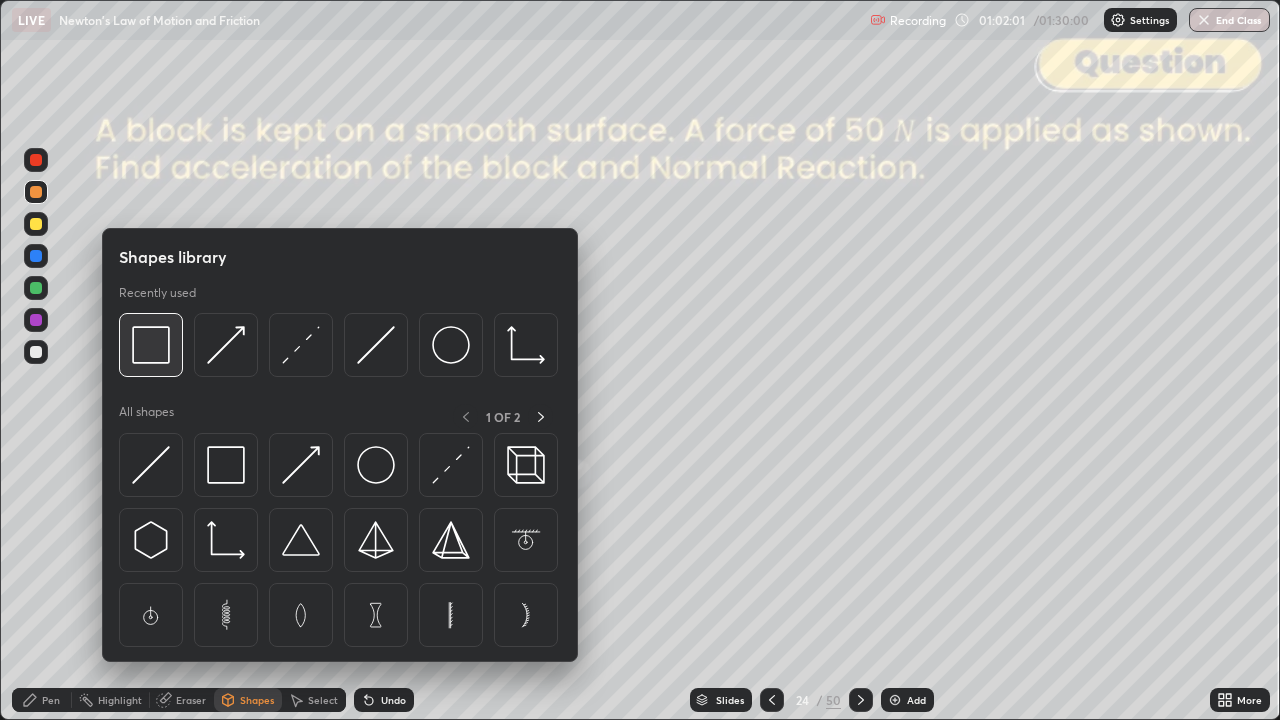 click at bounding box center [151, 345] 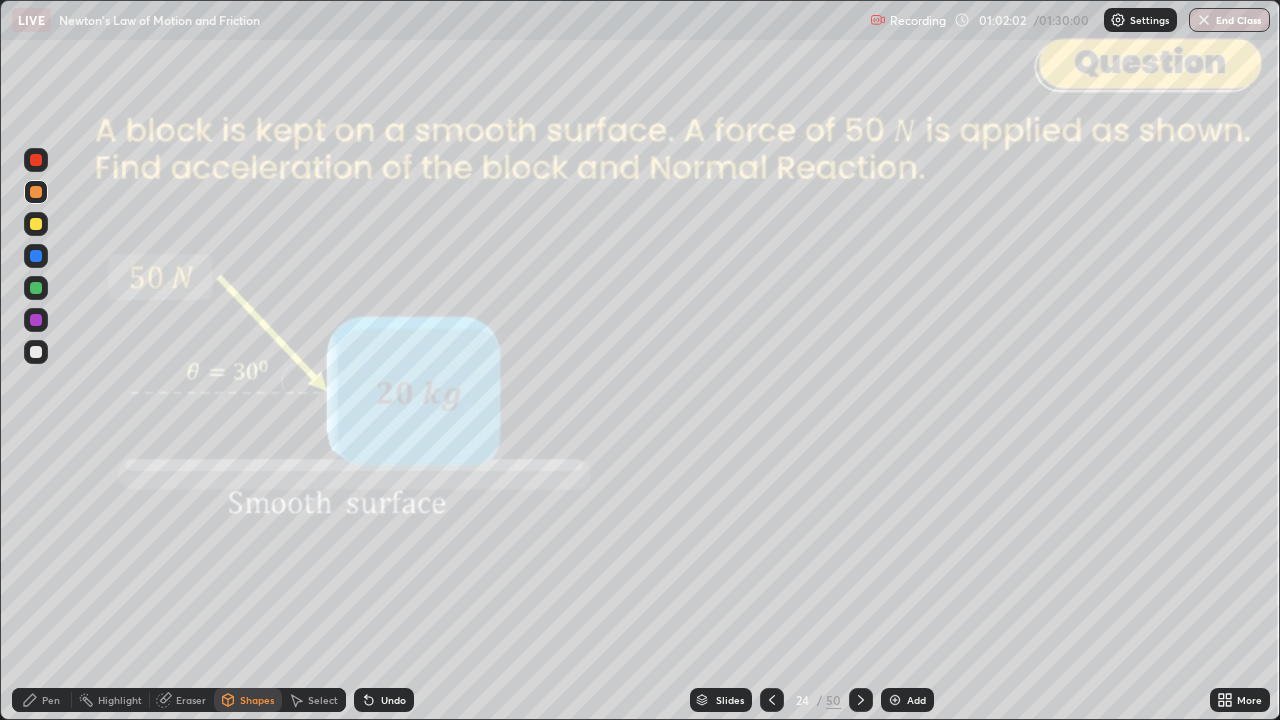 click at bounding box center (36, 160) 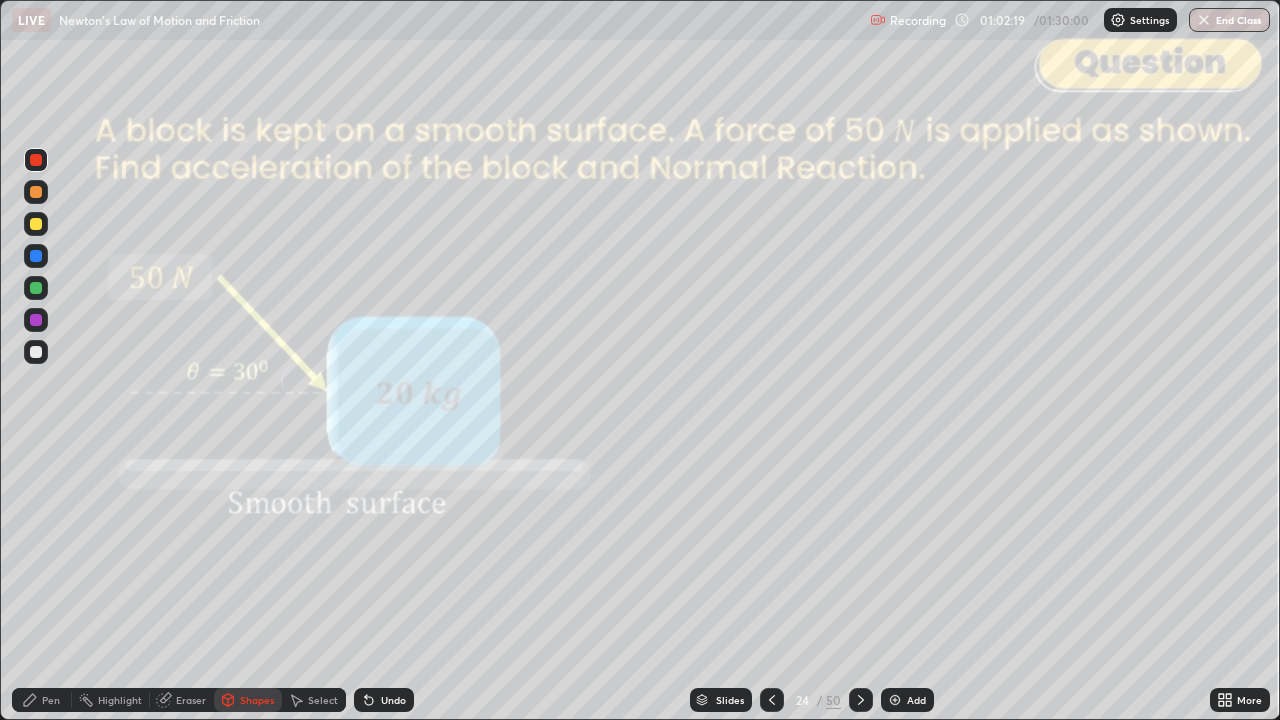 click on "Undo" at bounding box center [384, 700] 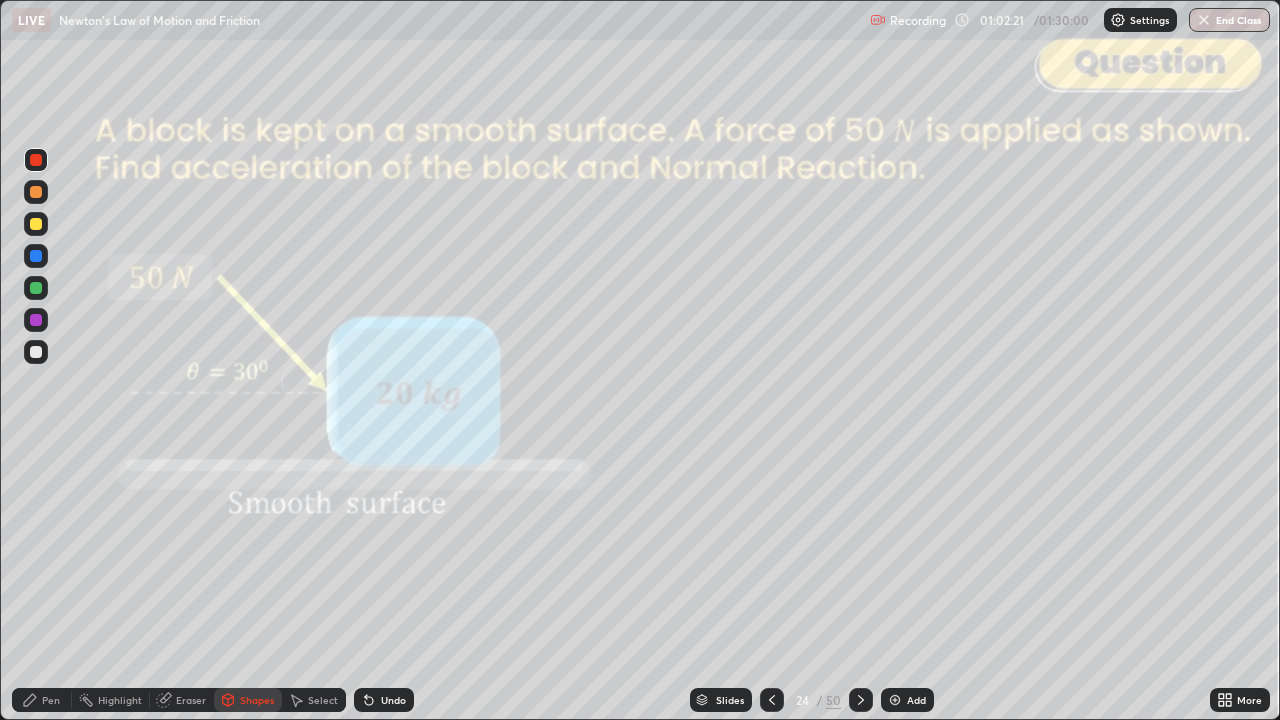 click on "Undo" at bounding box center [384, 700] 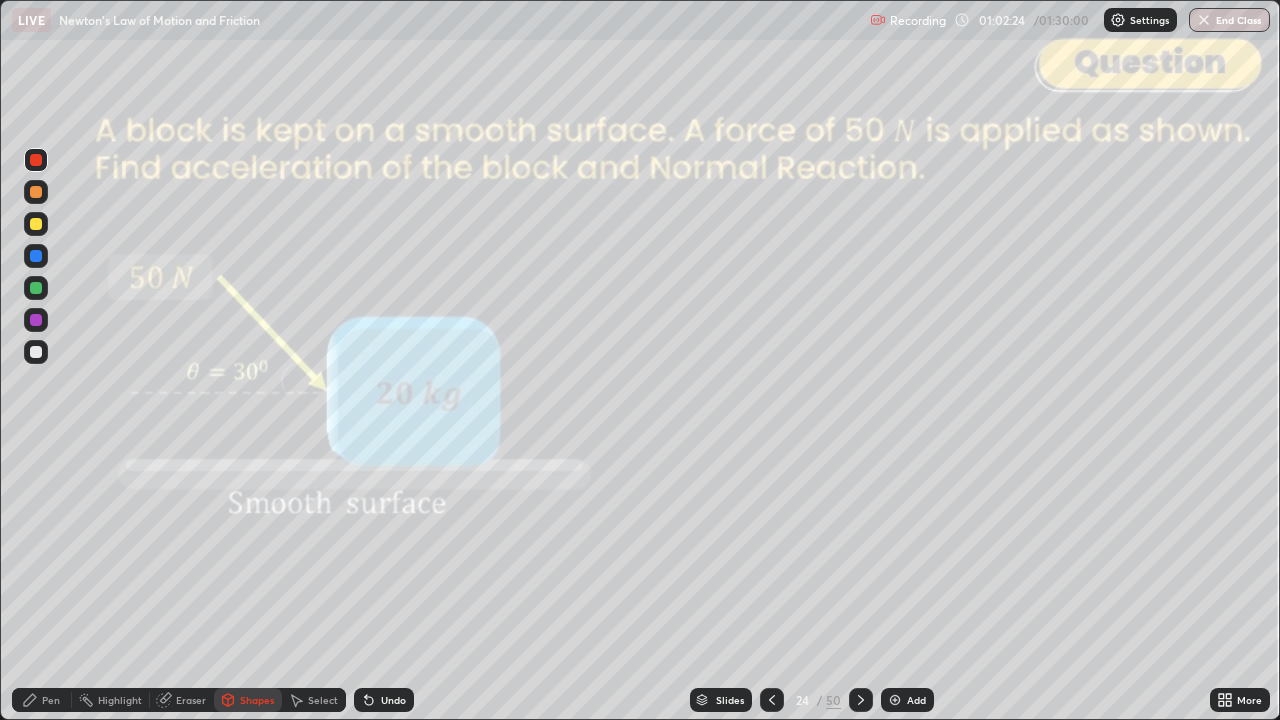 click on "Eraser" at bounding box center (191, 700) 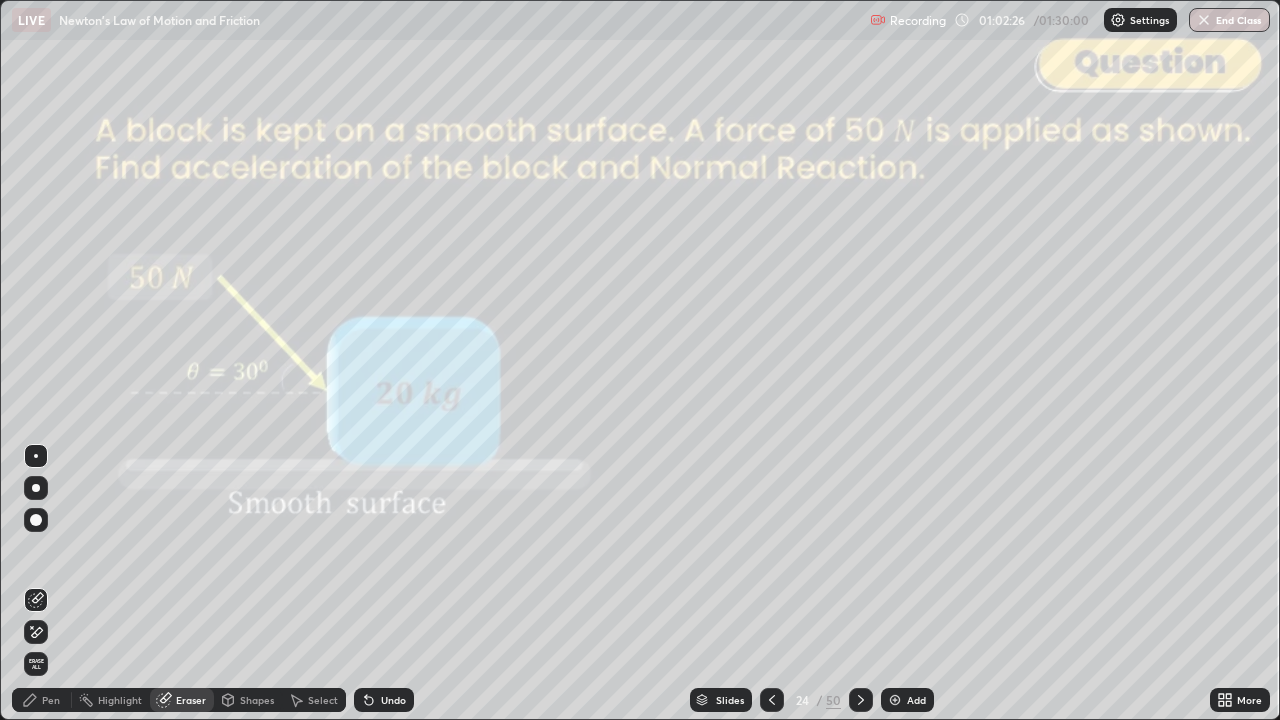 click on "Pen" at bounding box center [42, 700] 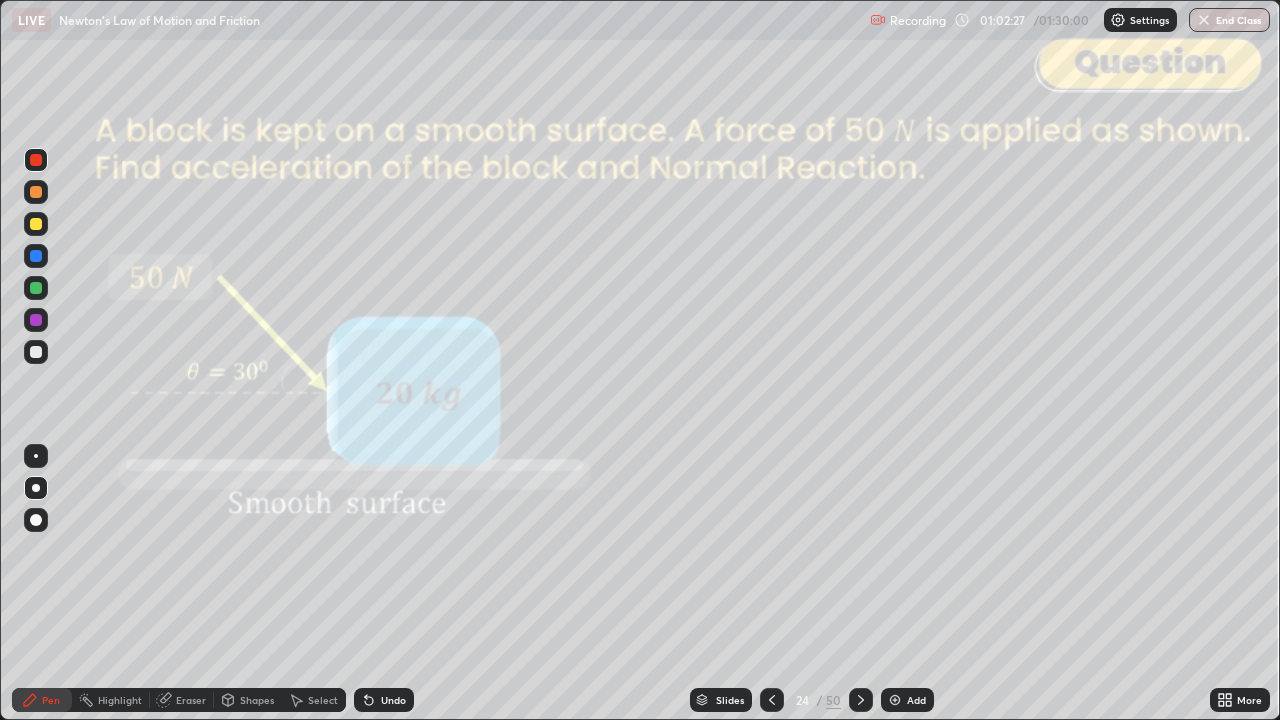 click at bounding box center [36, 192] 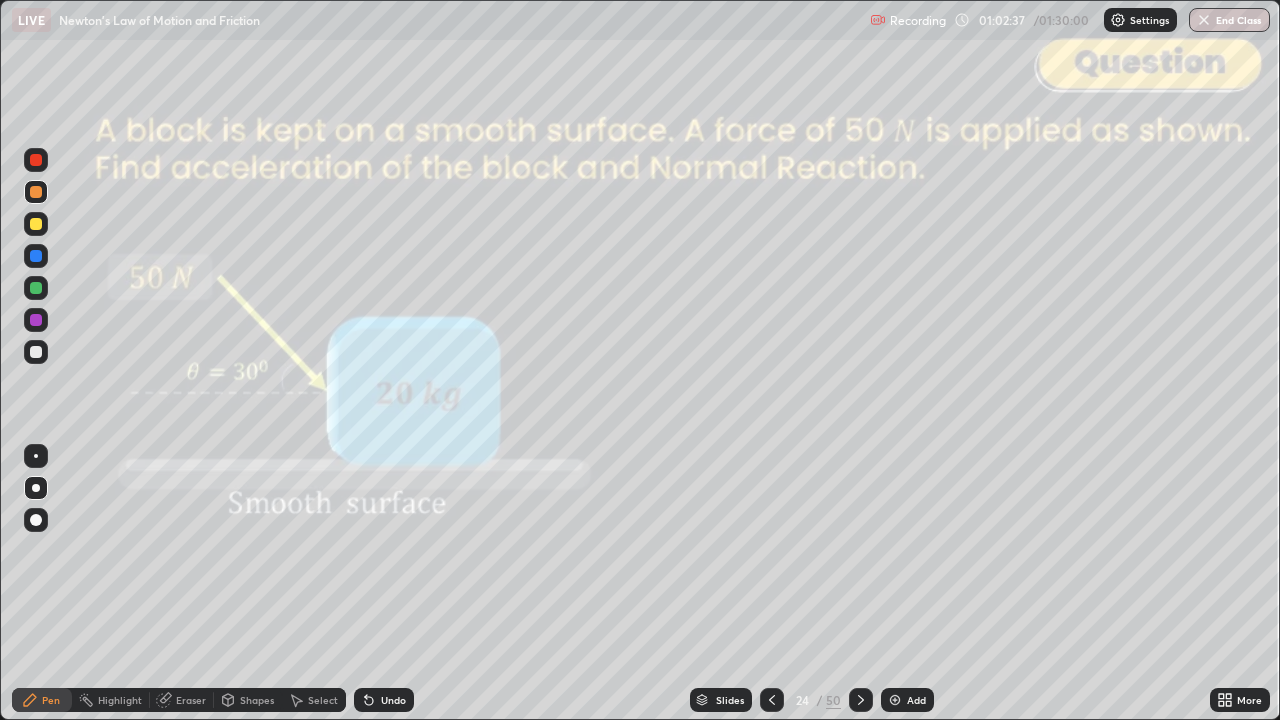 click on "Shapes" at bounding box center (248, 700) 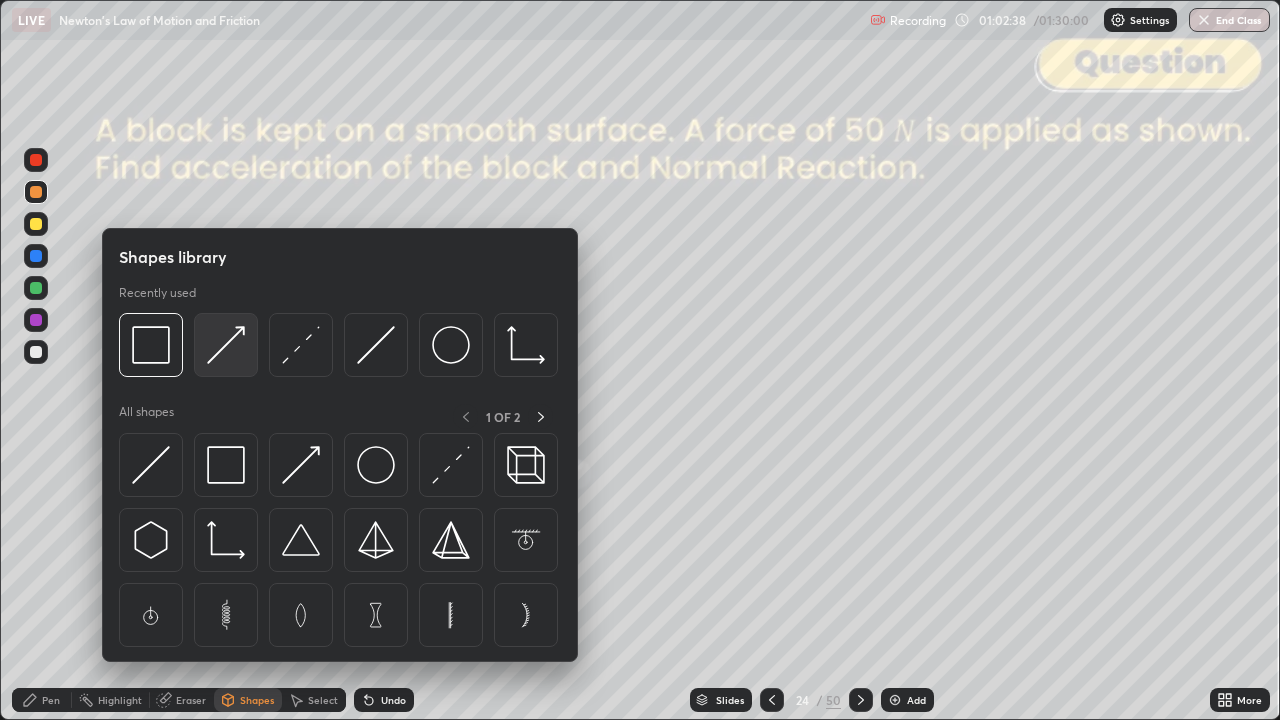 click at bounding box center (226, 345) 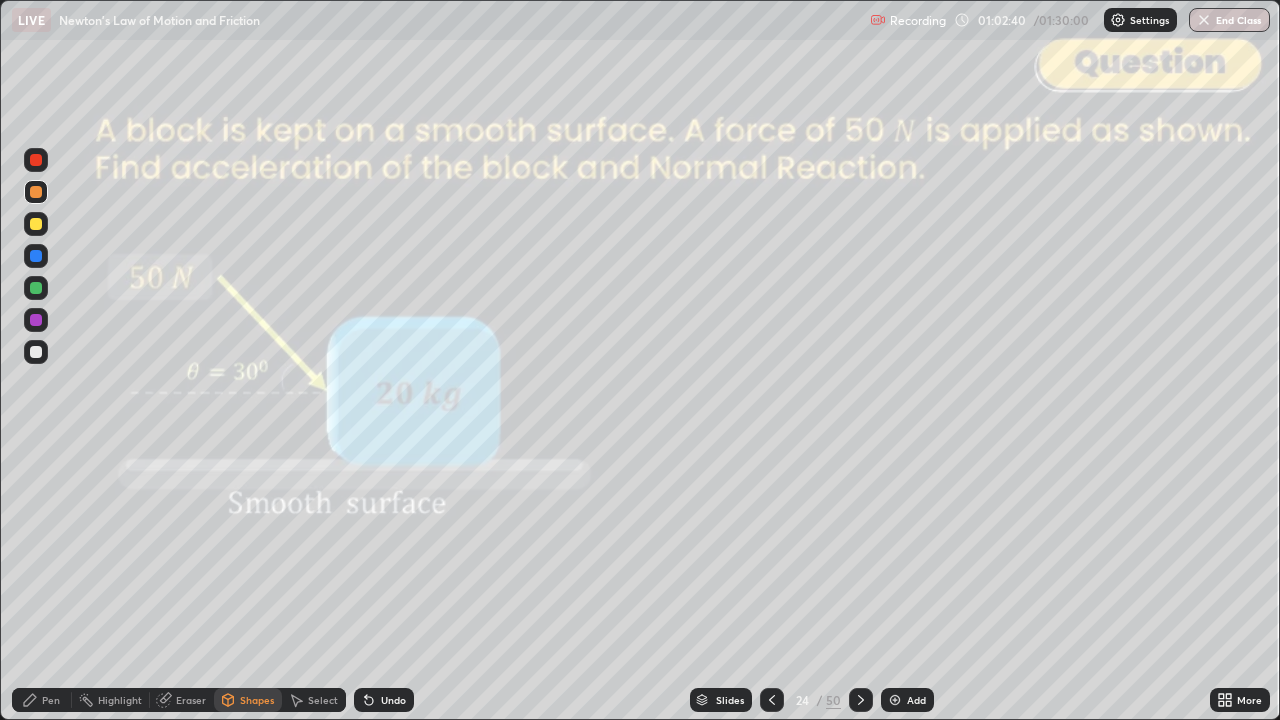 click at bounding box center [36, 288] 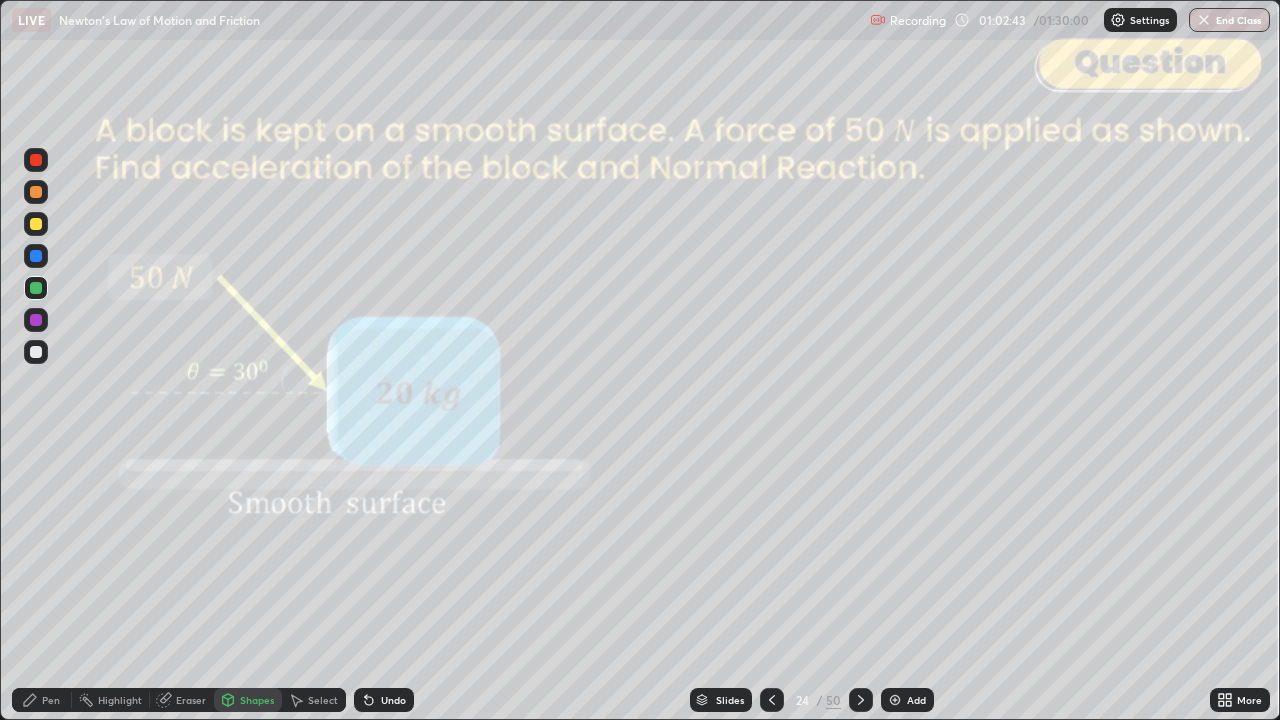 click 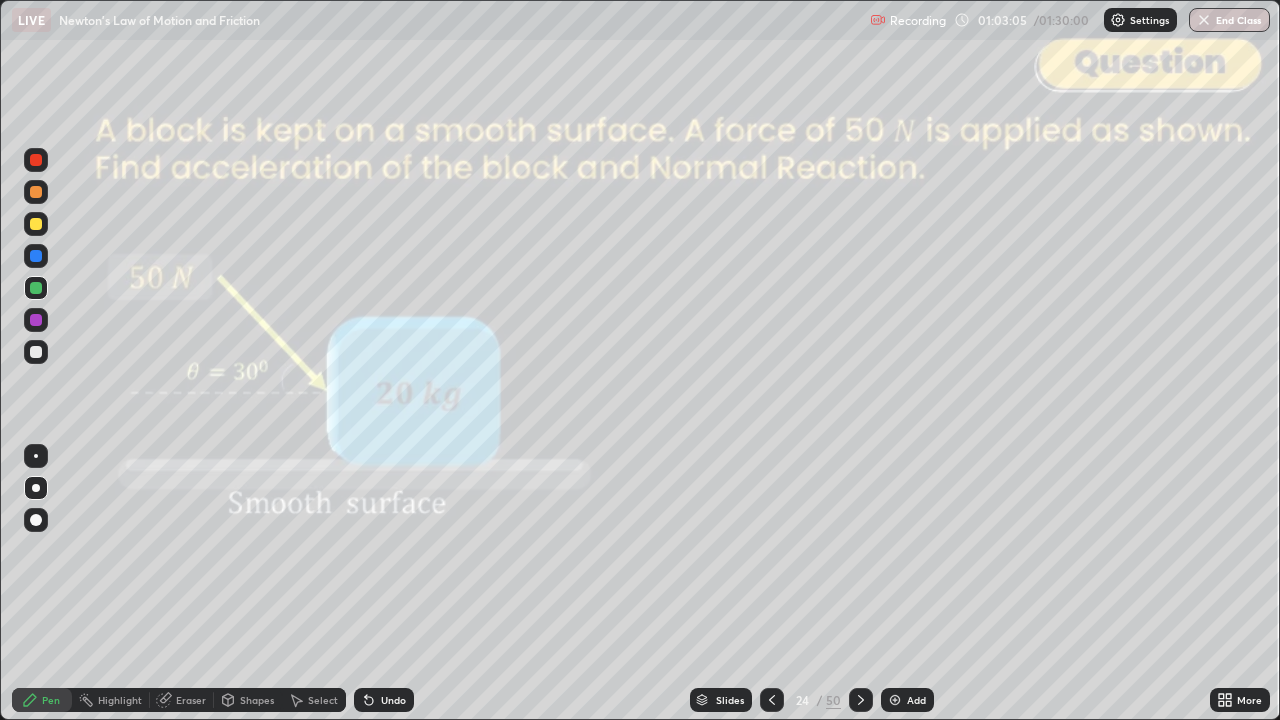 click on "Shapes" at bounding box center (257, 700) 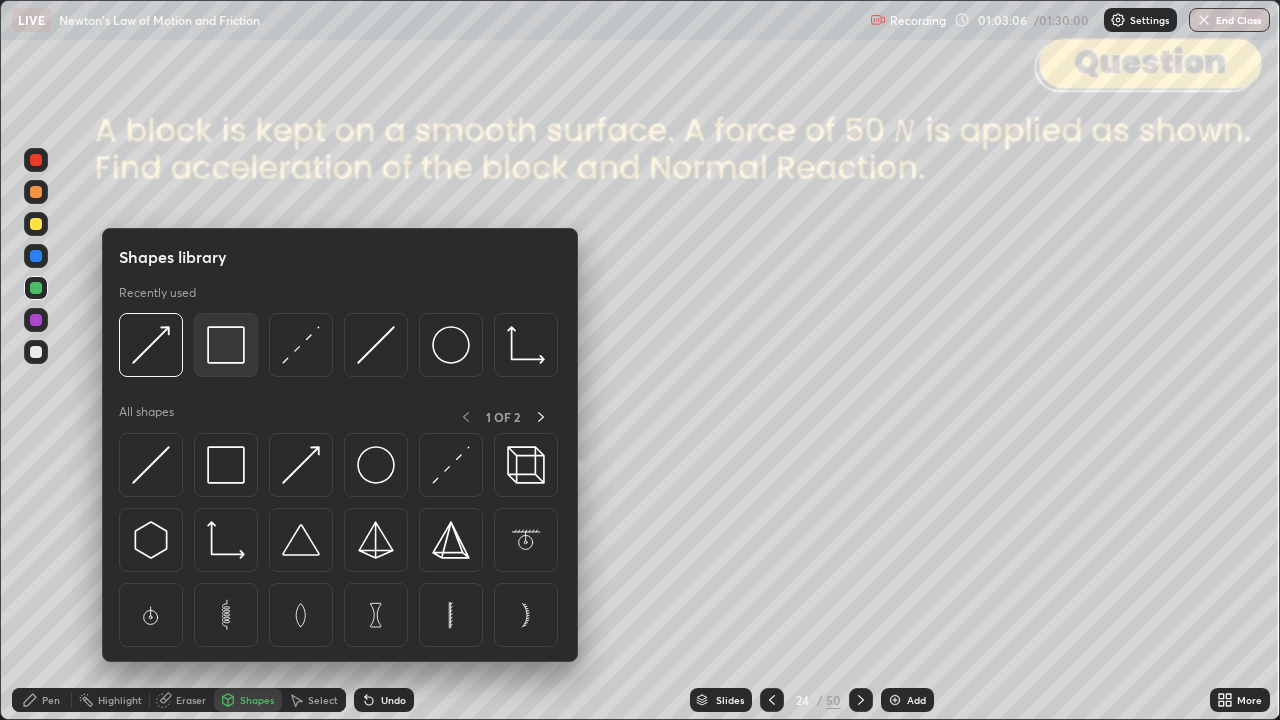 click at bounding box center [226, 345] 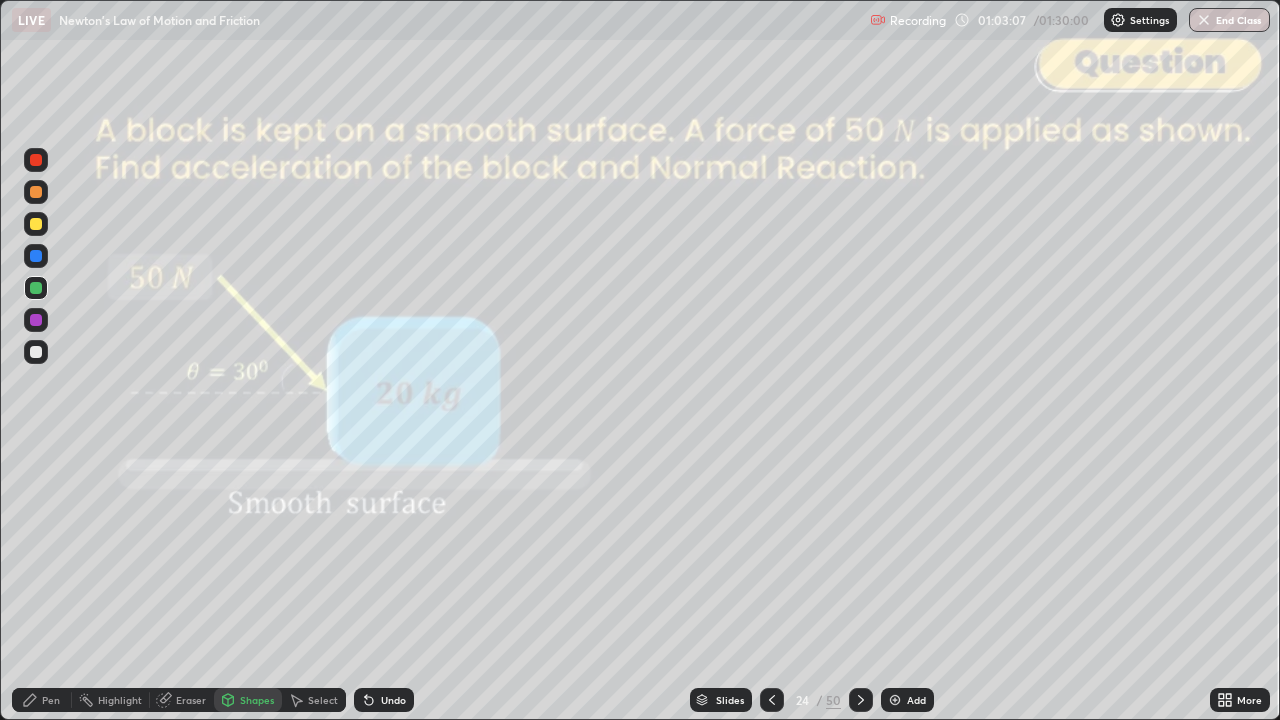 click at bounding box center [36, 160] 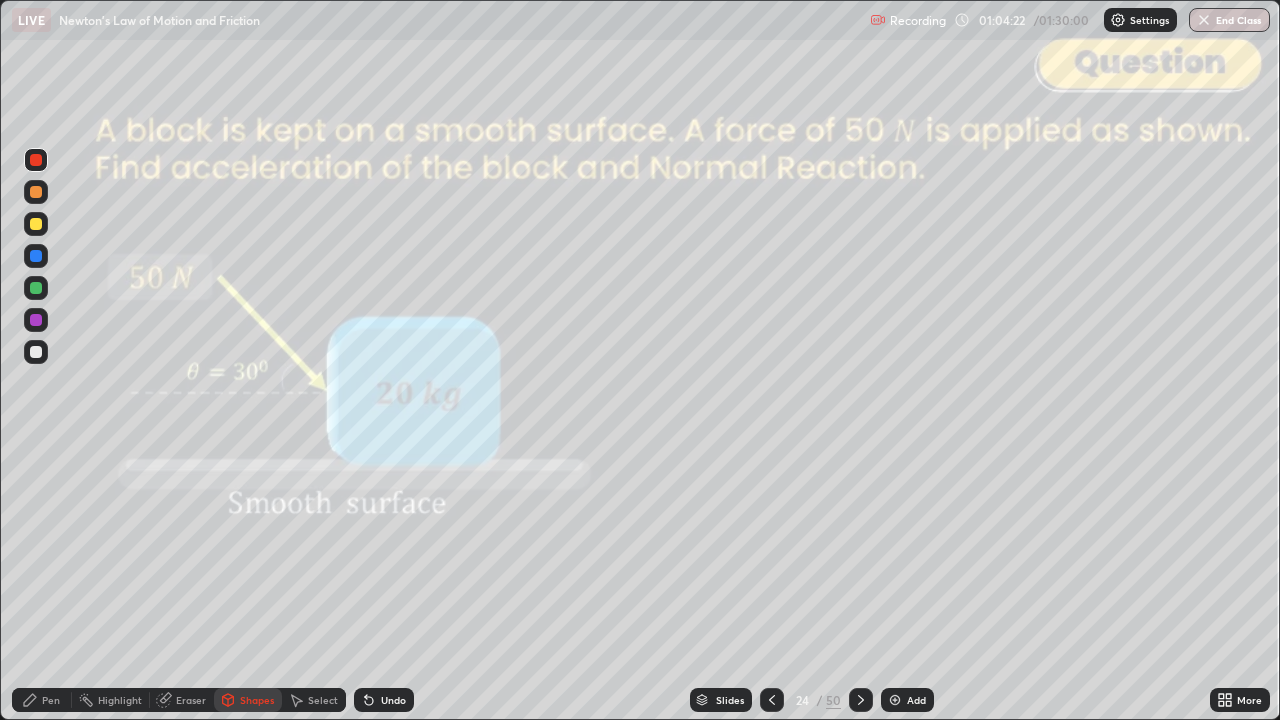 click at bounding box center (861, 700) 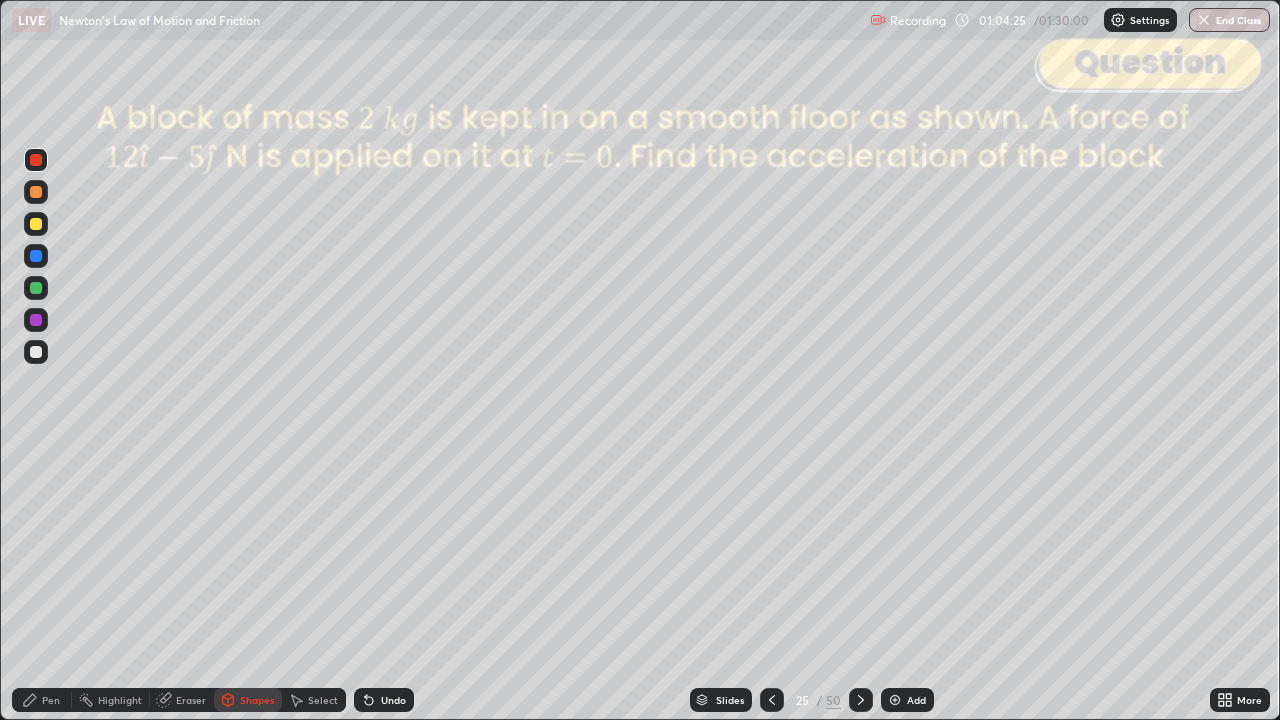 click on "Shapes" at bounding box center [248, 700] 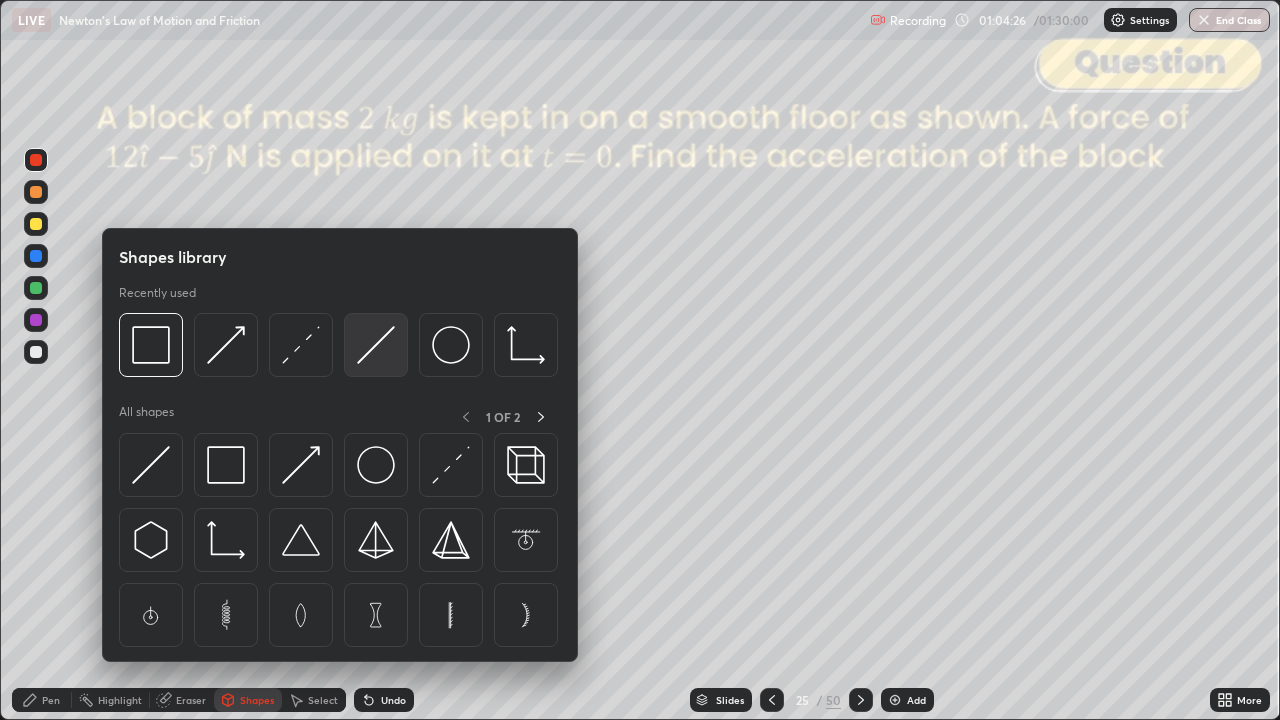 click at bounding box center (376, 345) 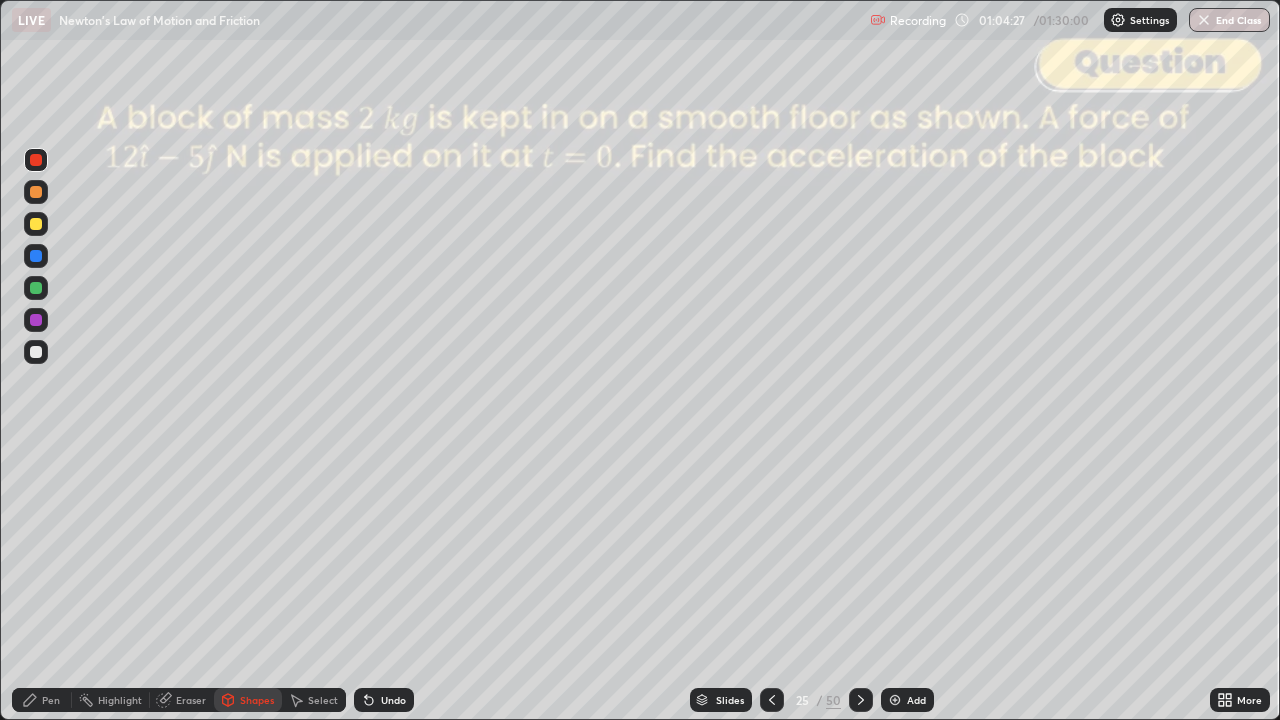 click at bounding box center [36, 352] 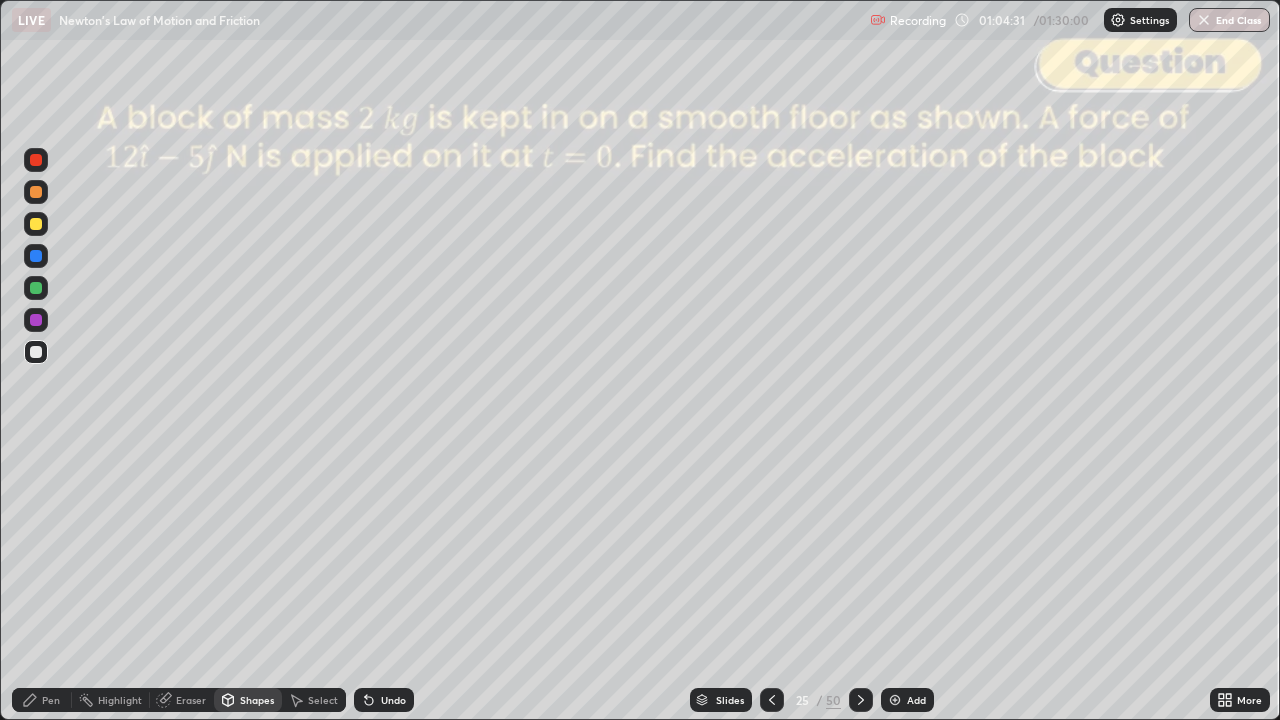 click on "Undo" at bounding box center (393, 700) 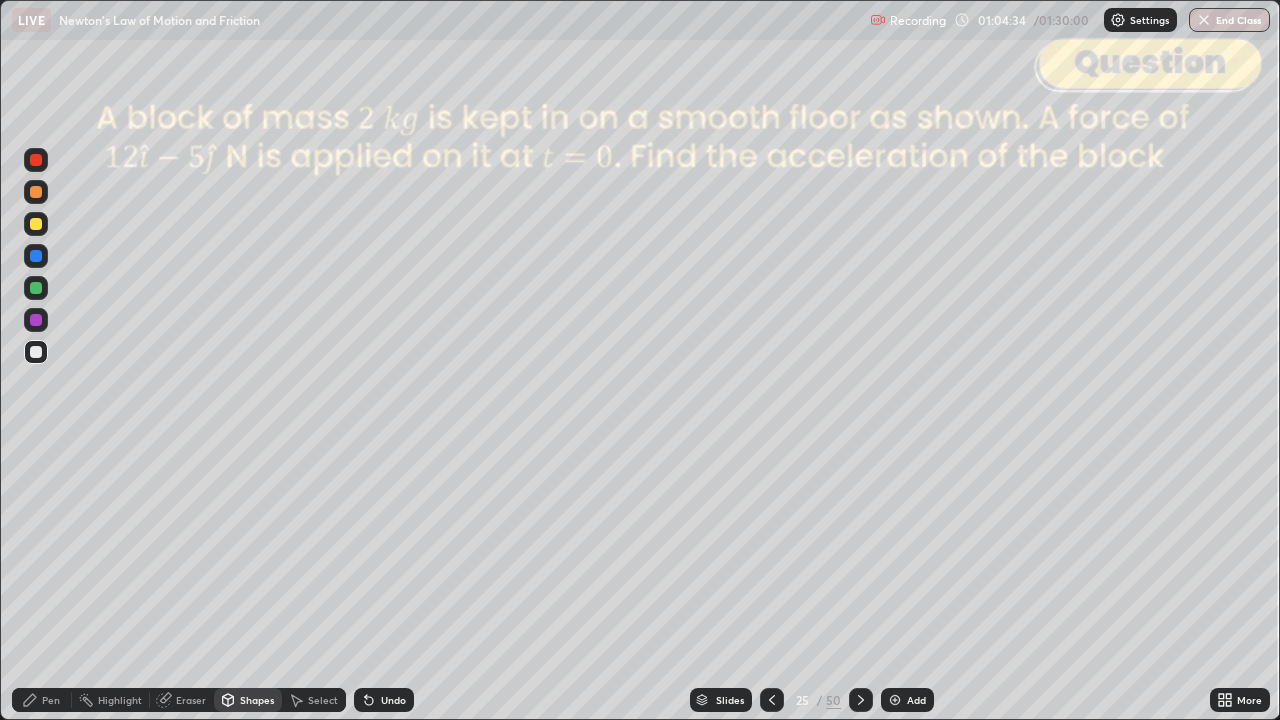 click on "Pen" at bounding box center (42, 700) 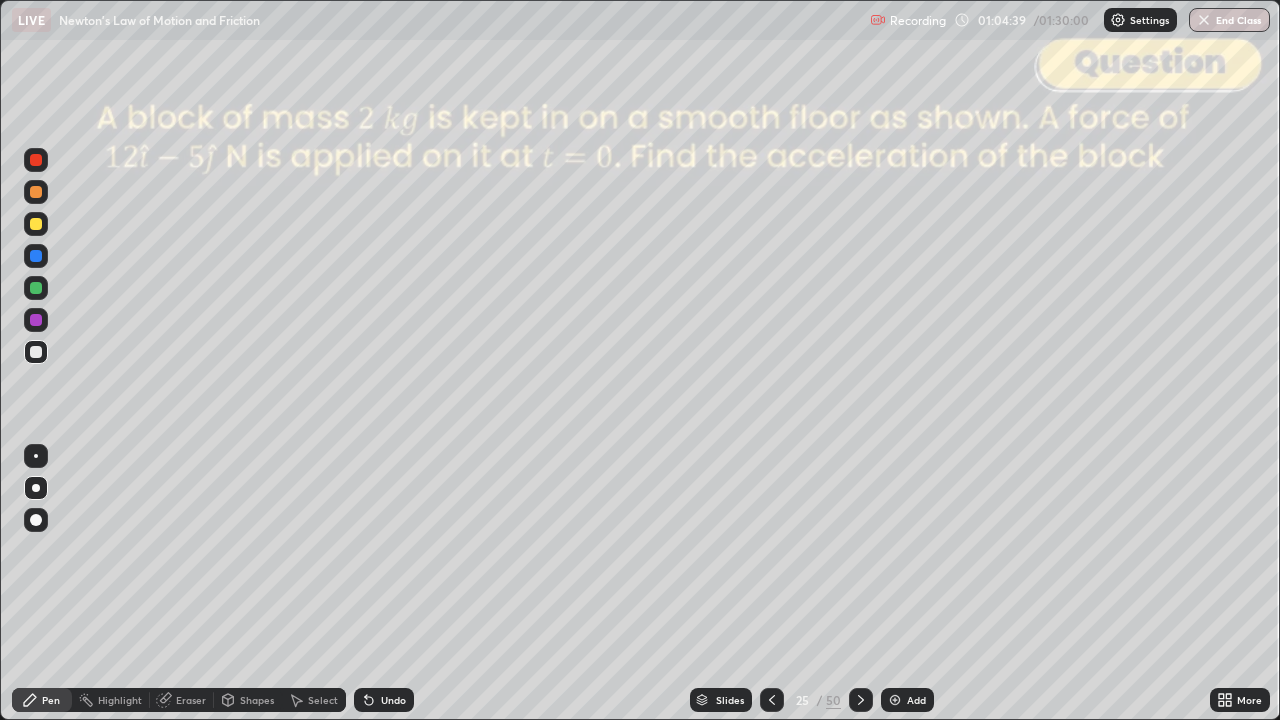 click on "Shapes" at bounding box center [257, 700] 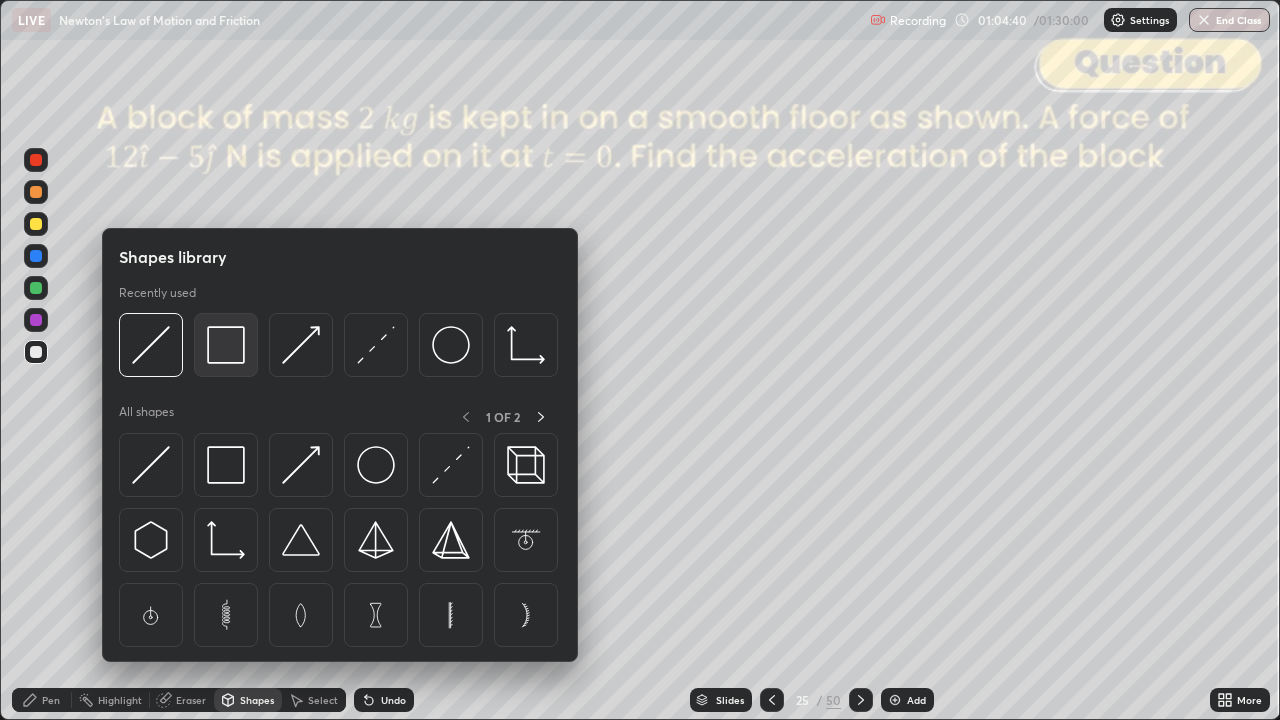 click at bounding box center (226, 345) 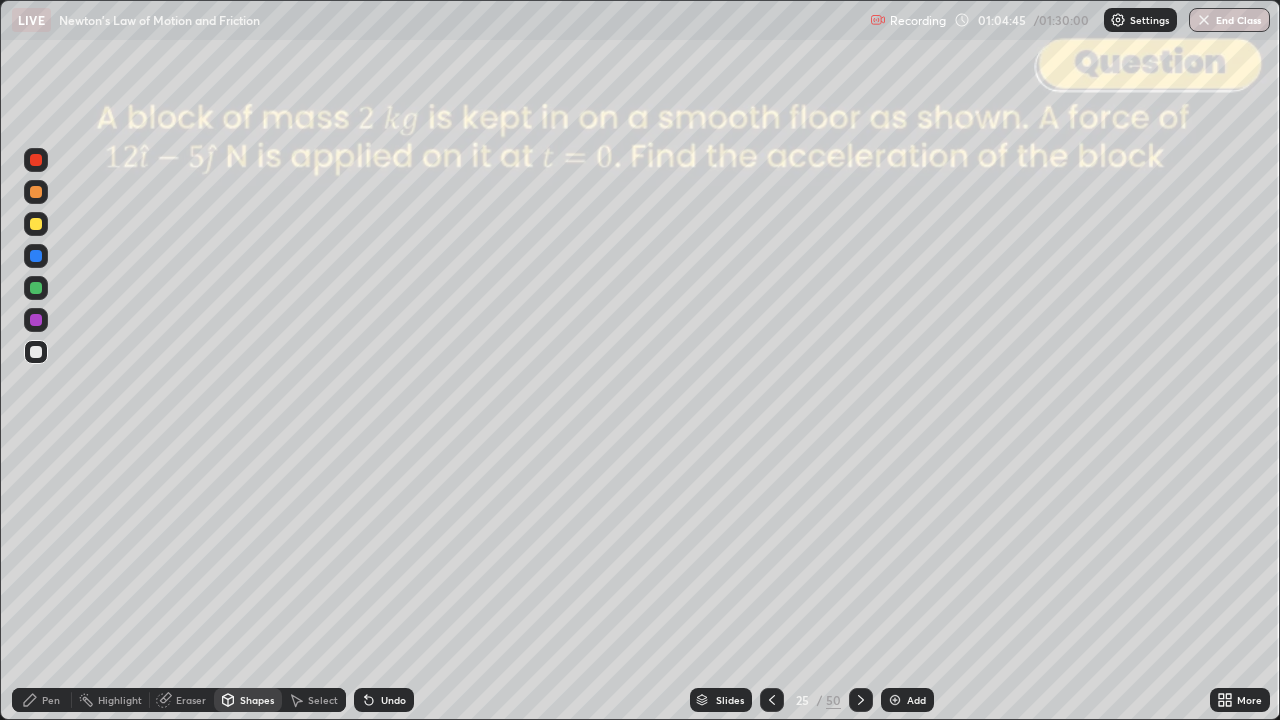 click on "Pen" at bounding box center [42, 700] 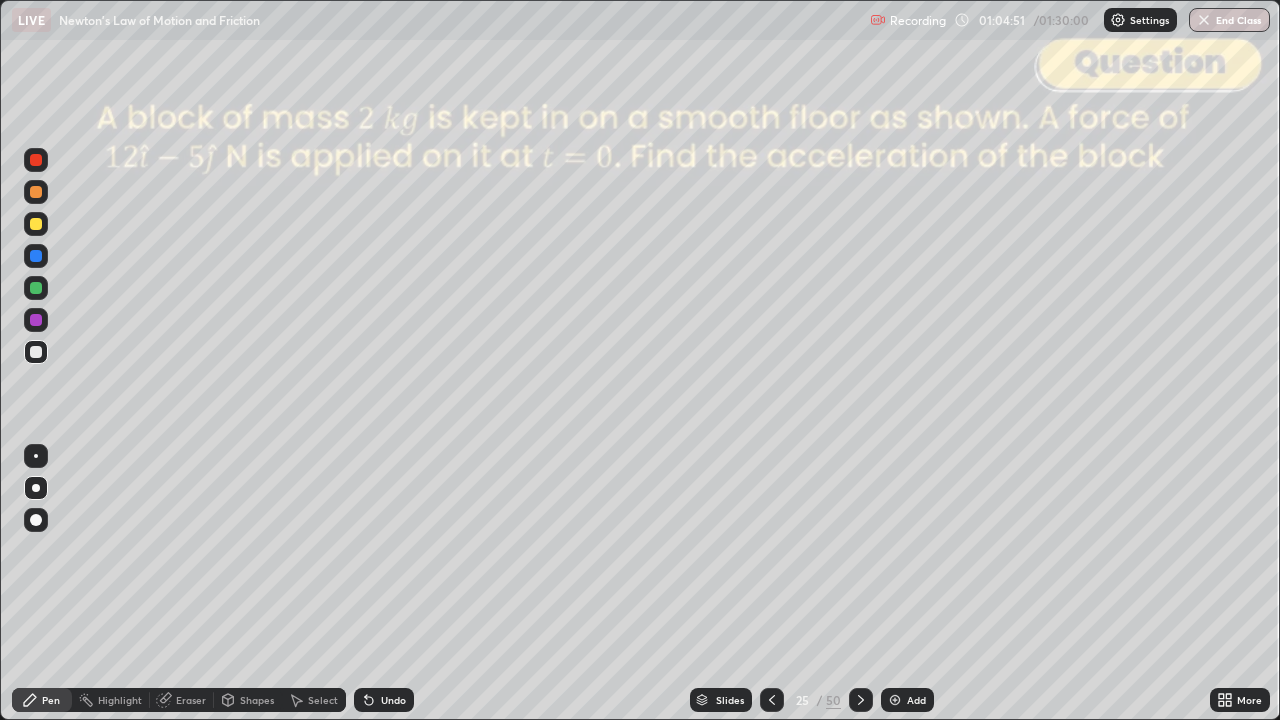 click on "Shapes" at bounding box center [248, 700] 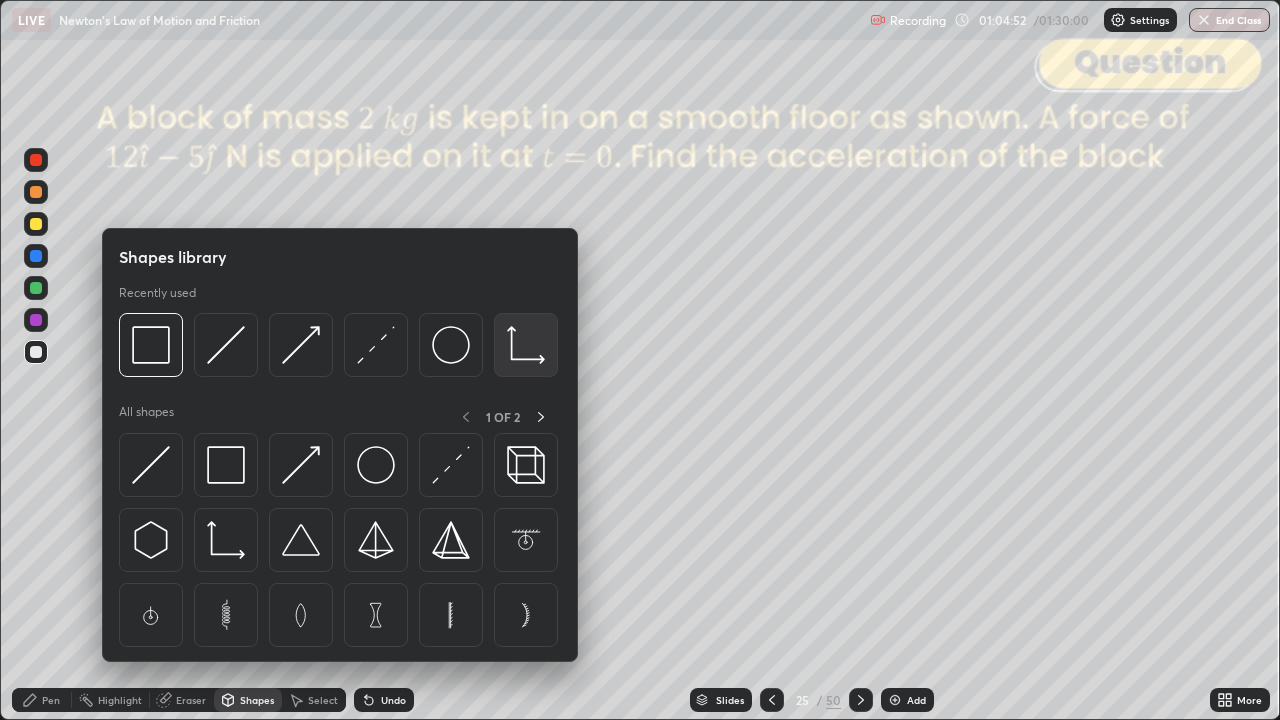 click at bounding box center [526, 345] 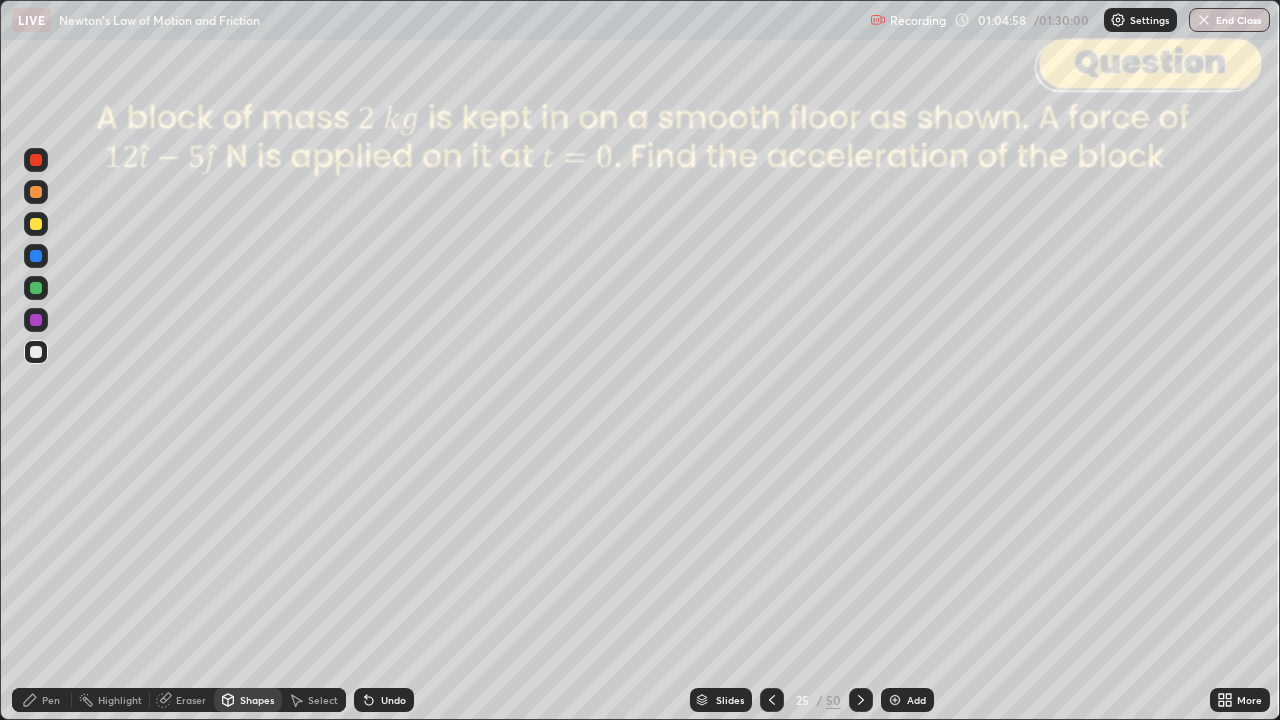 click on "Pen" at bounding box center [42, 700] 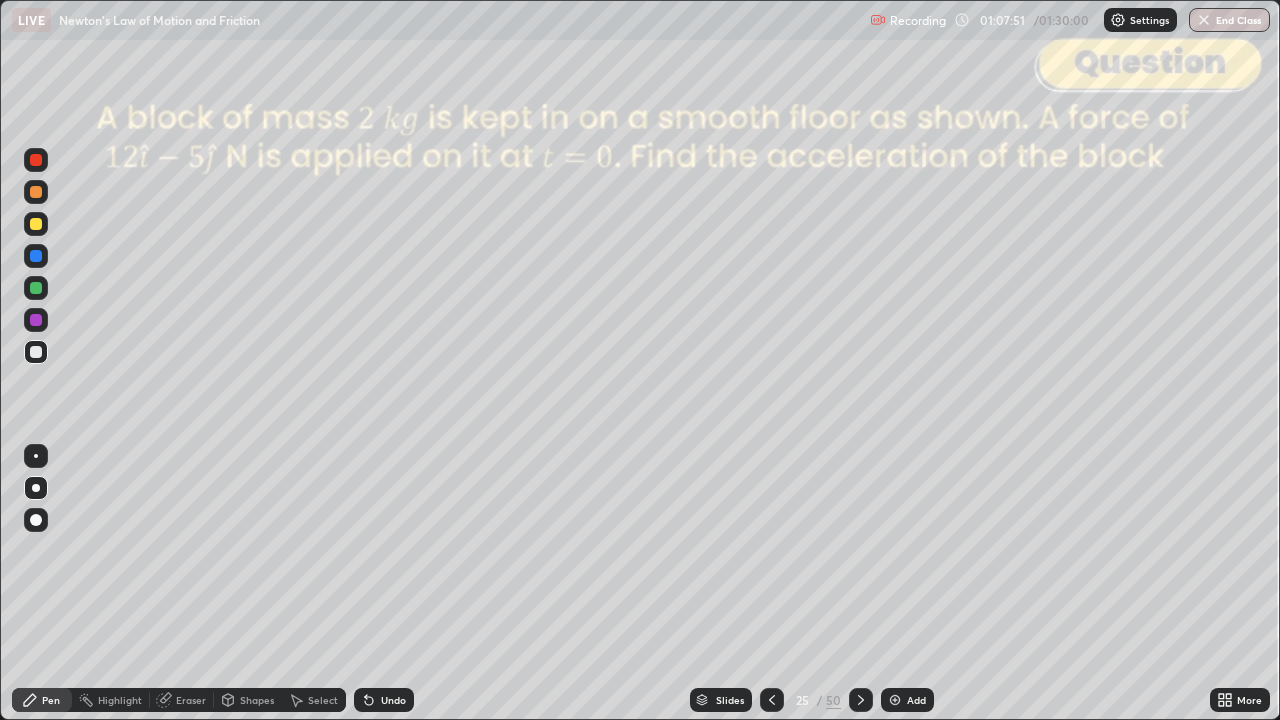 click at bounding box center (36, 160) 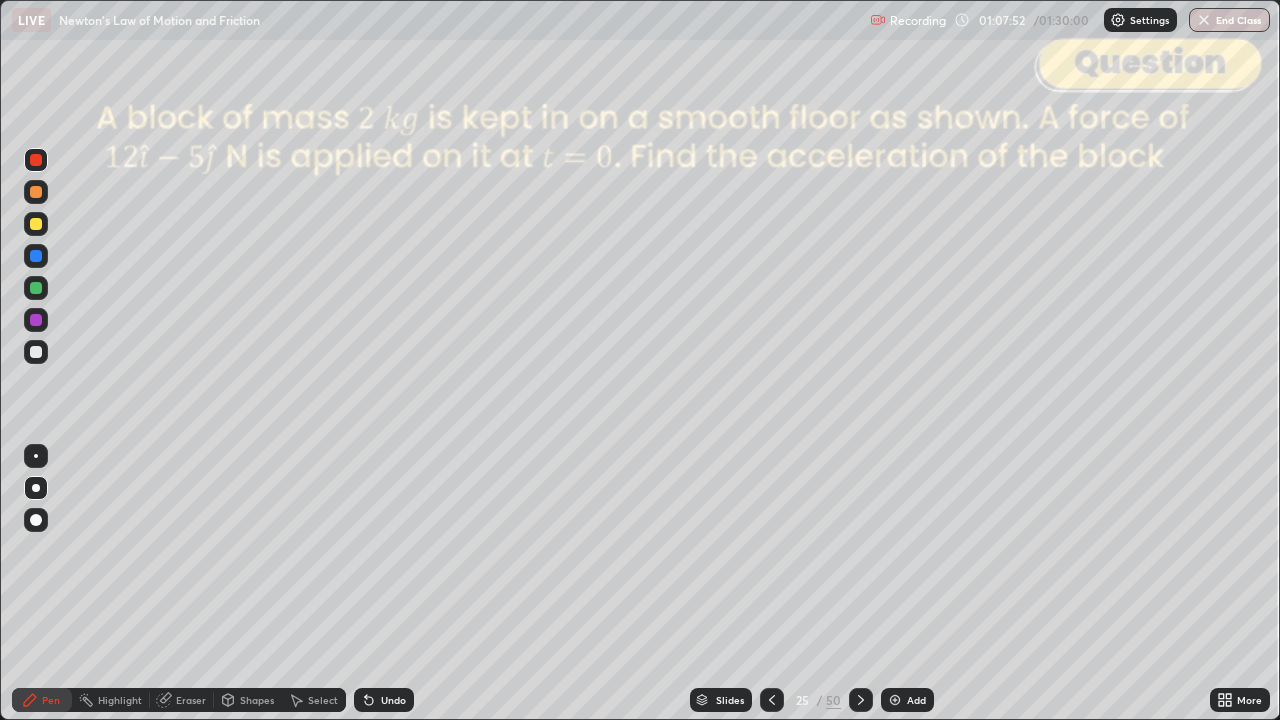 click on "Shapes" at bounding box center (257, 700) 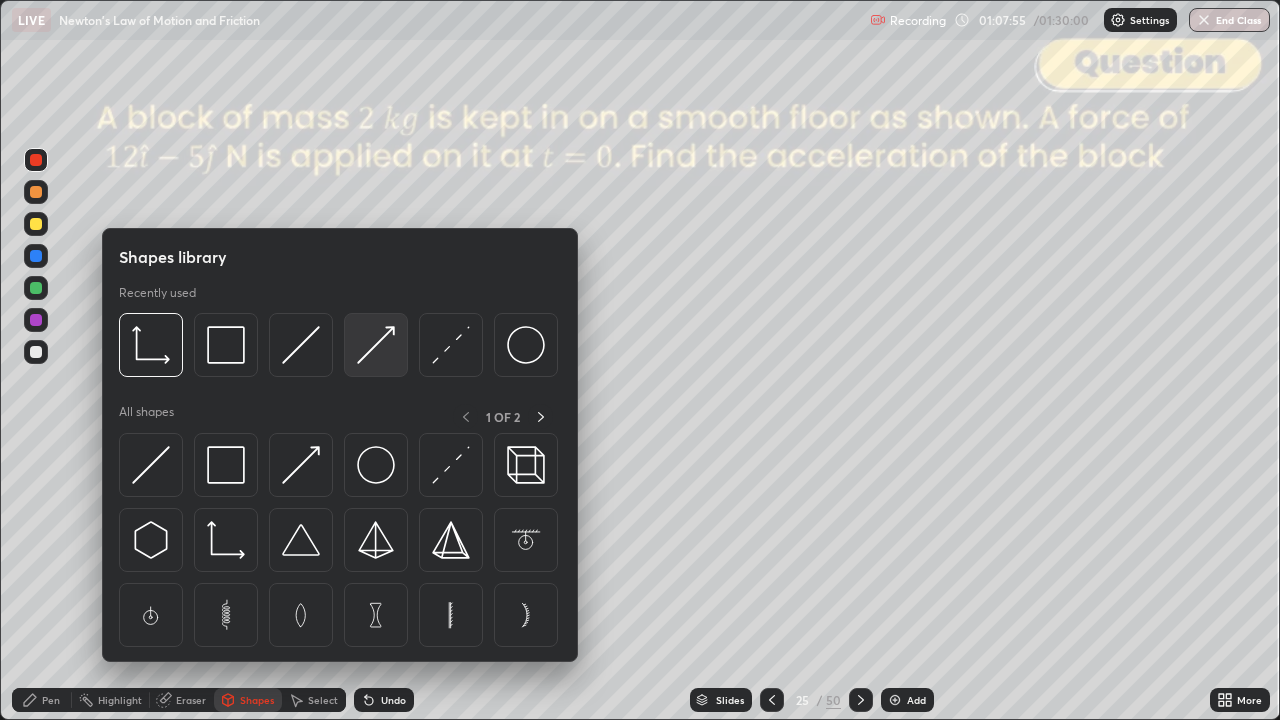 click at bounding box center (376, 345) 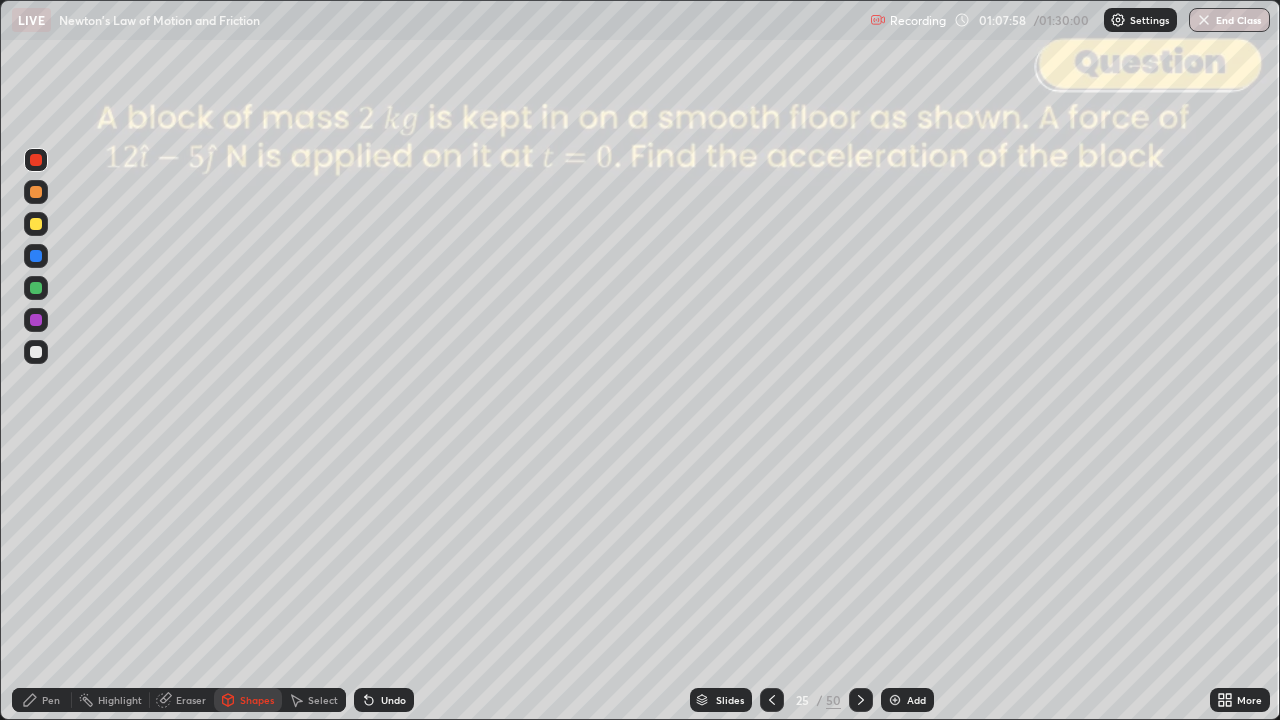 click on "Pen" at bounding box center (42, 700) 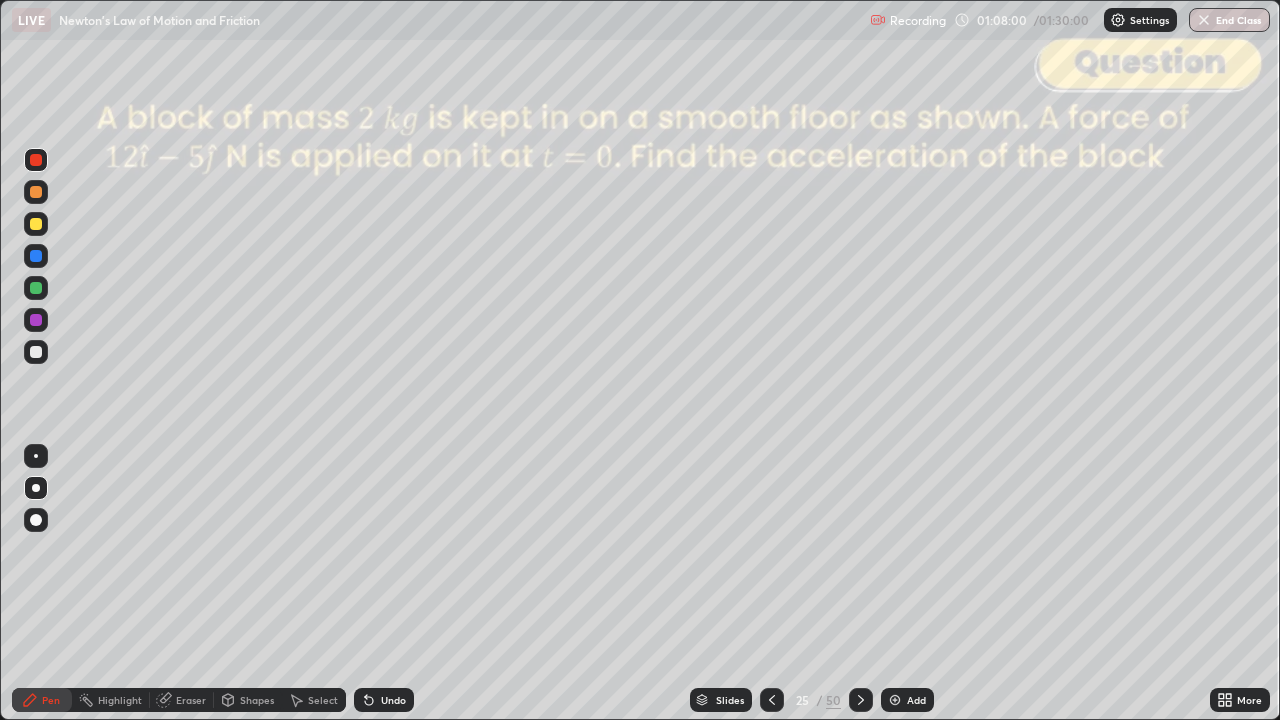click on "Shapes" at bounding box center [248, 700] 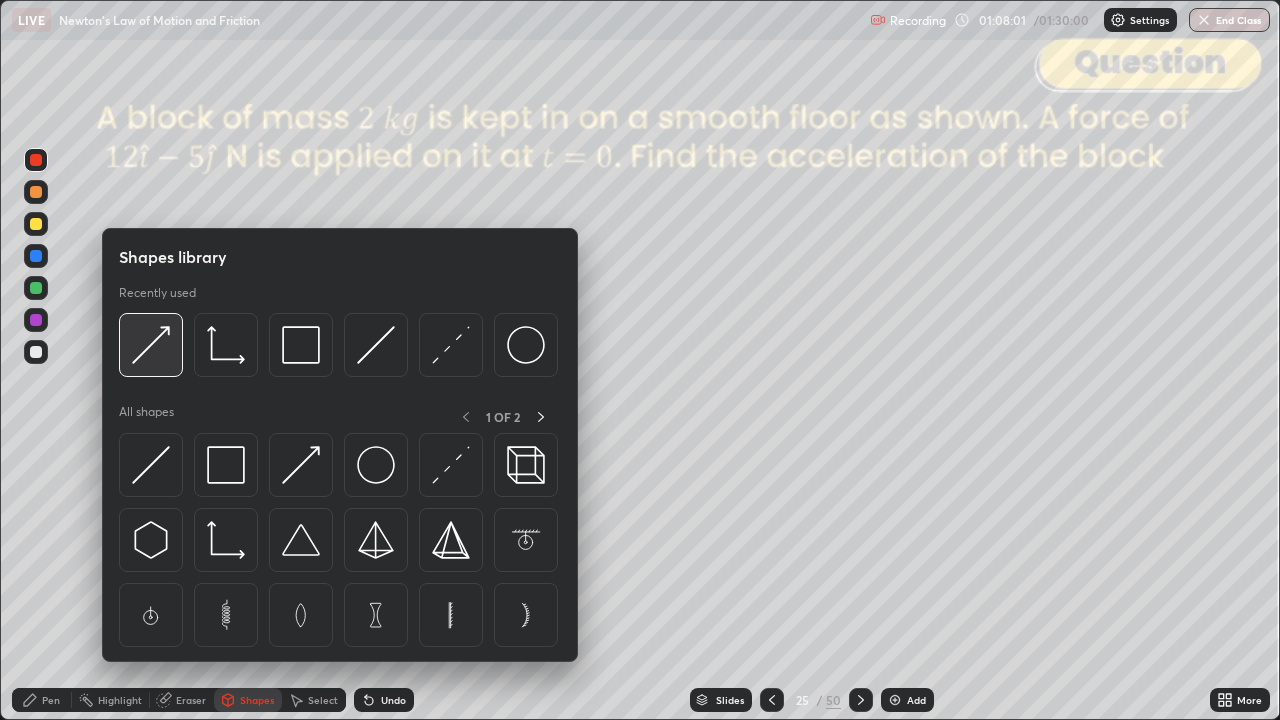 click at bounding box center [151, 345] 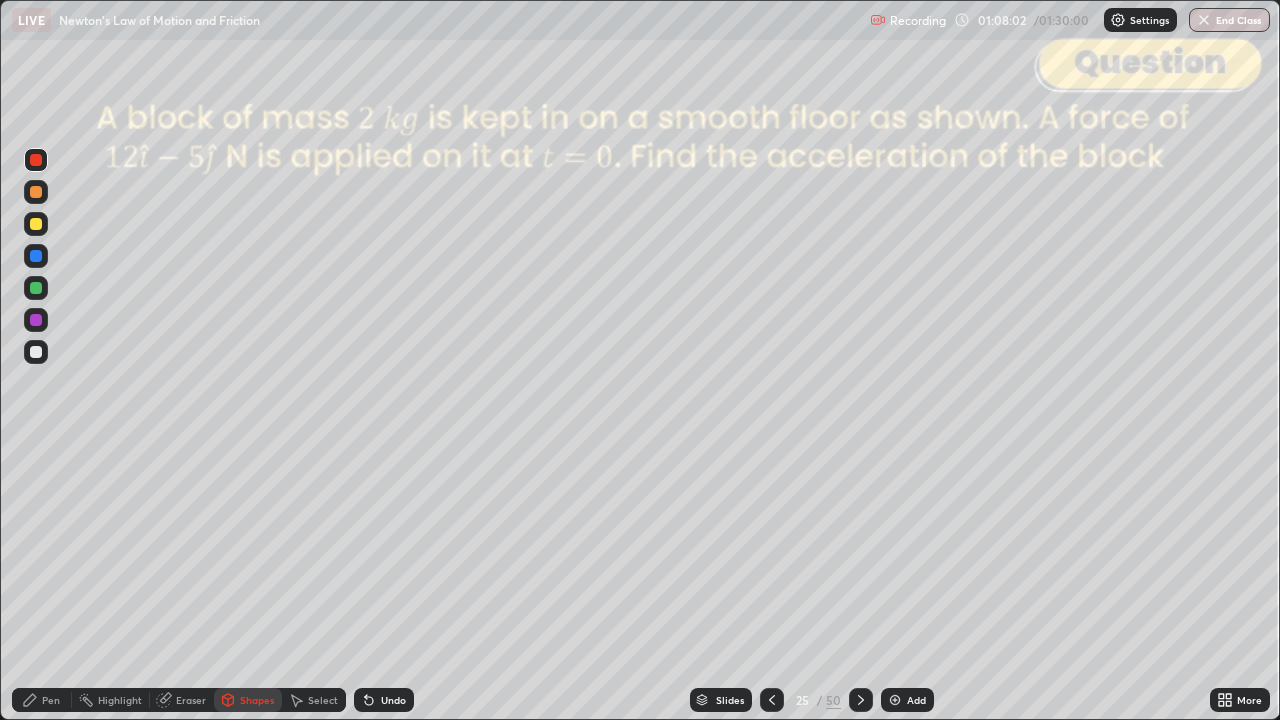 click at bounding box center (36, 192) 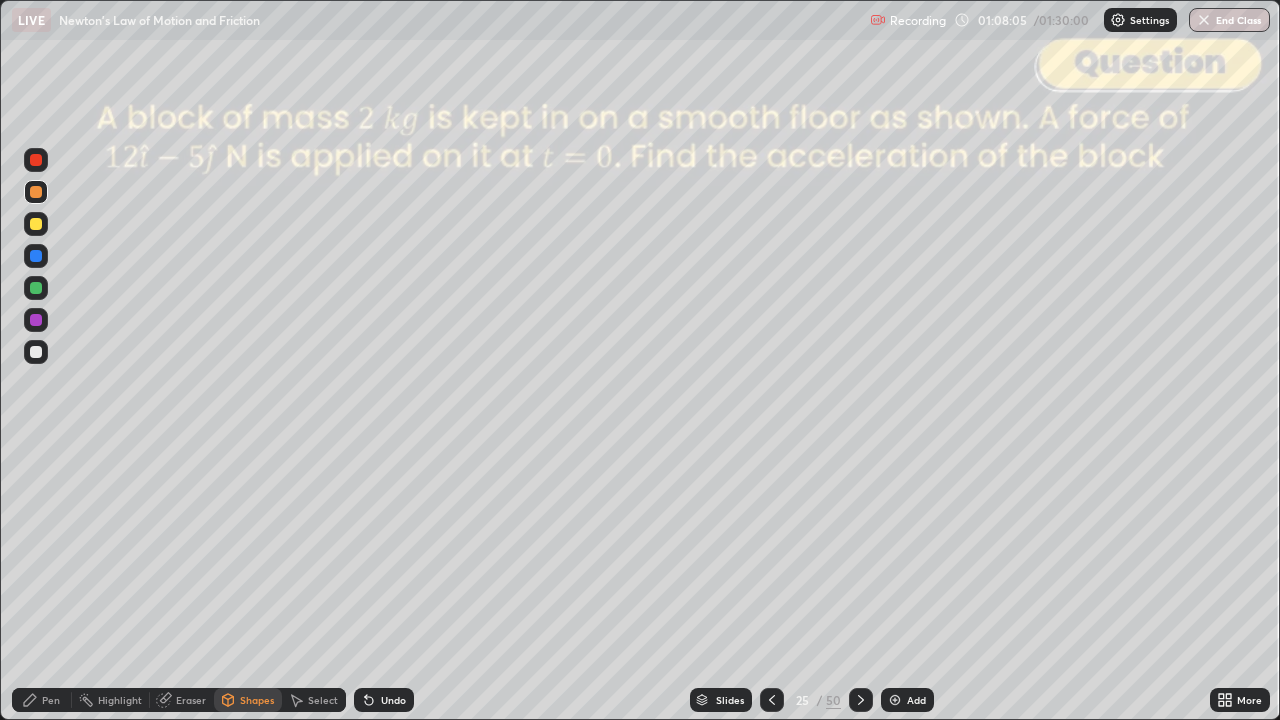 click on "Pen" at bounding box center [42, 700] 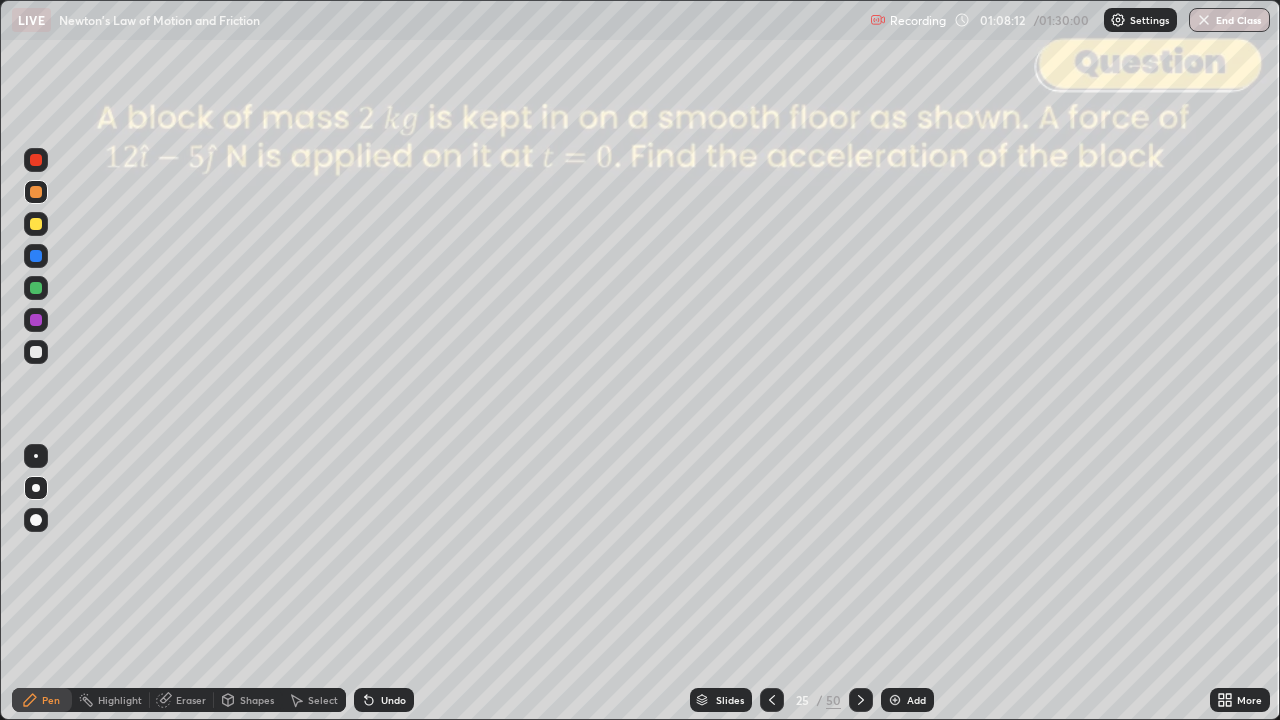 click on "Shapes" at bounding box center [257, 700] 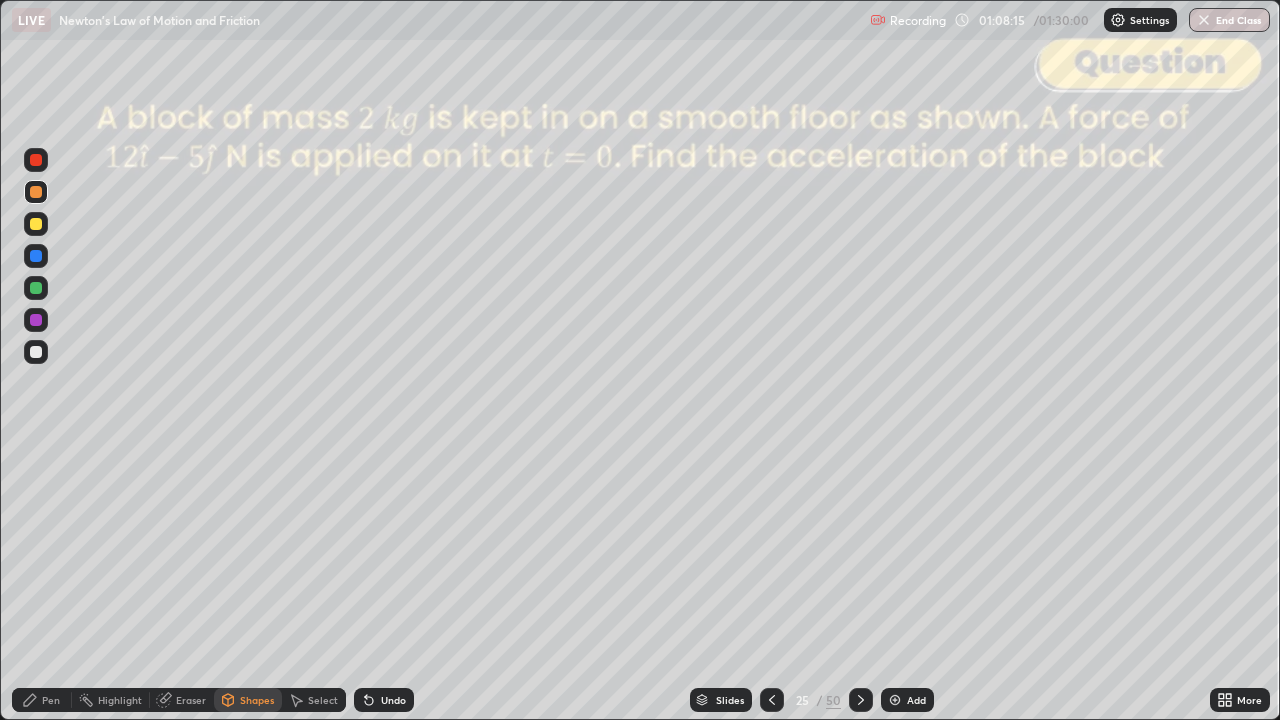 click at bounding box center (36, 288) 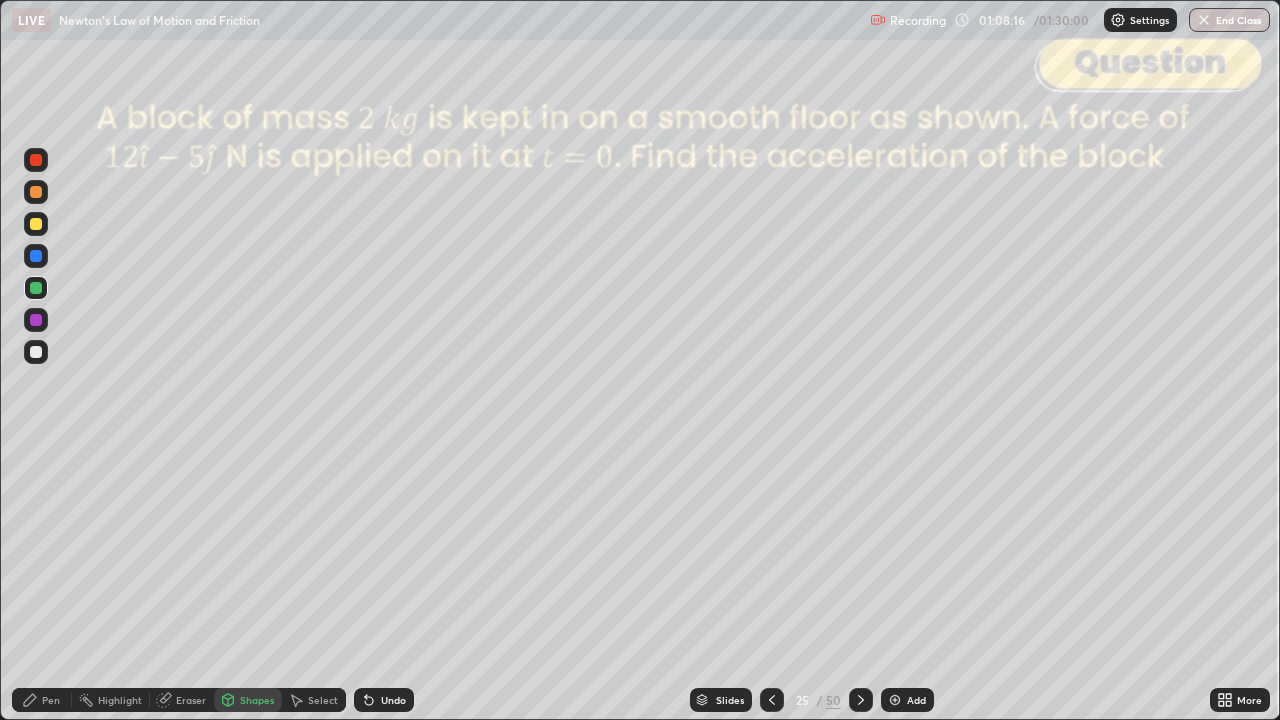 click on "Shapes" at bounding box center [257, 700] 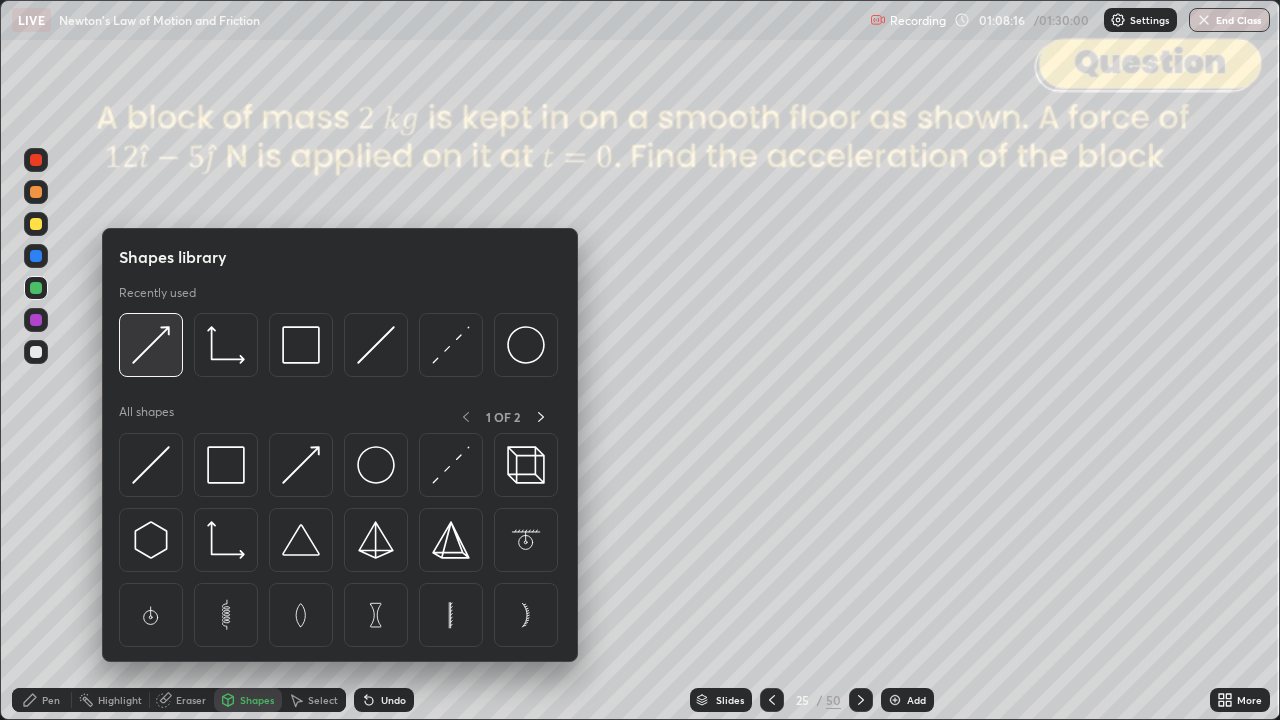 click at bounding box center (151, 345) 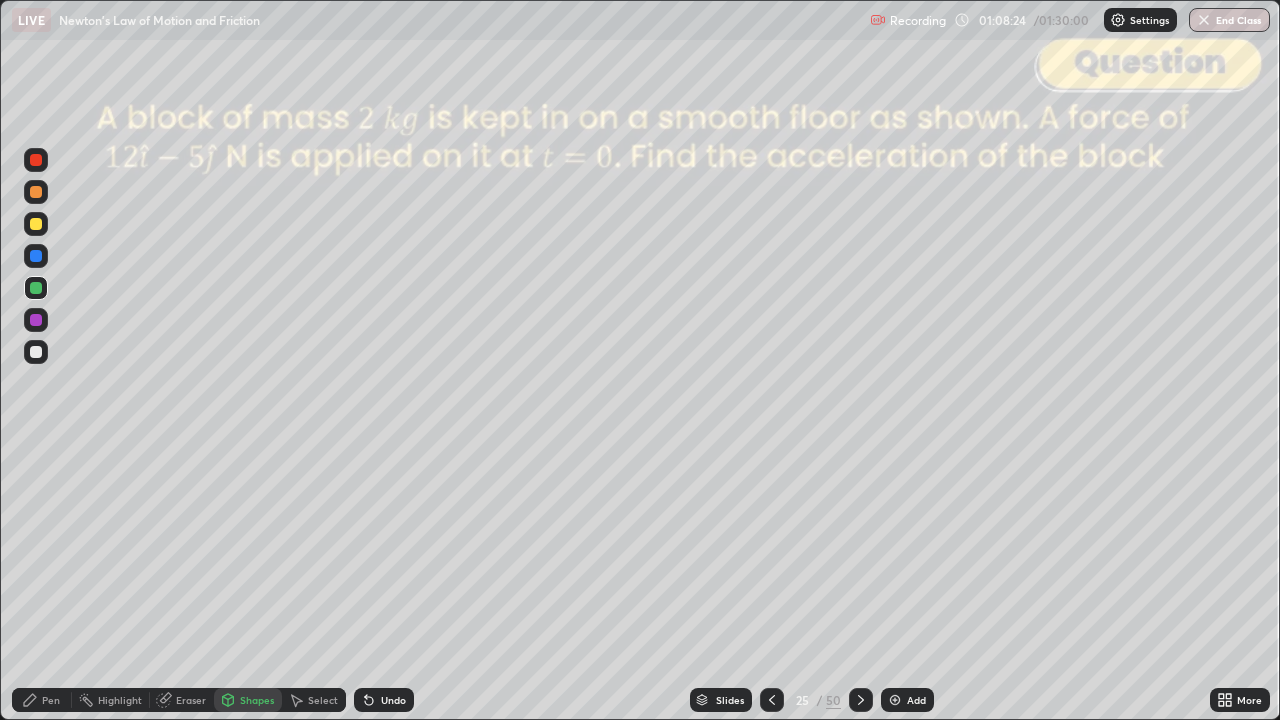 click on "Pen" at bounding box center (42, 700) 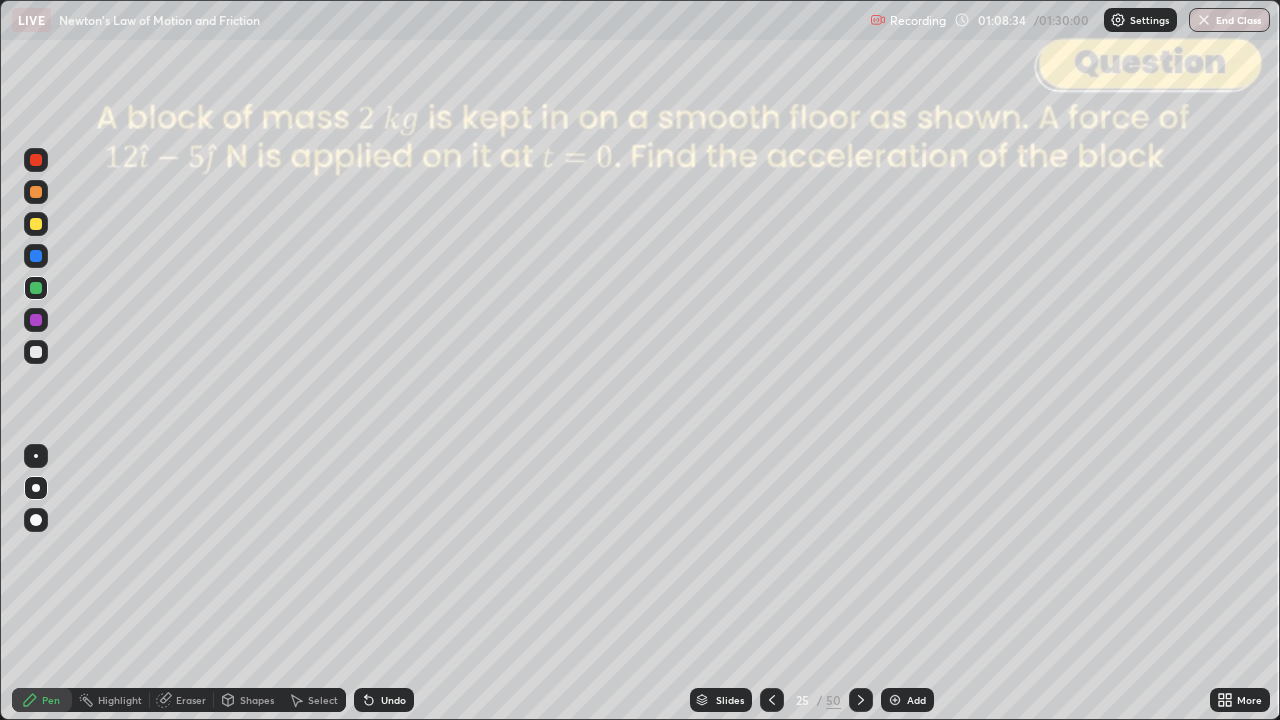 click on "Shapes" at bounding box center [248, 700] 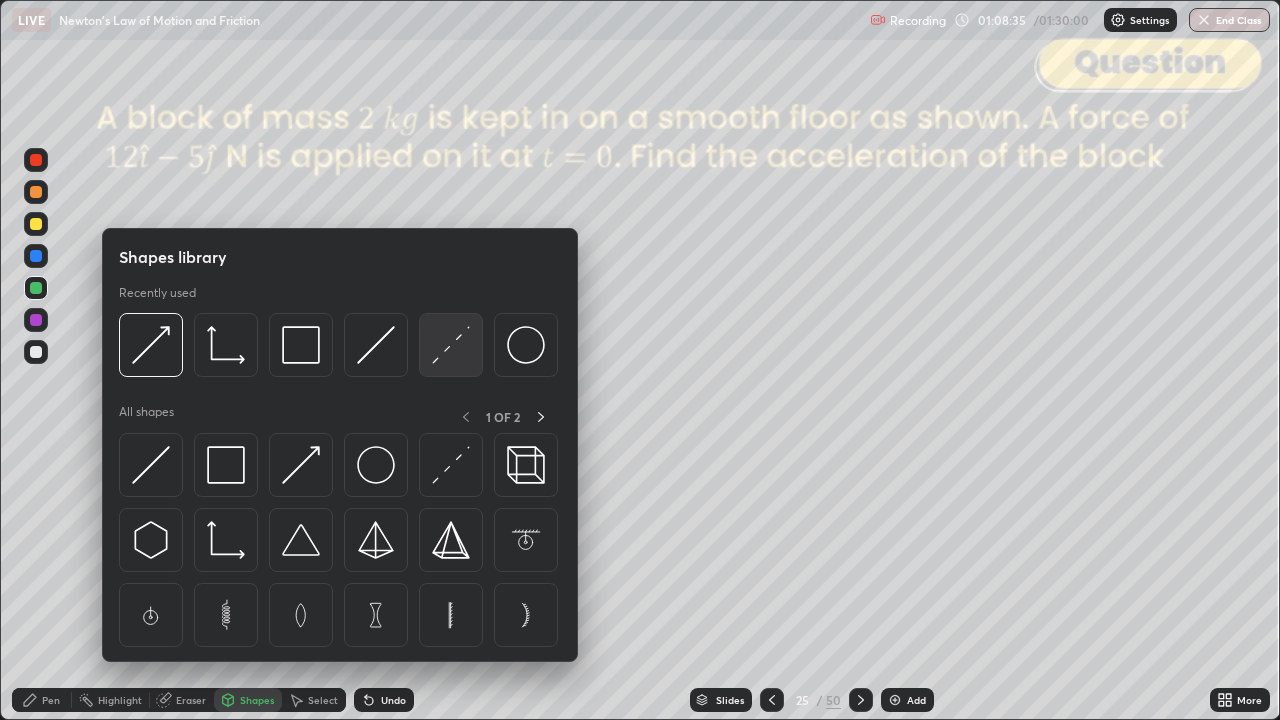 click at bounding box center (451, 345) 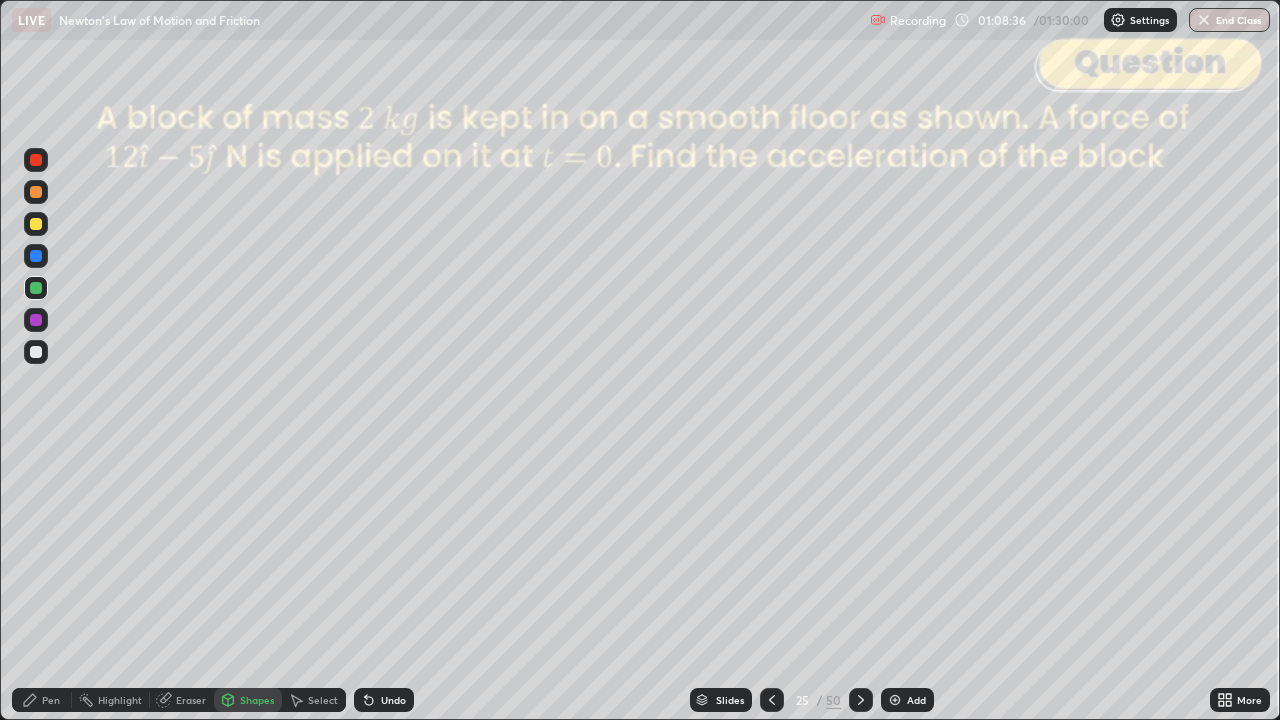 click at bounding box center [36, 352] 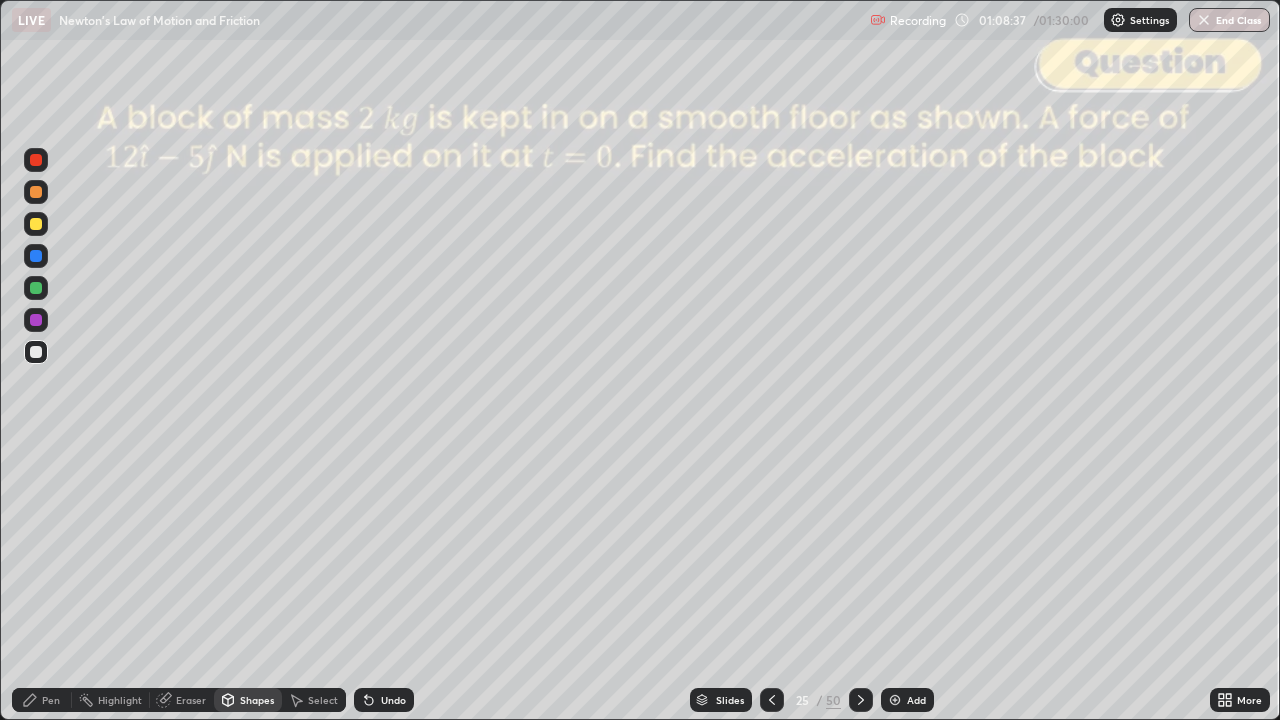 click on "Shapes" at bounding box center [257, 700] 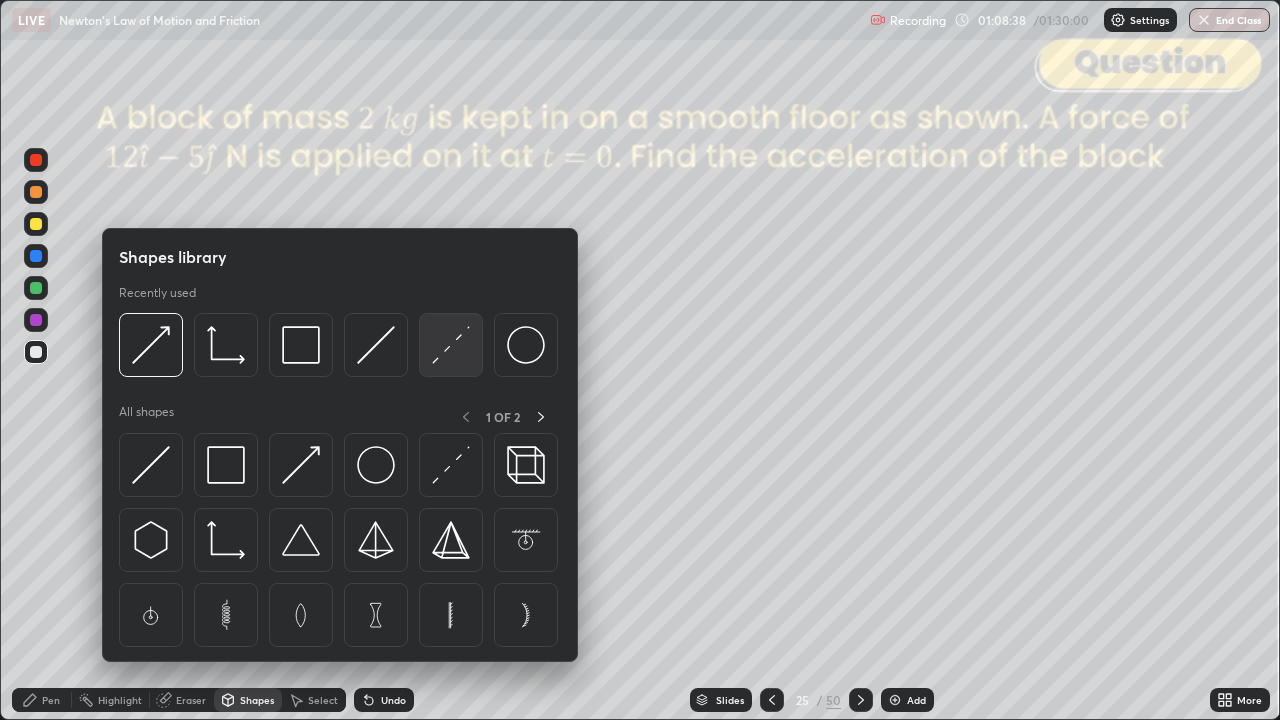 click at bounding box center [451, 345] 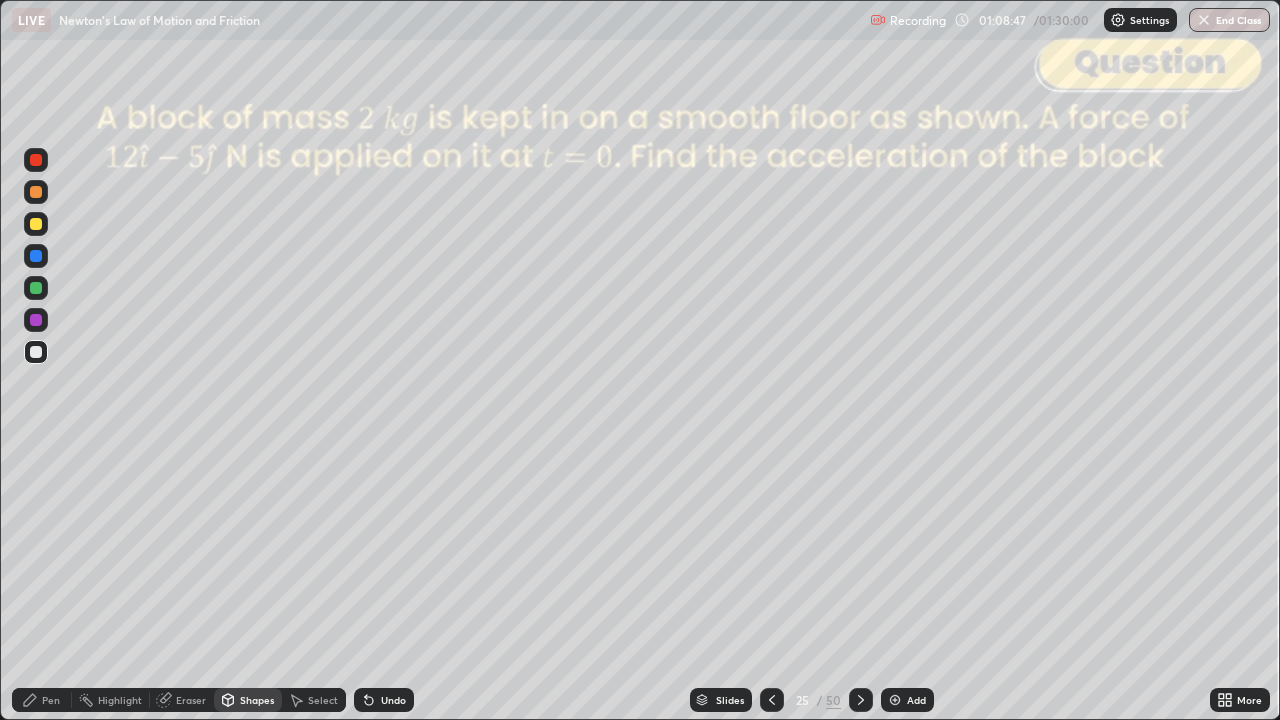 click on "Pen" at bounding box center (51, 700) 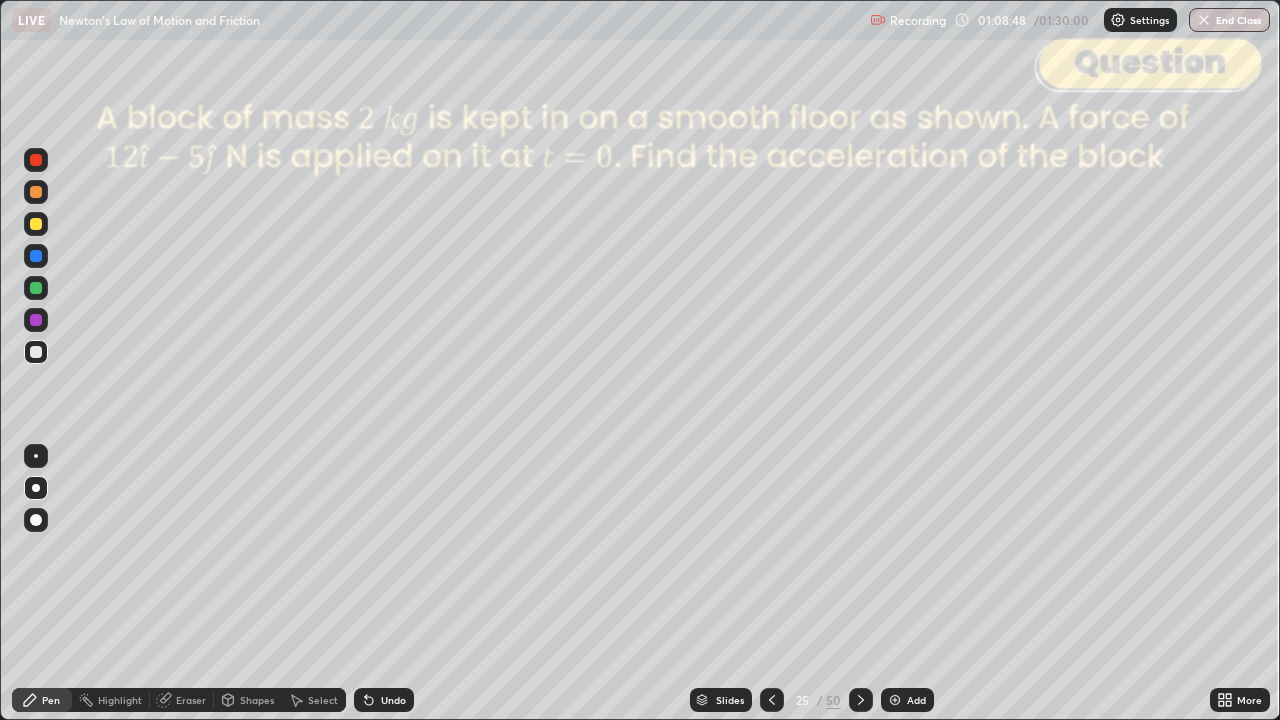 click at bounding box center (36, 192) 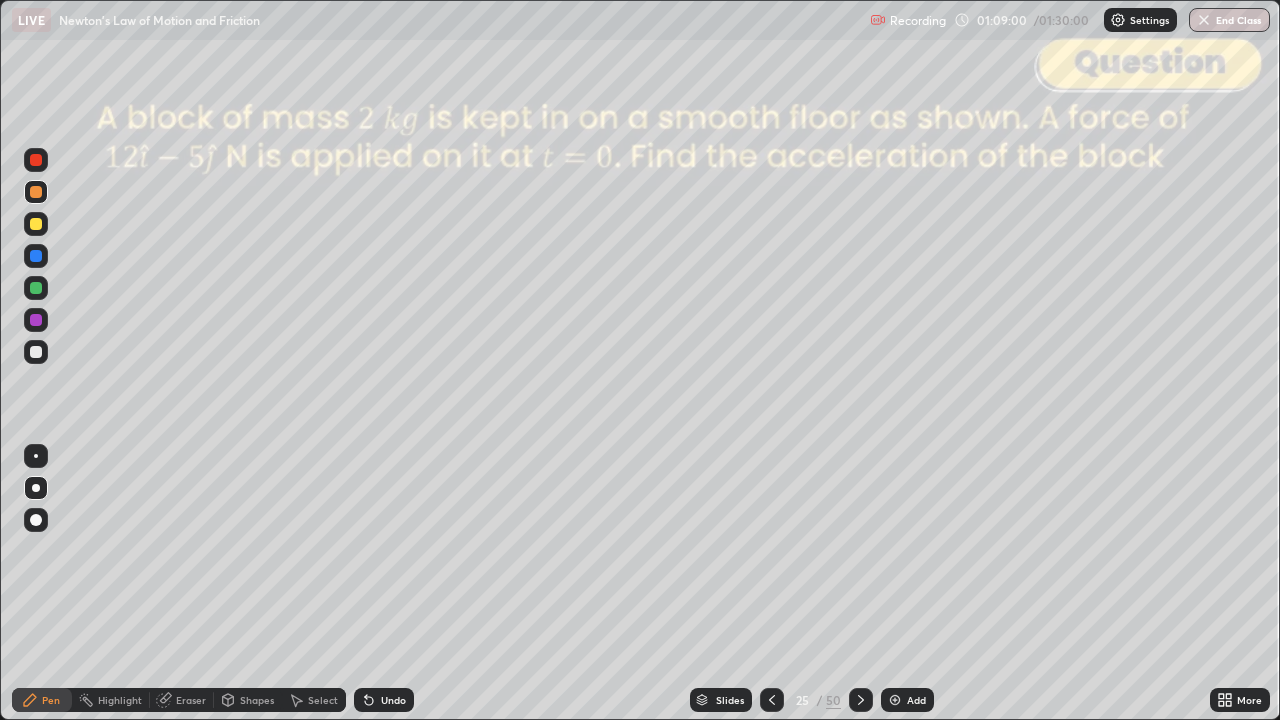 click on "Shapes" at bounding box center (257, 700) 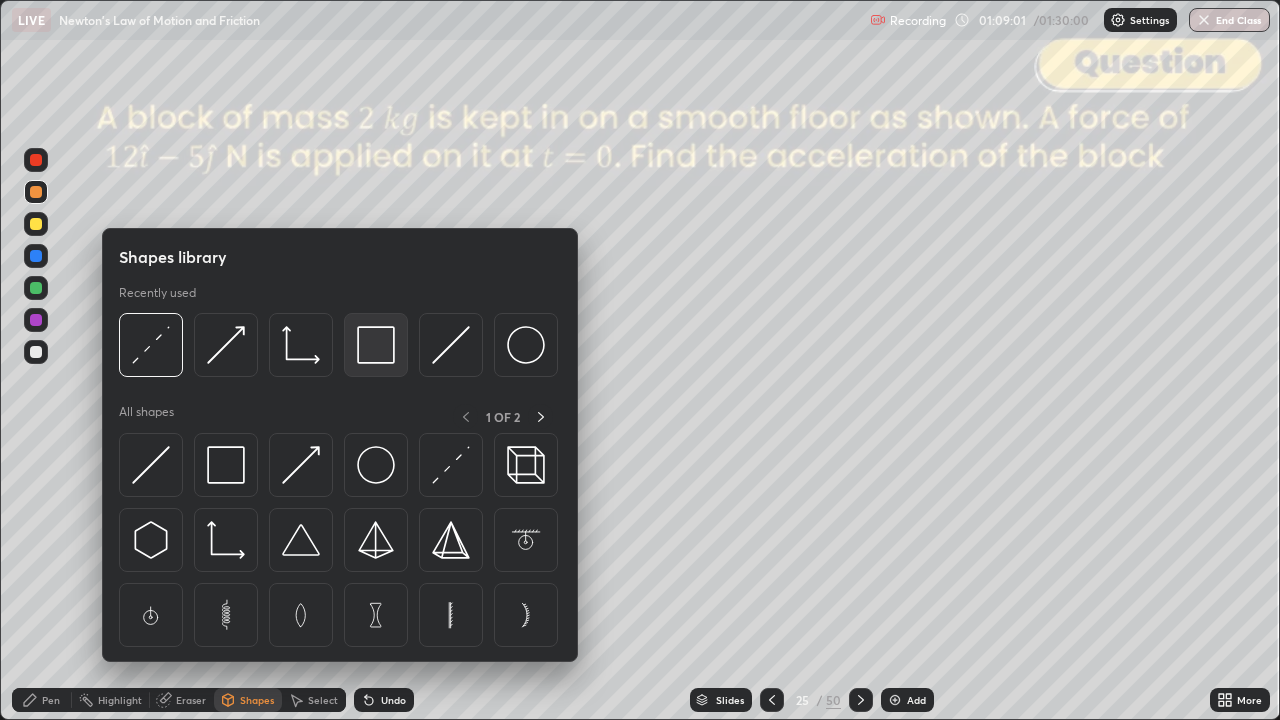 click at bounding box center (376, 345) 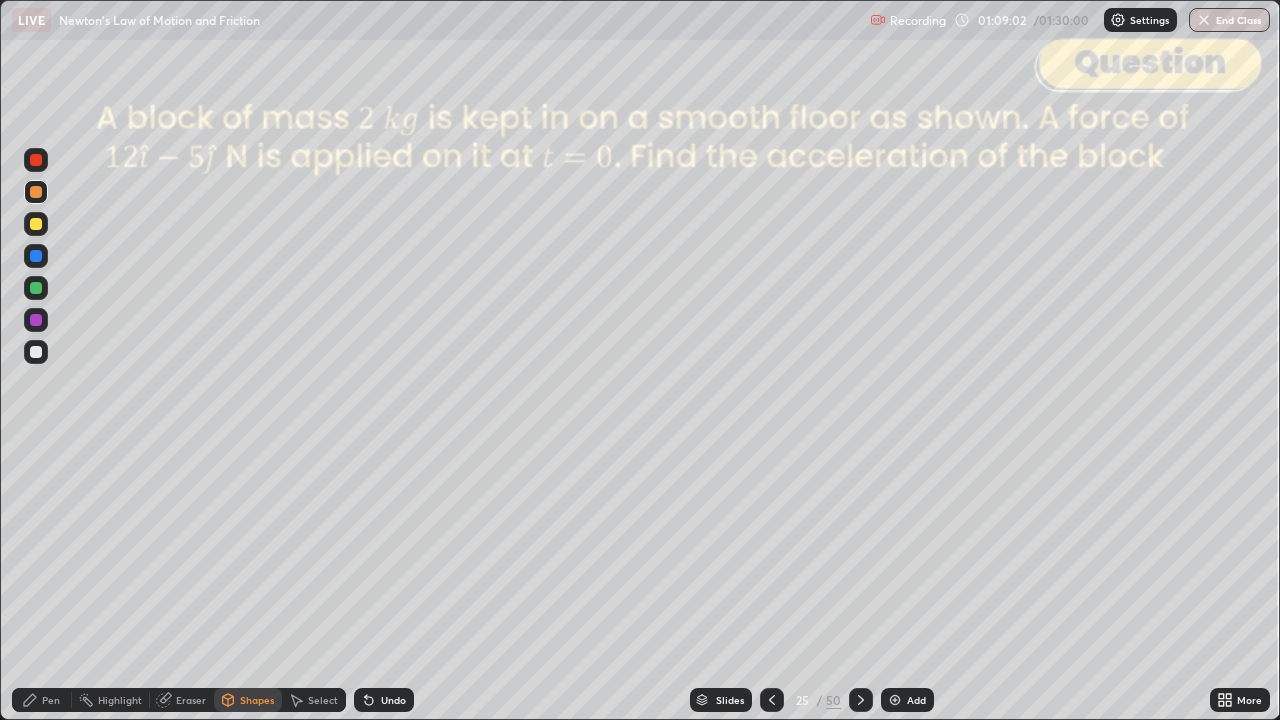 click at bounding box center [36, 160] 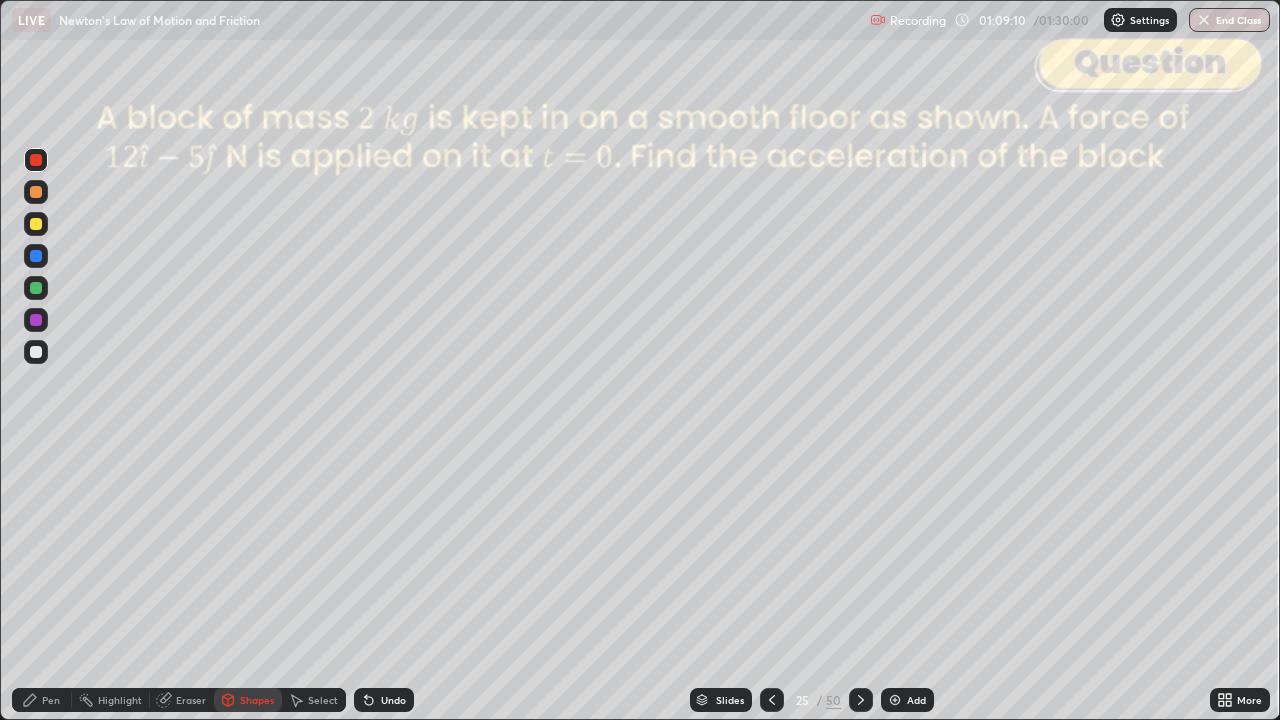 click at bounding box center [36, 224] 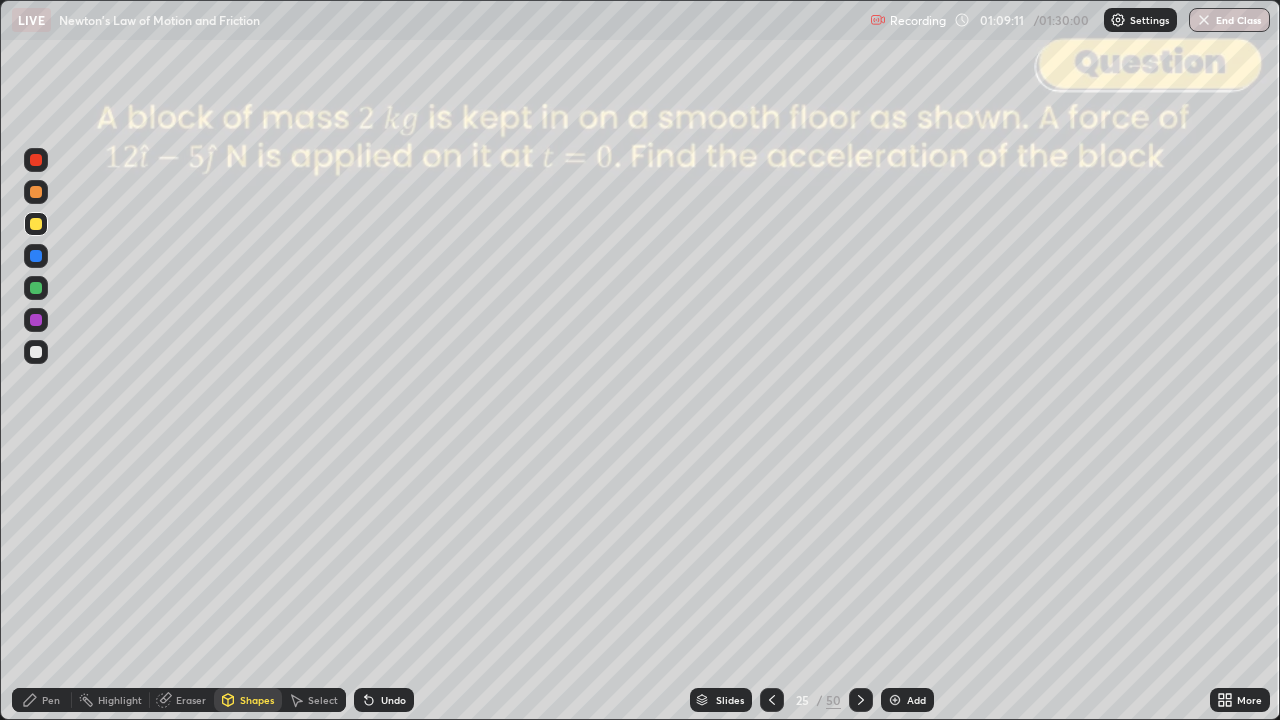 click on "Shapes" at bounding box center [257, 700] 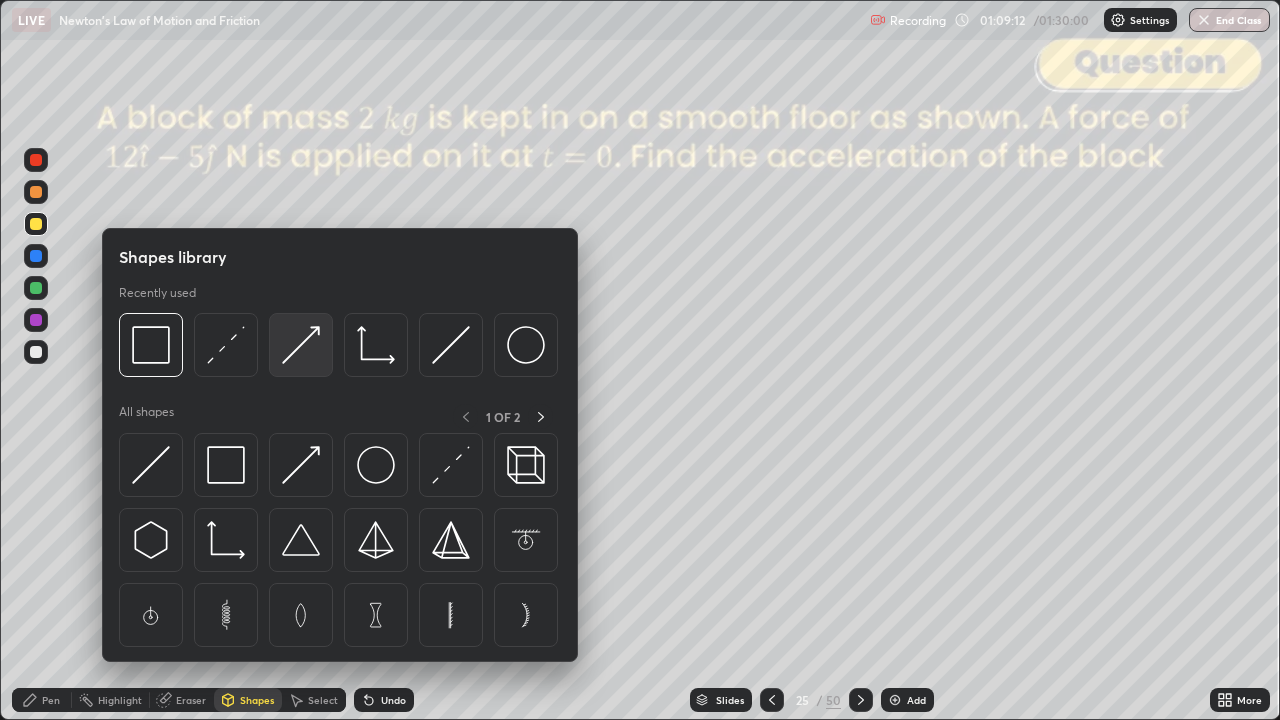 click at bounding box center [301, 345] 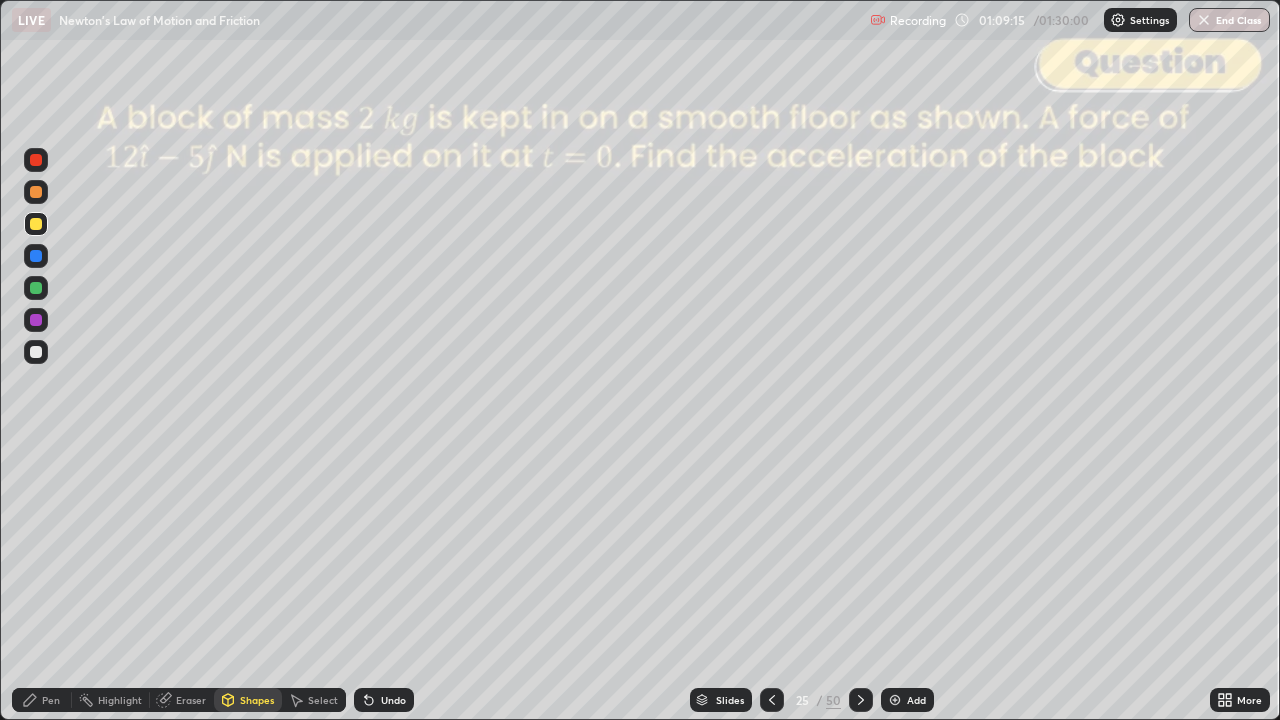 click 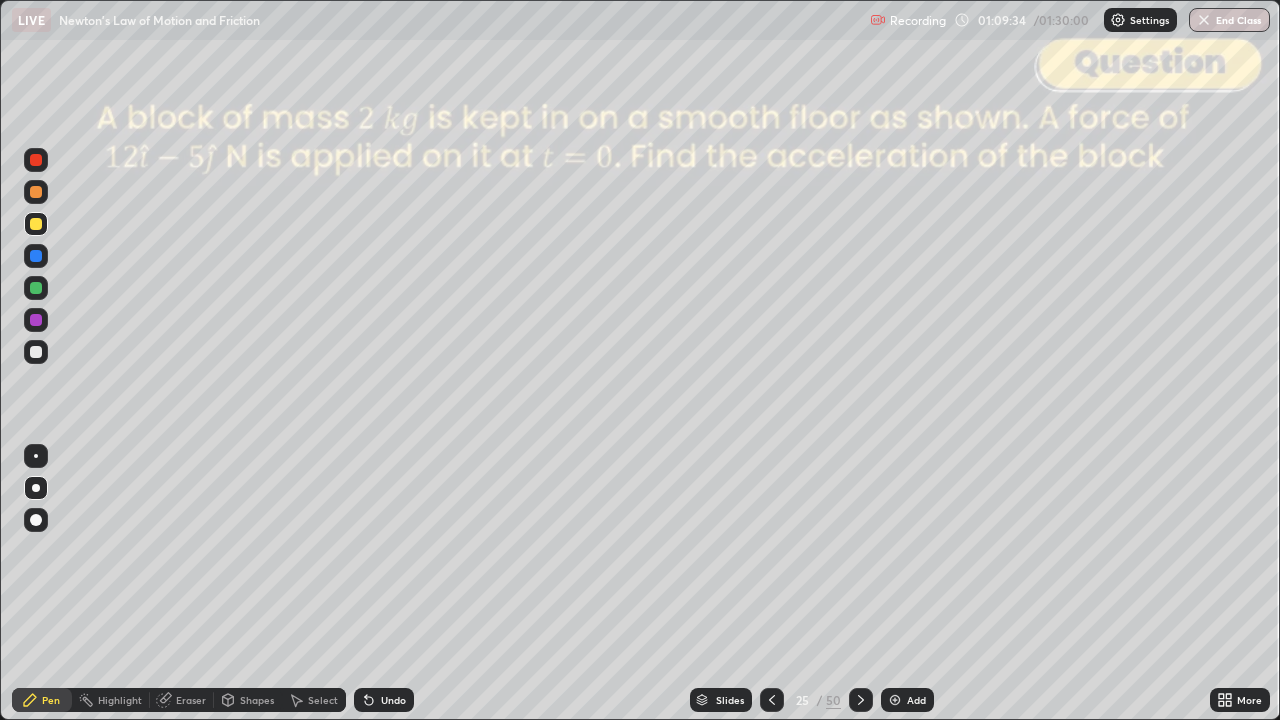 click on "Shapes" at bounding box center [257, 700] 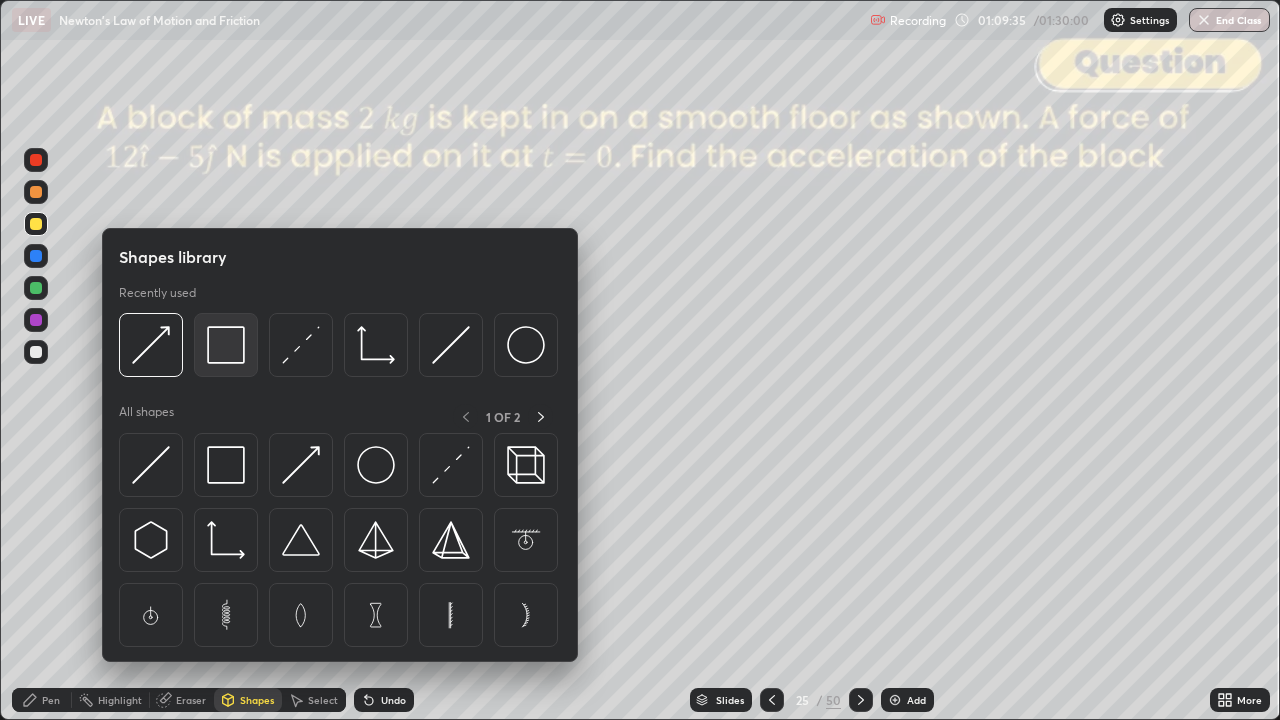 click at bounding box center [226, 345] 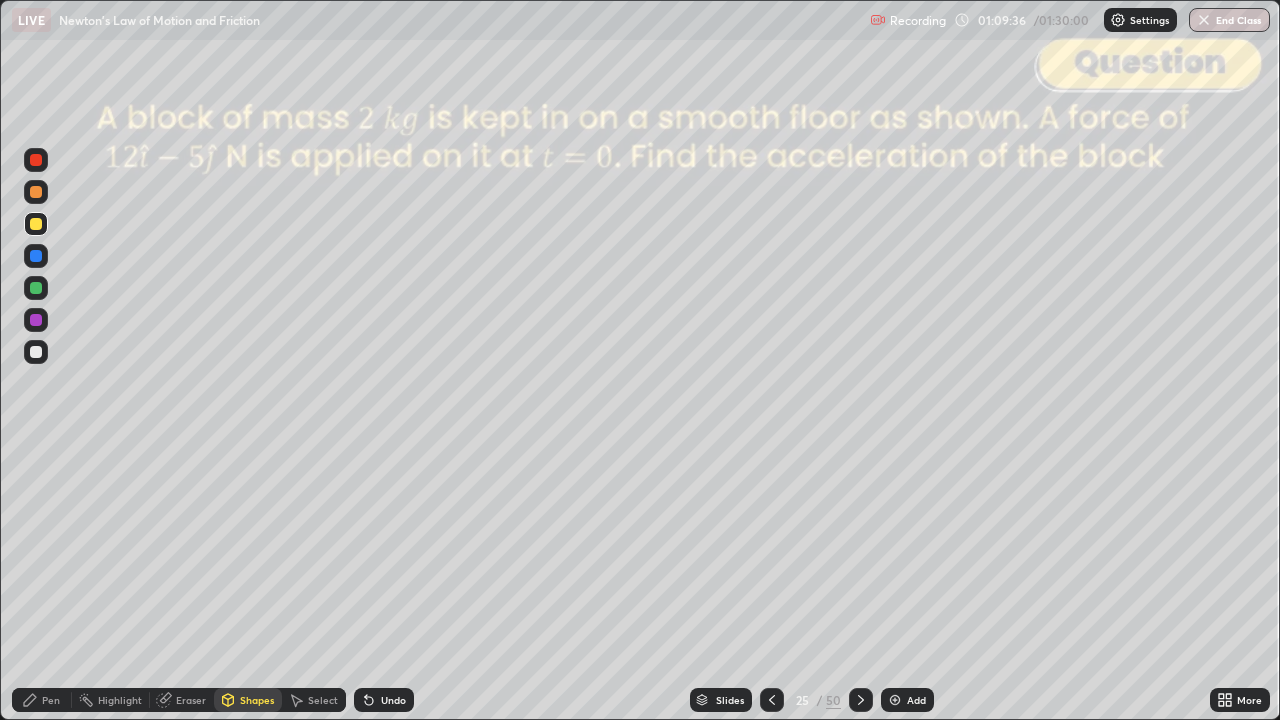 click at bounding box center (36, 160) 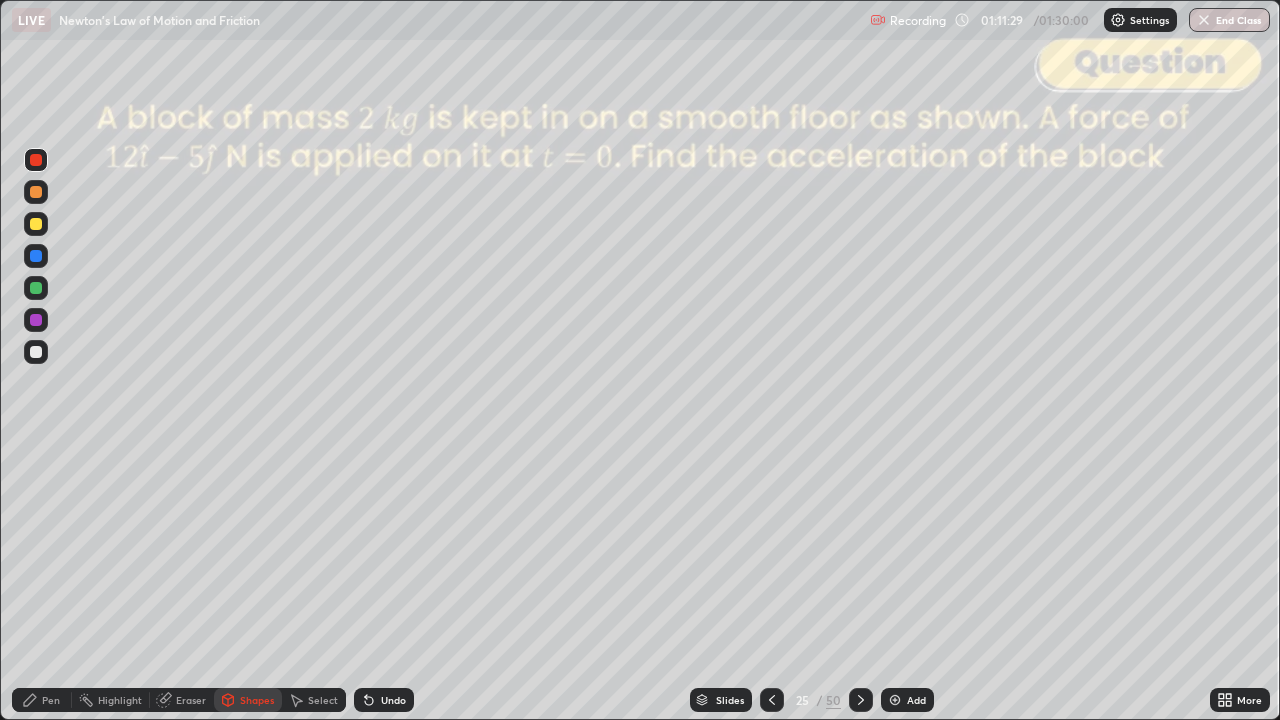 click on "Shapes" at bounding box center (257, 700) 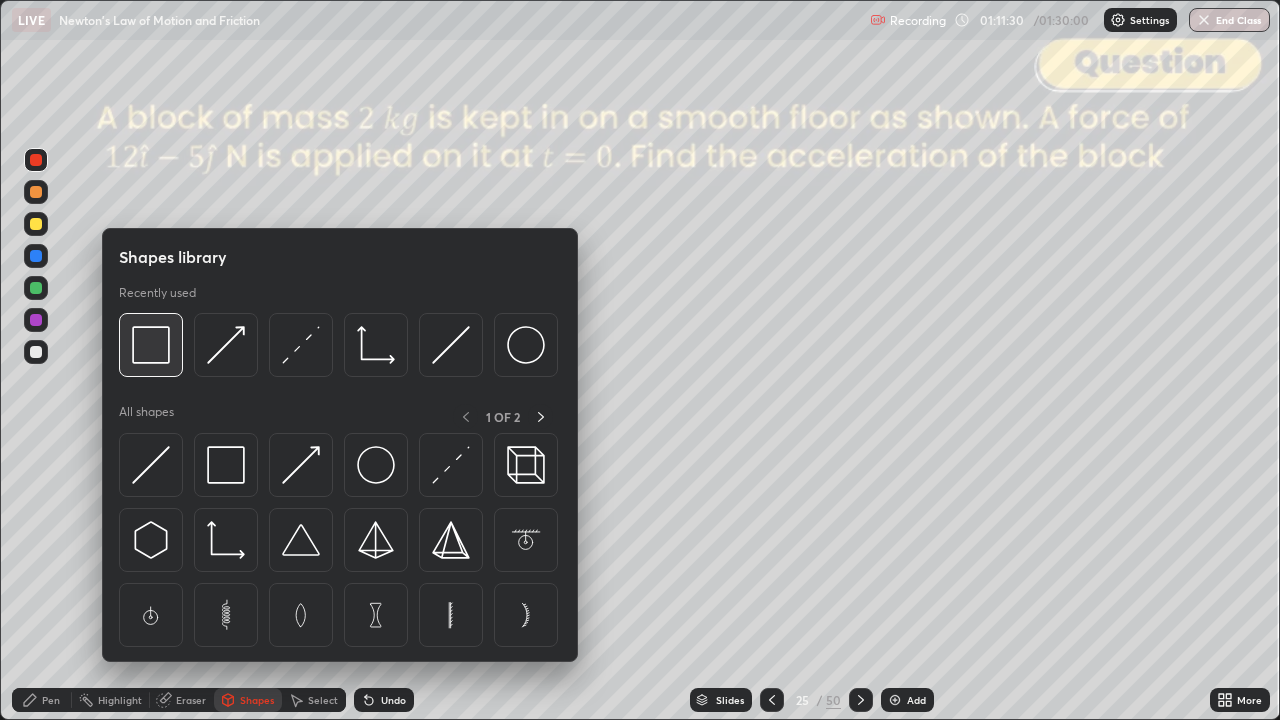 click at bounding box center (151, 345) 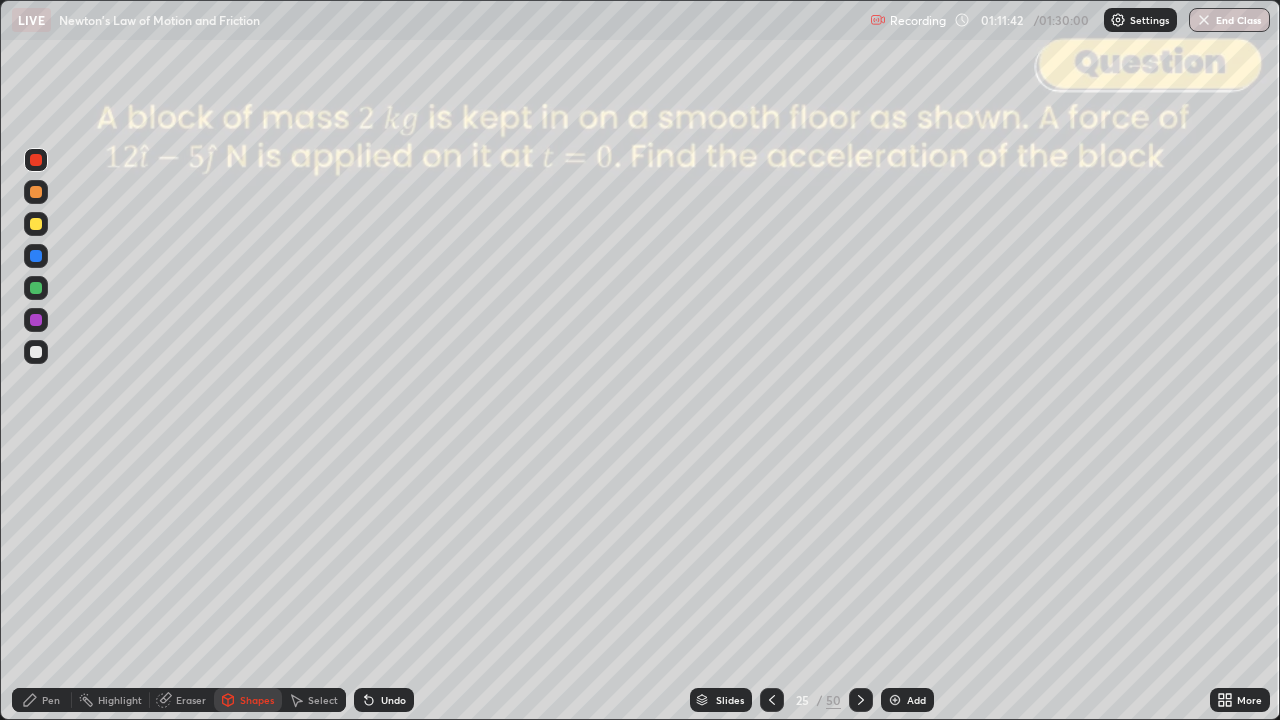 click 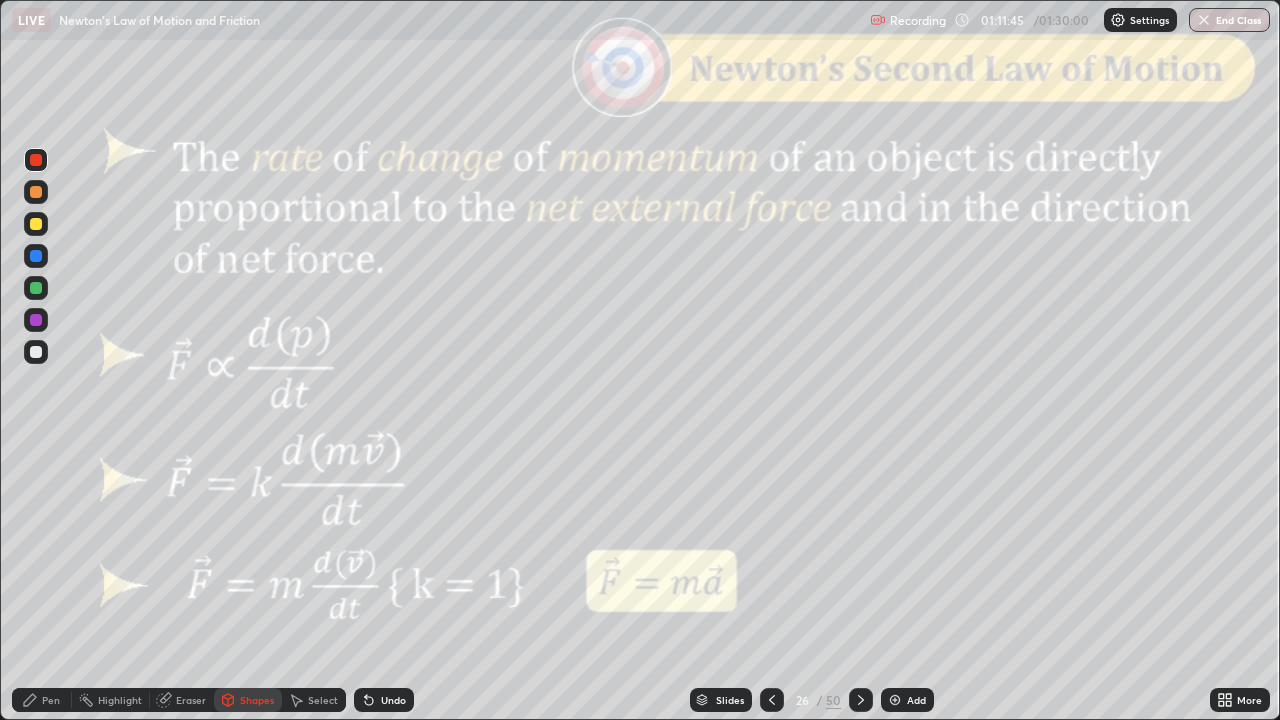 click 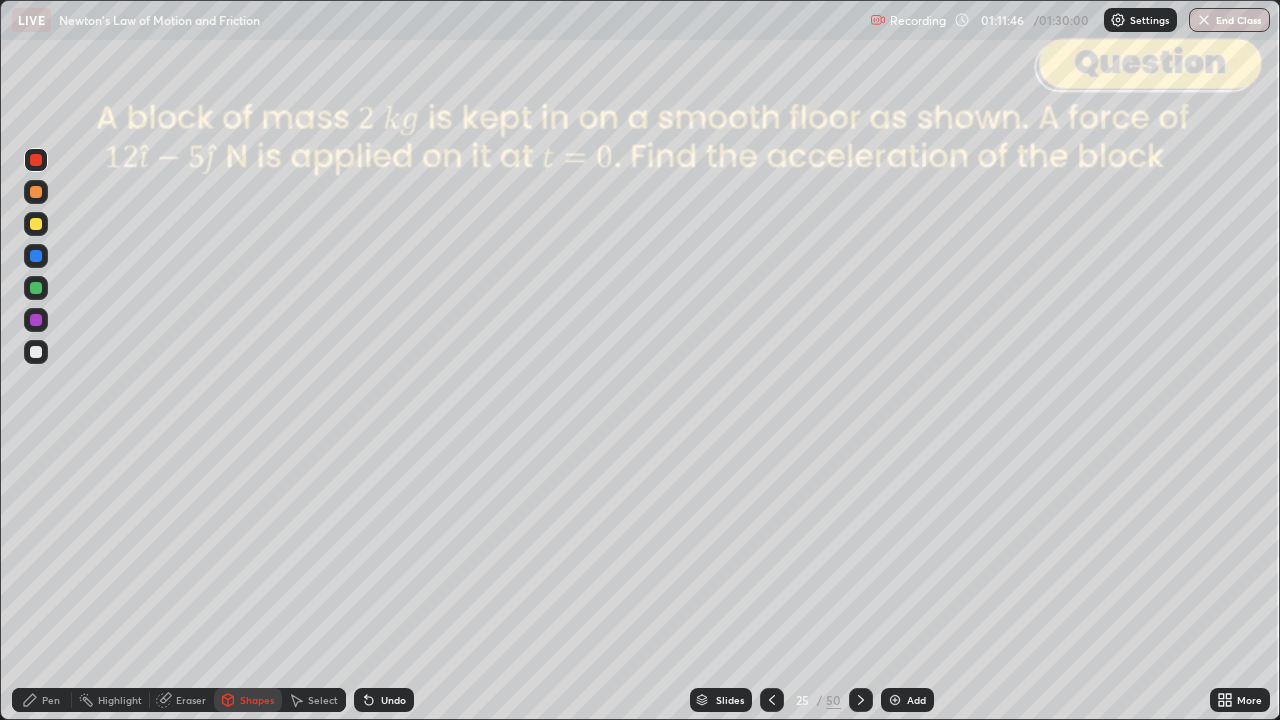 click on "Add" at bounding box center [916, 700] 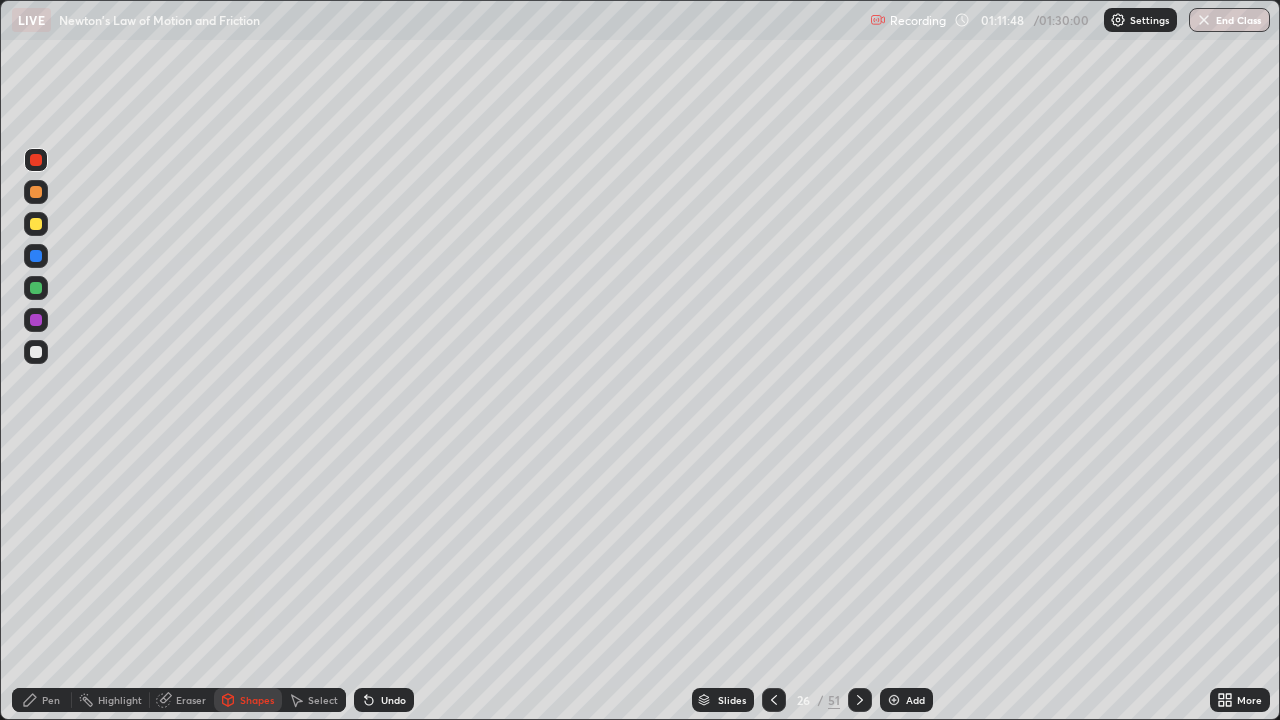 click on "Pen" at bounding box center [51, 700] 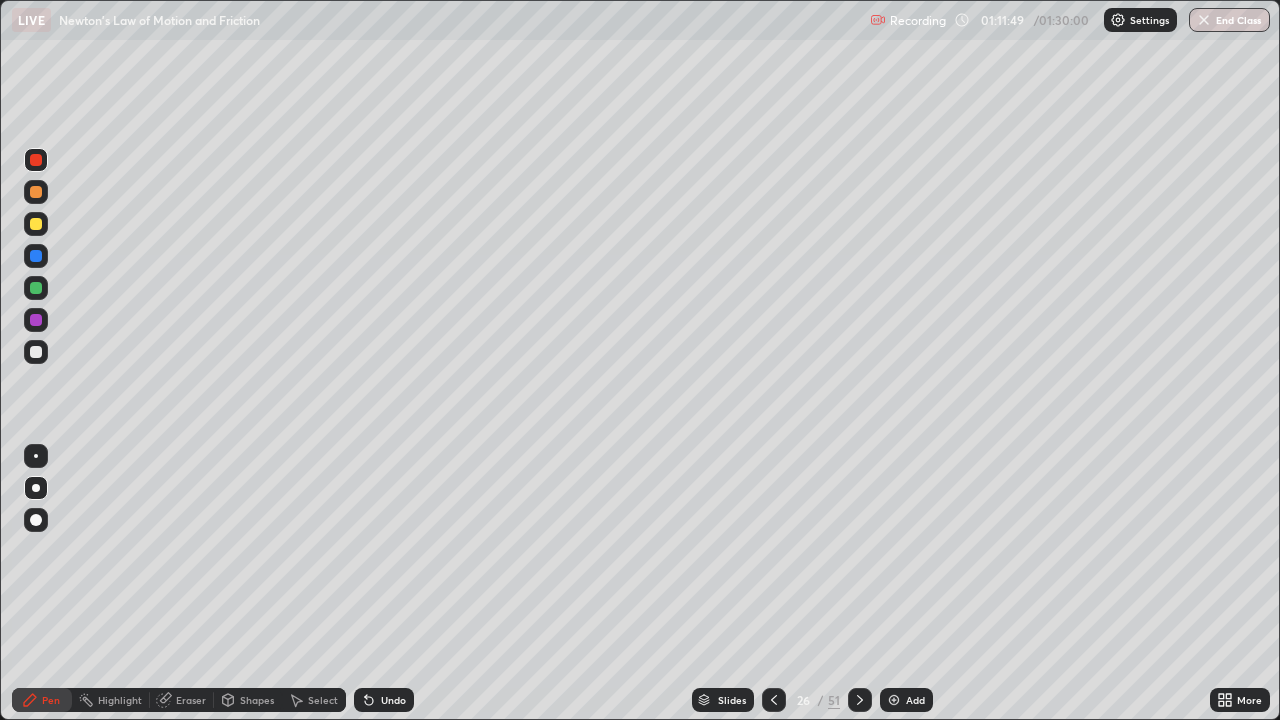 click at bounding box center (36, 352) 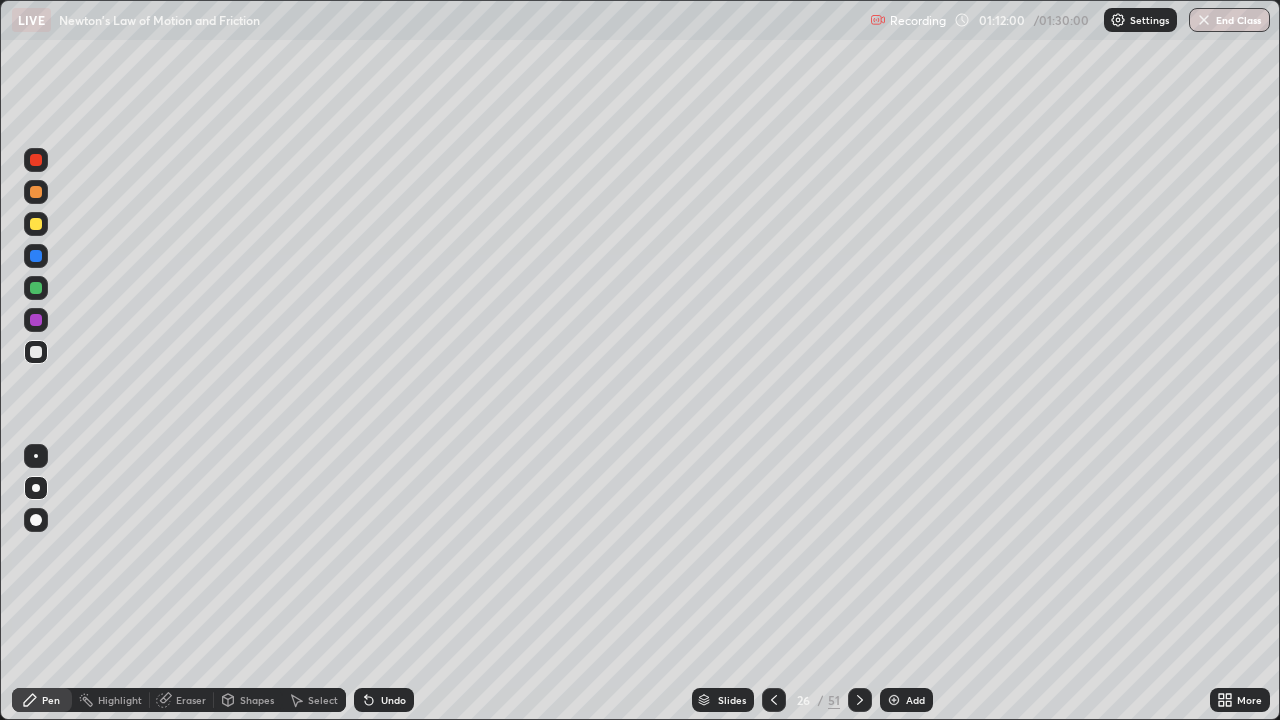 click at bounding box center [36, 192] 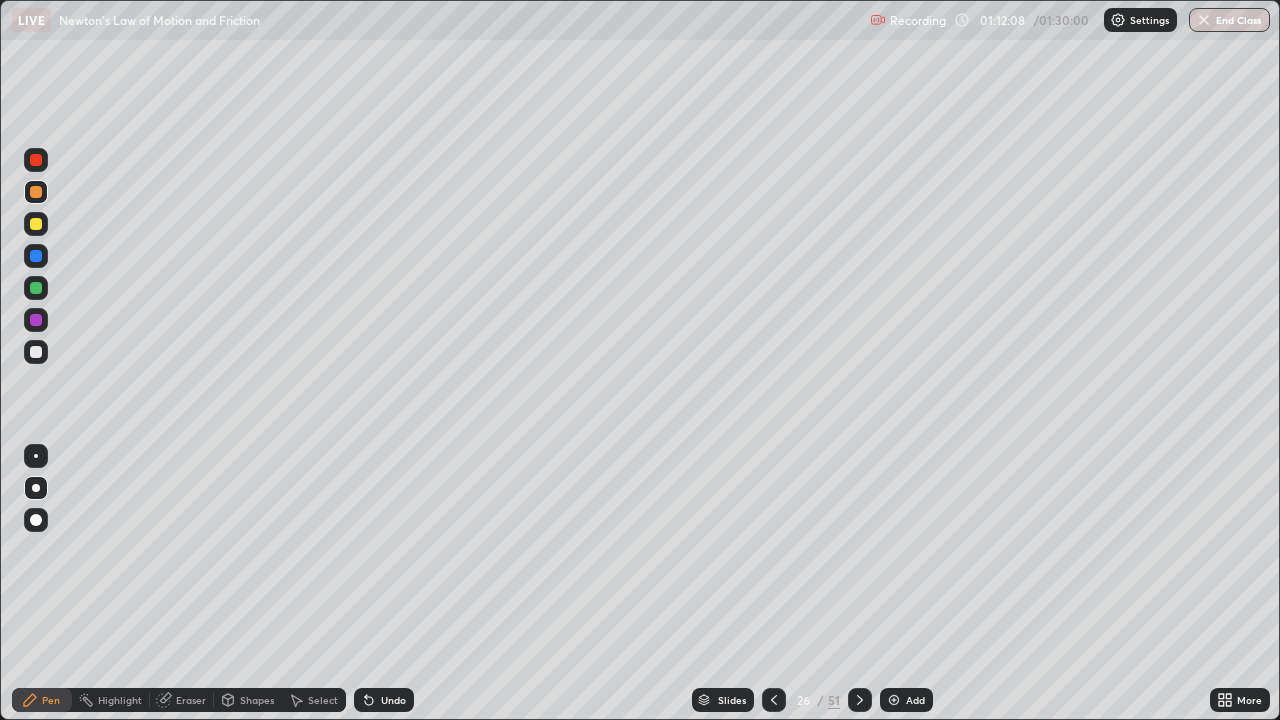 click on "Undo" at bounding box center (384, 700) 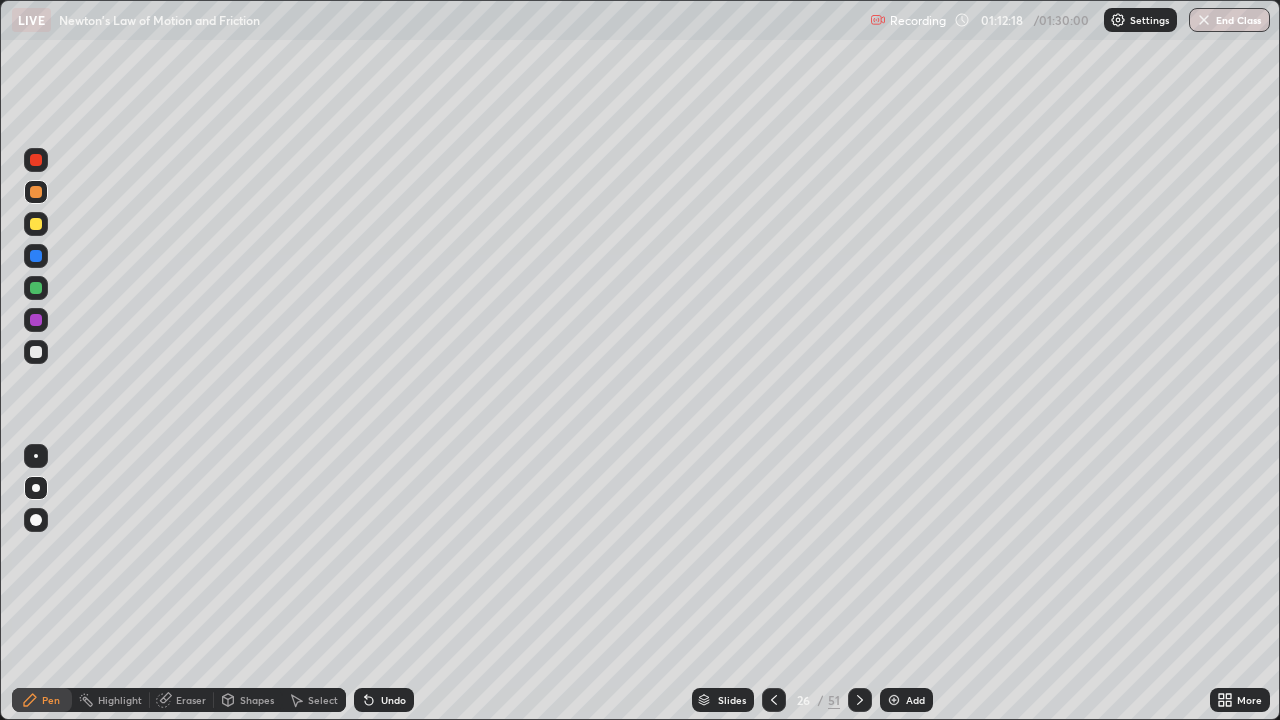 click on "Undo" at bounding box center [393, 700] 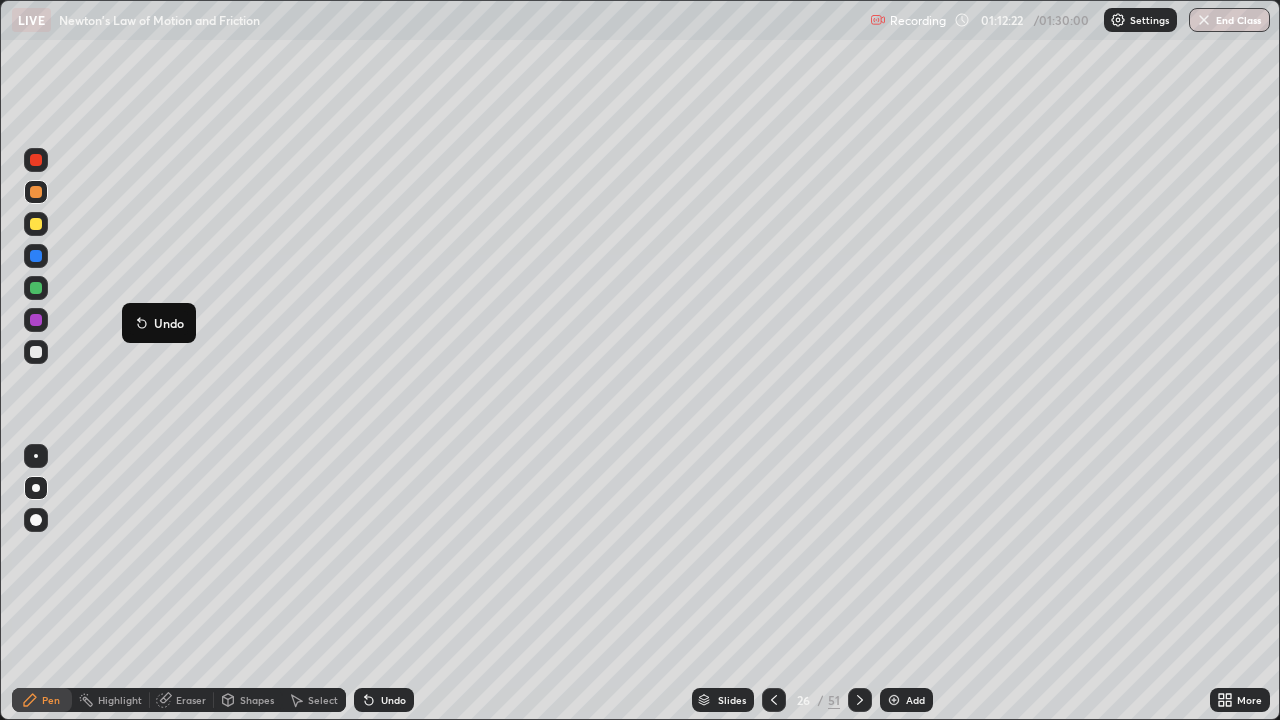 click at bounding box center [36, 560] 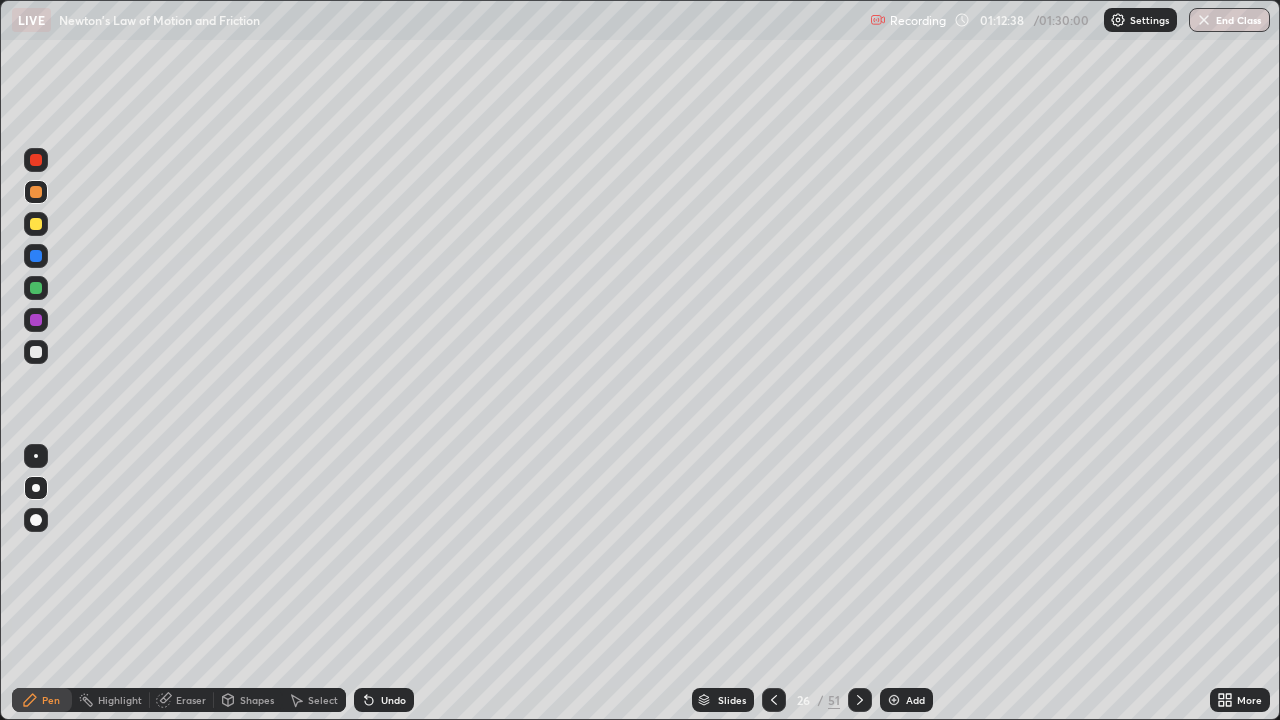 click at bounding box center (36, 352) 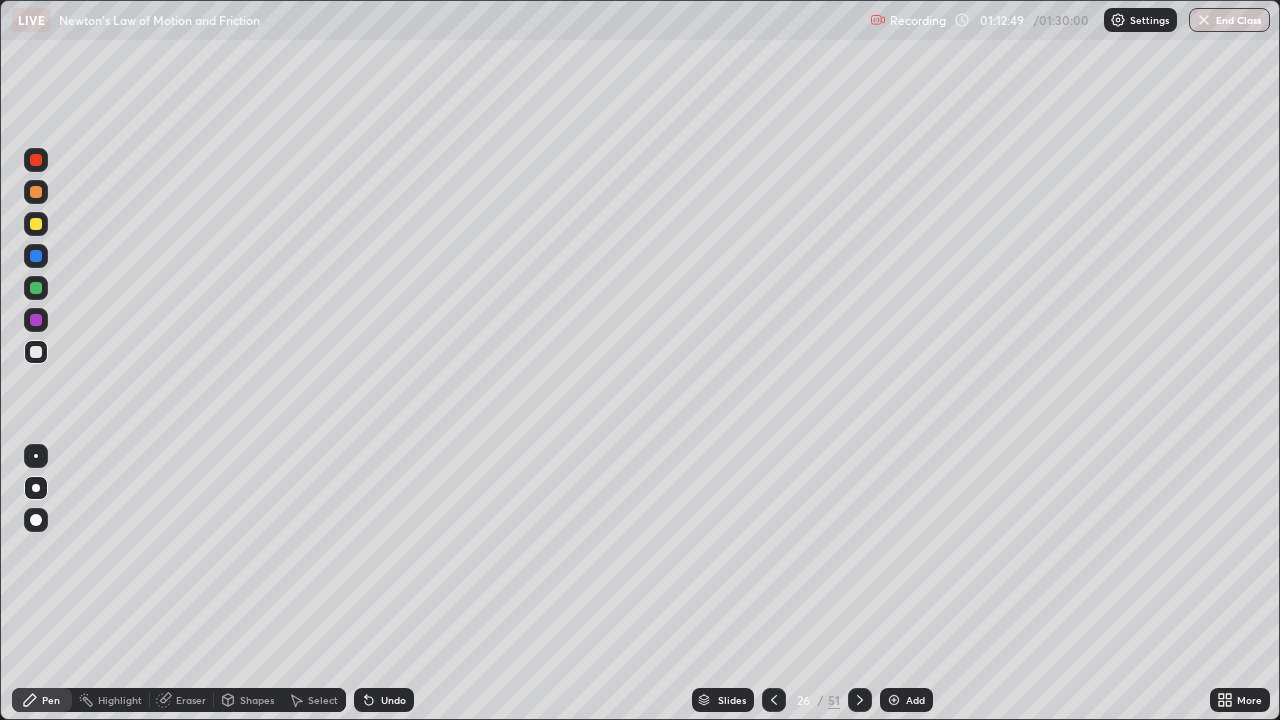 click at bounding box center (36, 192) 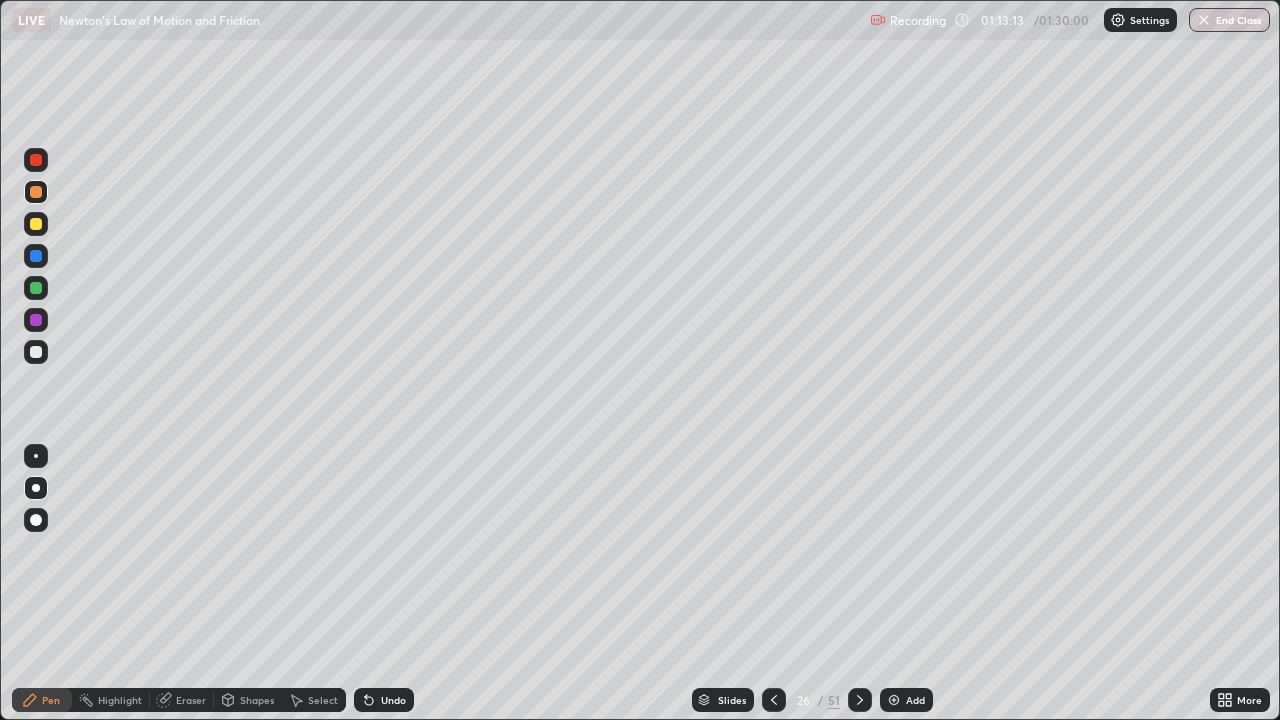 click on "Shapes" at bounding box center (248, 700) 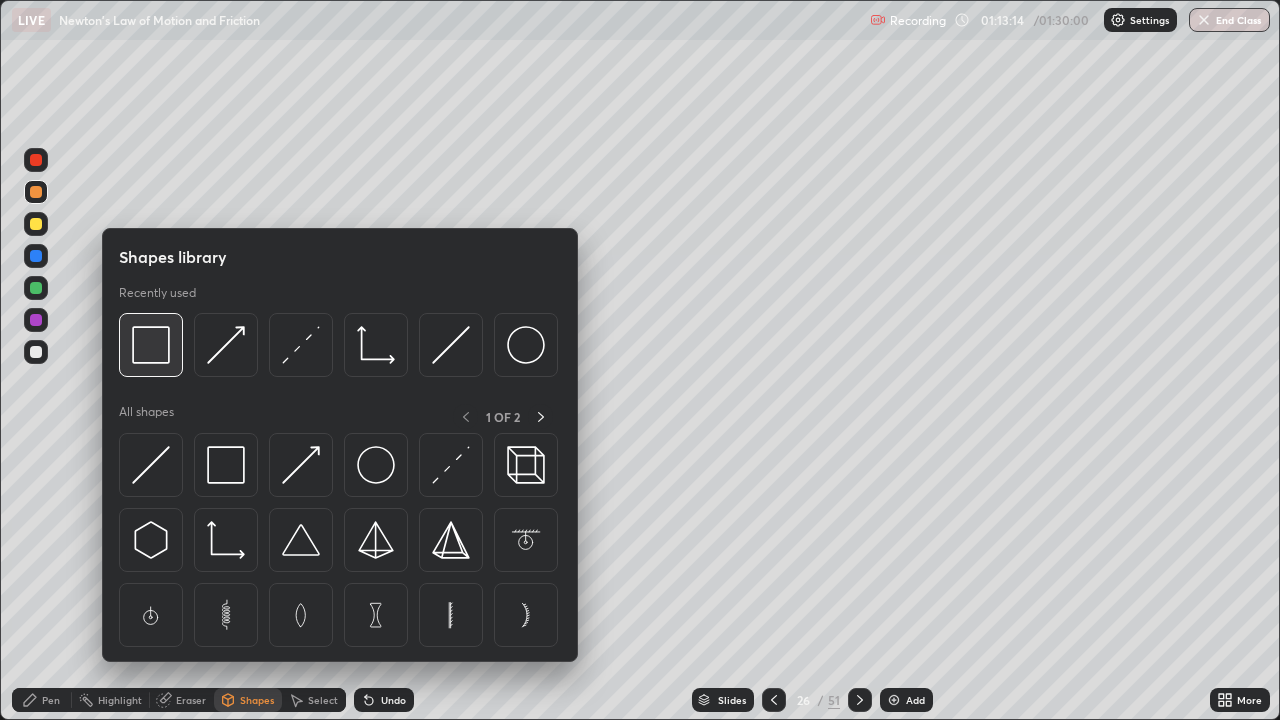 click at bounding box center [151, 345] 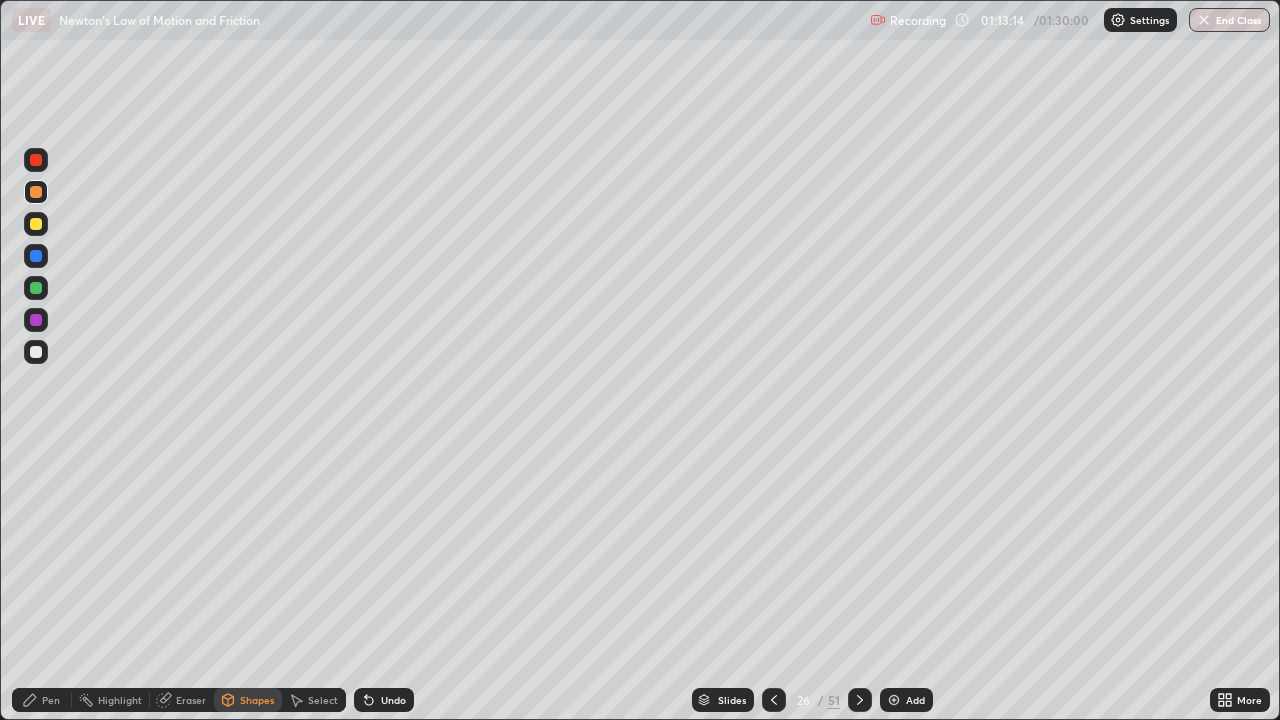 click at bounding box center (36, 160) 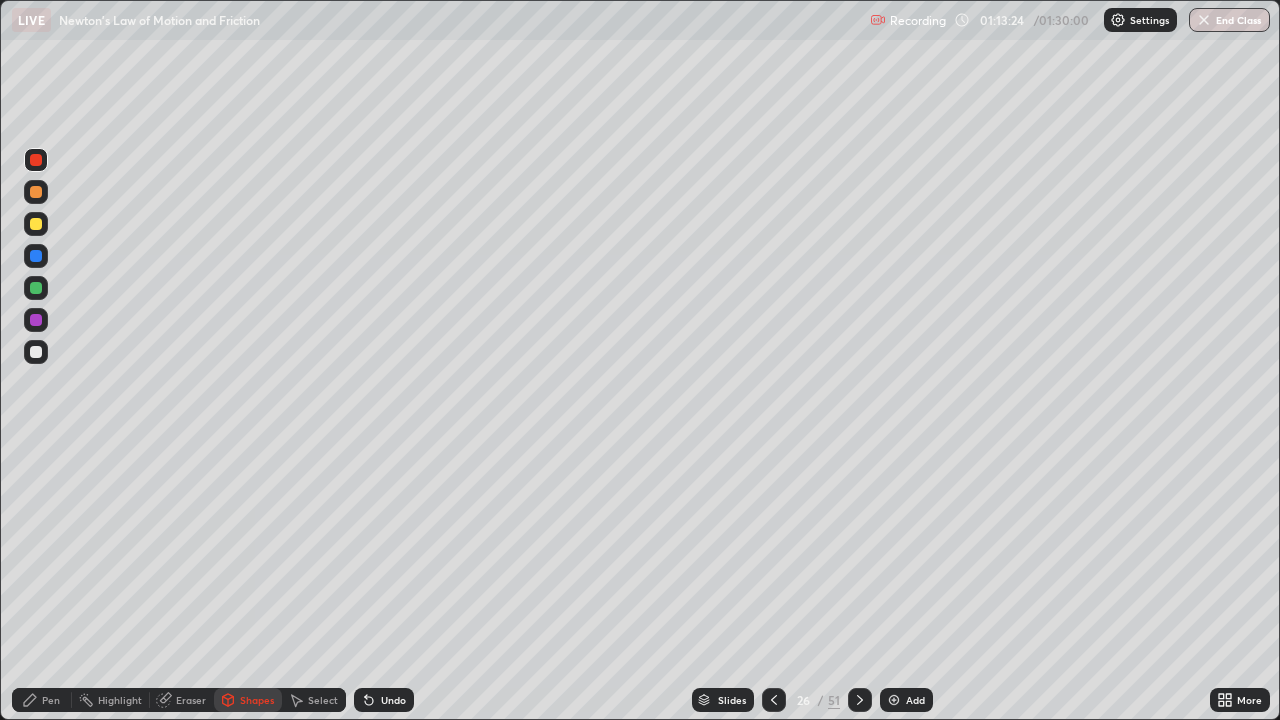click on "Pen" at bounding box center (42, 700) 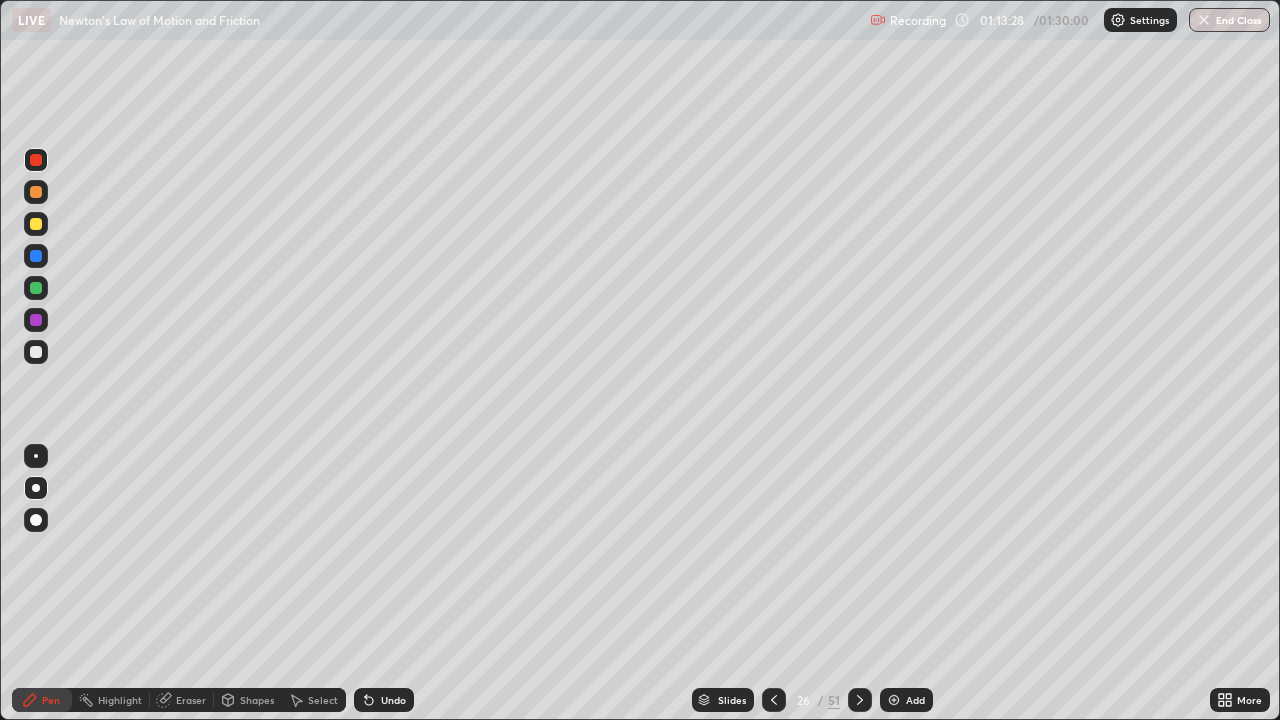 click on "Shapes" at bounding box center [257, 700] 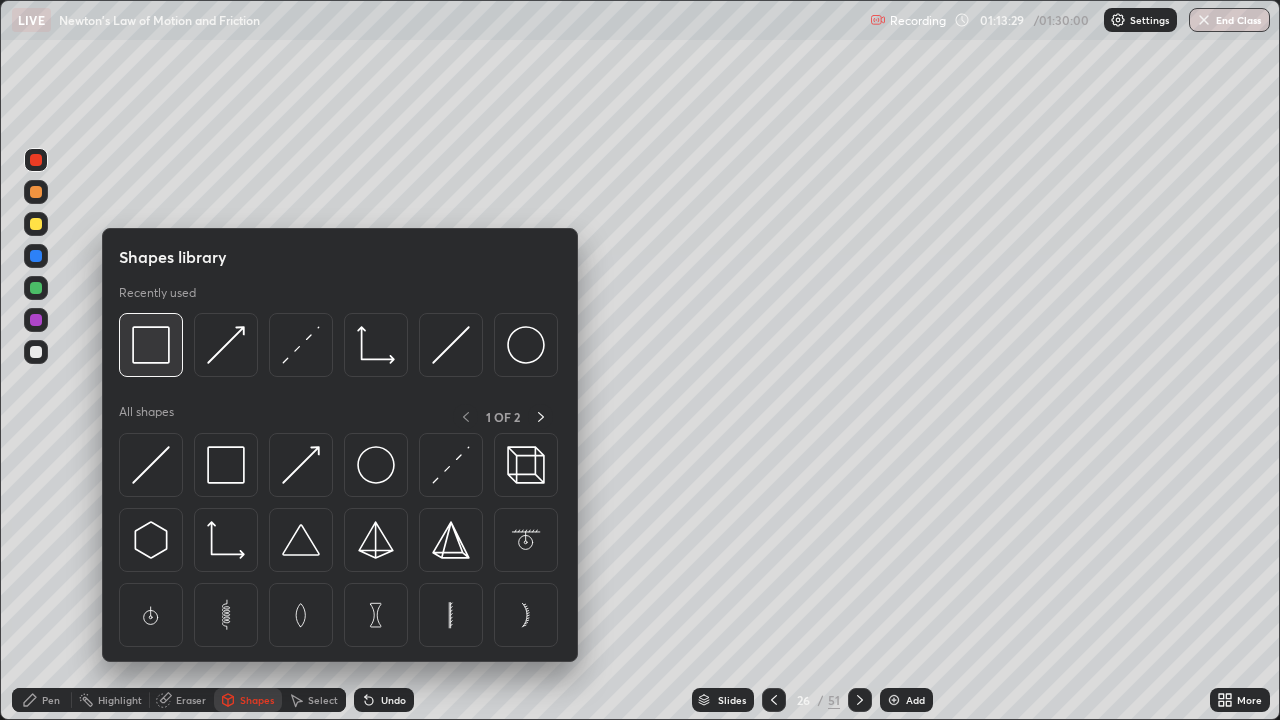 click at bounding box center (151, 345) 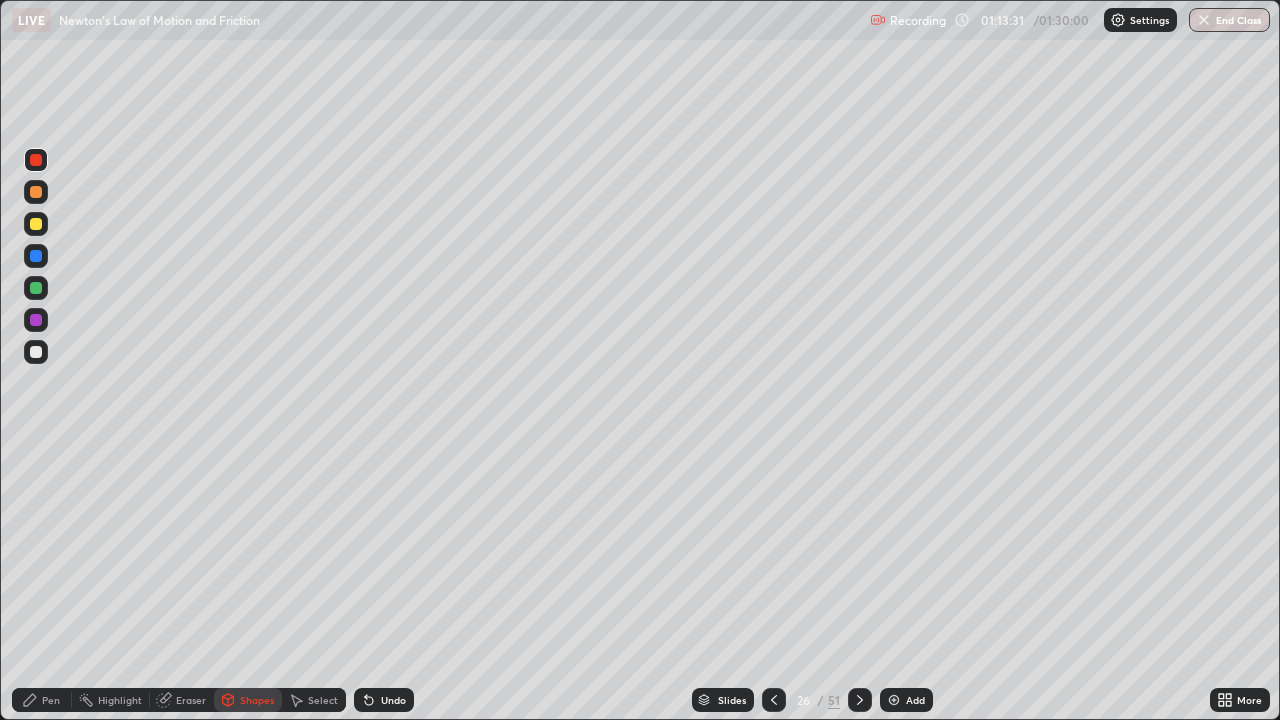 click on "Pen" at bounding box center [51, 700] 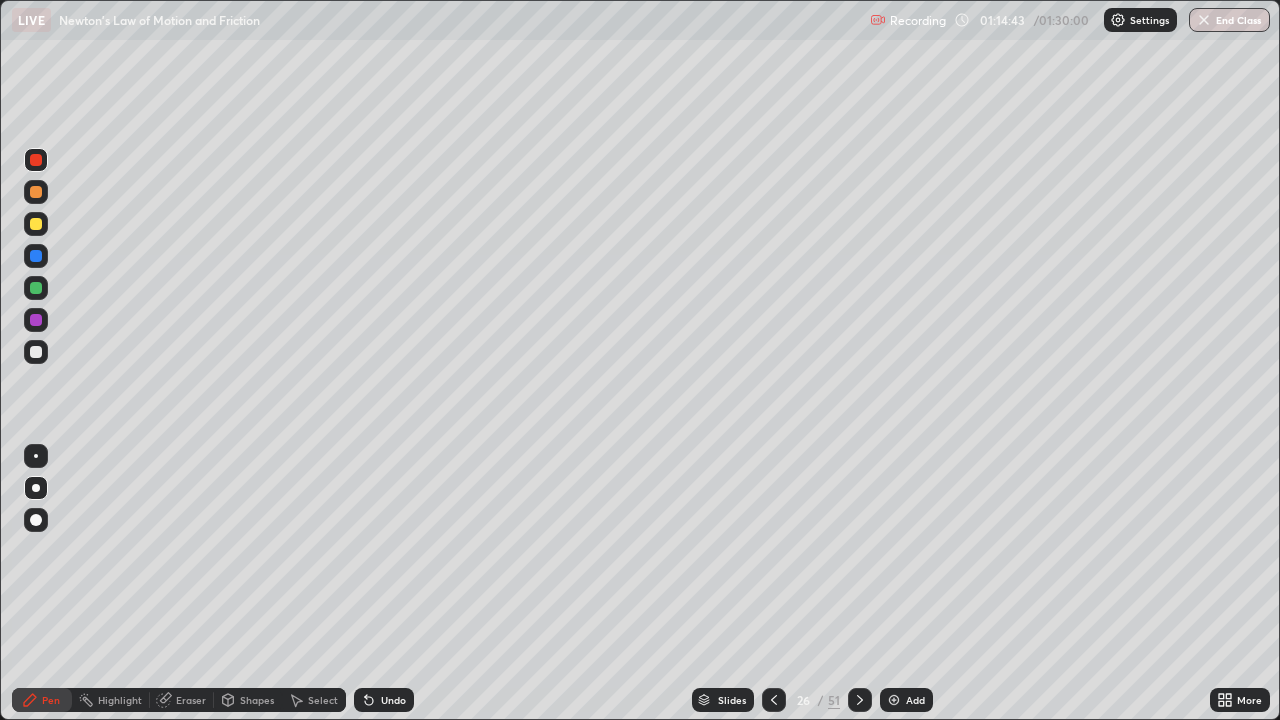 click at bounding box center (860, 700) 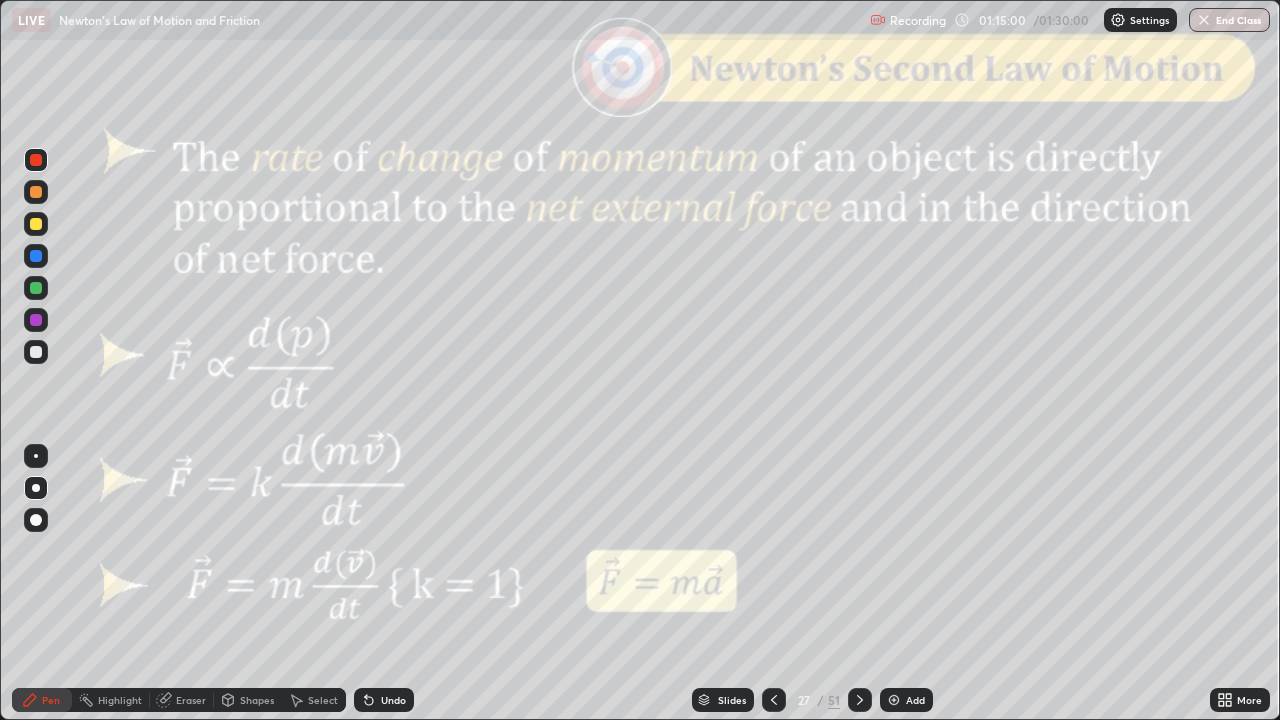click at bounding box center (36, 352) 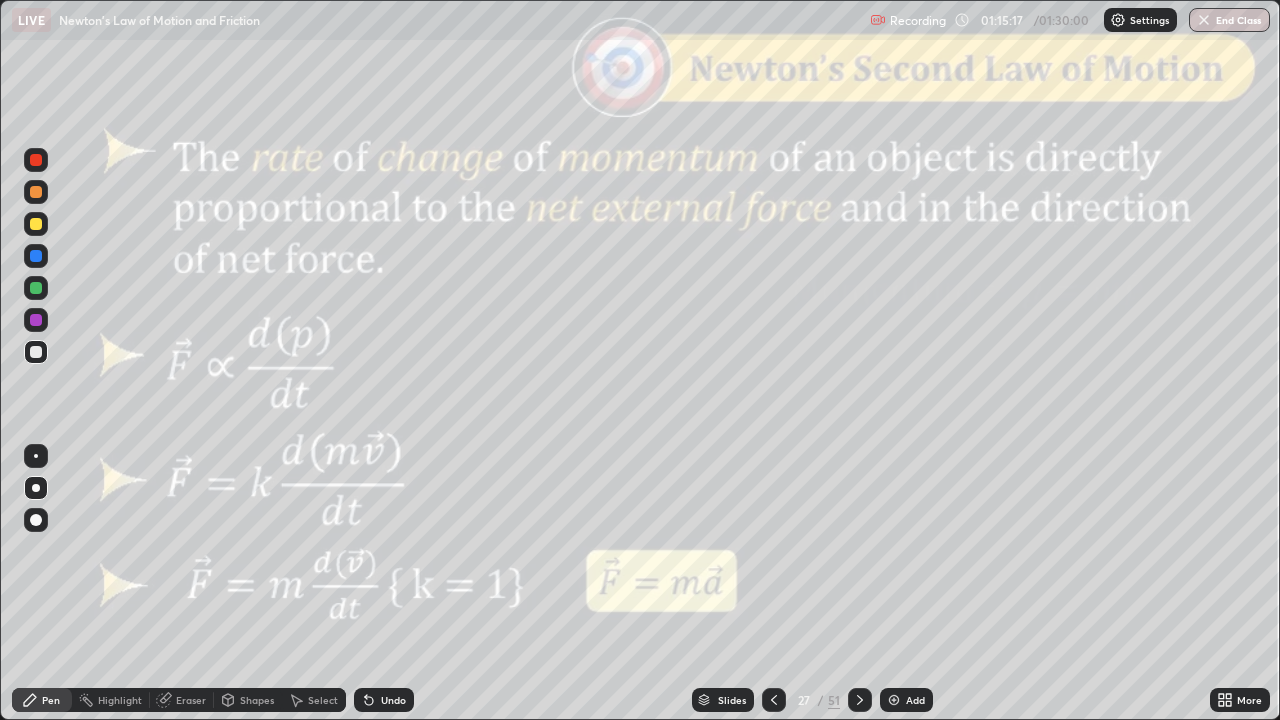 click at bounding box center [36, 192] 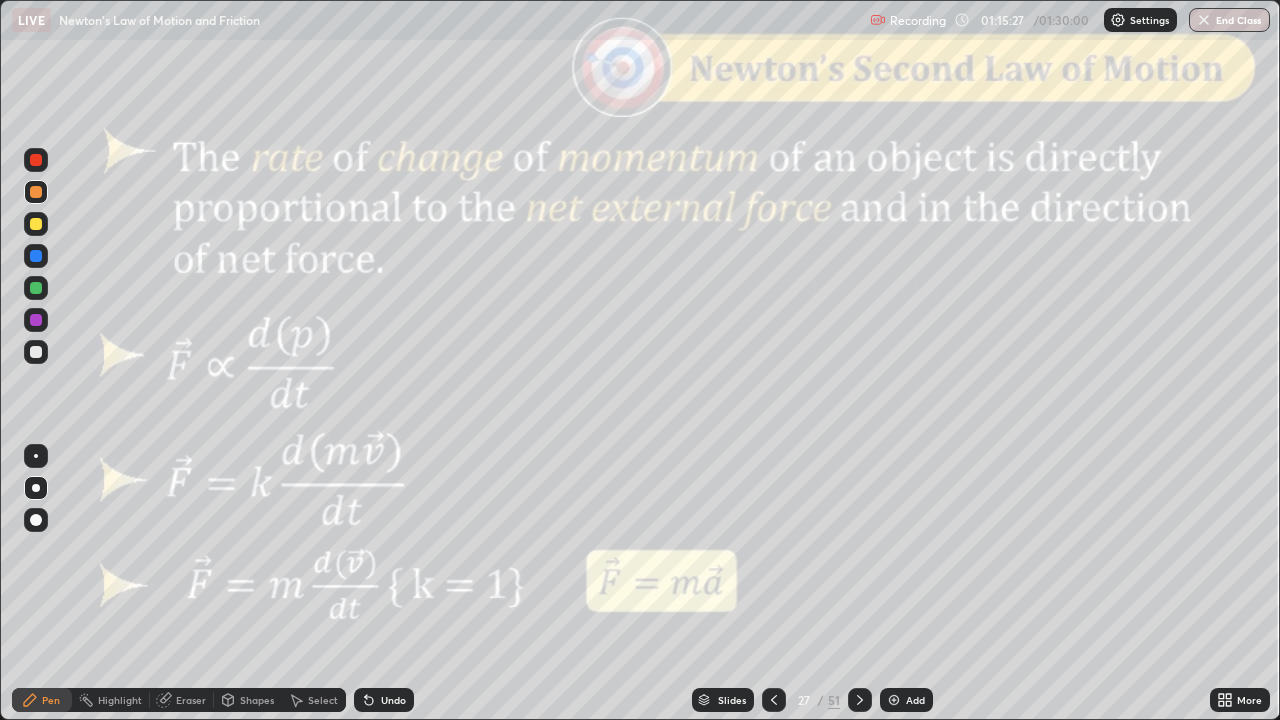 click on "Shapes" at bounding box center [257, 700] 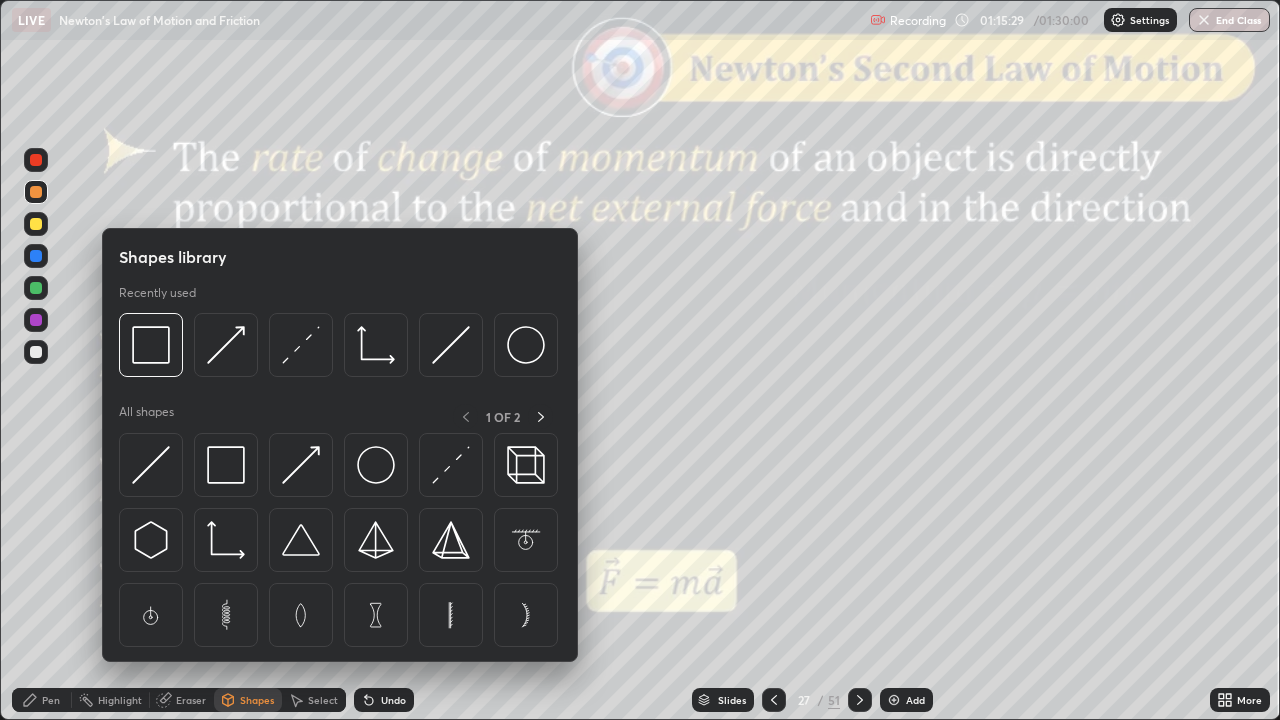 click at bounding box center [36, 160] 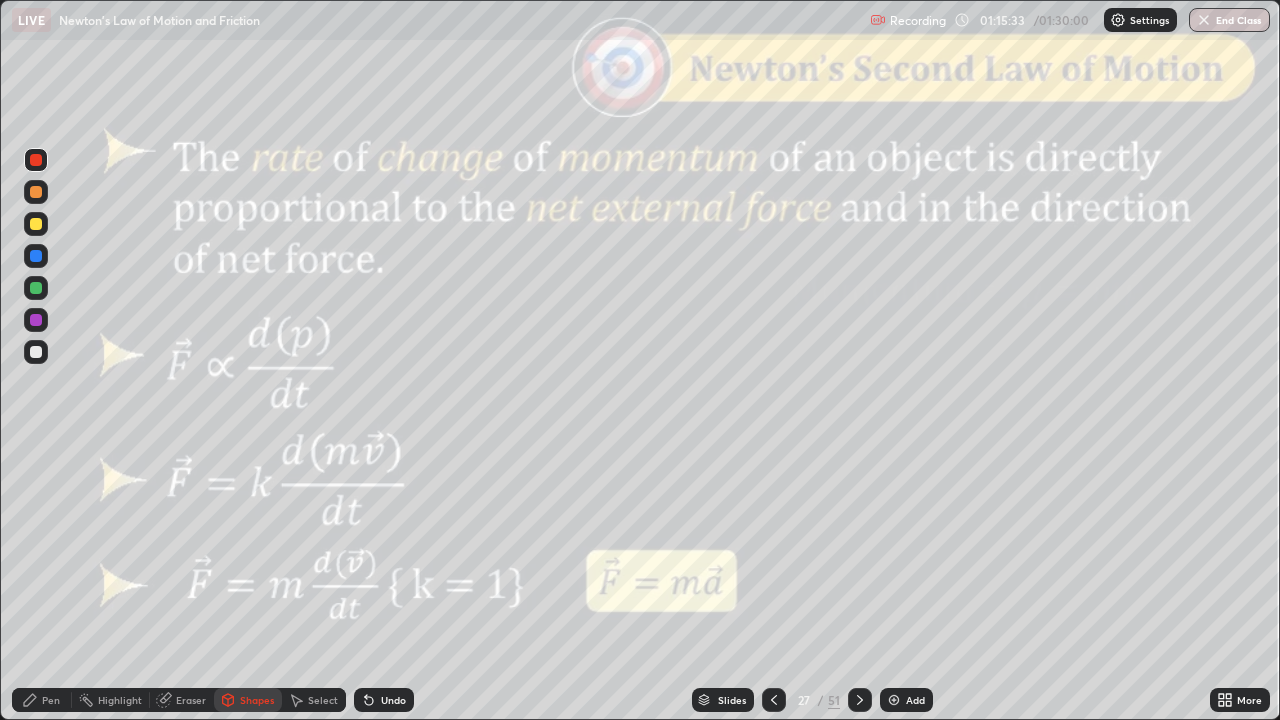 click on "Pen" at bounding box center (42, 700) 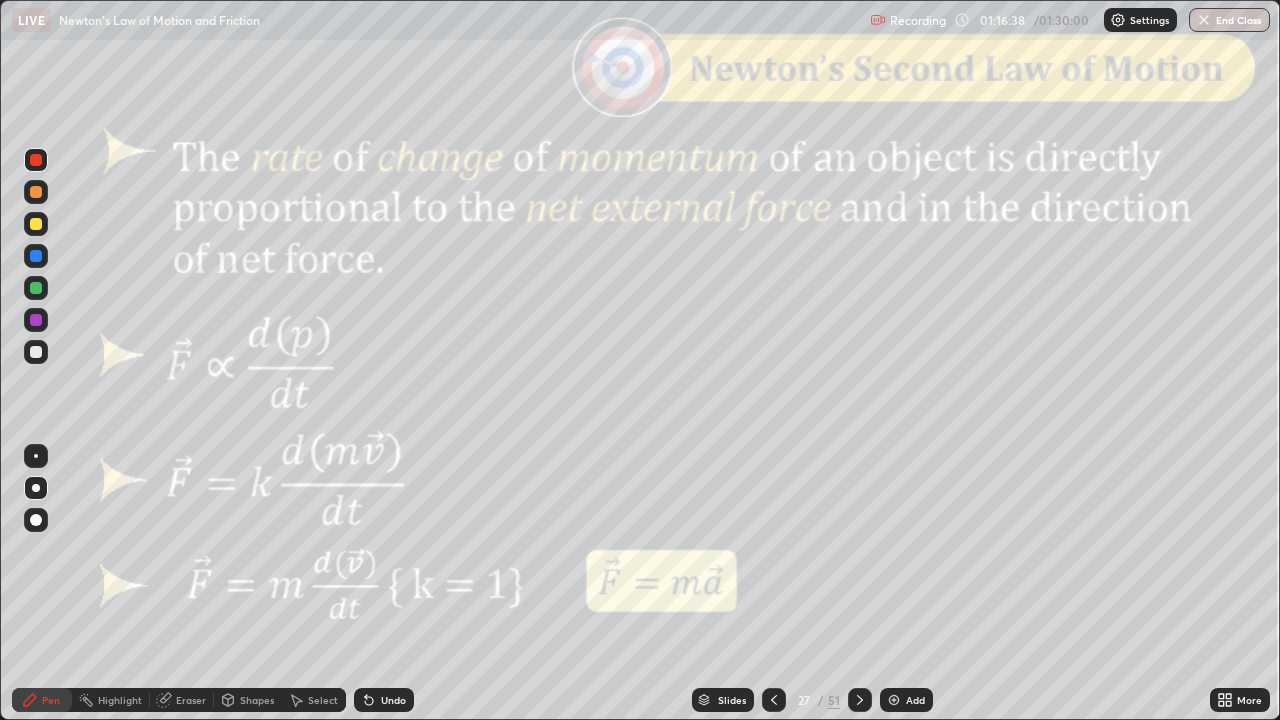 click at bounding box center (860, 700) 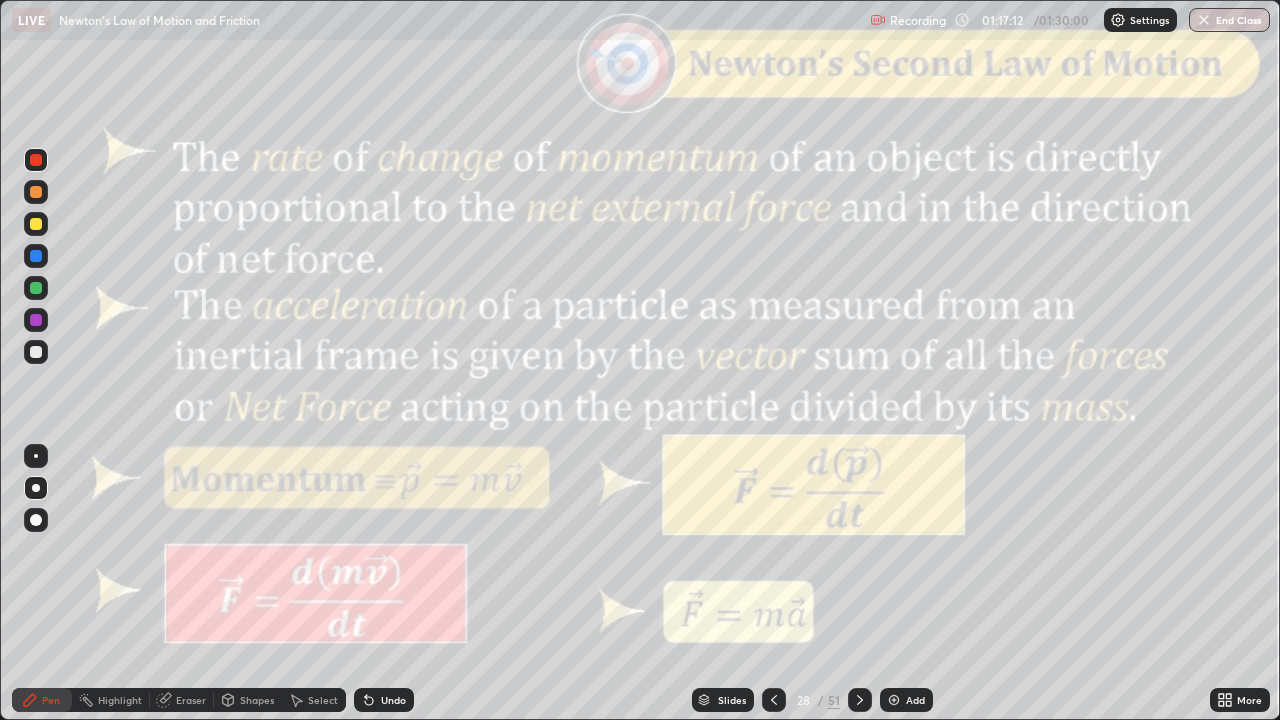 click 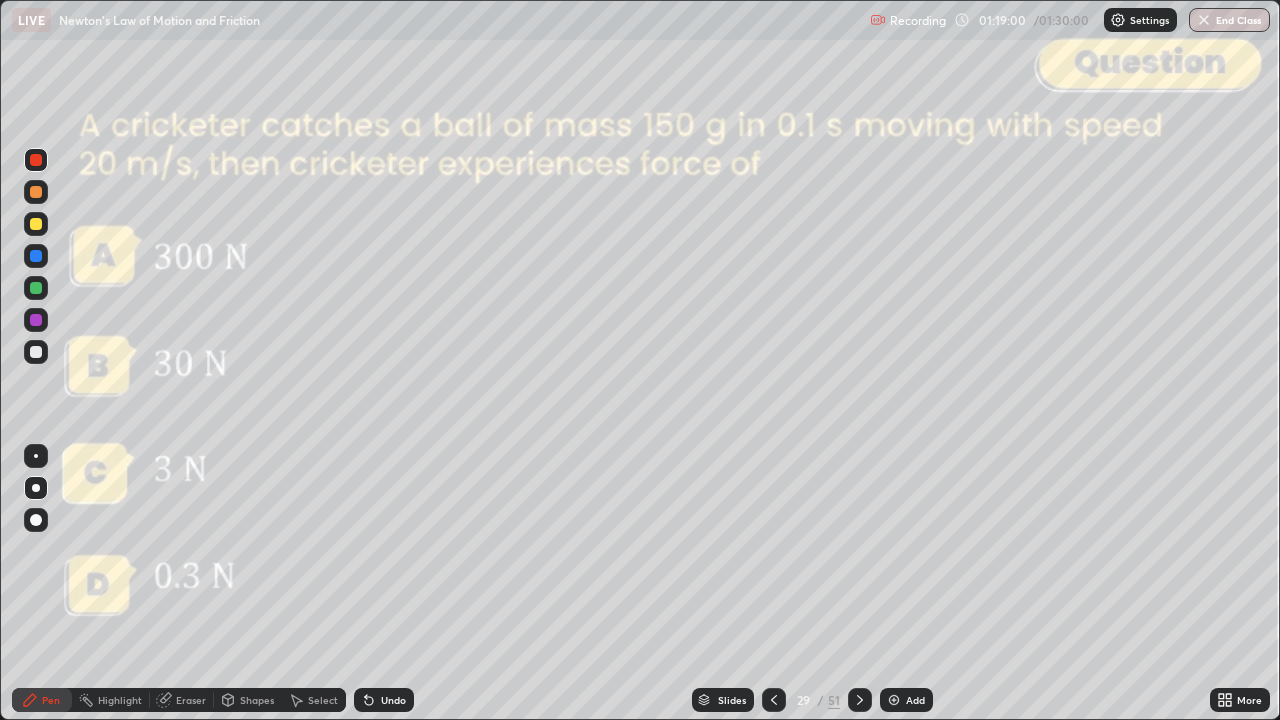 click on "Pen" at bounding box center [51, 700] 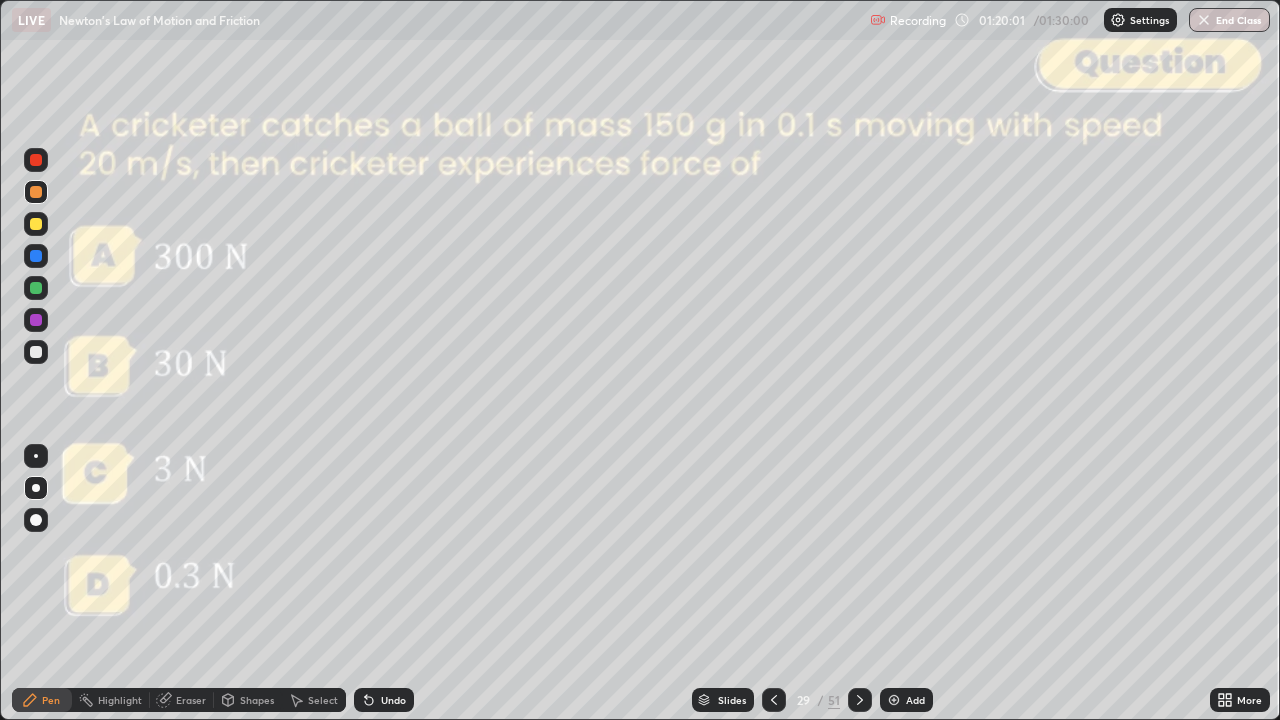 click on "Shapes" at bounding box center [257, 700] 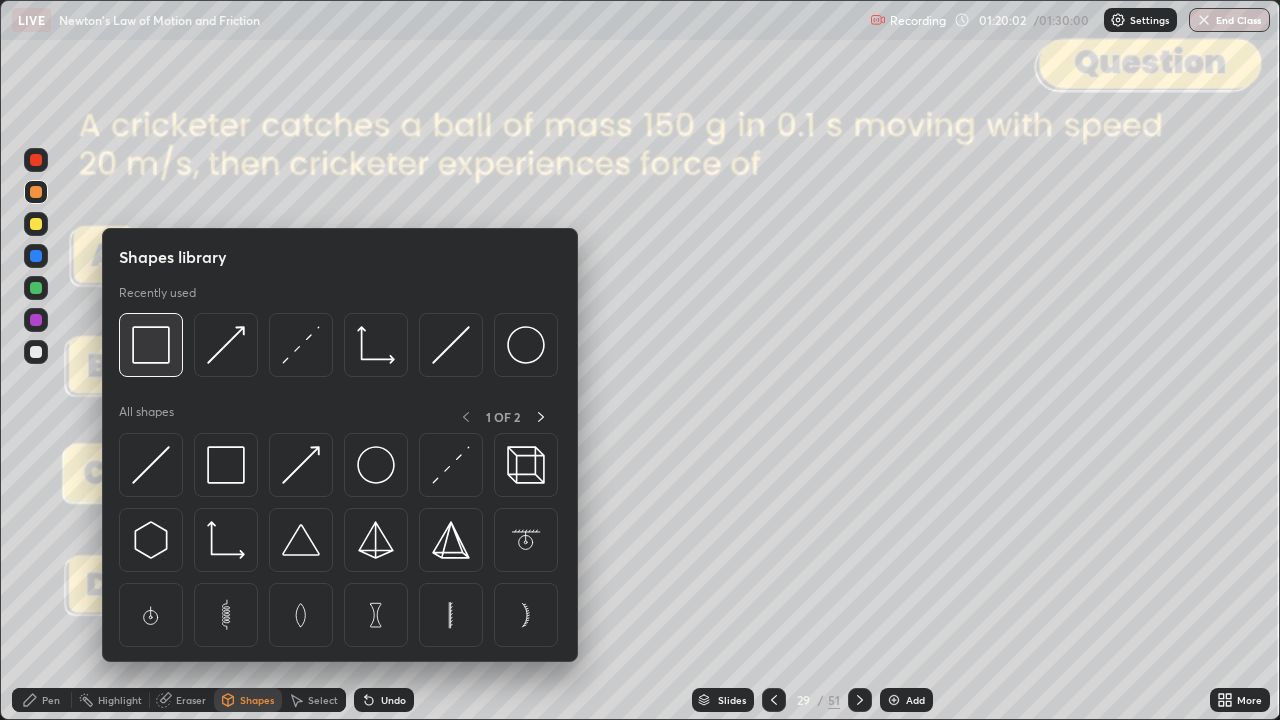 click at bounding box center (151, 345) 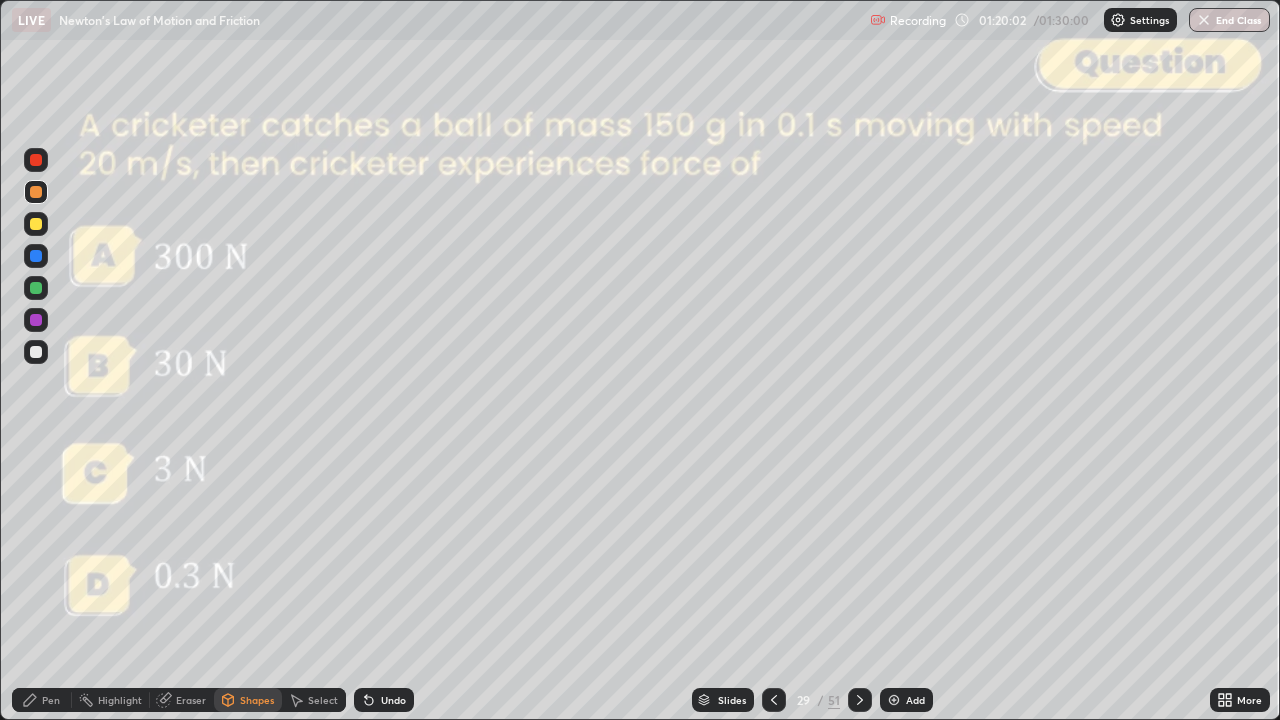 click at bounding box center (36, 160) 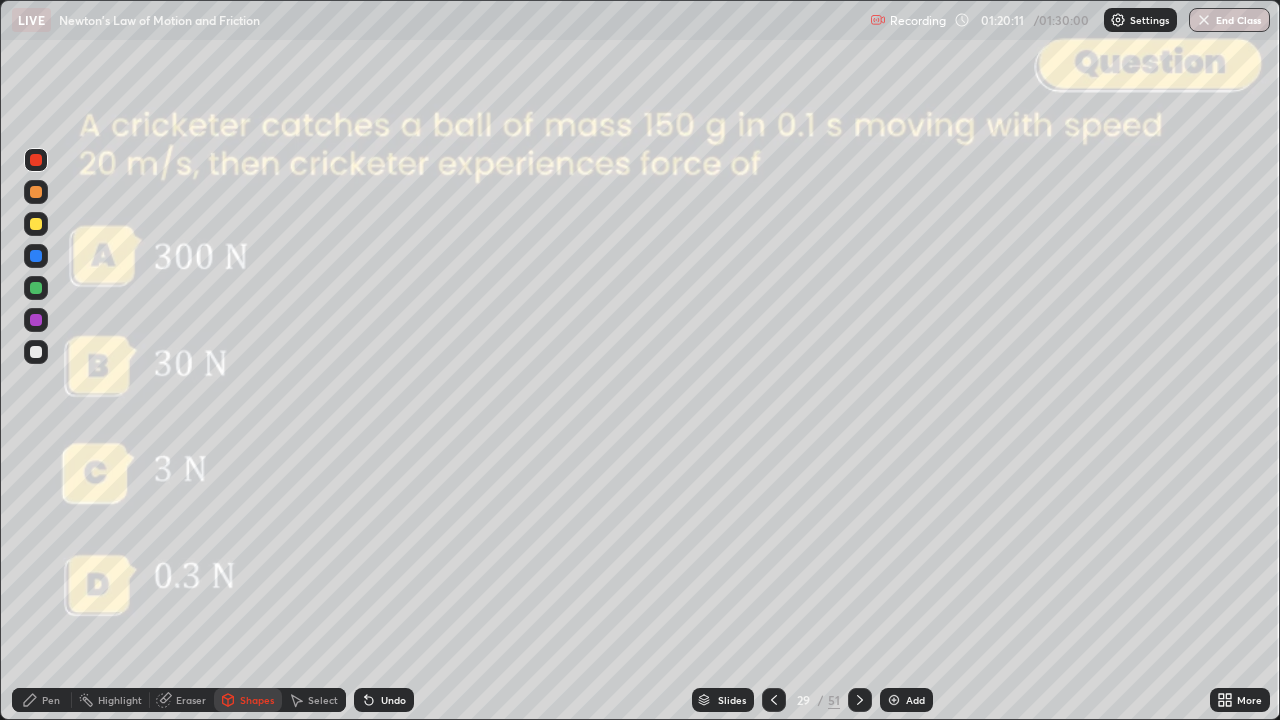 click at bounding box center [36, 352] 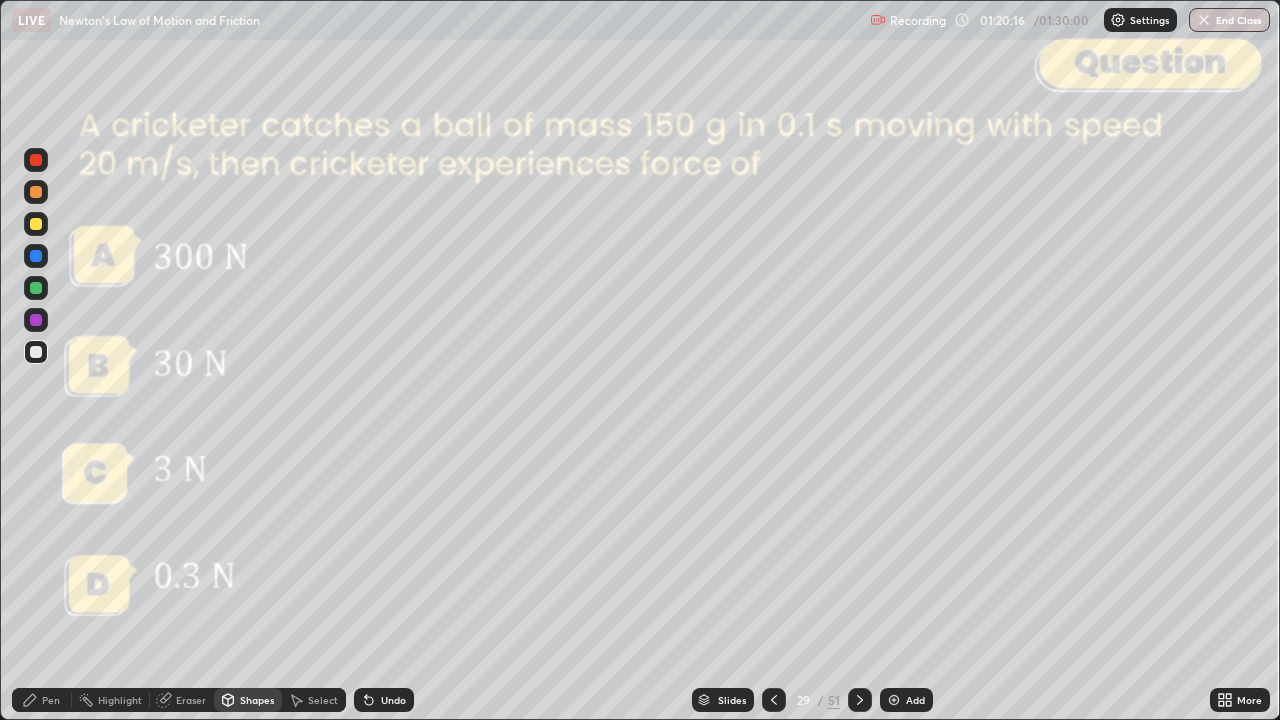 click on "Pen" at bounding box center (51, 700) 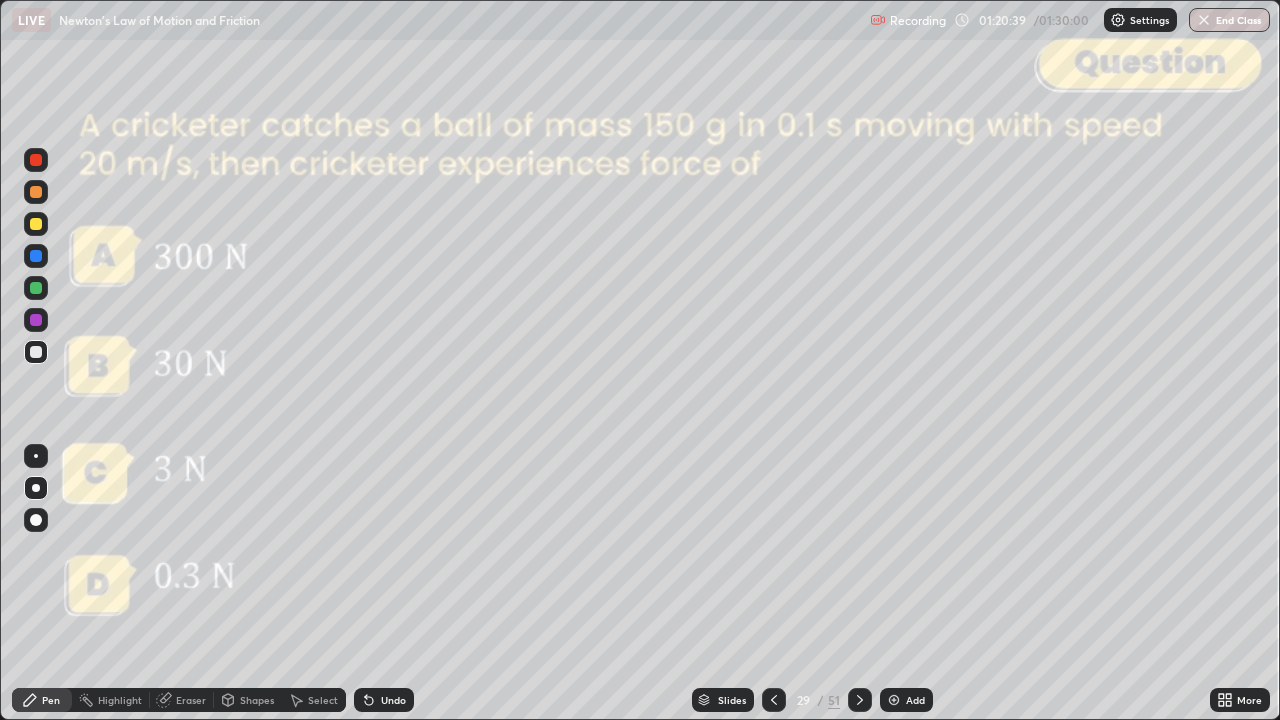 click on "Shapes" at bounding box center [257, 700] 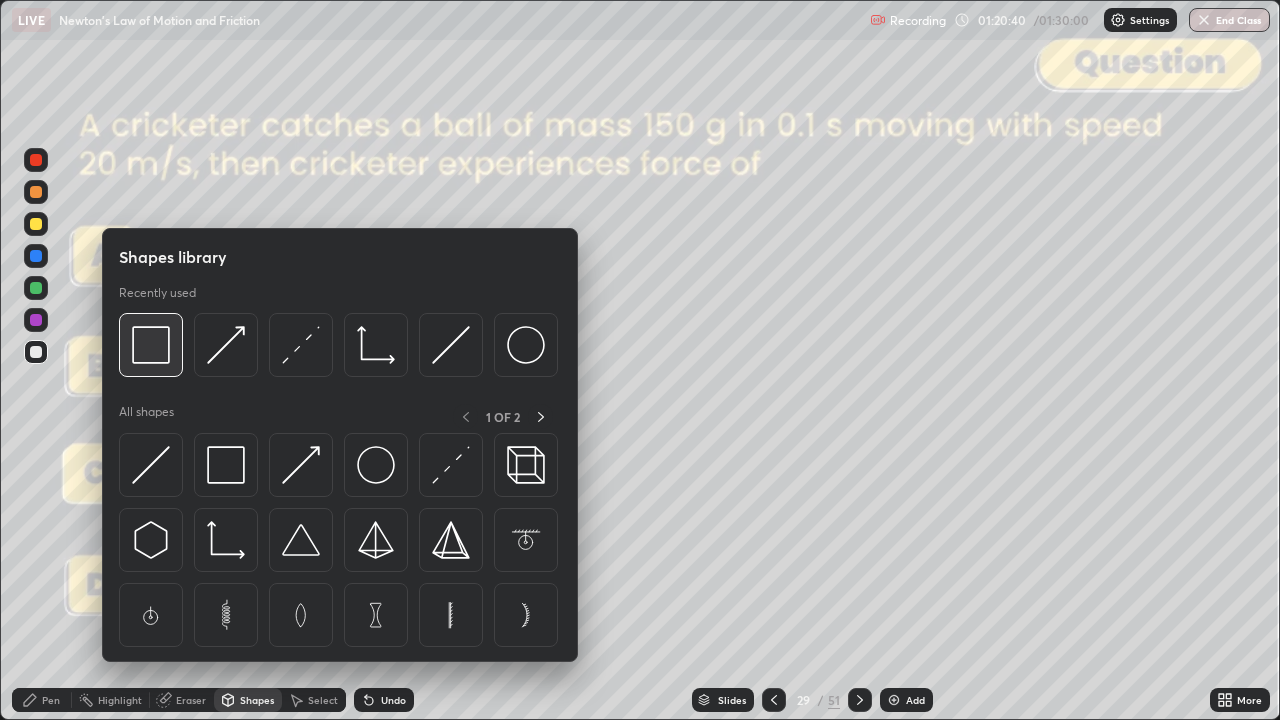 click at bounding box center [151, 345] 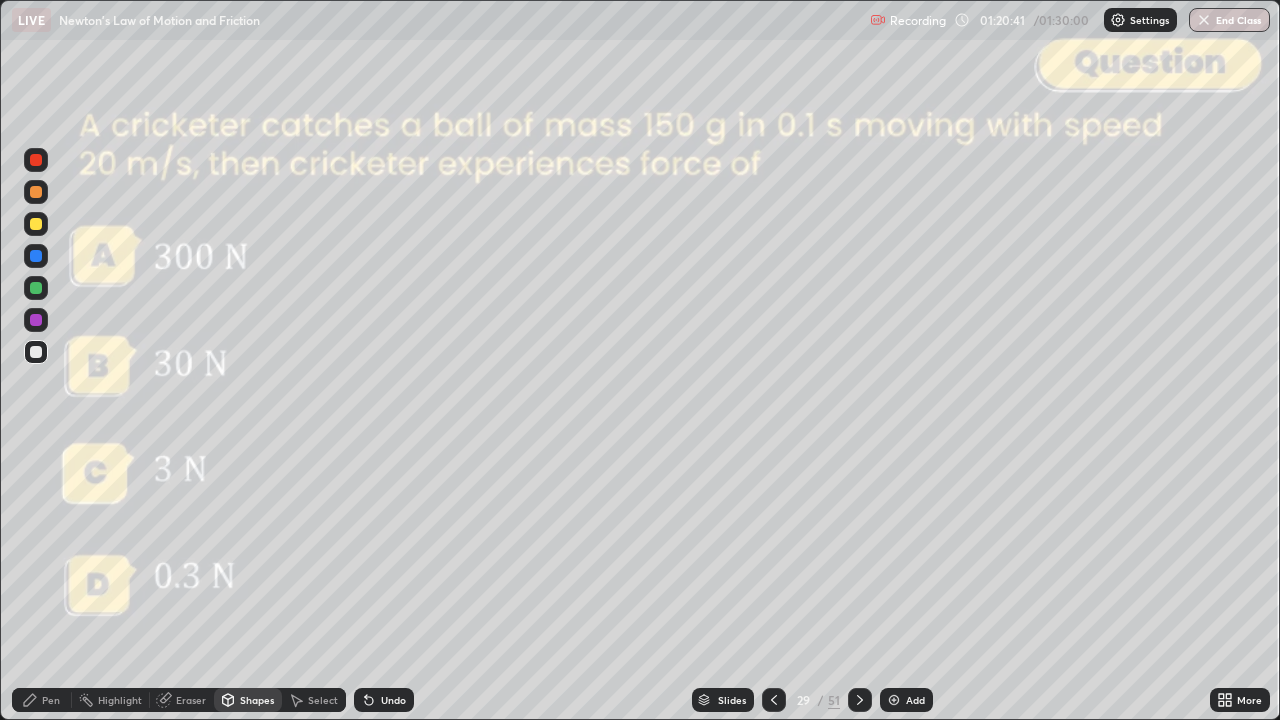 click at bounding box center [36, 160] 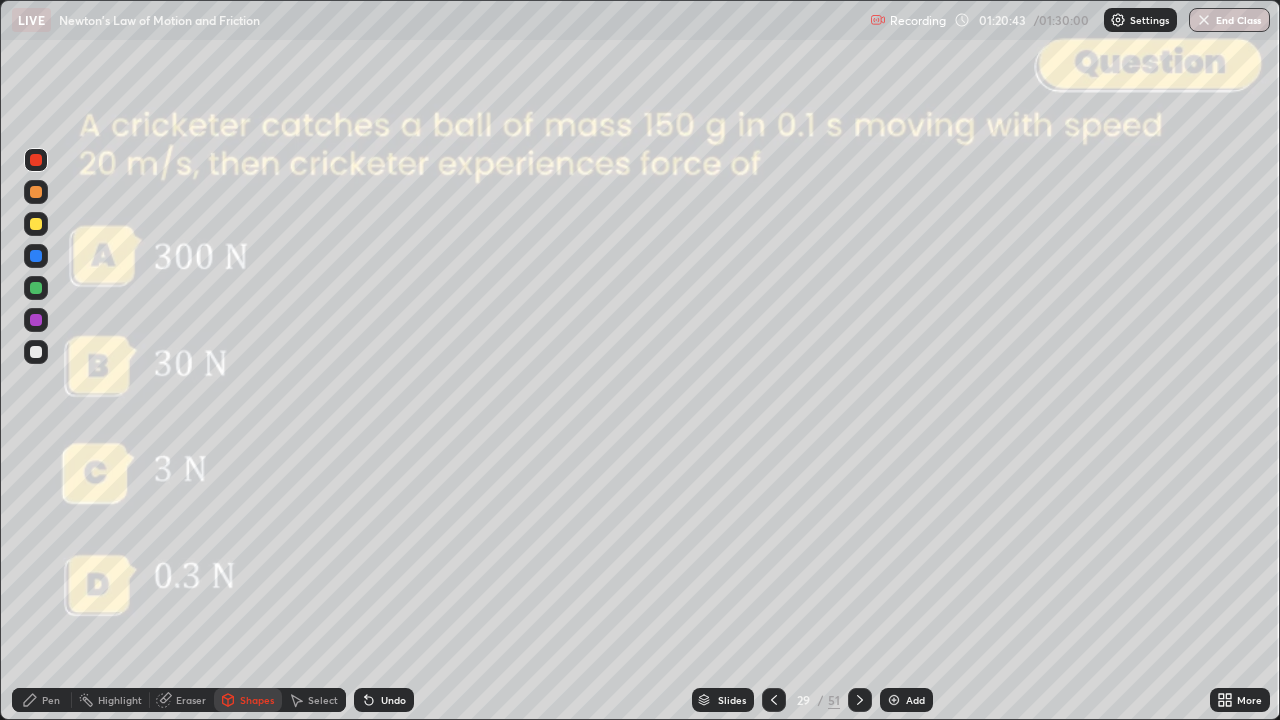 click on "Pen" at bounding box center (42, 700) 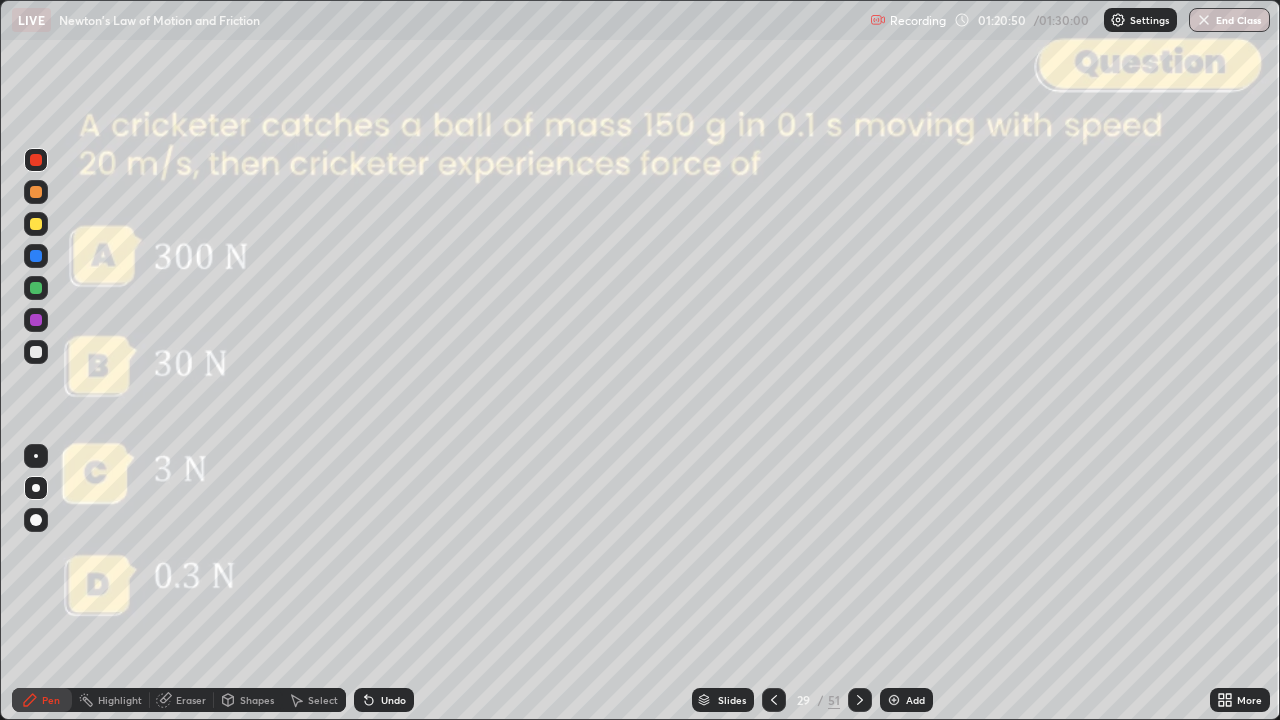 click on "Shapes" at bounding box center (248, 700) 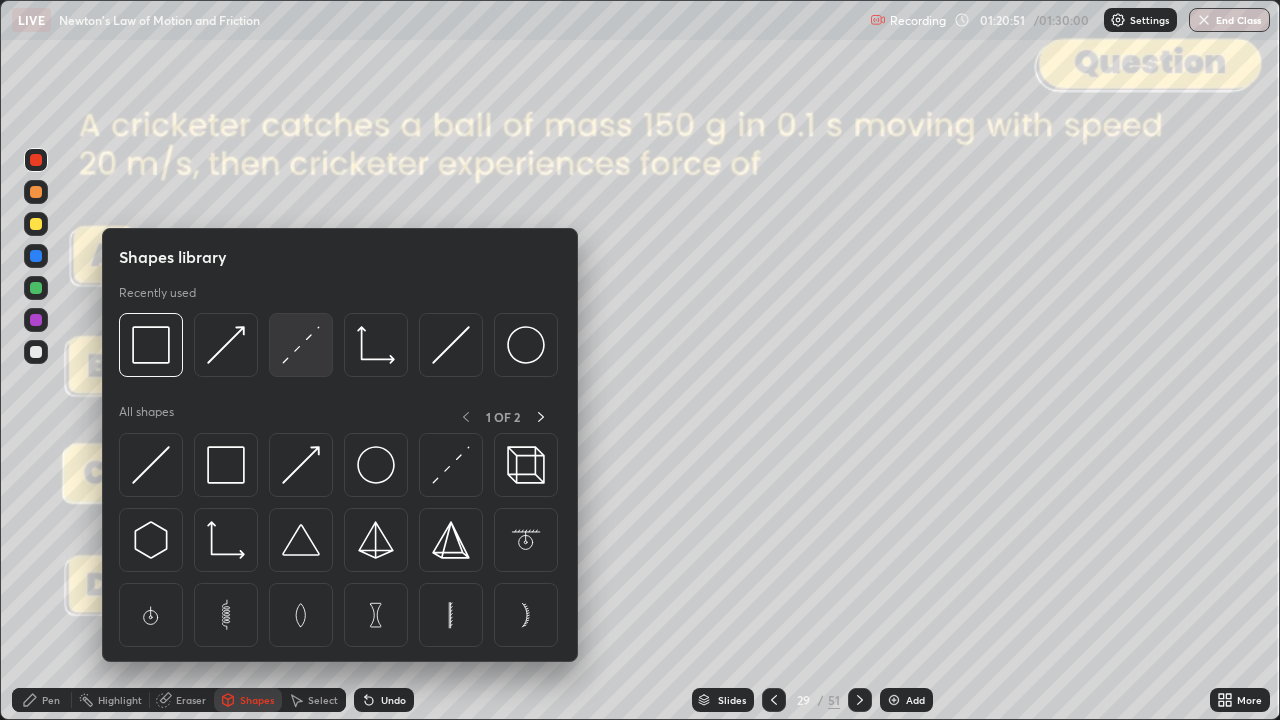 click at bounding box center (301, 345) 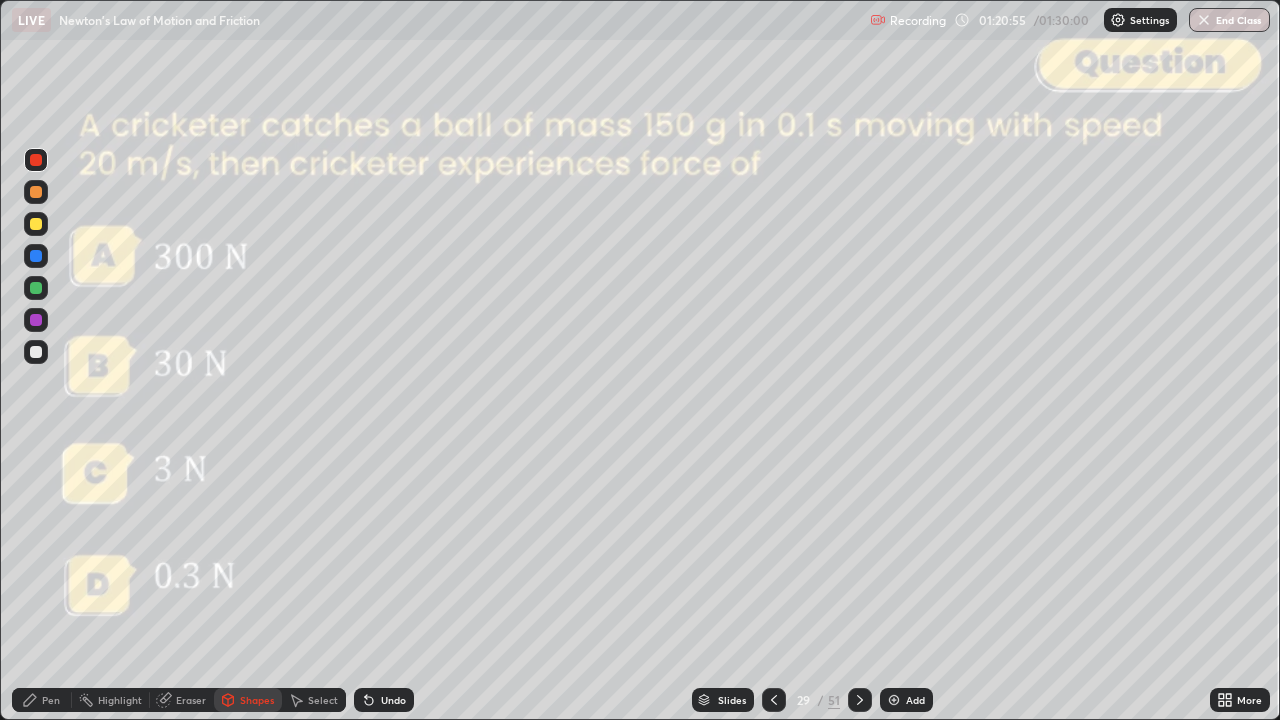 click on "Pen" at bounding box center (51, 700) 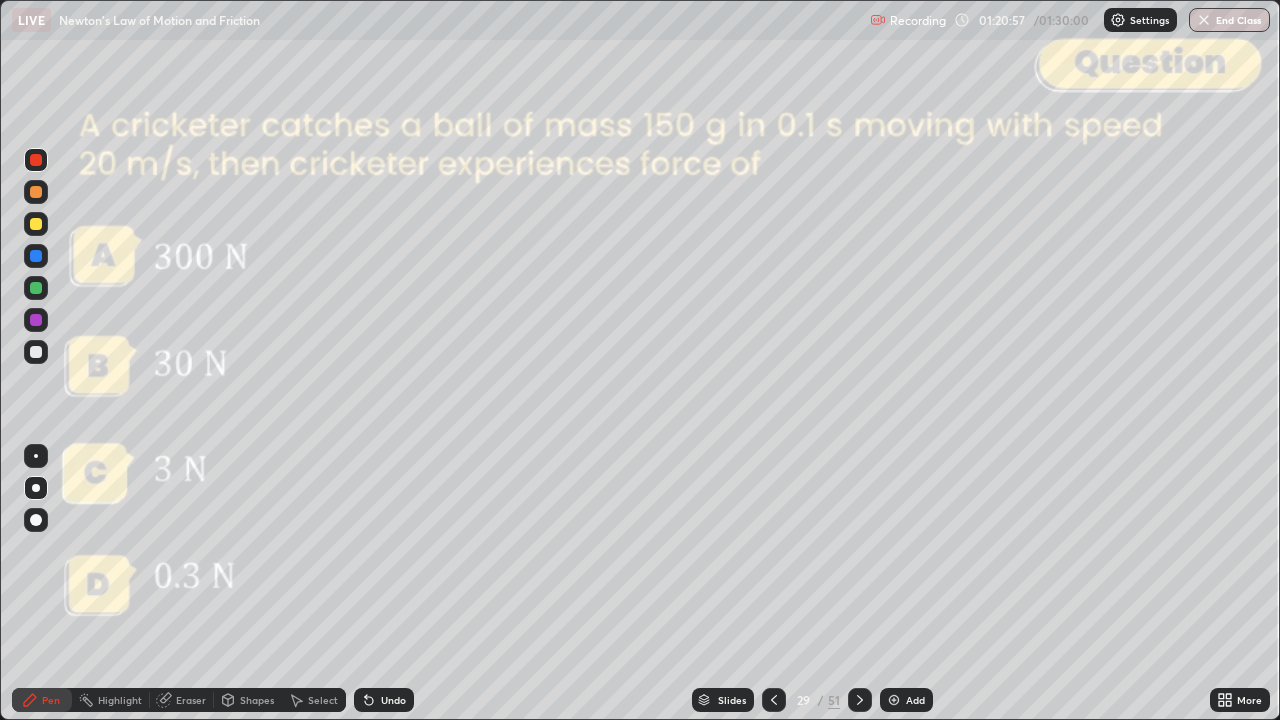 click at bounding box center (36, 224) 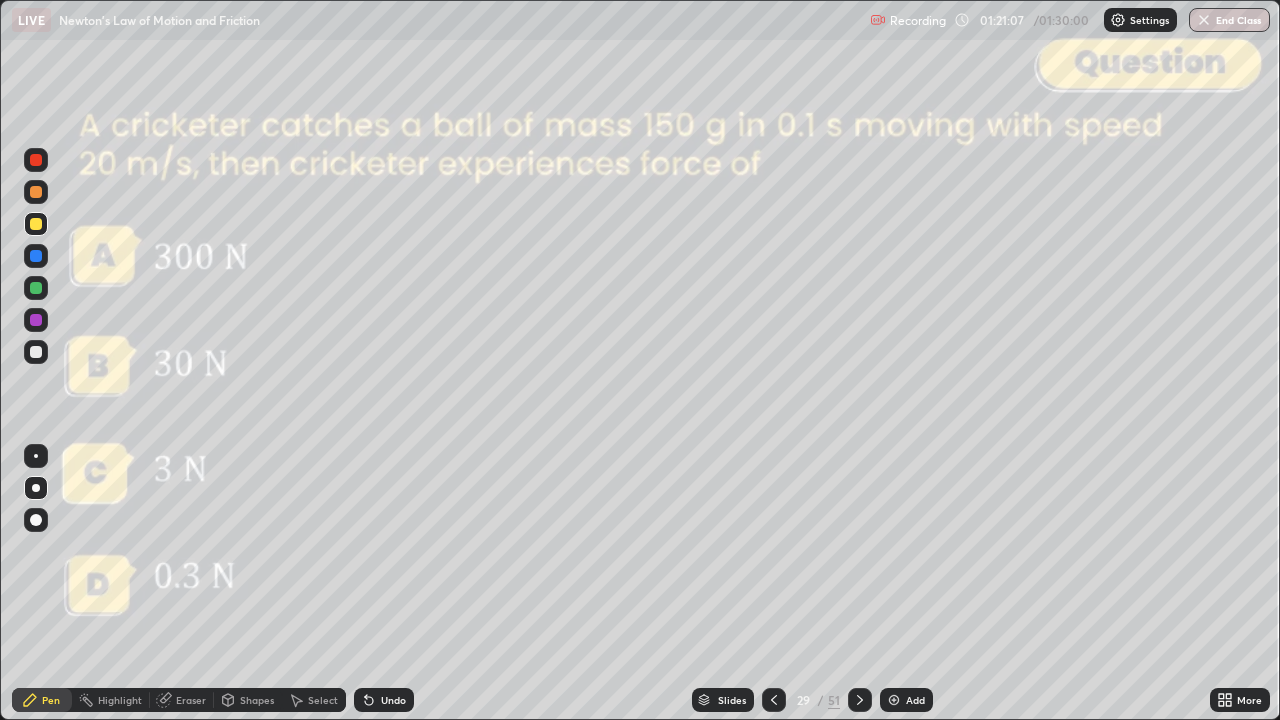 click on "Undo" at bounding box center (384, 700) 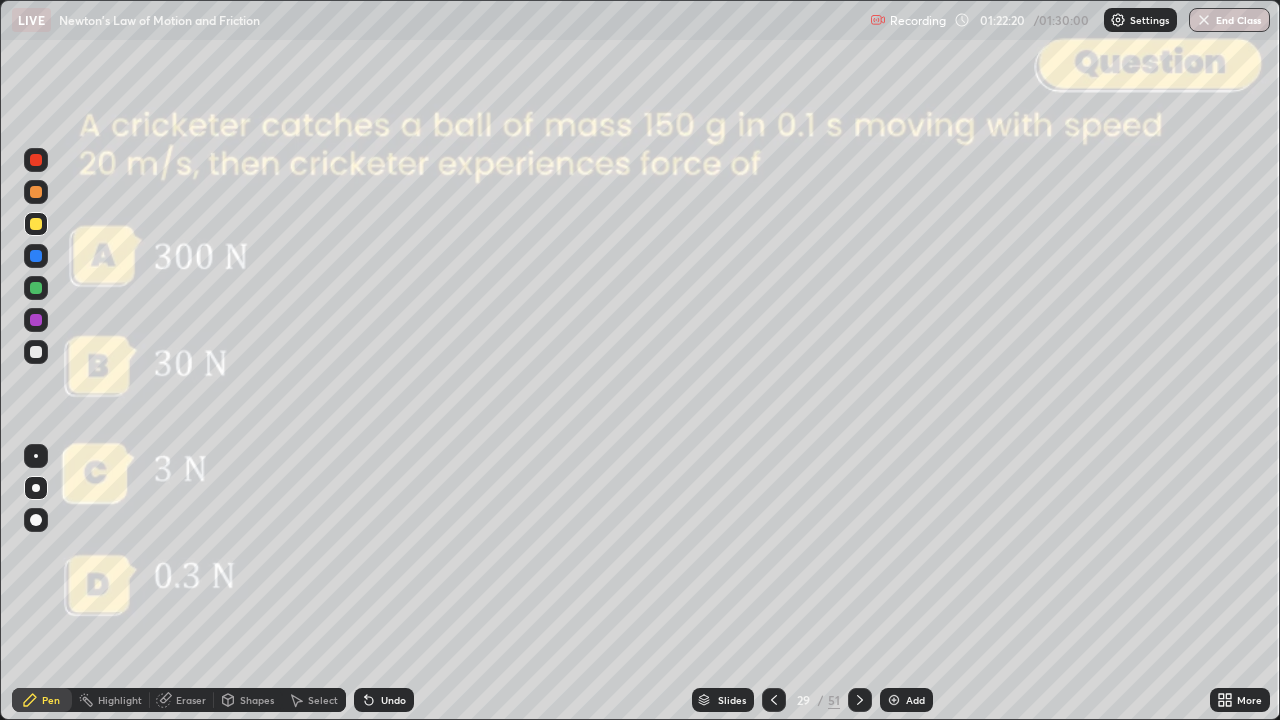 click on "Shapes" at bounding box center (257, 700) 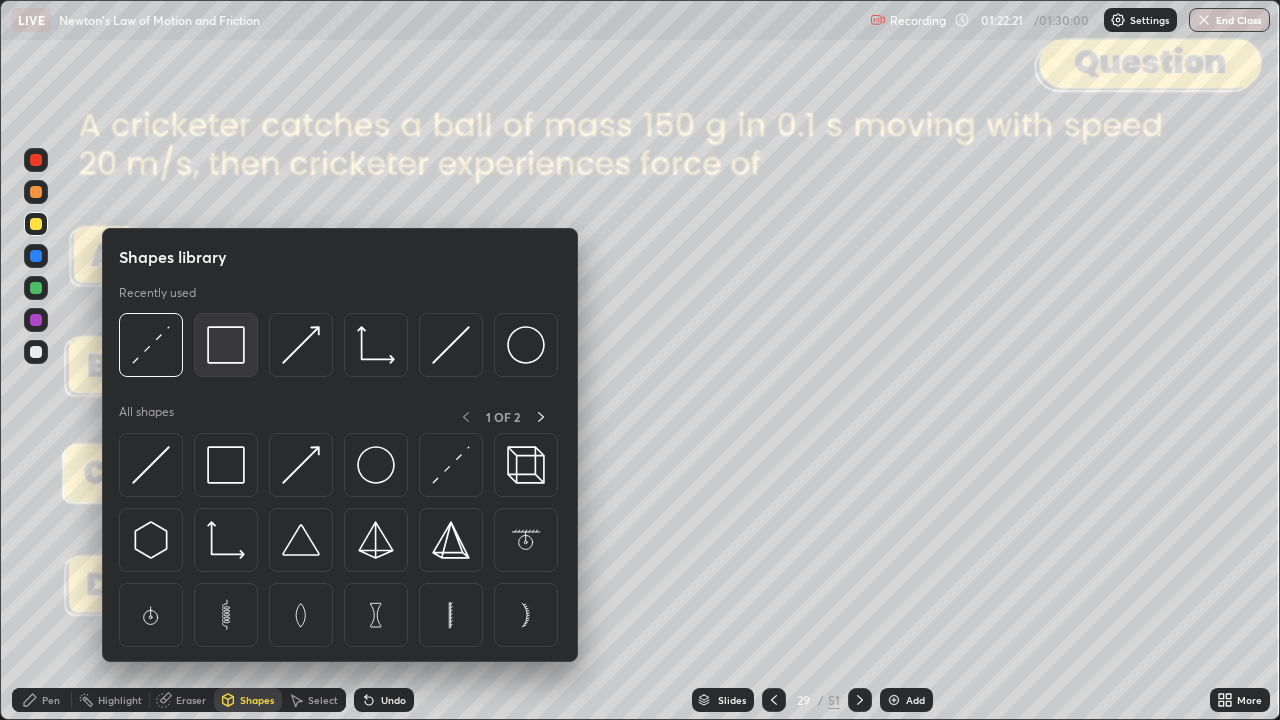 click at bounding box center [226, 345] 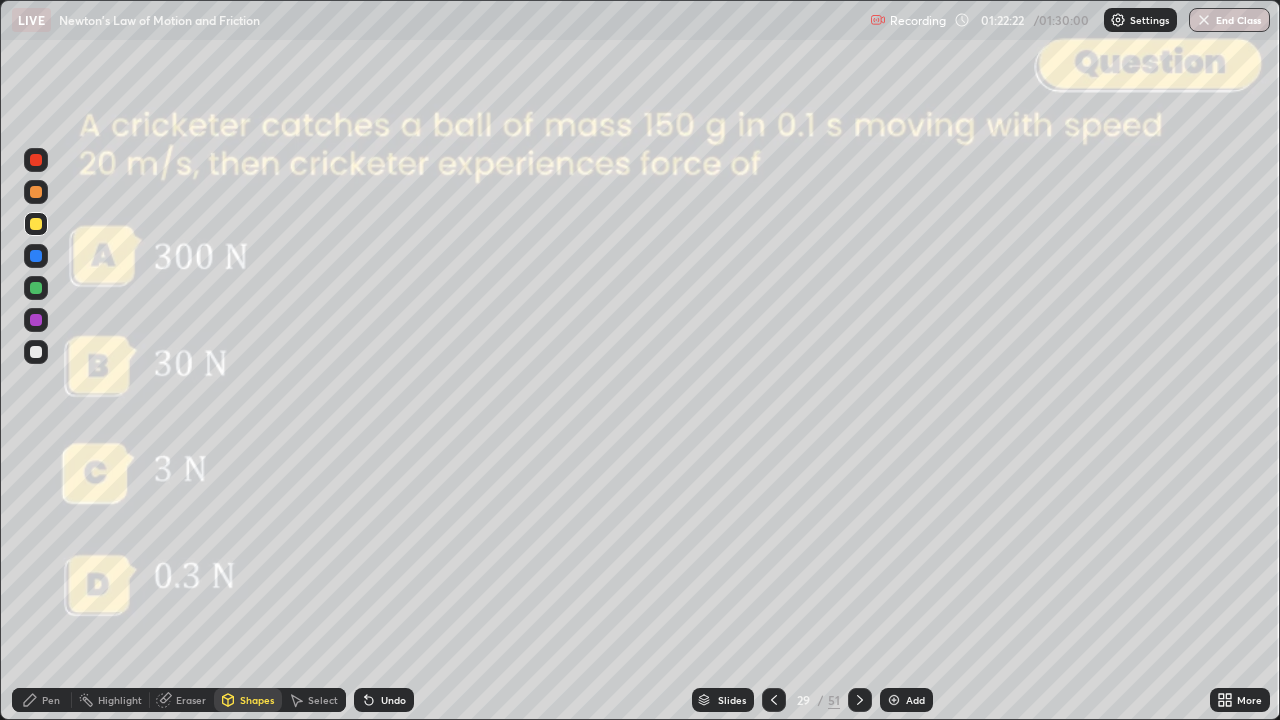 click at bounding box center (36, 160) 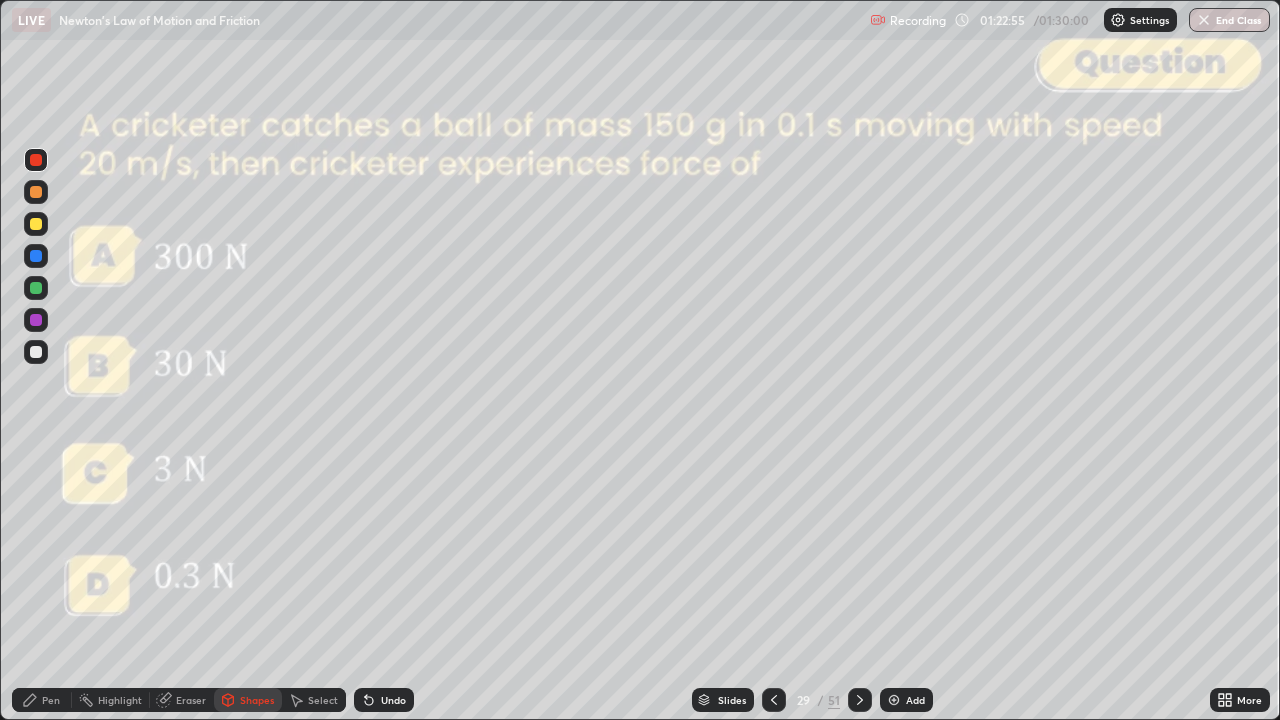 click at bounding box center [860, 700] 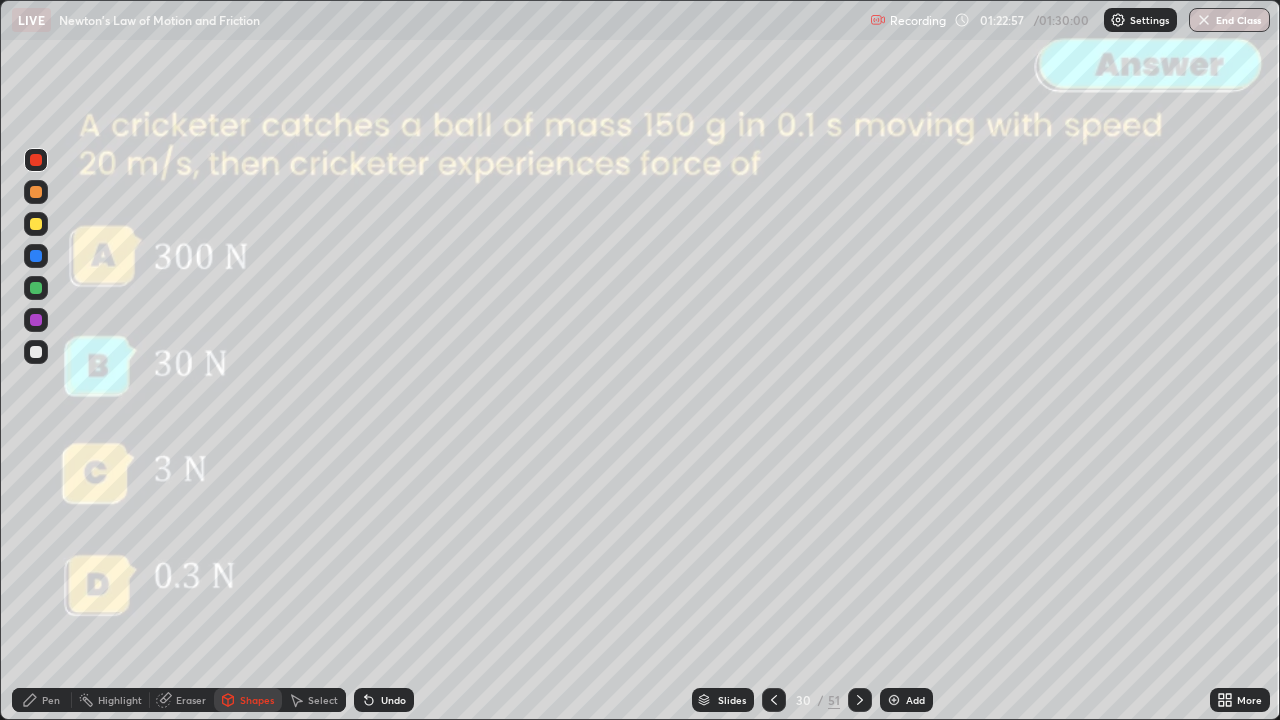 click at bounding box center [860, 700] 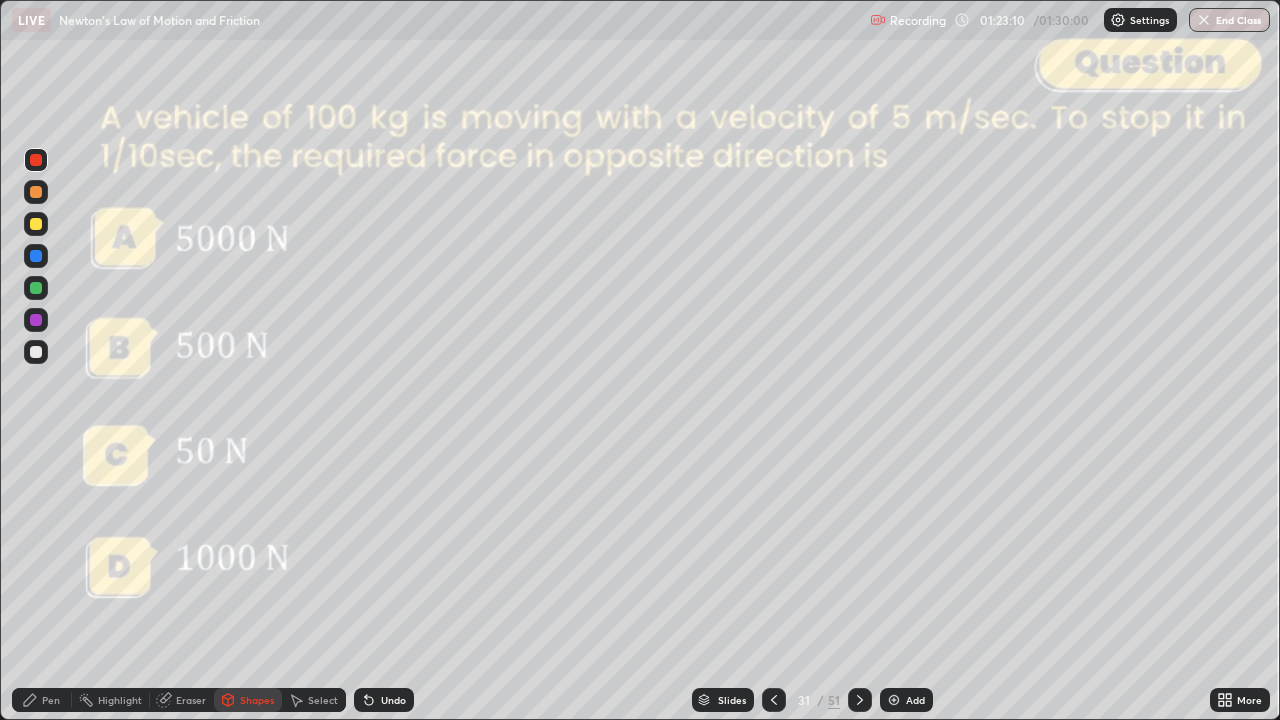 click on "Pen" at bounding box center [42, 700] 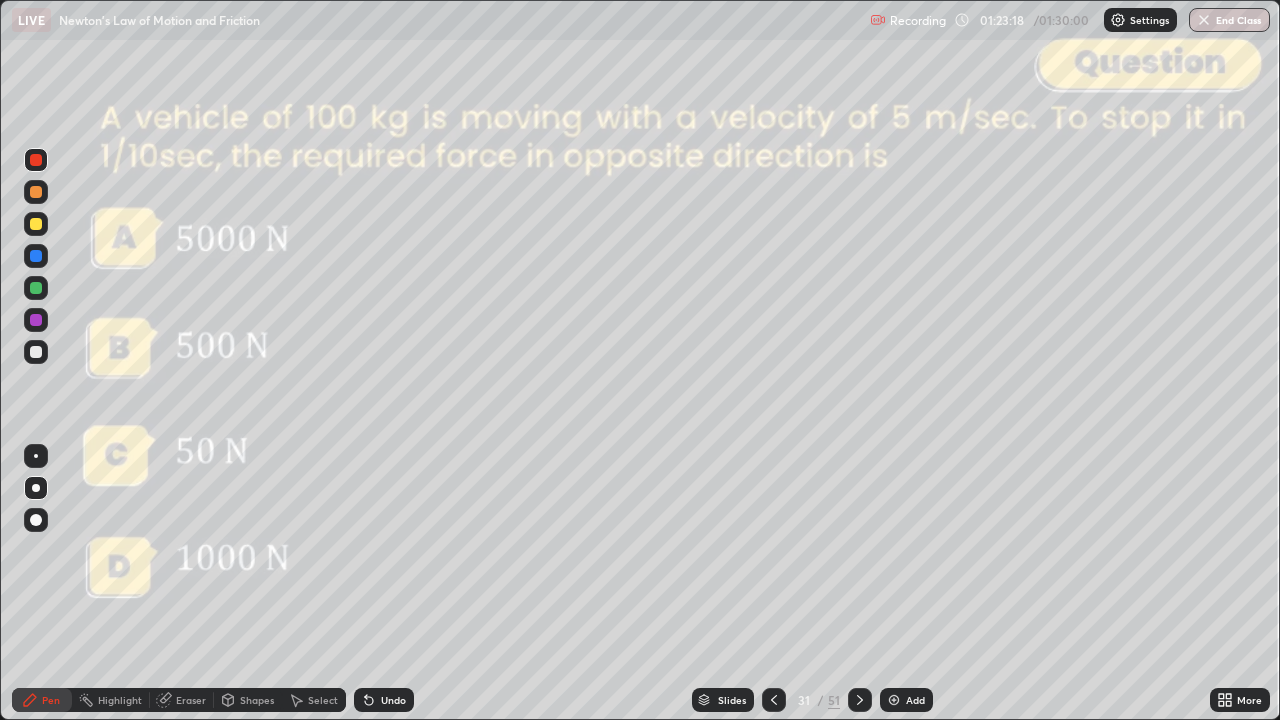 click at bounding box center [860, 700] 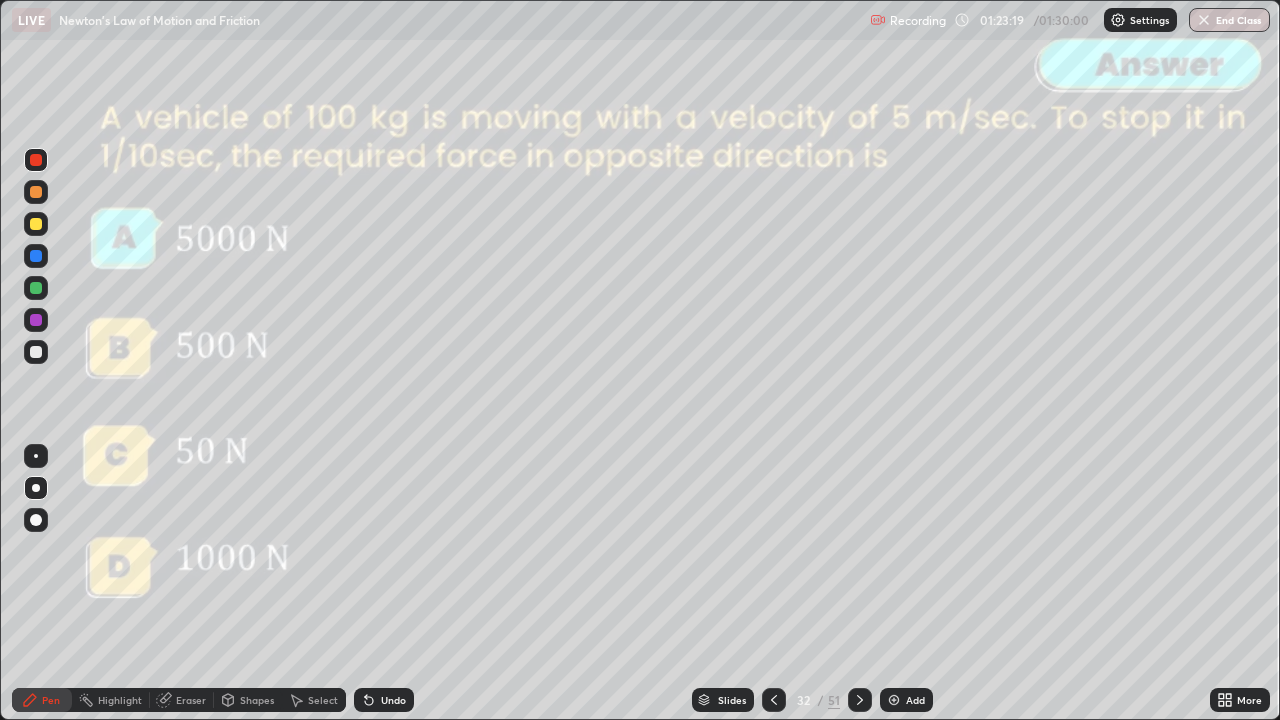 click 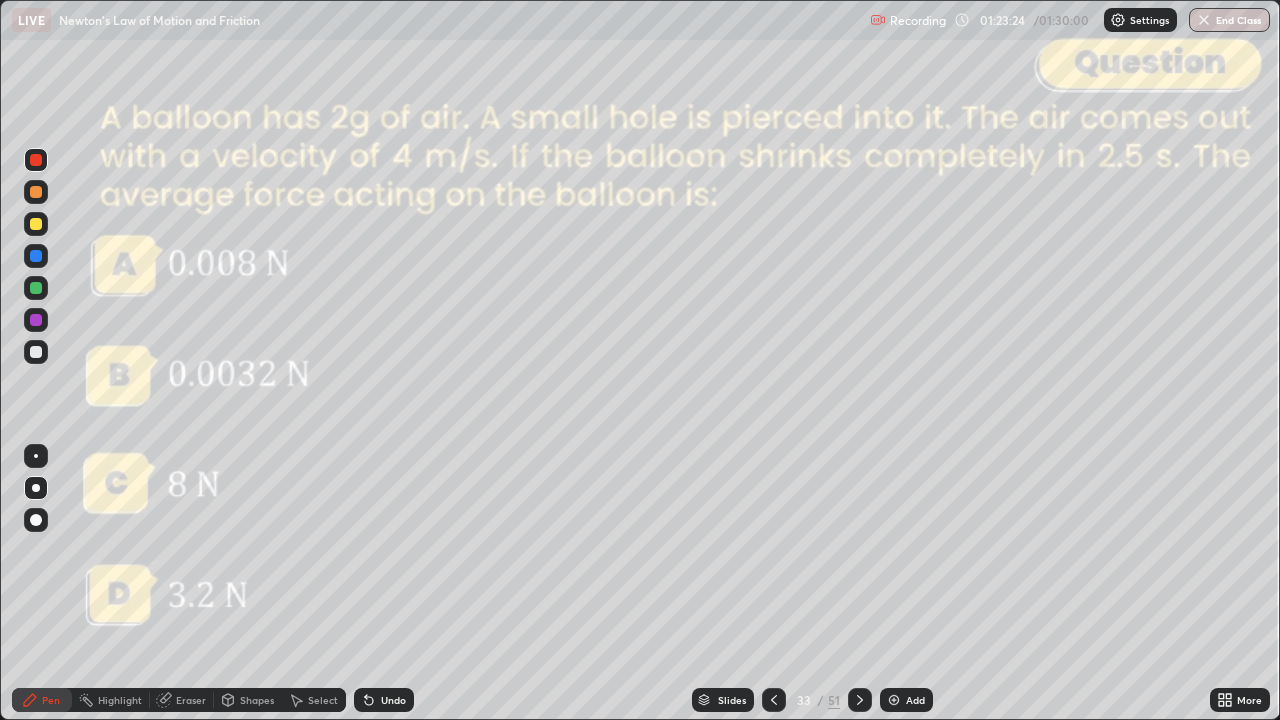 click 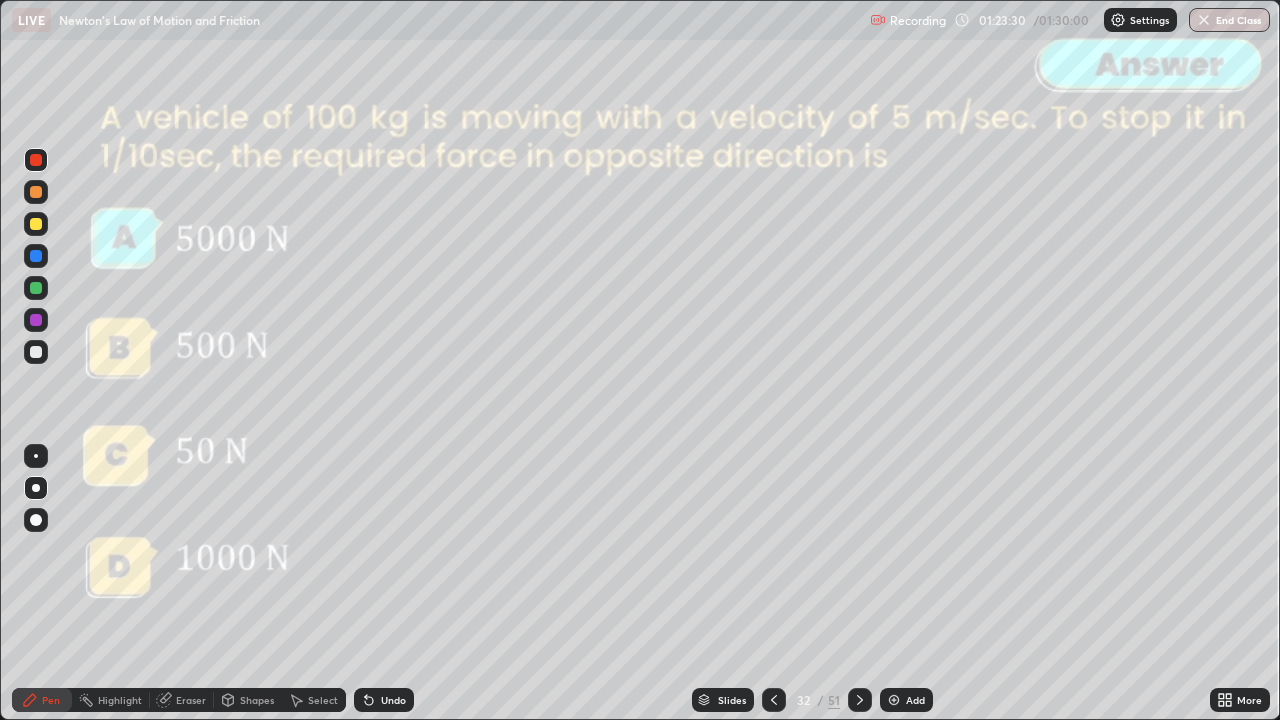 click 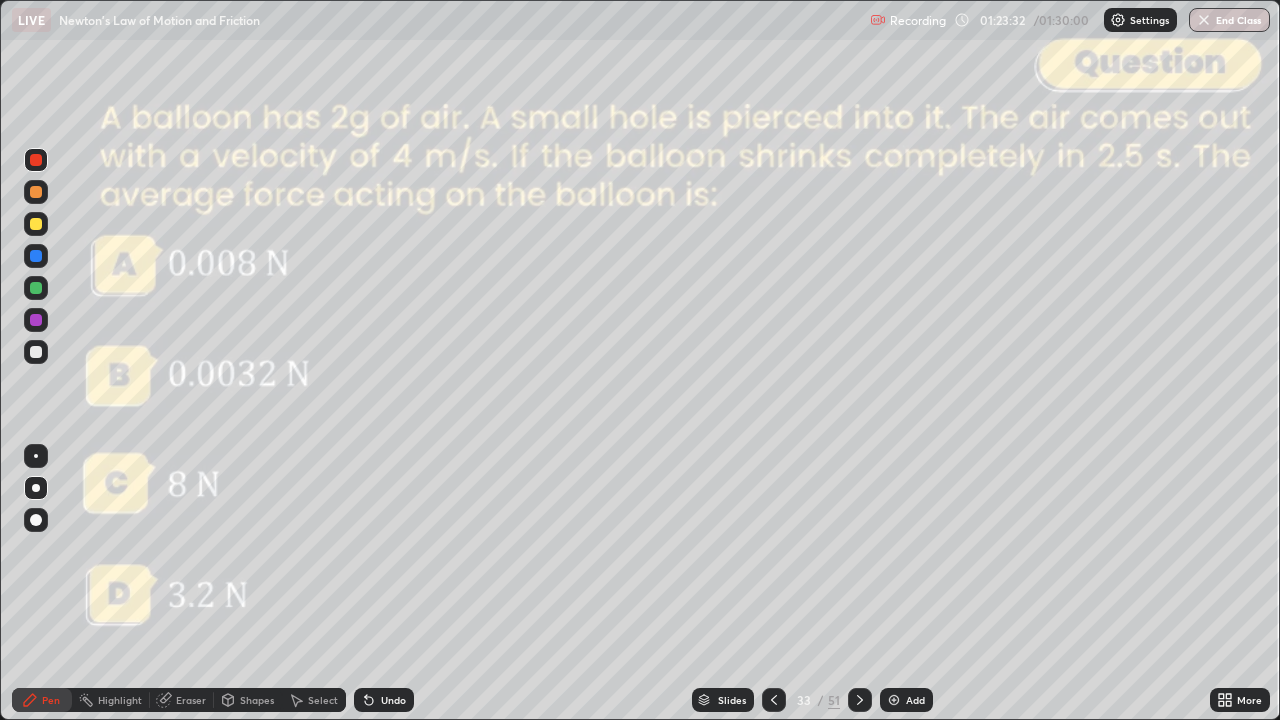 click on "Slides" at bounding box center [732, 700] 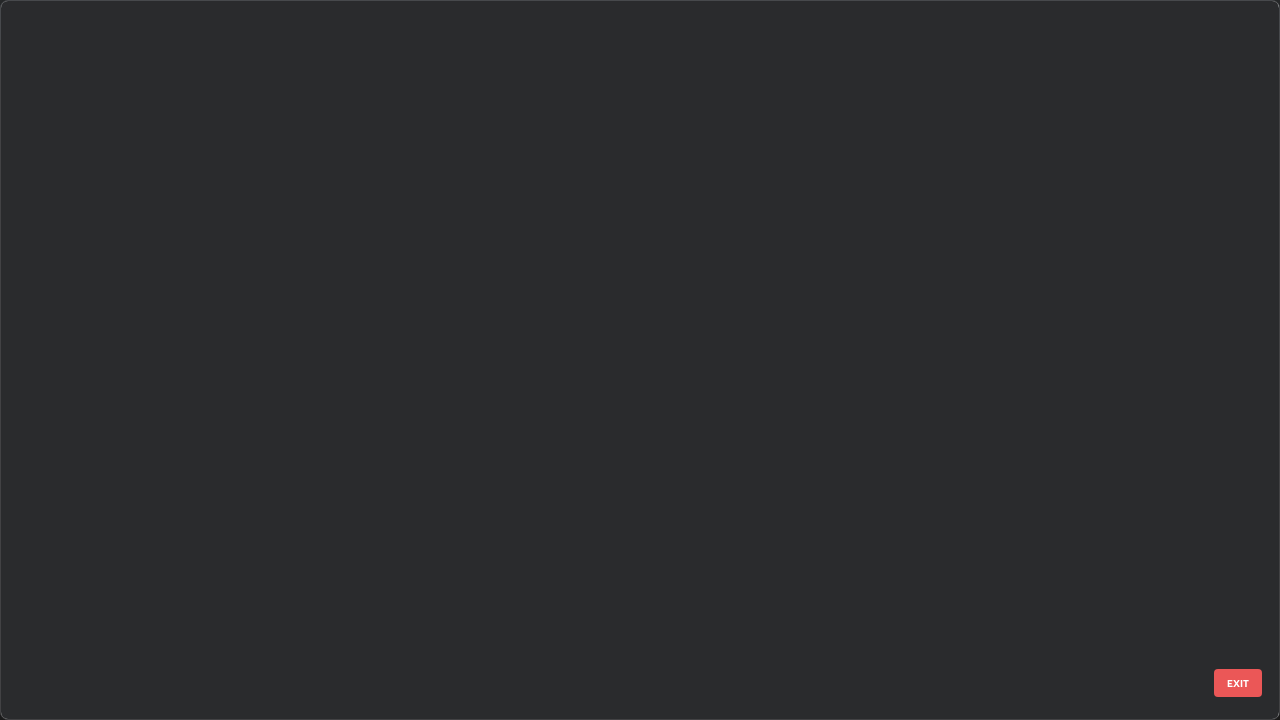 scroll, scrollTop: 1753, scrollLeft: 0, axis: vertical 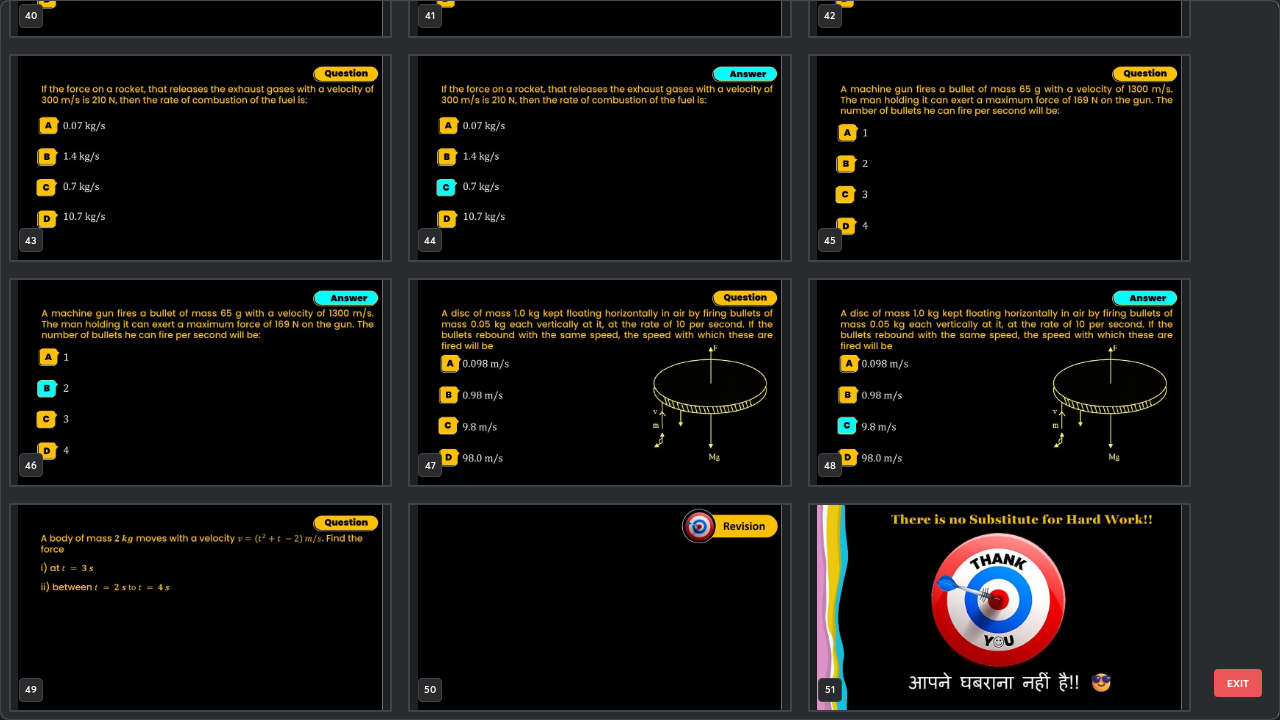 click at bounding box center (599, 607) 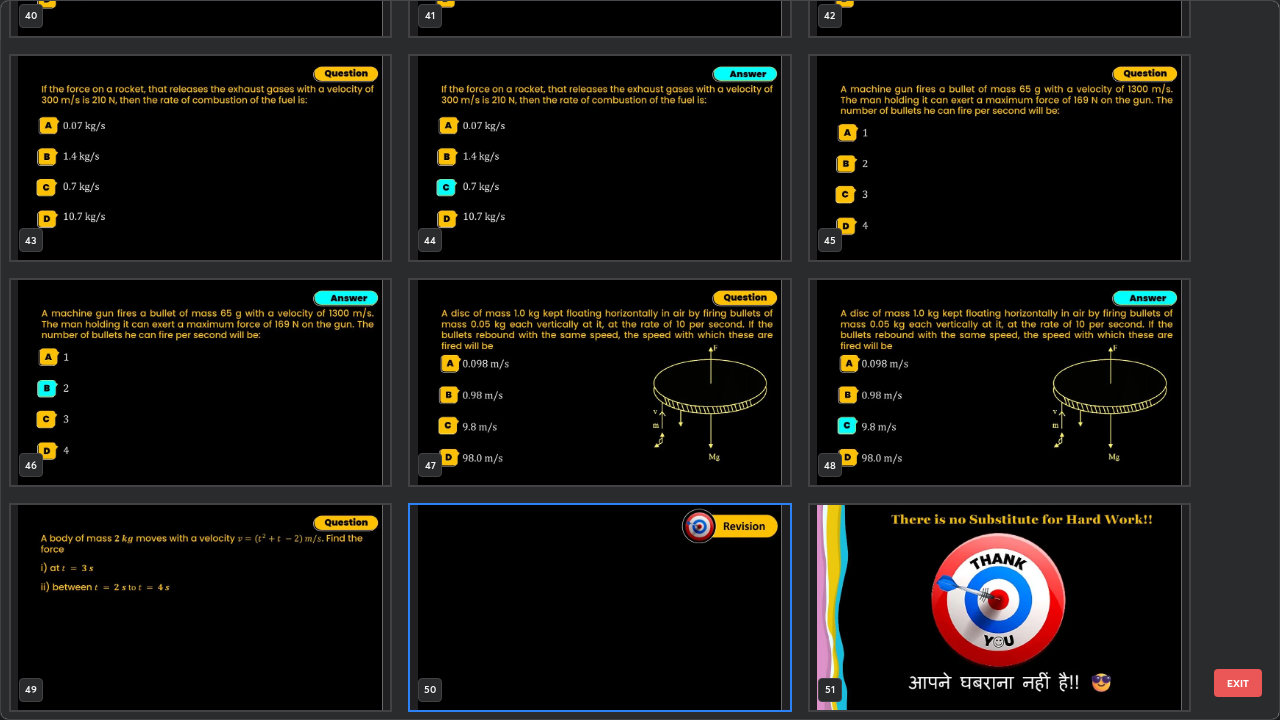 click on "EXIT" at bounding box center [1238, 683] 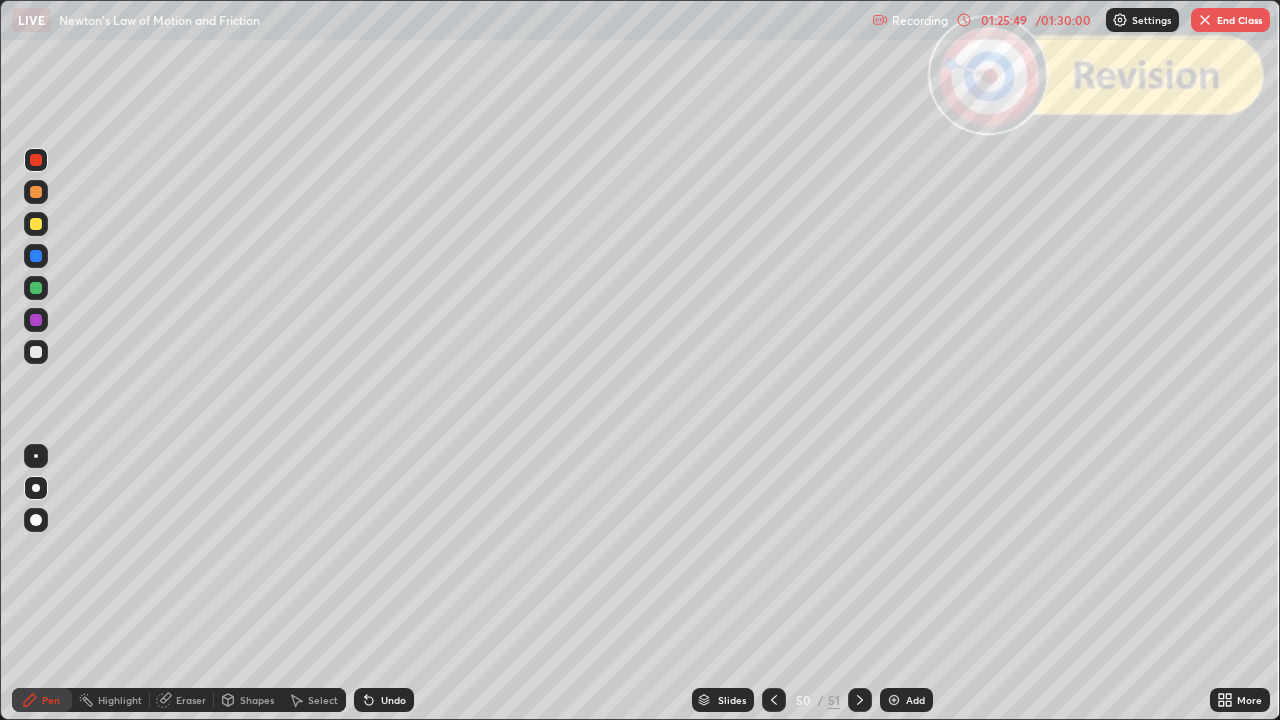 click 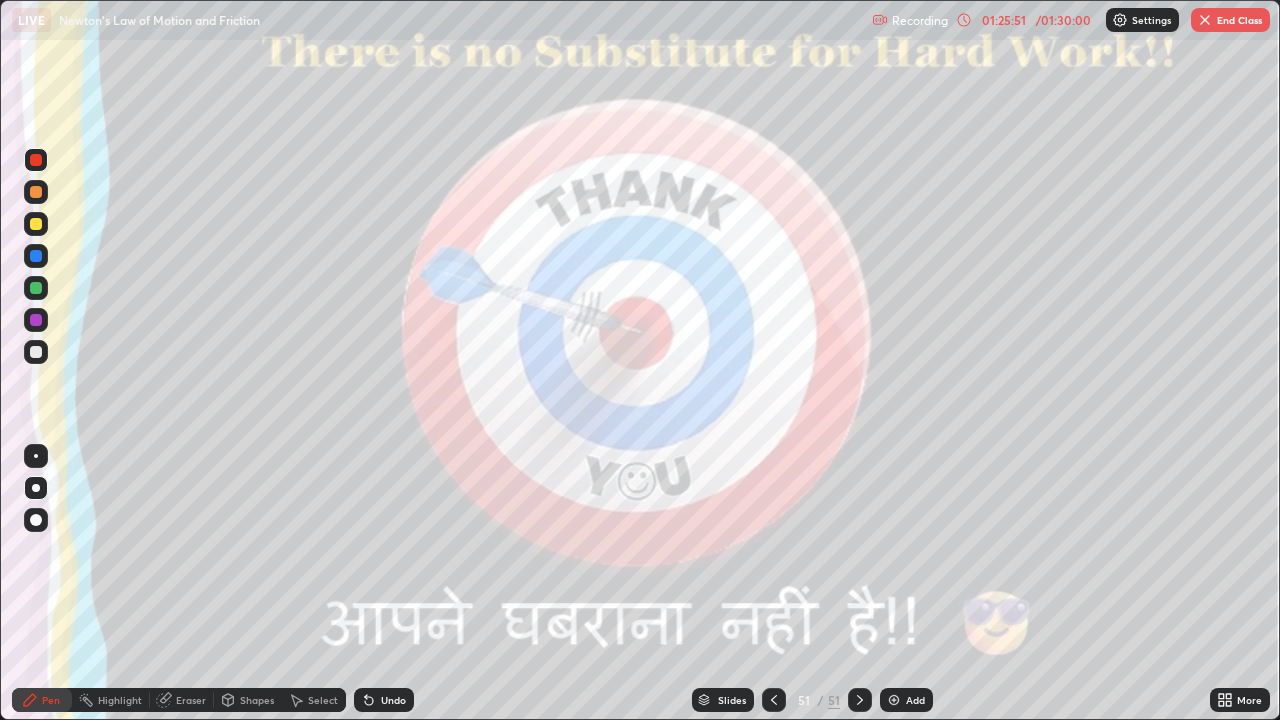 click on "End Class" at bounding box center [1230, 20] 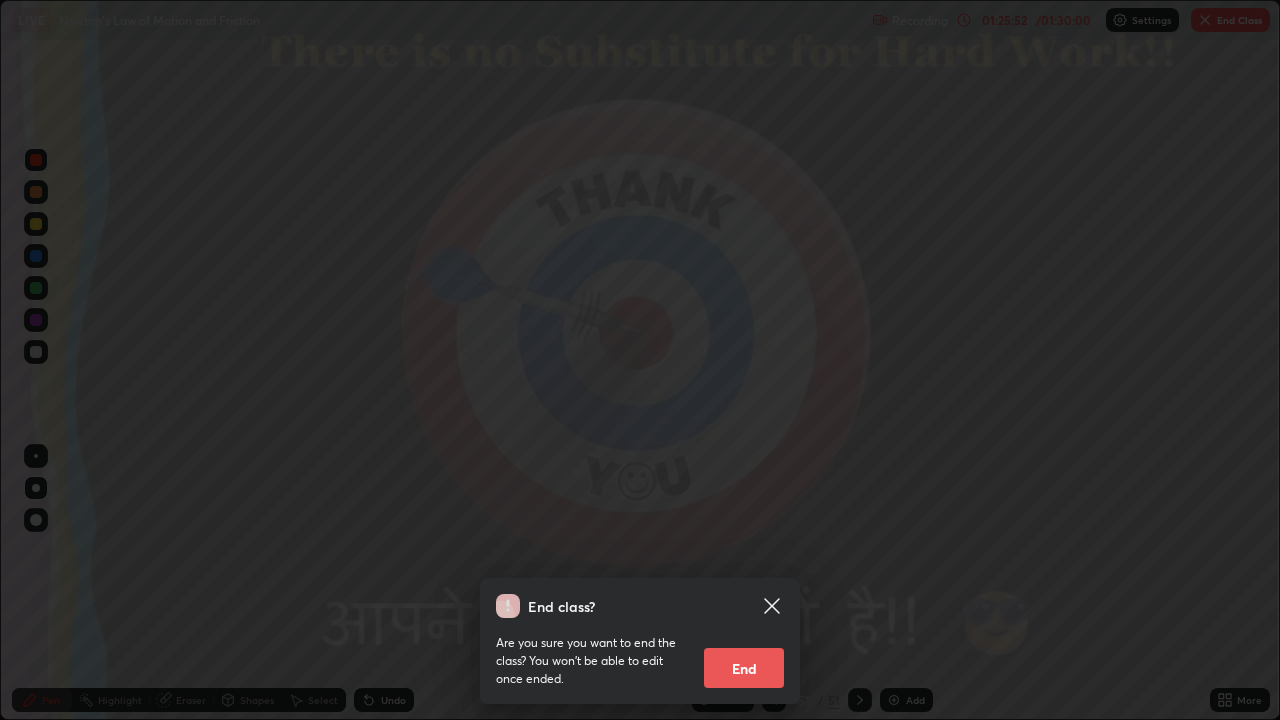 click on "End" at bounding box center (744, 668) 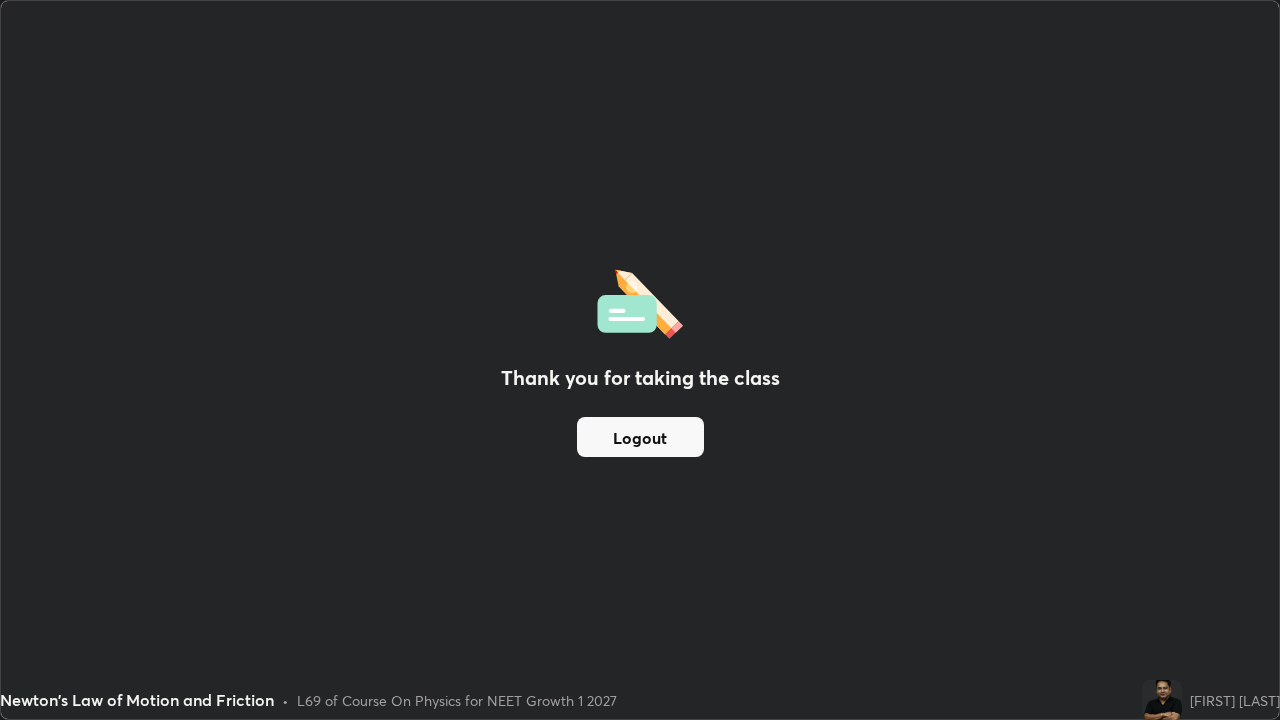 click on "Logout" at bounding box center (640, 437) 